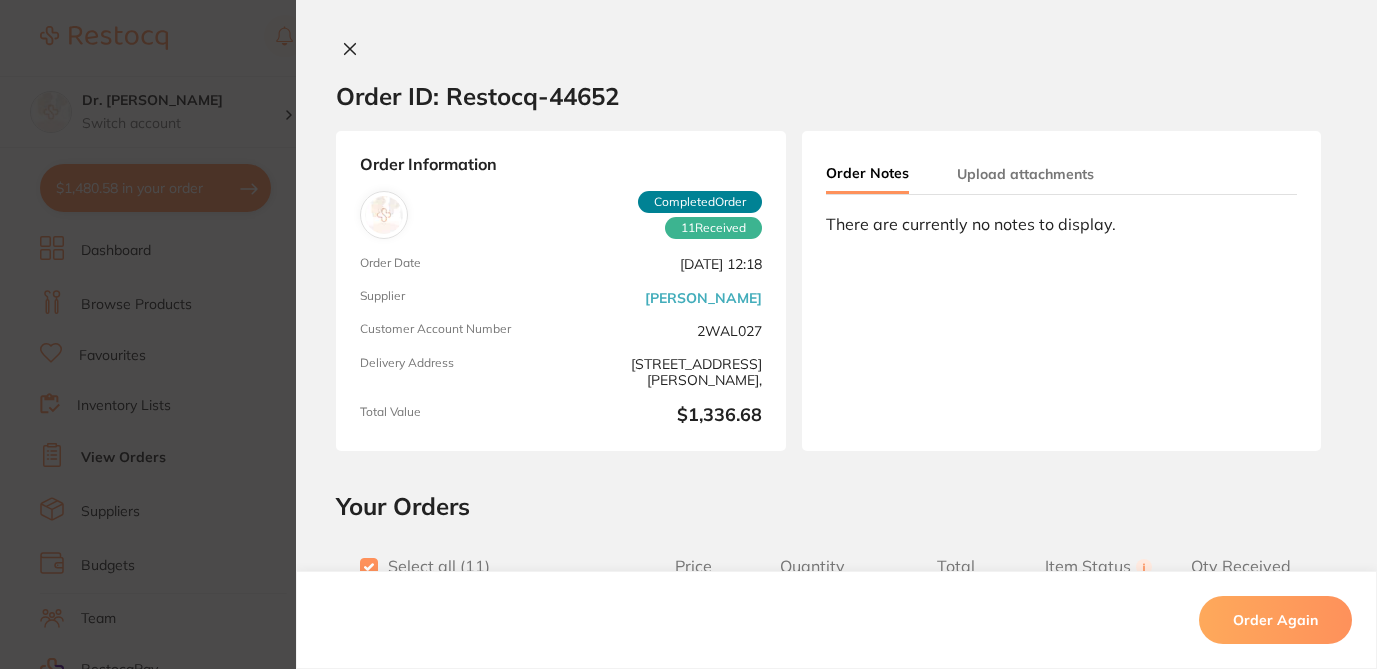 scroll, scrollTop: 5865, scrollLeft: 0, axis: vertical 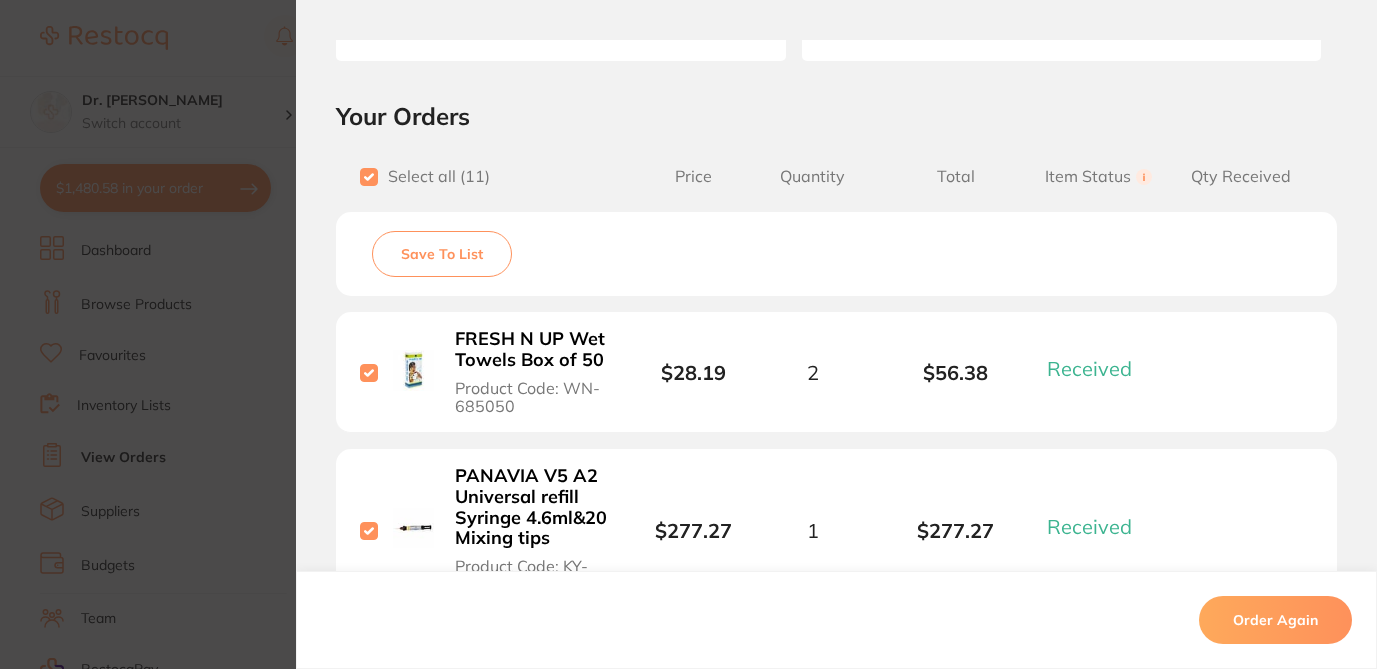 click on "Save To List" at bounding box center (442, 254) 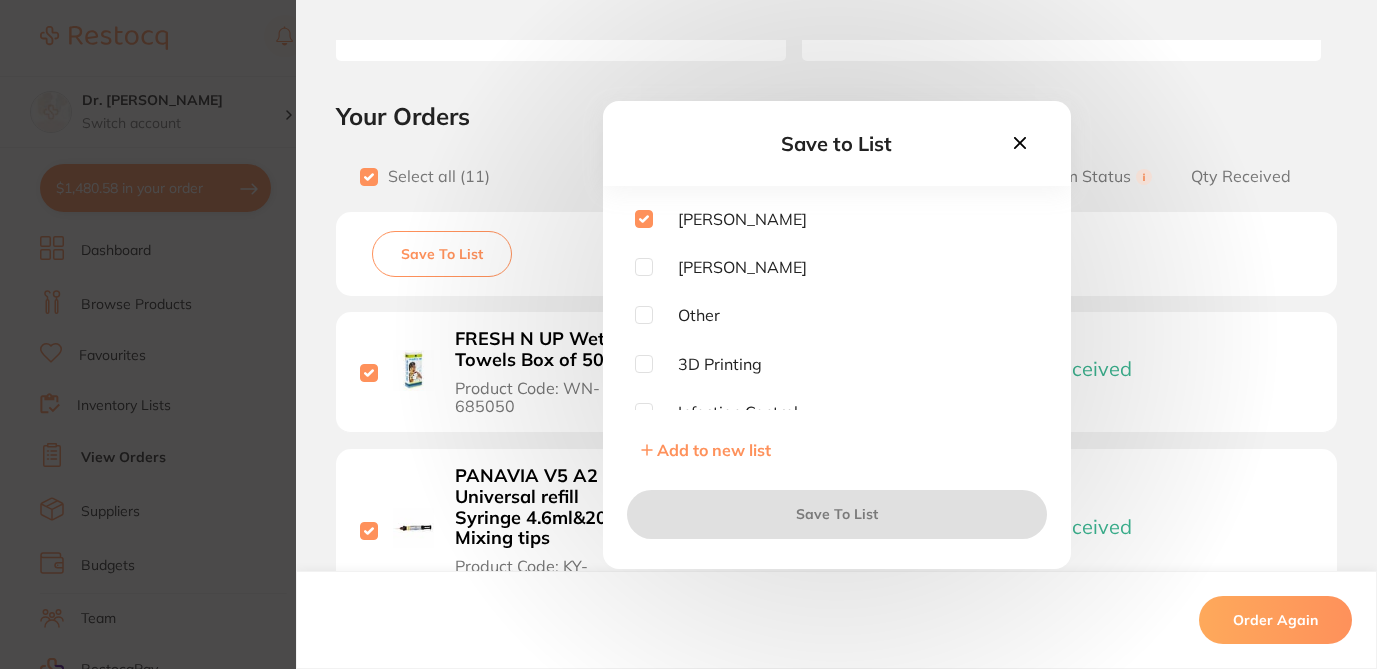 checkbox on "true" 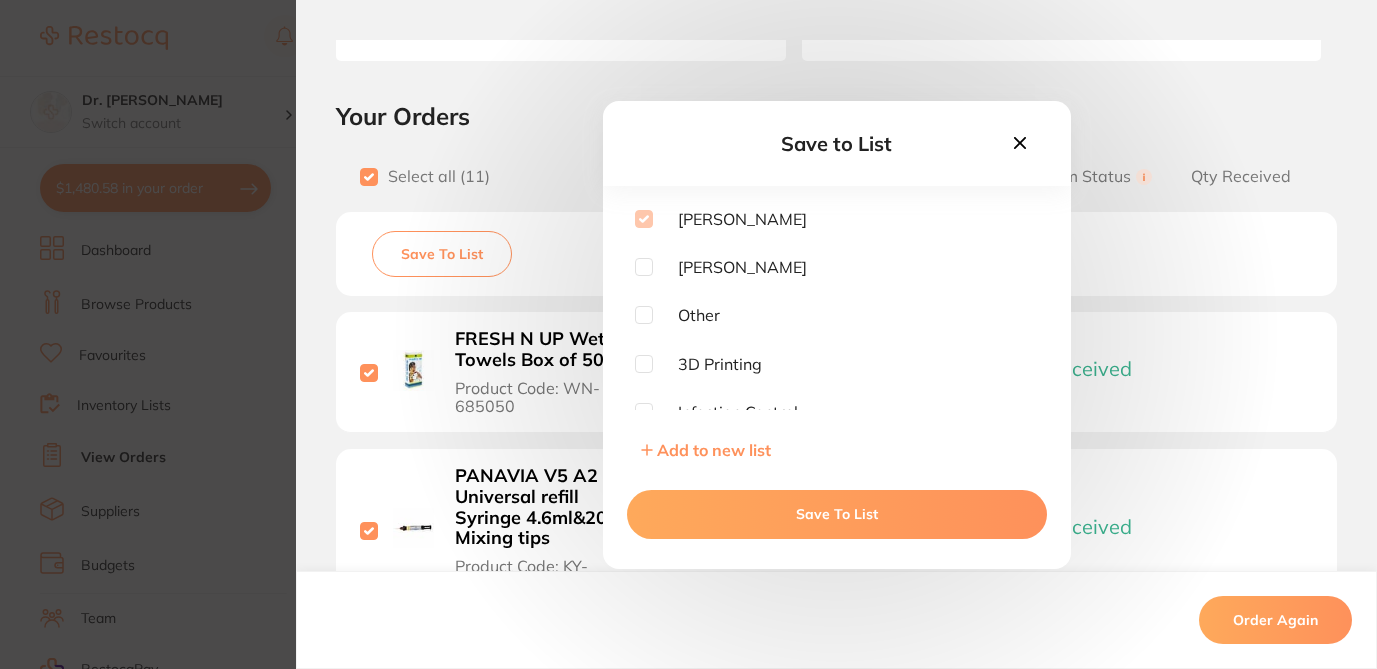 click on "Save To List" at bounding box center (837, 514) 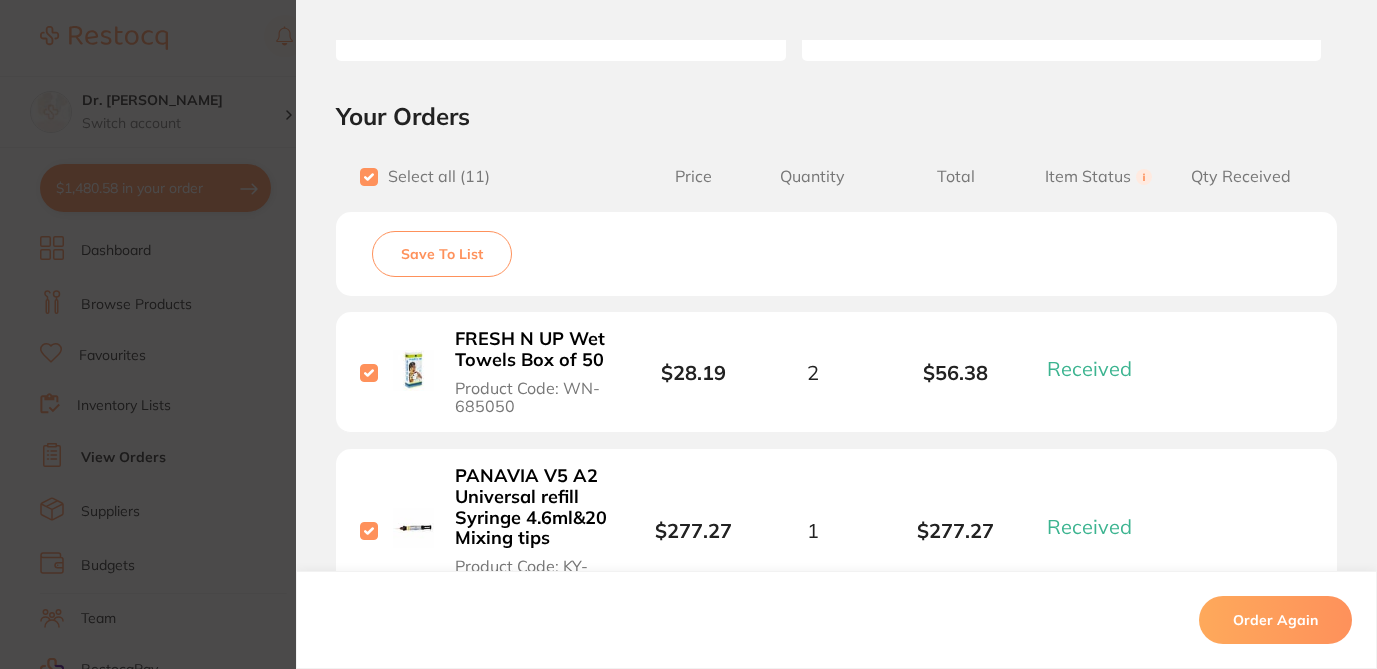 click on "Order ID: Restocq- 44652   Order Information   11  Received Completed  Order Order Date Jul 4 2024, 12:18 Supplier Henry Schein Halas   Customer Account Number 2WAL027 Delivery Address Suite 5 17-19 knox st double bay 2028,  Total Value $1,336.68 Order Notes Upload attachments There are currently no notes to display. Your Orders   Select all ( 11 ) Price Quantity Total Item Status   You can use this feature to track items that you have received and those that are on backorder Qty Received Save To List FRESH N UP Wet Towels Box of 50   Product    Code:  WN-685050     $28.19 2 $56.38 Received Received Back Order PANAVIA V5 A2 Universal refill Syringe 4.6ml&20 Mixing tips   Product    Code:  KY-281511     $277.27 1 $277.27 Received Received Back Order VITLESCENCE Syringe Refill Opaque Snow 2.5g   Product    Code:  ULT-1183     $100.00 1 $100.00 Received Received Back Order SEPTANEST 4% with 1:100000 adrenalin 2.2ml 2xBox 50 GOLD   Product    Code:  SP-4090-100     $240.00 1 $240.00 Received Received Back Order" at bounding box center [688, 334] 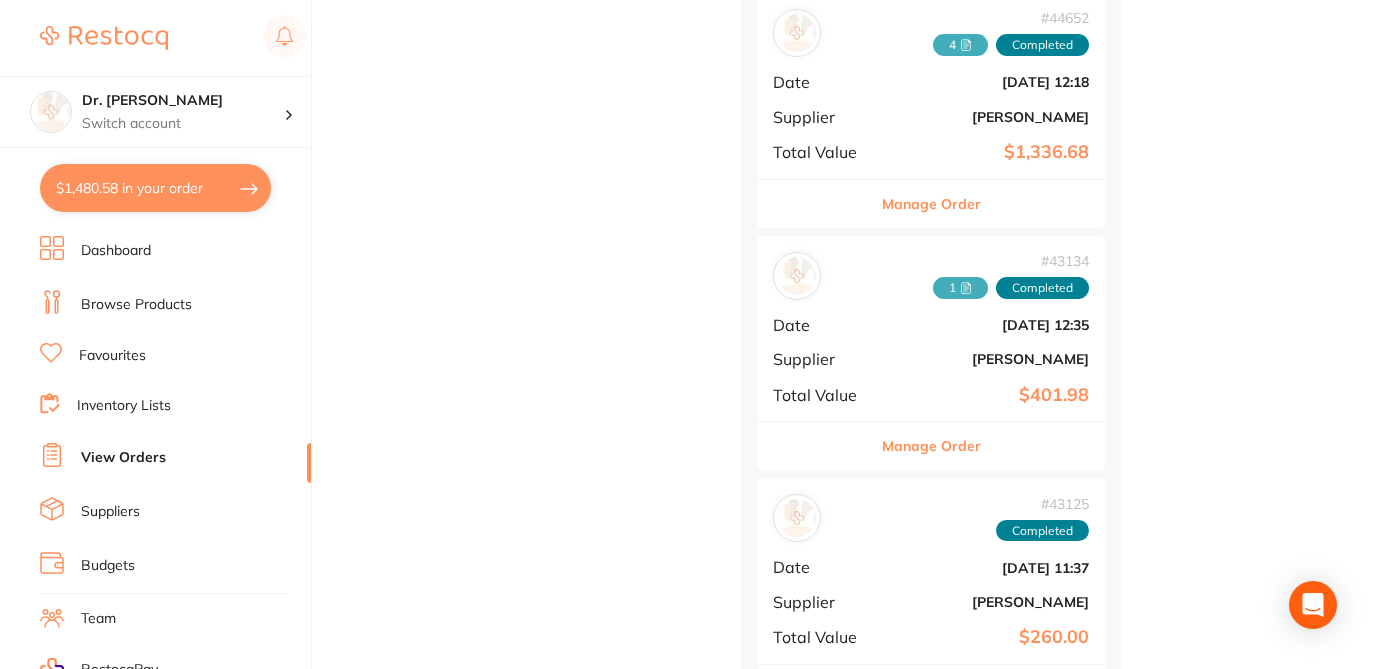 click on "Manage Order" at bounding box center (931, 446) 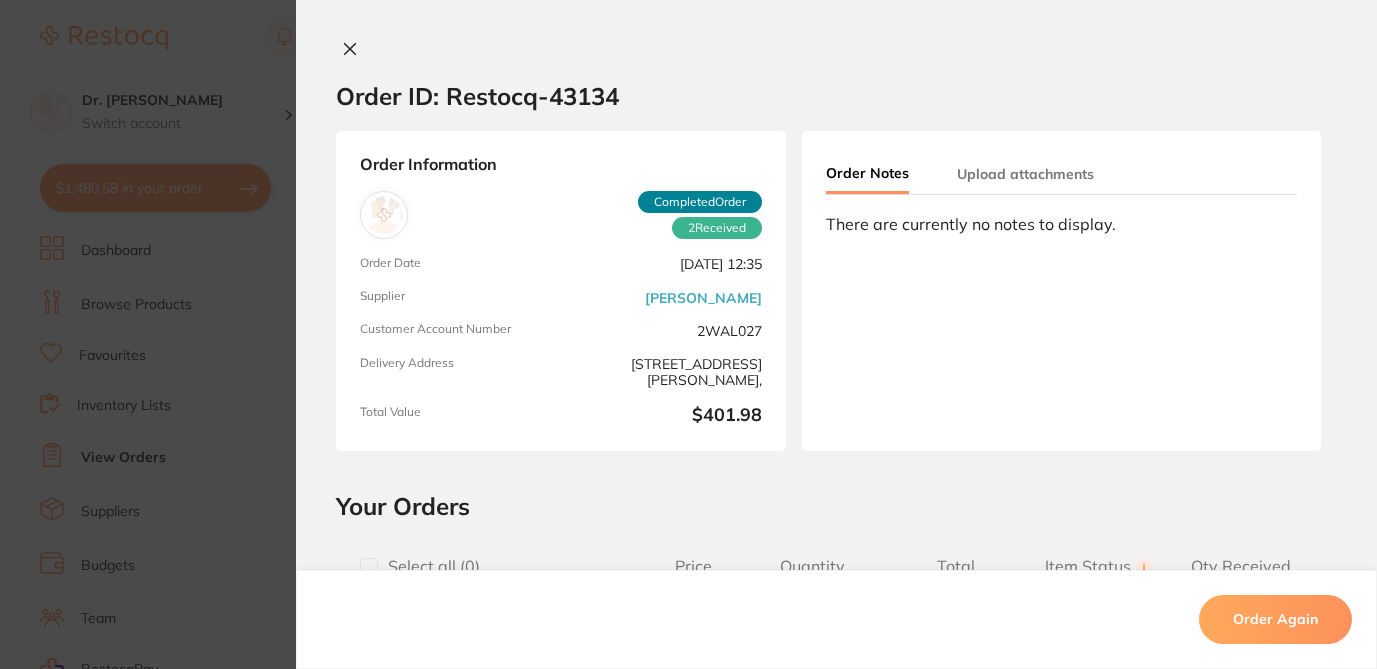 click at bounding box center [369, 567] 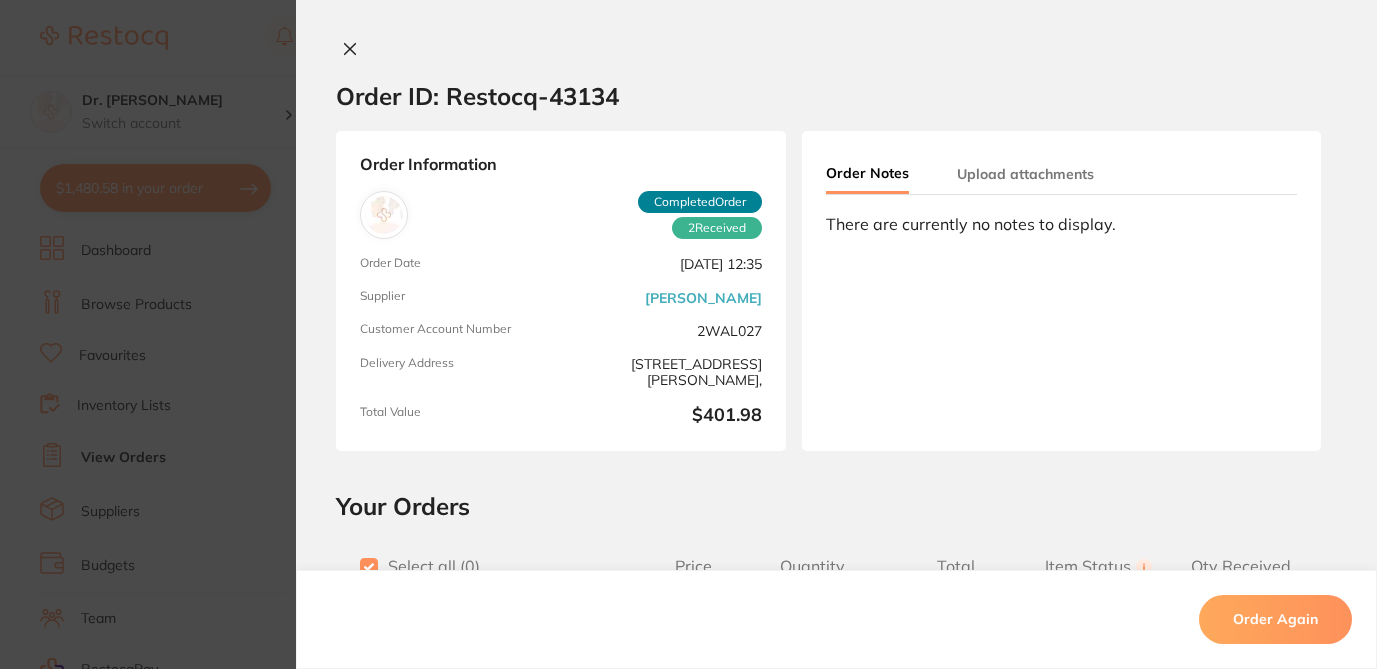 checkbox on "true" 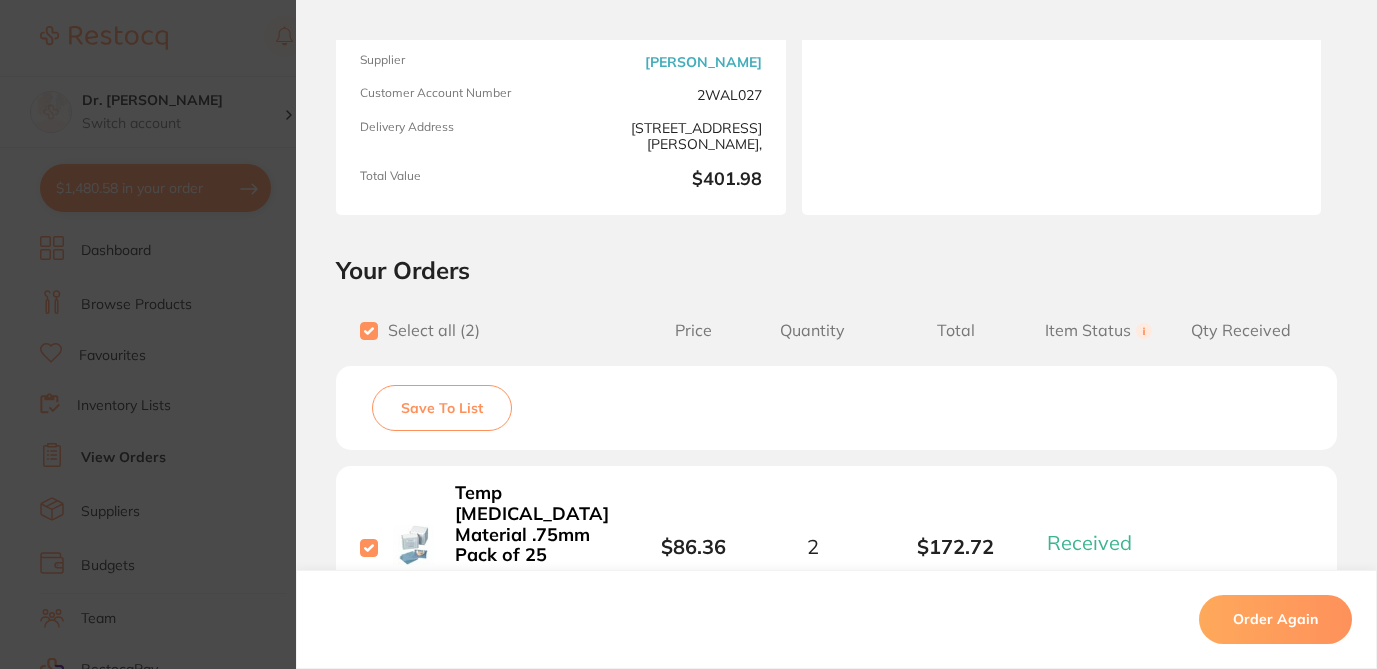 scroll, scrollTop: 286, scrollLeft: 0, axis: vertical 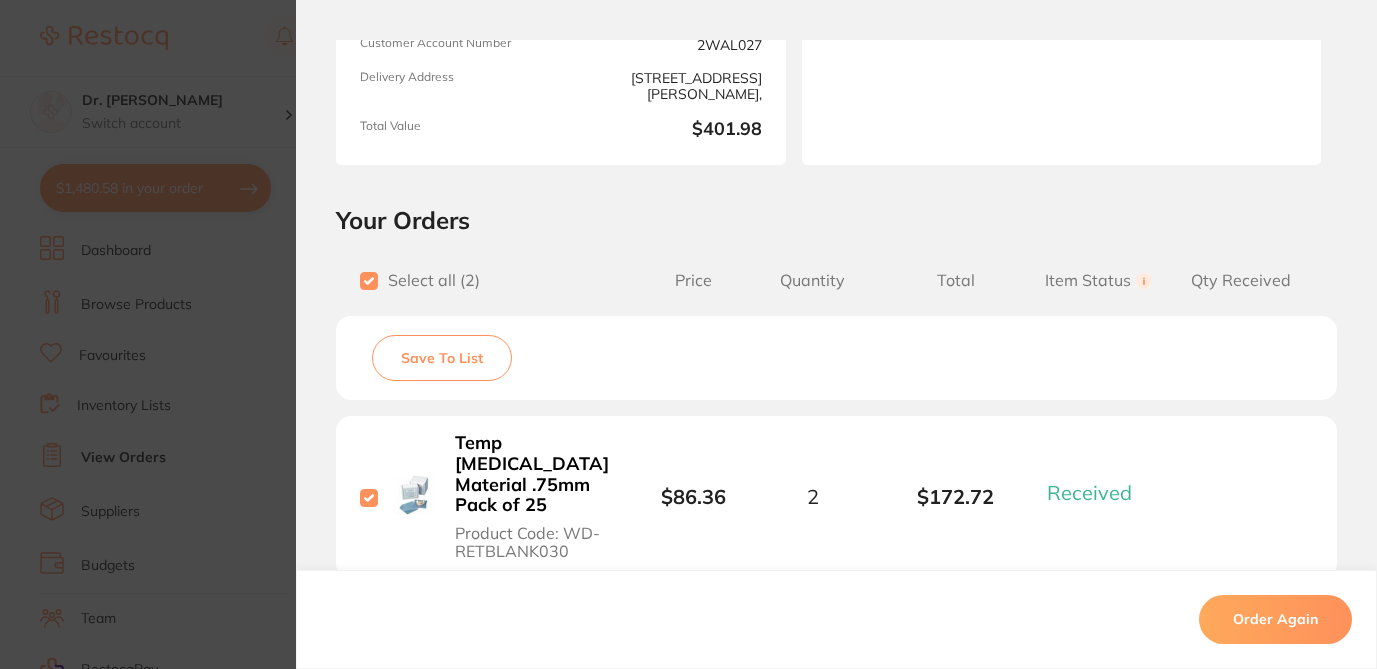 click on "Save To List" at bounding box center [442, 358] 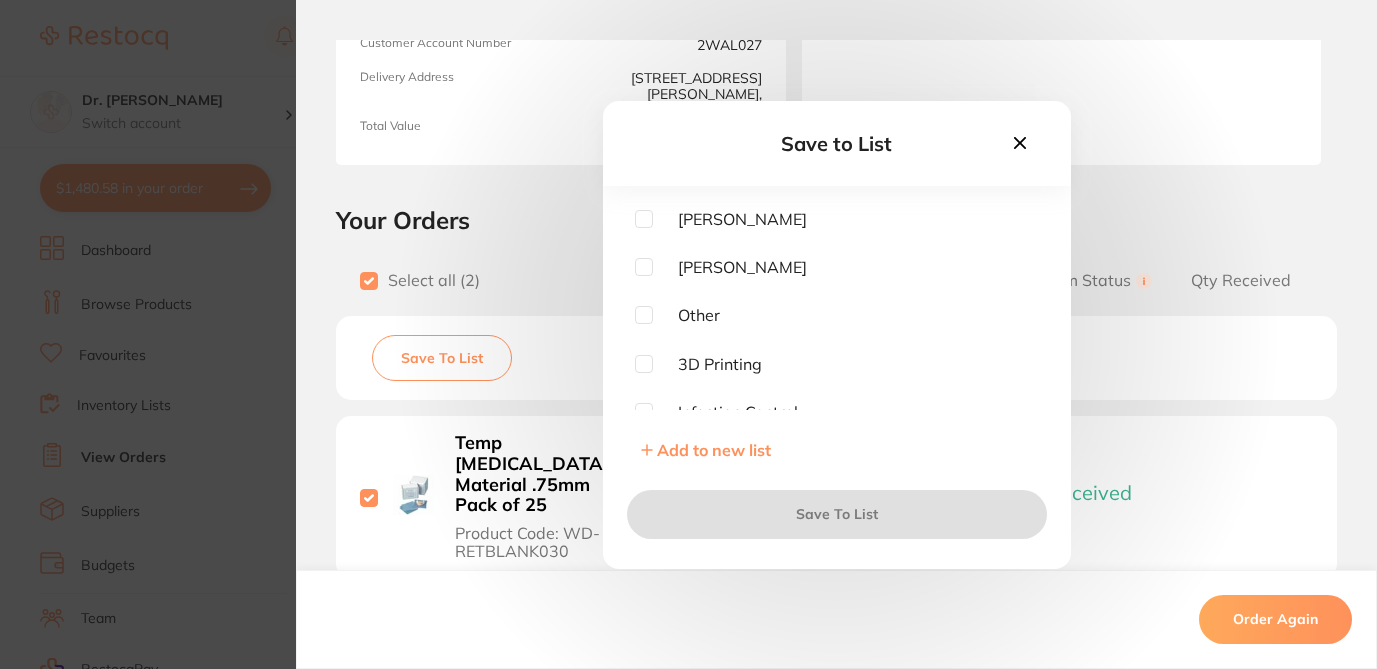 click at bounding box center (644, 219) 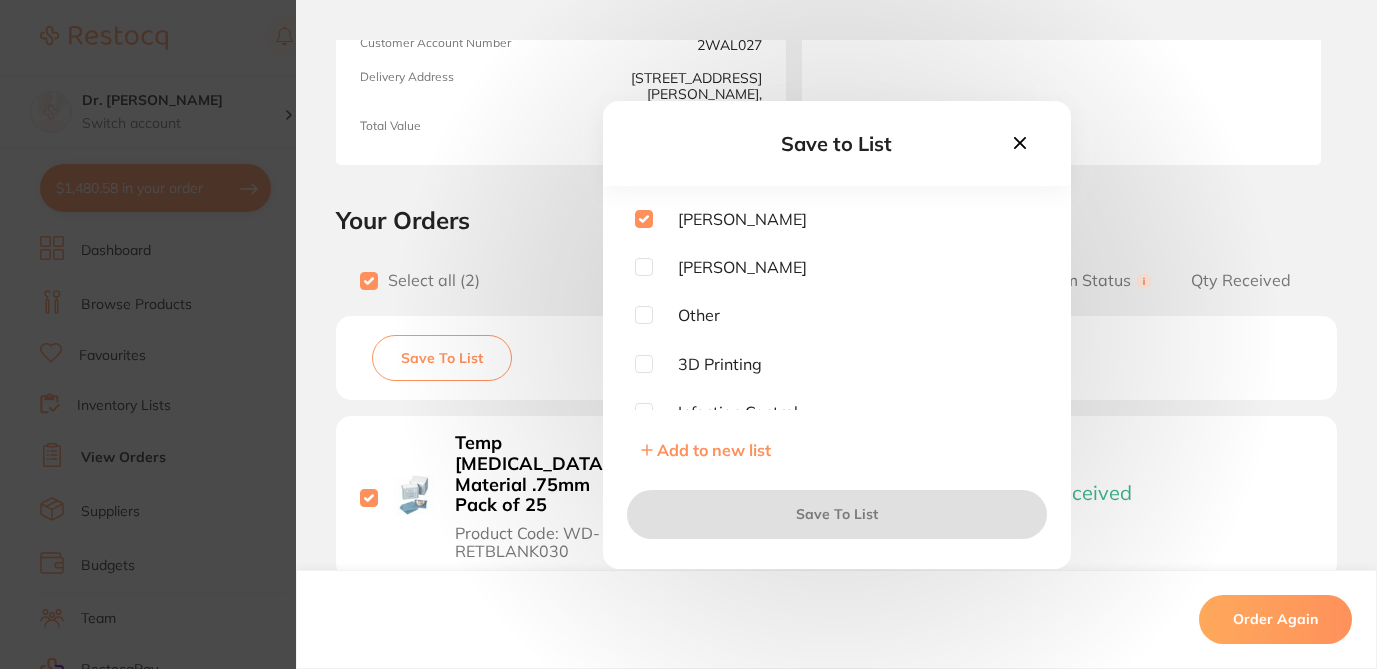 checkbox on "true" 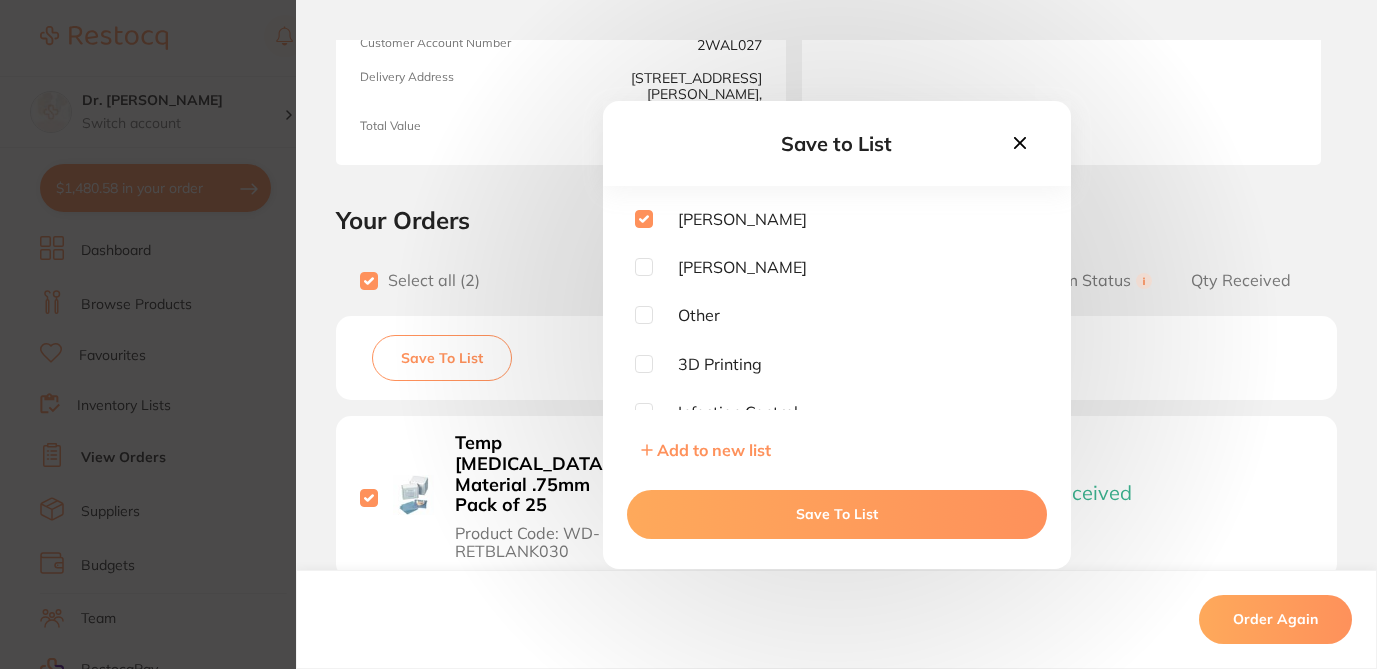 click on "Save To List" at bounding box center (837, 514) 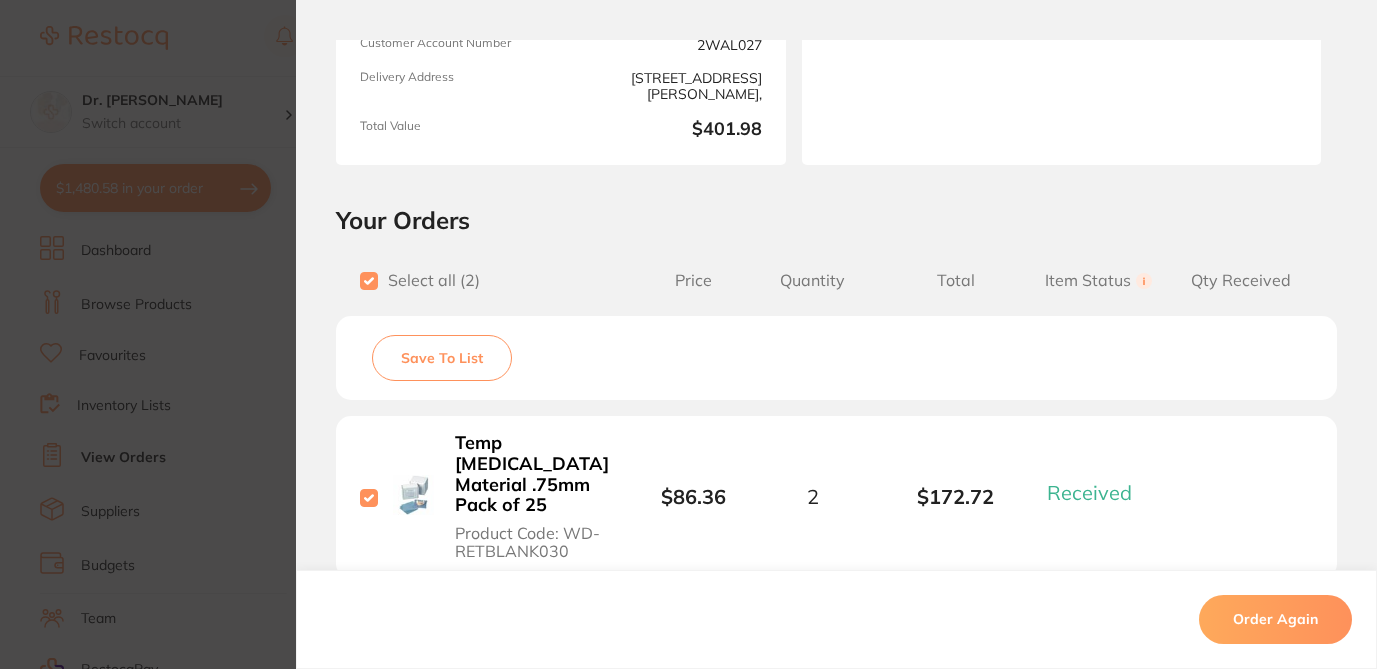 click on "Order ID: Restocq- 43134   Order Information   2  Received Completed  Order Order Date Jun 22 2024, 12:35 Supplier Henry Schein Halas   Customer Account Number 2WAL027 Delivery Address Suite 5 17-19 knox st double bay 2028,  Total Value $401.98 Order Notes Upload attachments There are currently no notes to display. Your Orders   Select all ( 2 ) Price Quantity Total Item Status   You can use this feature to track items that you have received and those that are on backorder Qty Received Save To List Temp Splint Material .75mm Pack of 25   Product    Code:  WD-RETBLANK030     $86.36 2 $172.72 Received Received Back Order Temp Splint Material 1mm Pack of 25   Product    Code:  WD-RETBLANK040     $96.36 2 $192.72 Received Received Back Order Temp Splint Material .75mm Pack of 25 Product    Code:  WD-RETBLANK030 $86.36 Quantity:  2 Status:   Received Received Back Order Quantity Received:  Temp Splint Material 1mm Pack of 25 Product    Code:  WD-RETBLANK040 $96.36 Quantity:  2 Status:   Received Received )   10.0" at bounding box center (688, 334) 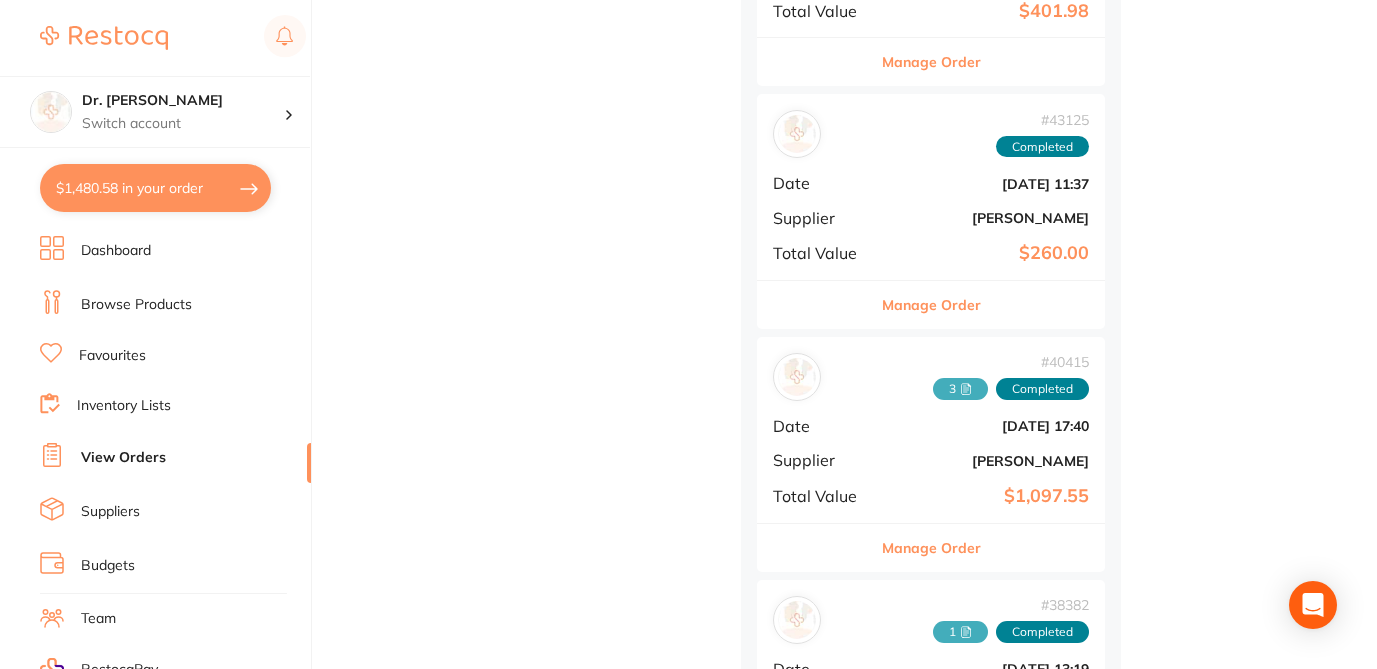 scroll, scrollTop: 6300, scrollLeft: 0, axis: vertical 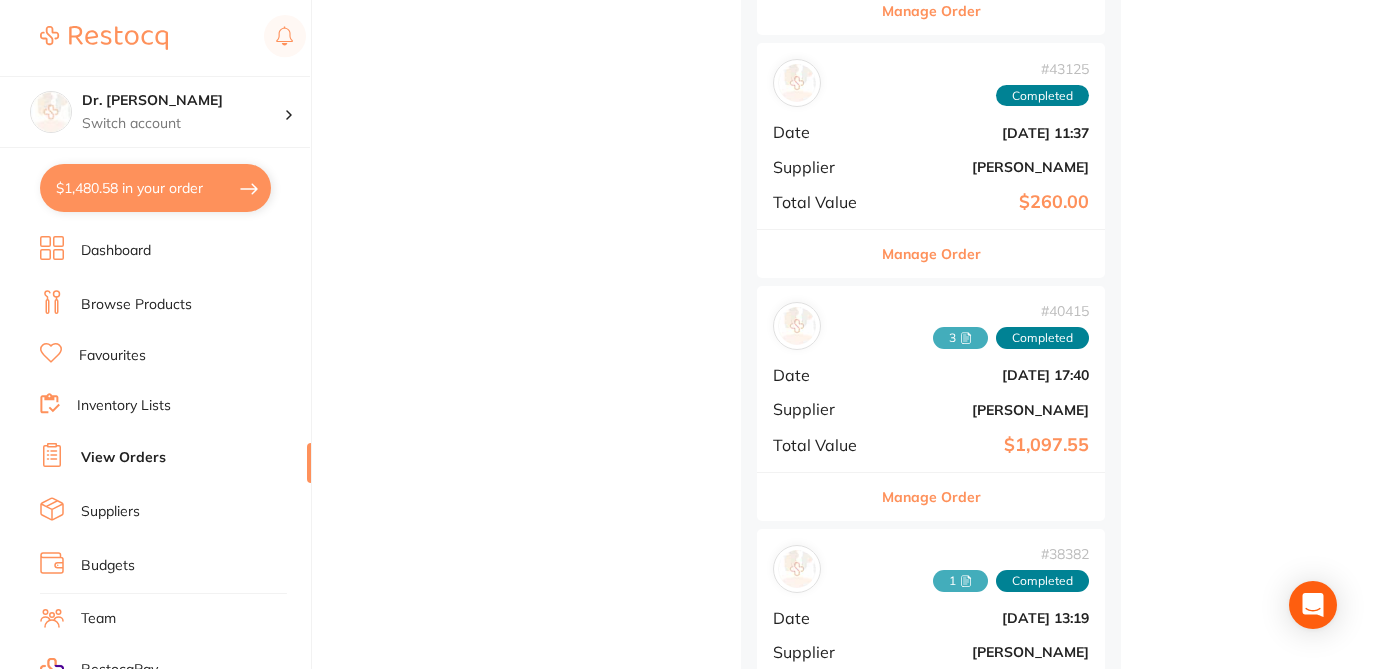 click on "Manage Order" at bounding box center [931, 254] 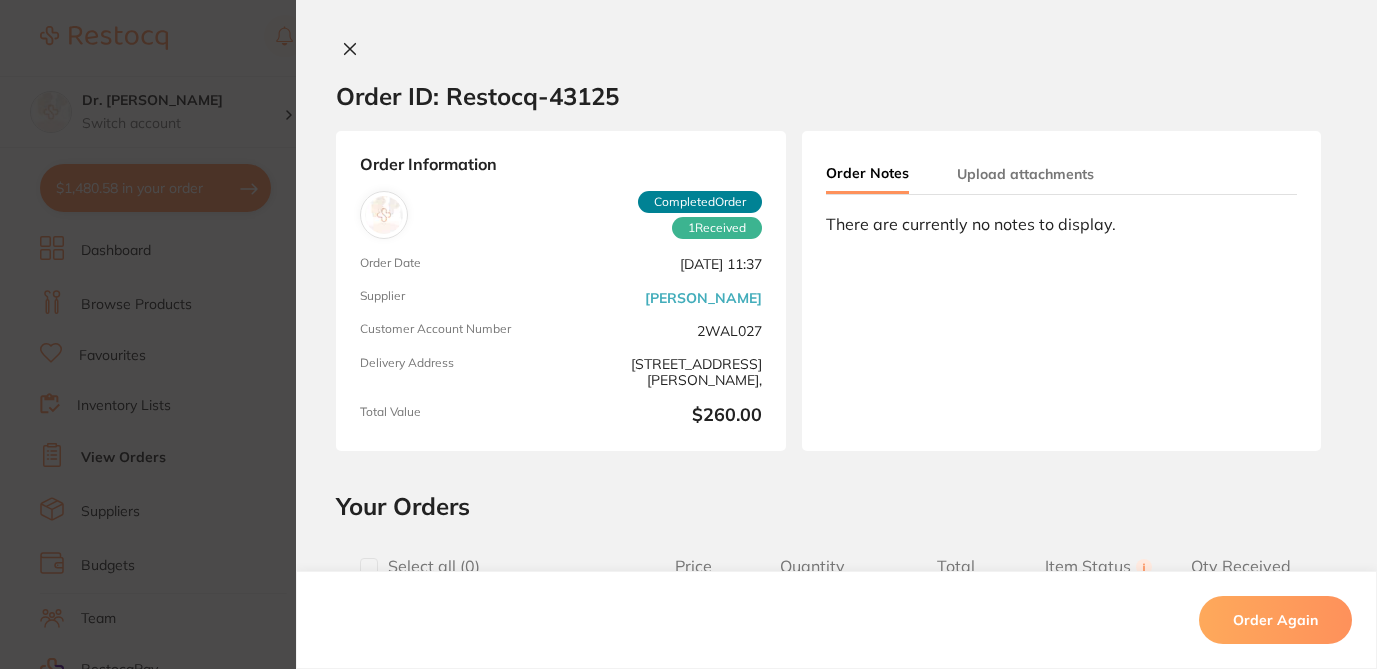 click at bounding box center [369, 567] 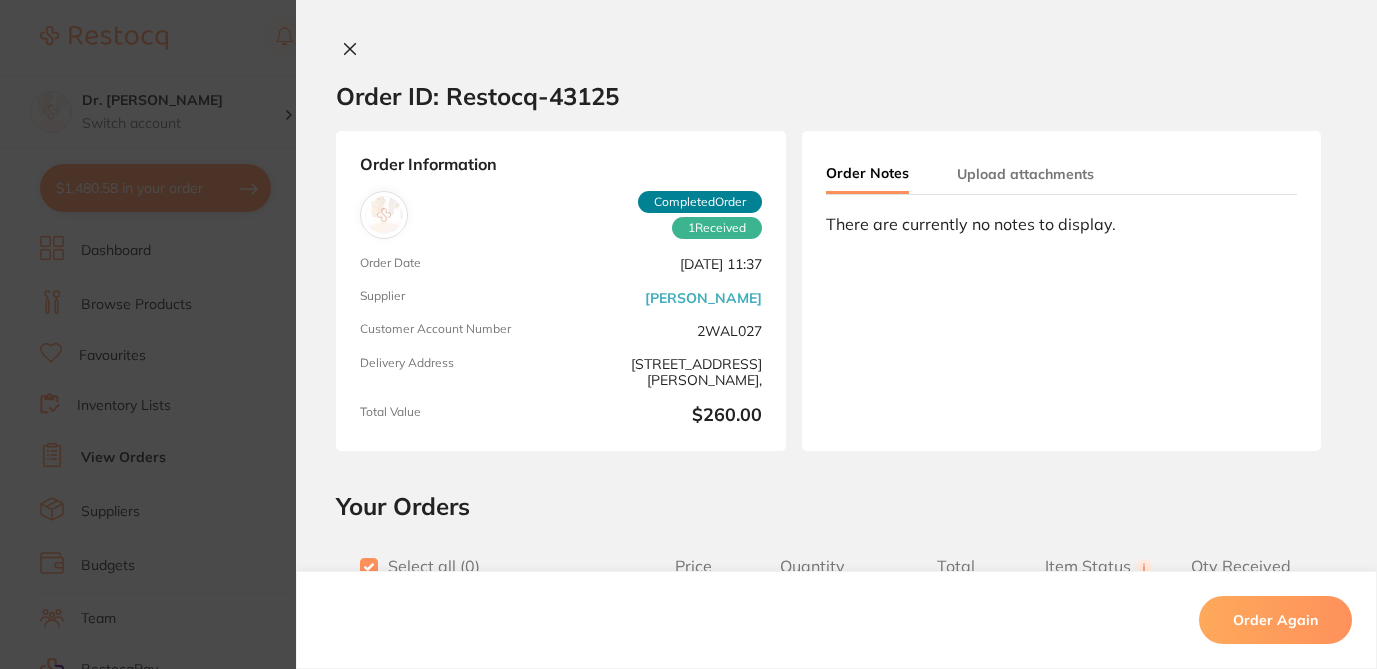 checkbox on "true" 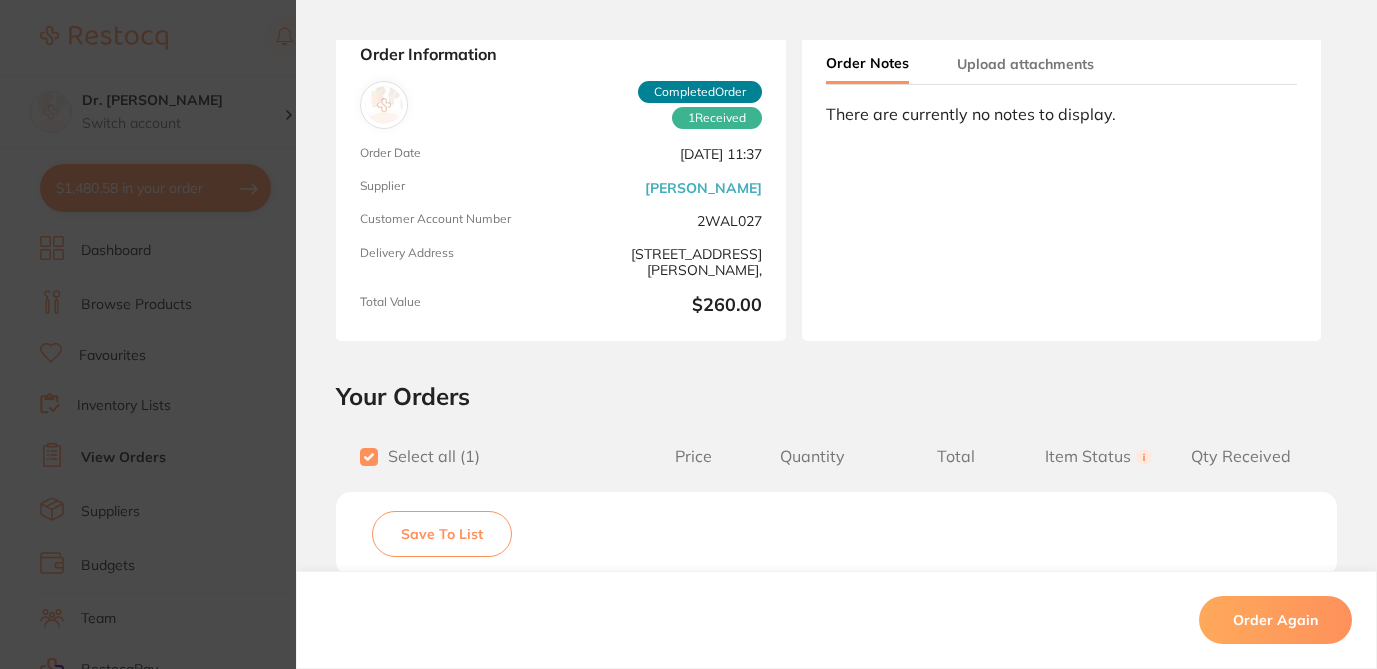 scroll, scrollTop: 144, scrollLeft: 0, axis: vertical 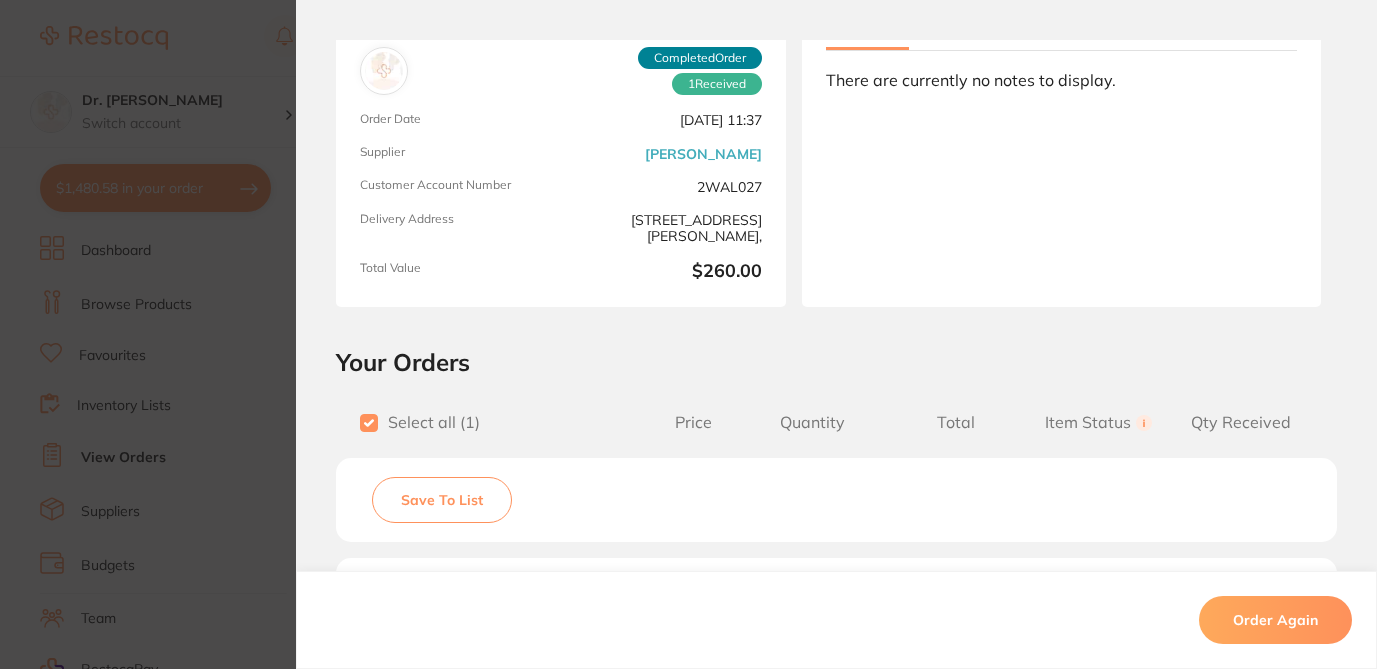 click on "Save To List" at bounding box center [442, 500] 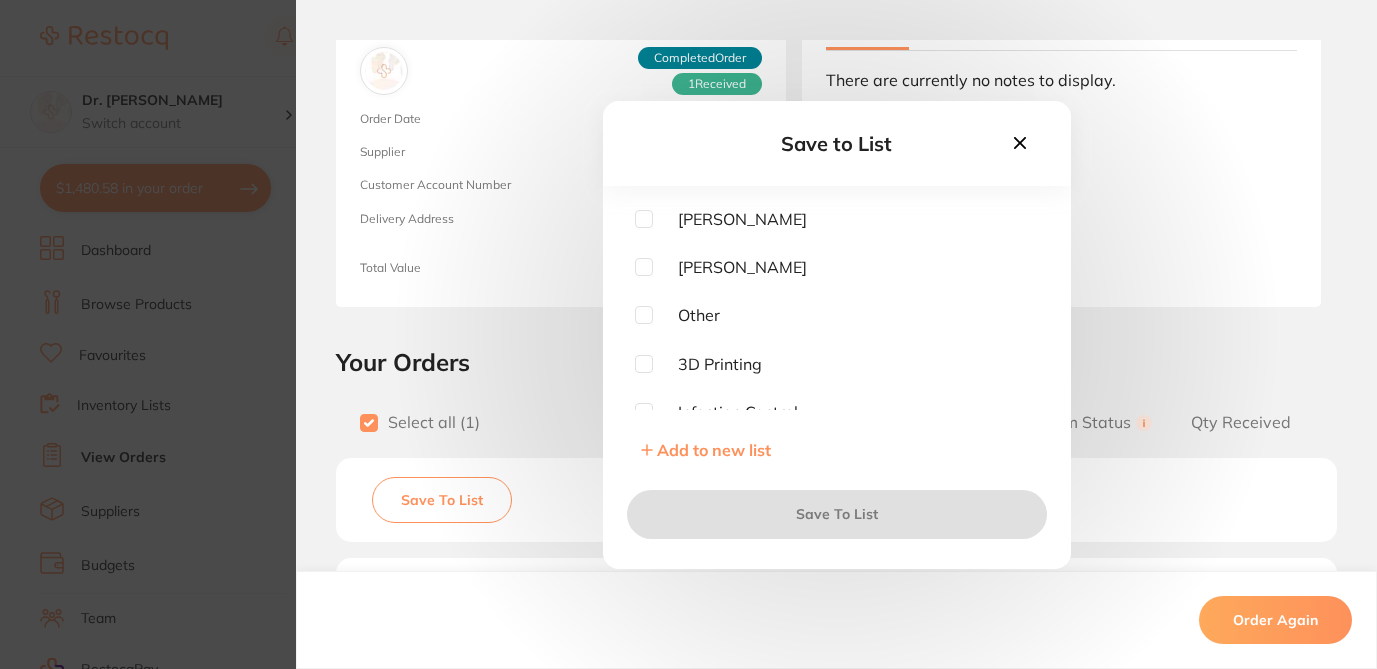 click at bounding box center [644, 219] 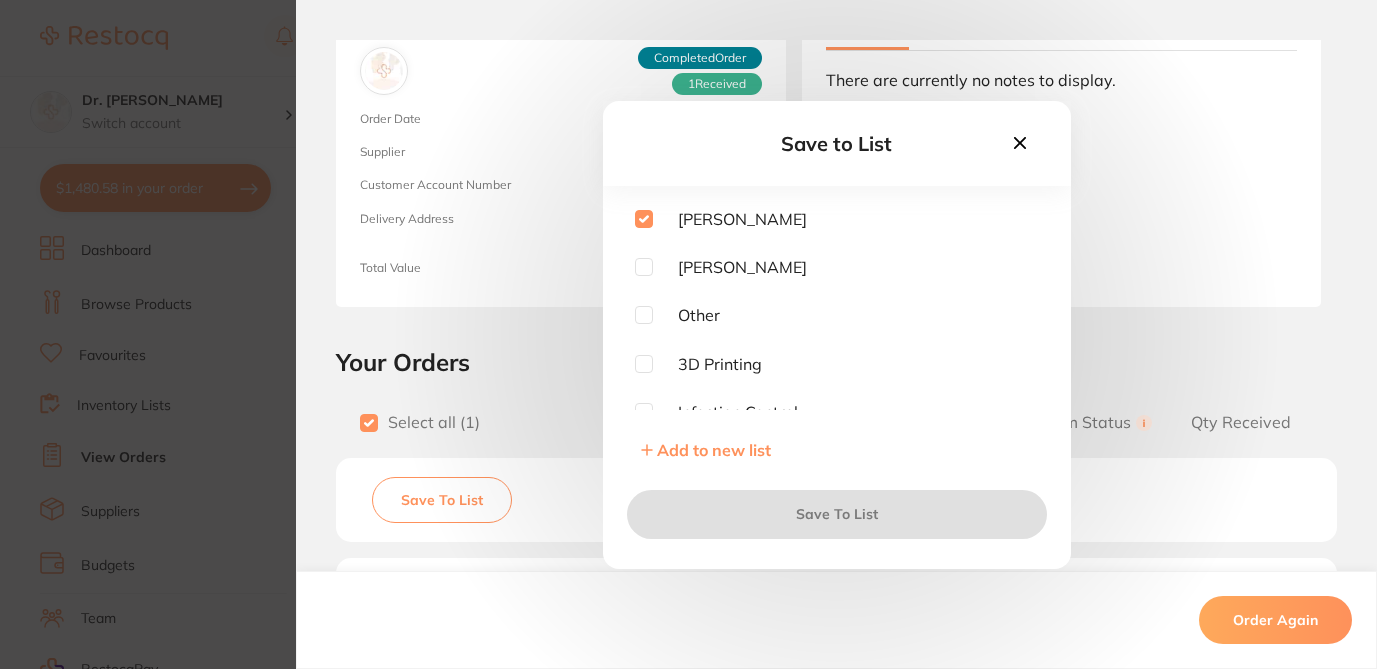checkbox on "true" 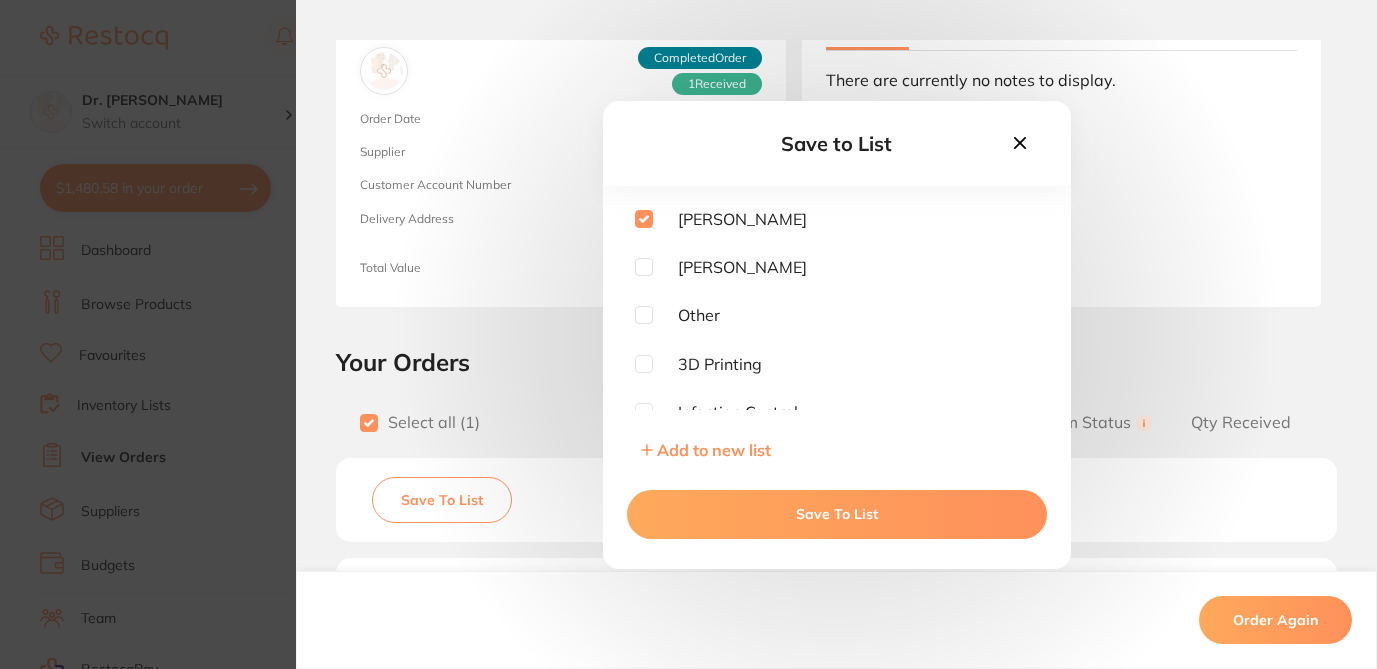 click on "Save To List" at bounding box center [837, 514] 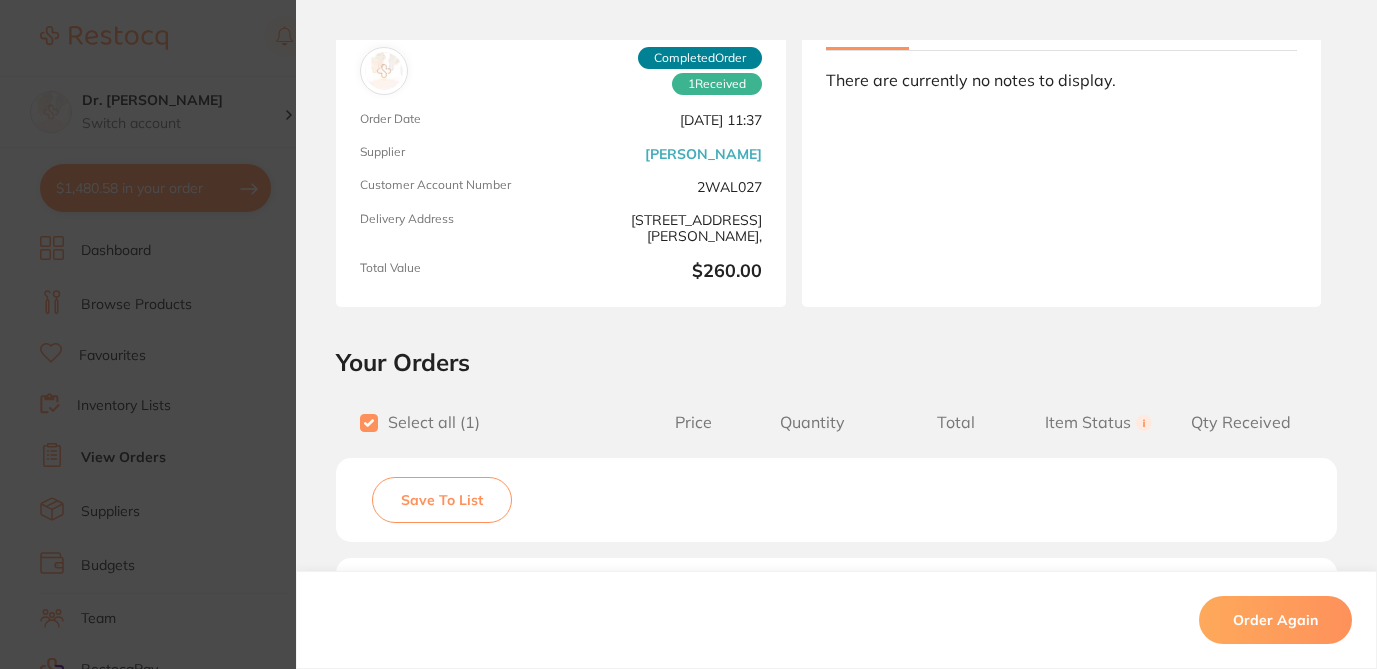 click on "Order ID: Restocq- 43125   Order Information   1  Received Completed  Order Order Date Jun 22 2024, 11:37 Supplier Henry Schein Halas   Customer Account Number 2WAL027 Delivery Address Suite 5 17-19 knox st double bay 2028,  Total Value $260.00 Order Notes Upload attachments There are currently no notes to display. Your Orders   Select all ( 1 ) Price Quantity Total Item Status   You can use this feature to track items that you have received and those that are on backorder Qty Received Save To List Mod Retainer Box Ivory Pack of 10   Product    Code:  3U-450-003     $59.09 4 $236.36 Received Received Back Order Mod Retainer Box Ivory Pack of 10 Product    Code:  3U-450-003 $59.09 Quantity:  4 Status:   Received Received Back Order Quantity Received:  Recipient: Default ( customer.care@henryschein.com.au ) Message:   10.0 % GST Incl. $23.64 Sub Total  Incl. GST  ( 1   Items) $260.00 Order Again ✕ ✕" at bounding box center (688, 334) 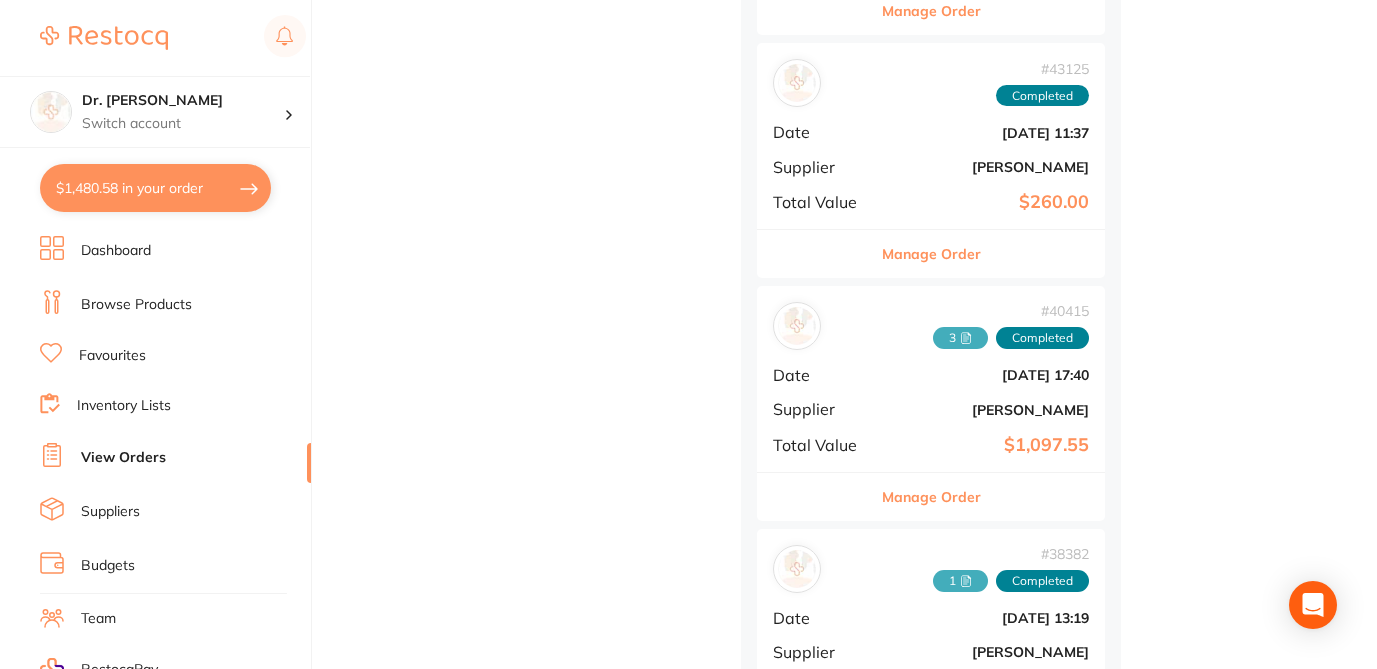 click on "Manage Order" at bounding box center (931, 497) 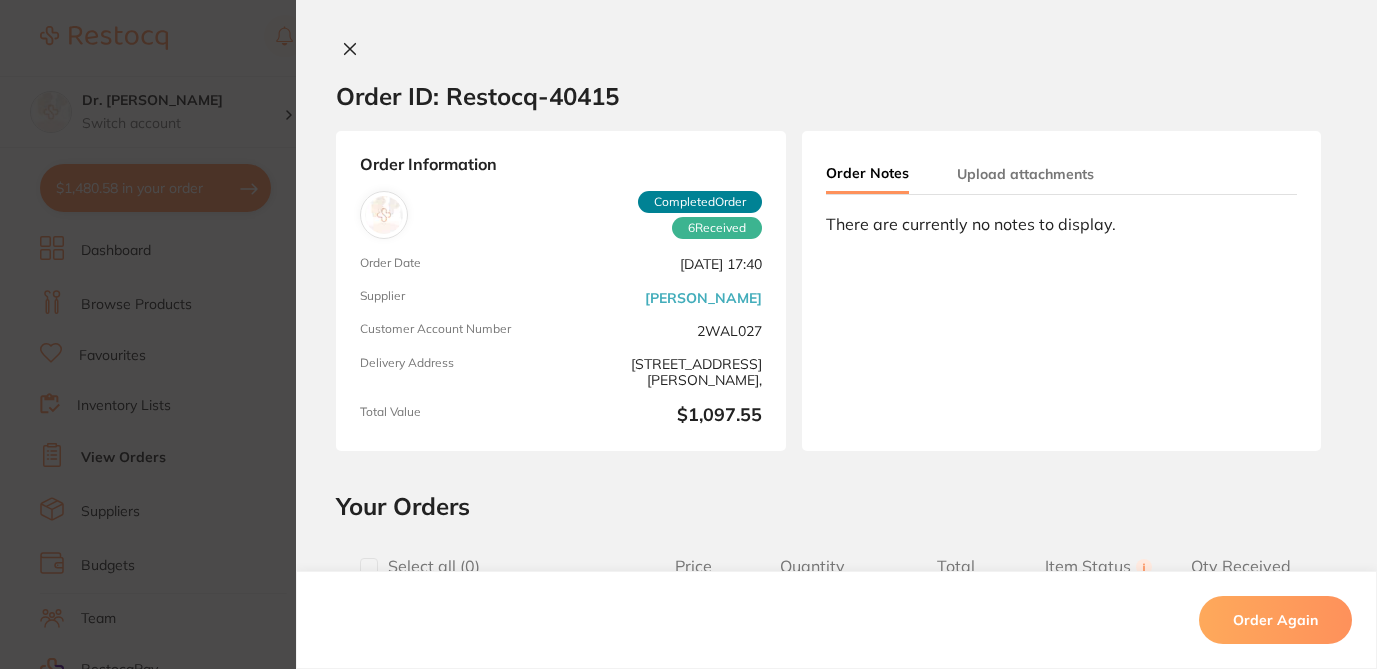 click at bounding box center (369, 567) 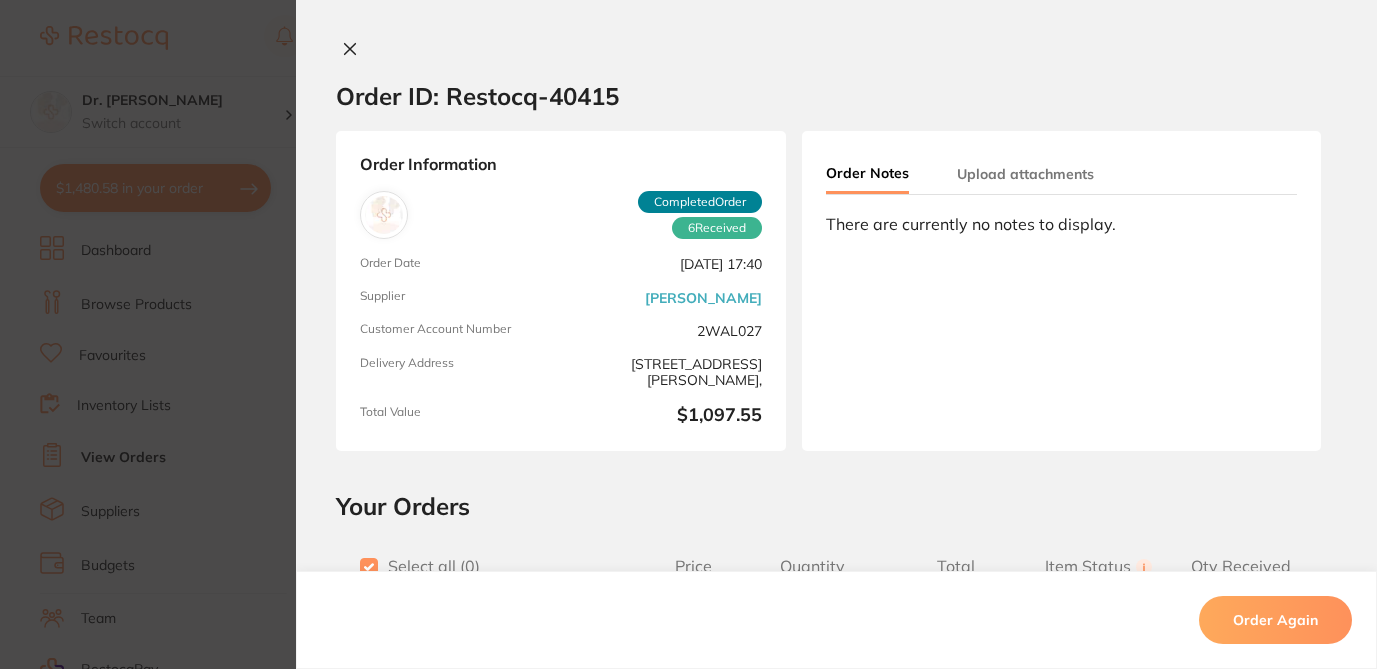 checkbox on "true" 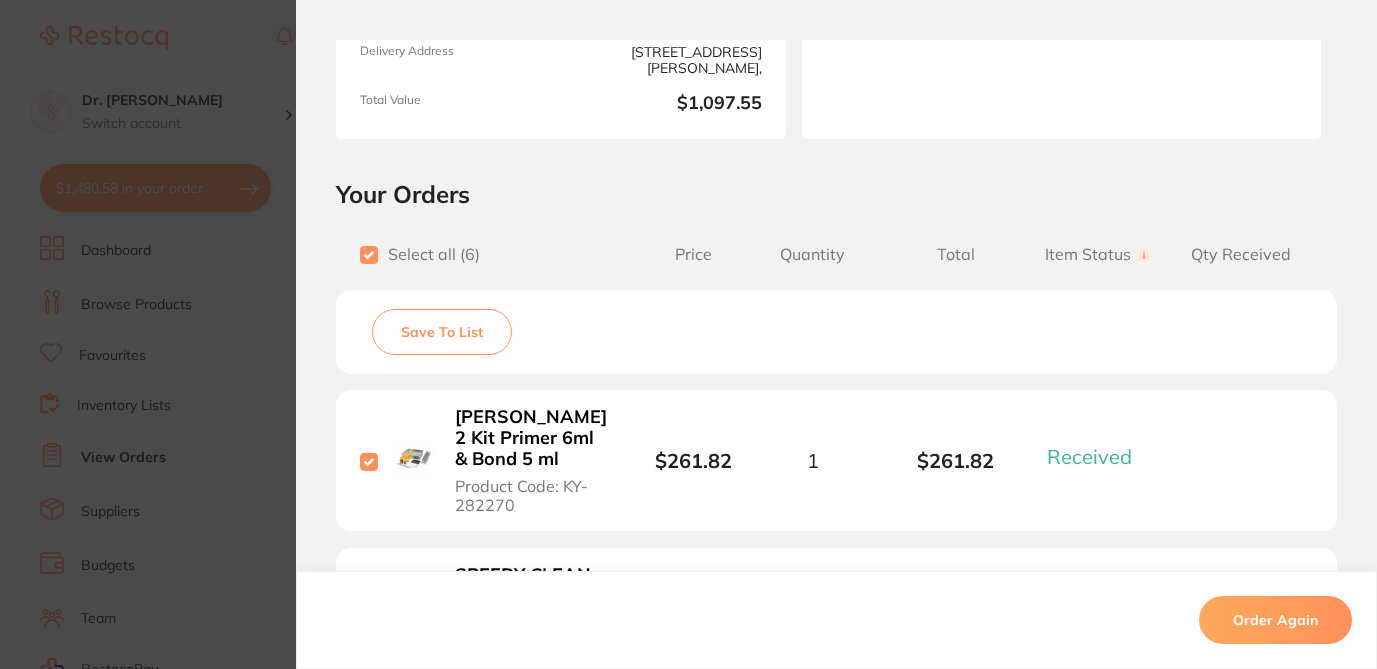 scroll, scrollTop: 322, scrollLeft: 0, axis: vertical 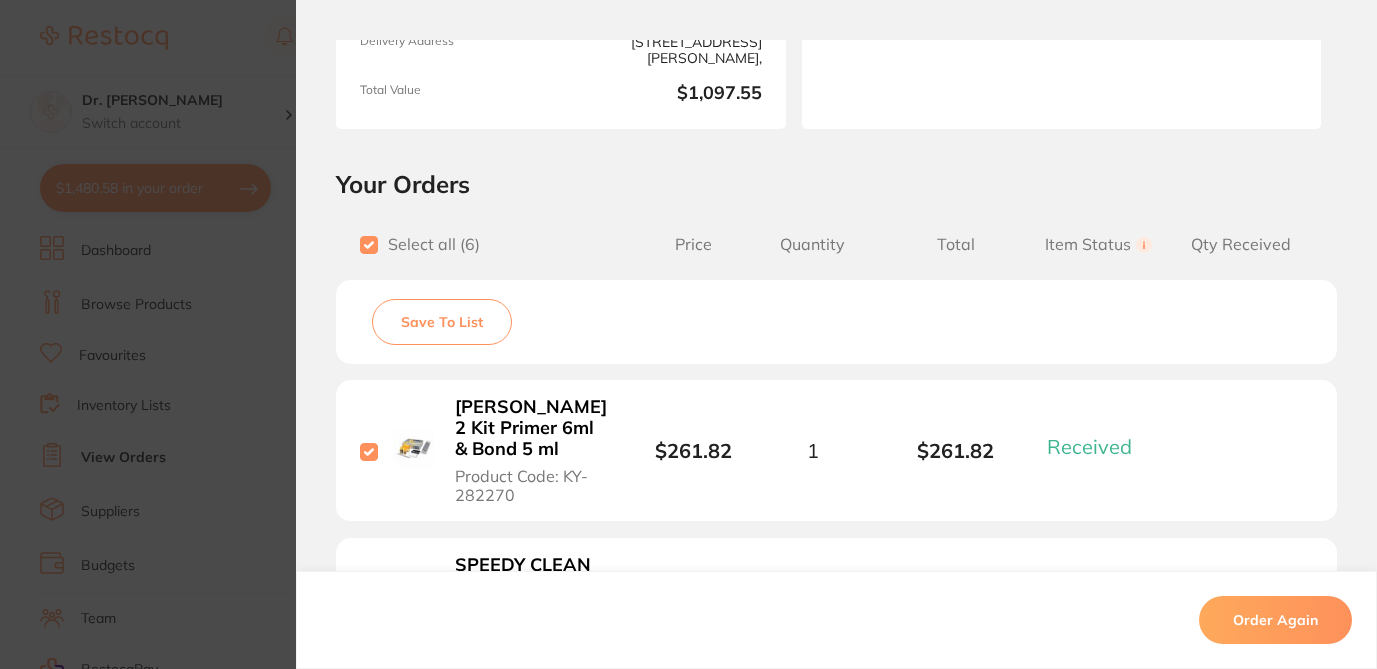 click on "Save To List" at bounding box center [442, 322] 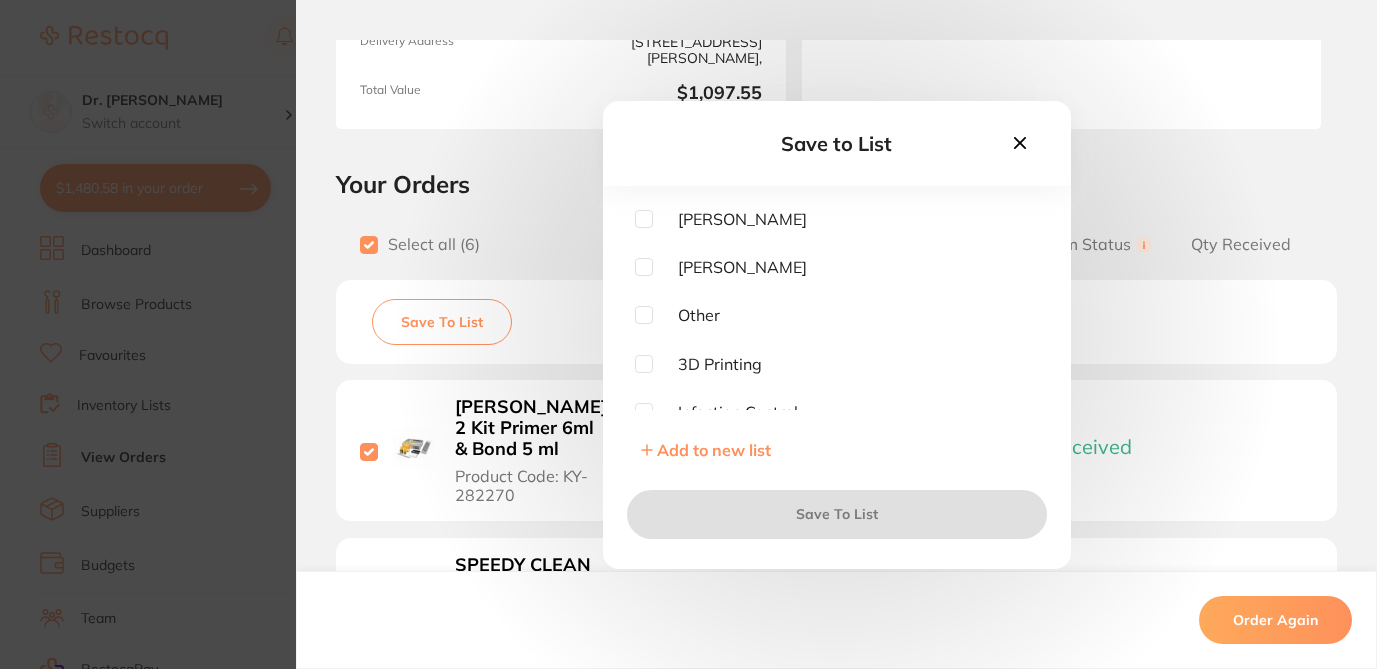 click at bounding box center [644, 219] 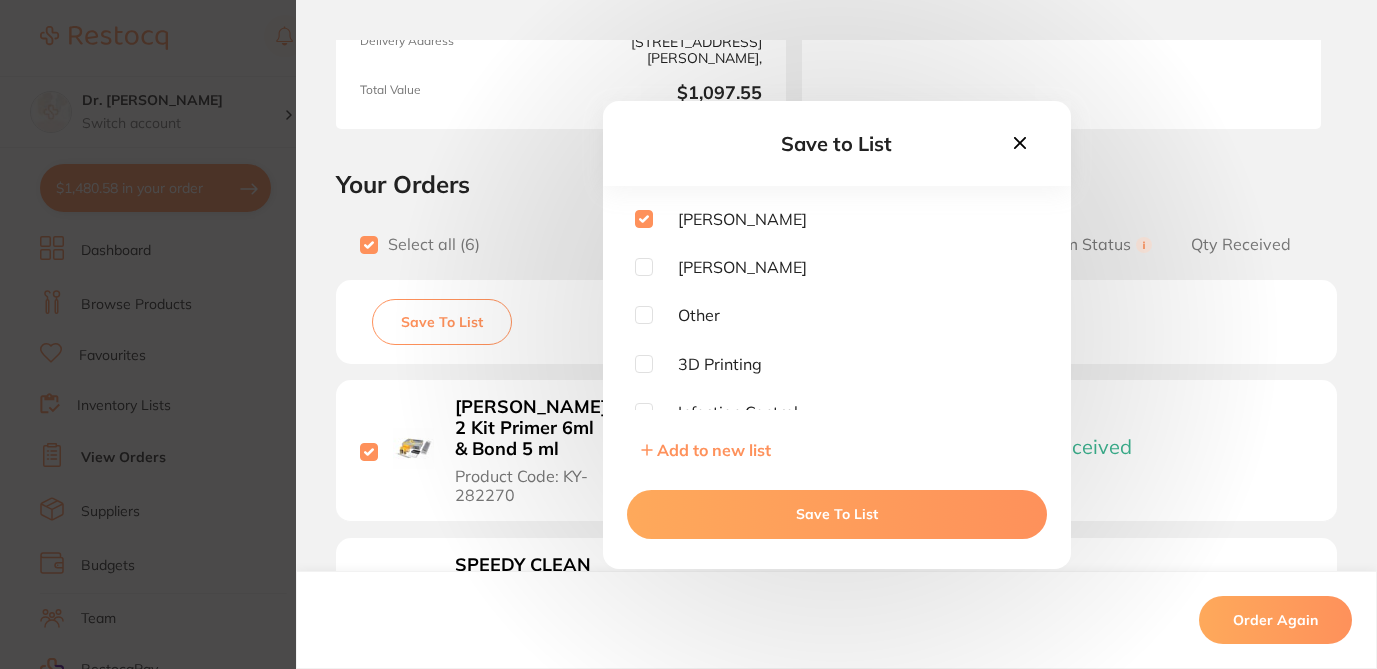 click on "Save To List" at bounding box center (837, 514) 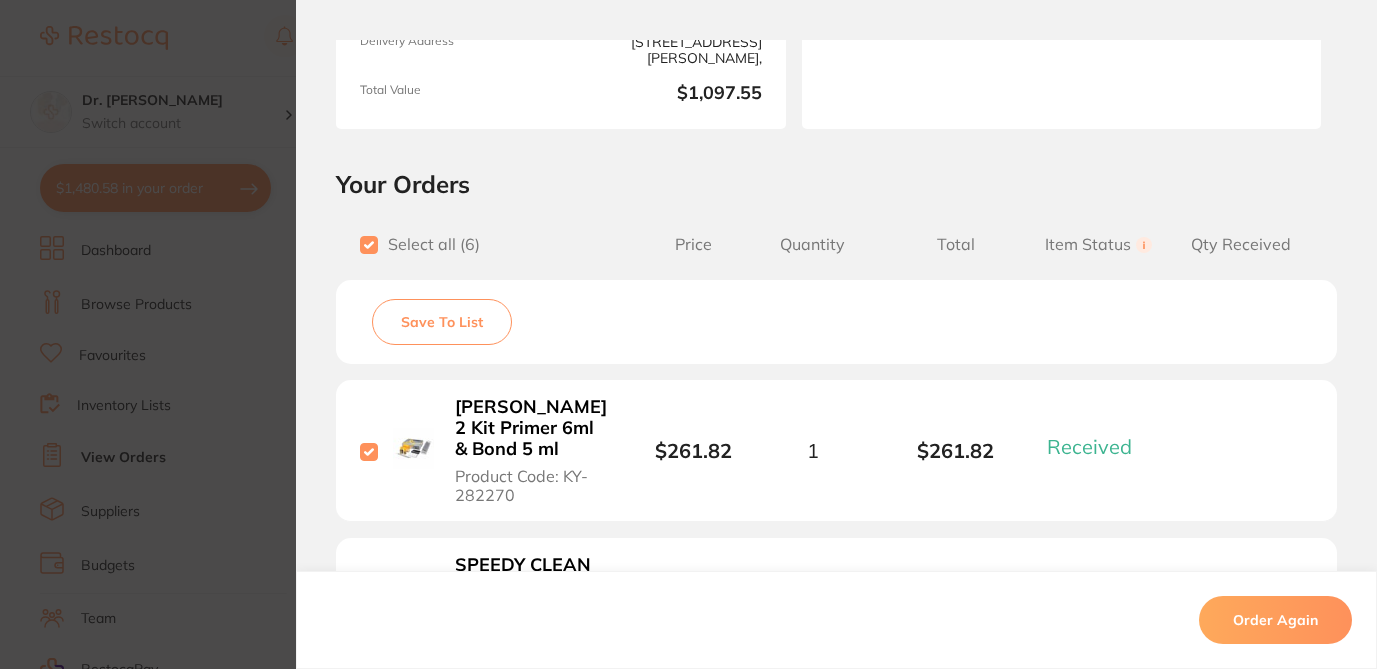 click on "Order ID: Restocq- 40415   Order Information   6  Received Completed  Order Order Date May 30 2024, 17:40 Supplier Henry Schein Halas   Customer Account Number 2WAL027 Delivery Address Suite 5 17-19 knox st double bay 2028,  Total Value $1,097.55 Order Notes Upload attachments There are currently no notes to display. Your Orders   Select all ( 6 ) Price Quantity Total Item Status   You can use this feature to track items that you have received and those that are on backorder Qty Received Save To List SE BOND 2 Kit Primer 6ml & Bond 5 ml   Product    Code:  KY-282270     $261.82 1 $261.82 Received Received Back Order SPEEDY CLEAN WIPES Canister of 100 Neutral Detergent Wipes   Product    Code:  WC-190328     $10.30 8 $82.40 Received Received Back Order SCICAN STERIL HELIX EMULATORS 250/BOX - S-CLASS AUTOCLAVE   Product    Code:  SCI-99108332     $270.00 1 $270.00 Received Received Back Order WHIPMIX Snapstone Pink 5kg   Product    Code:  IV-23690     $160.00 2 $320.00 Received Received Back Order   Product" at bounding box center [688, 334] 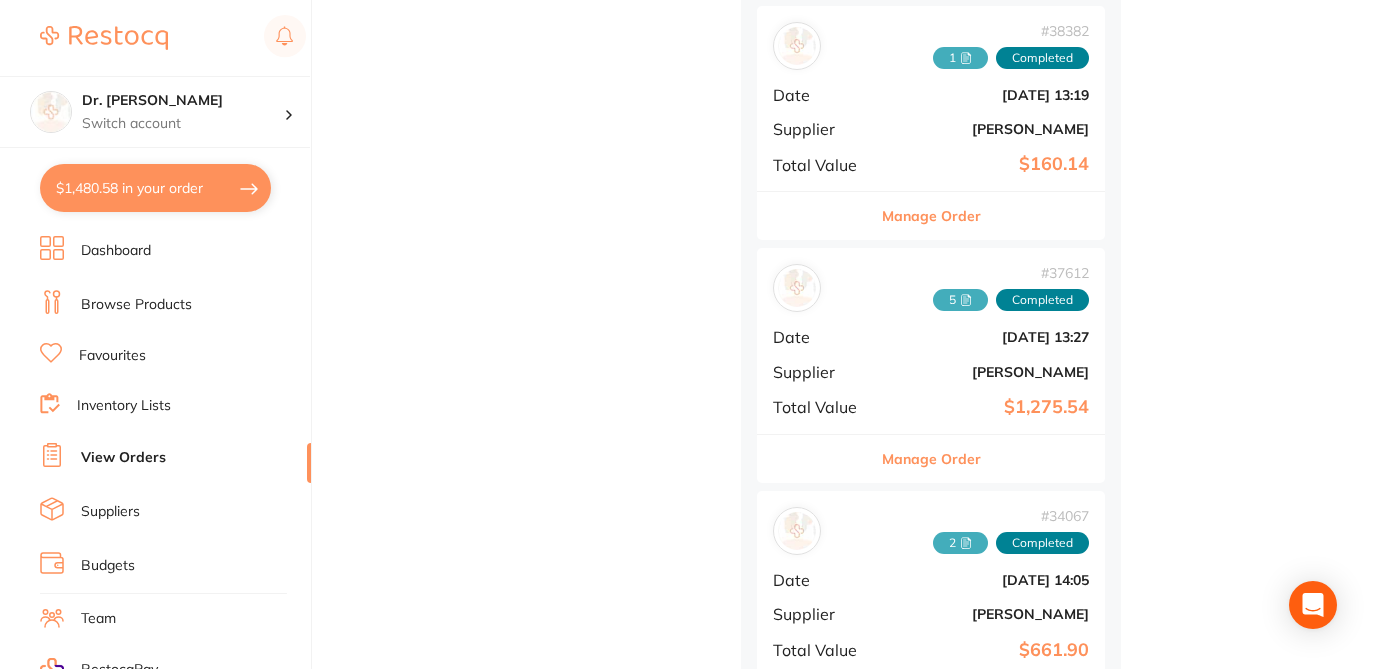 scroll, scrollTop: 6836, scrollLeft: 0, axis: vertical 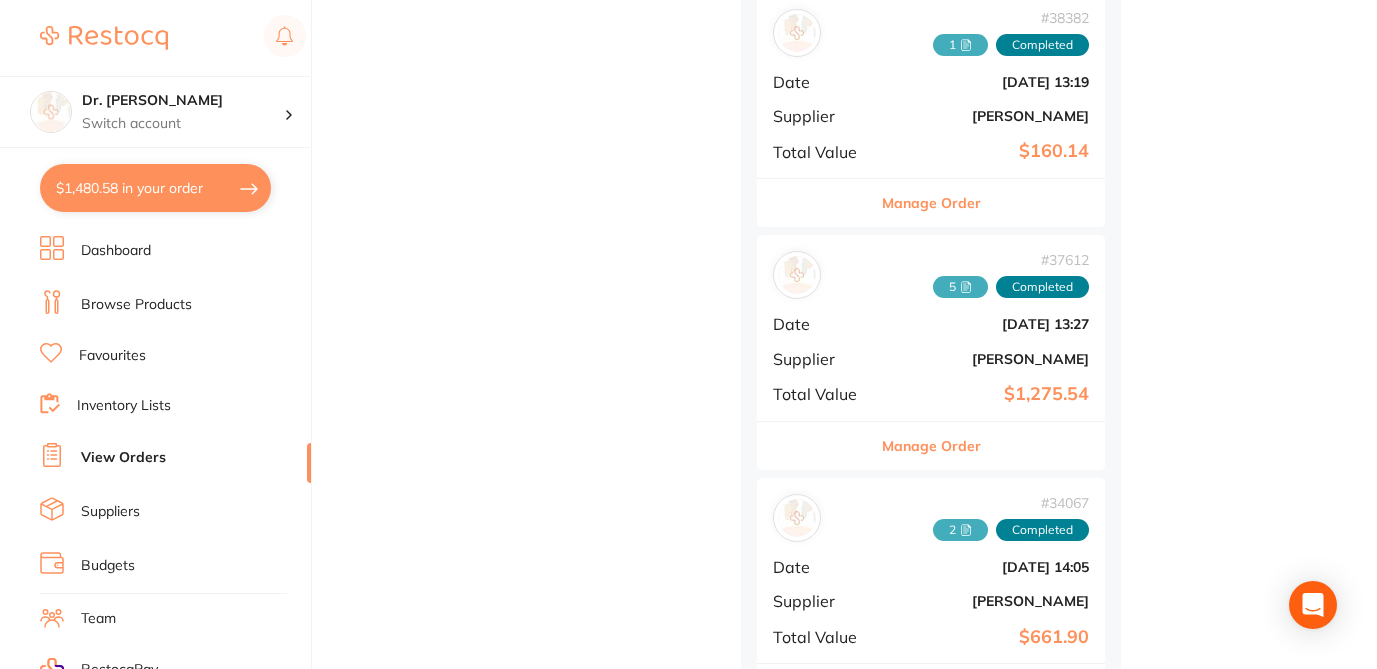 click on "Manage Order" at bounding box center (931, 203) 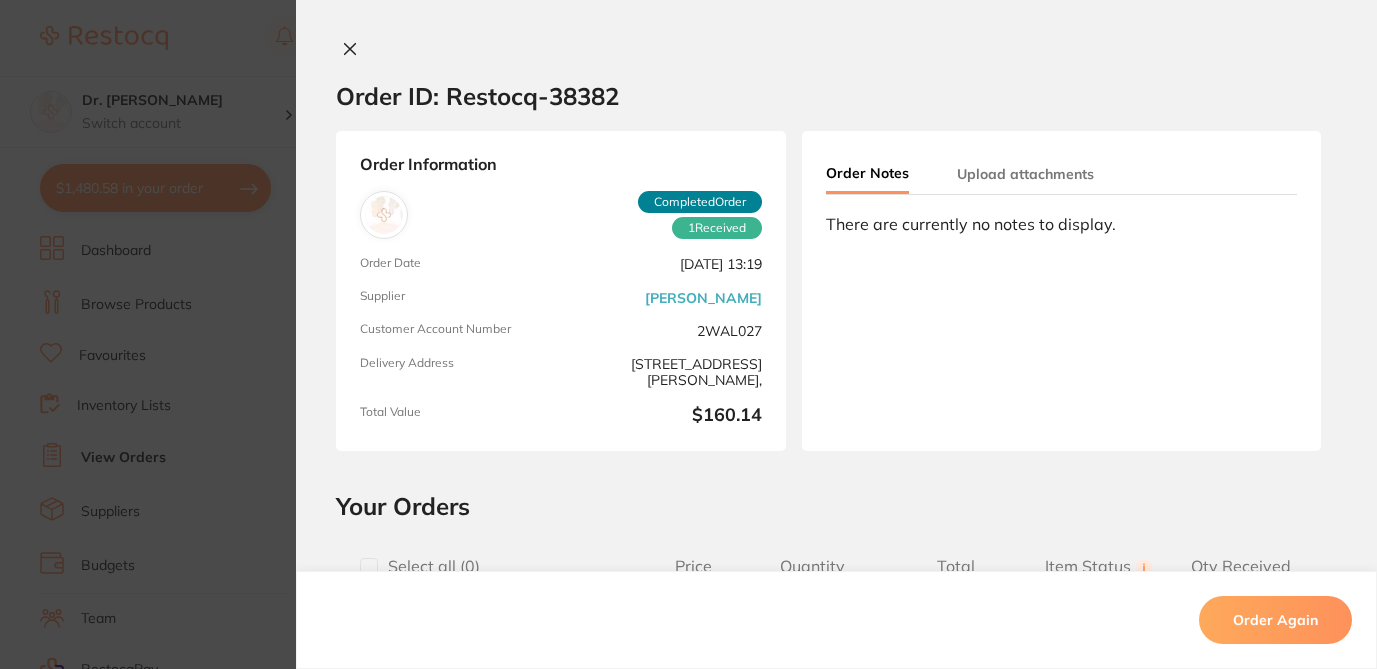 click at bounding box center [369, 567] 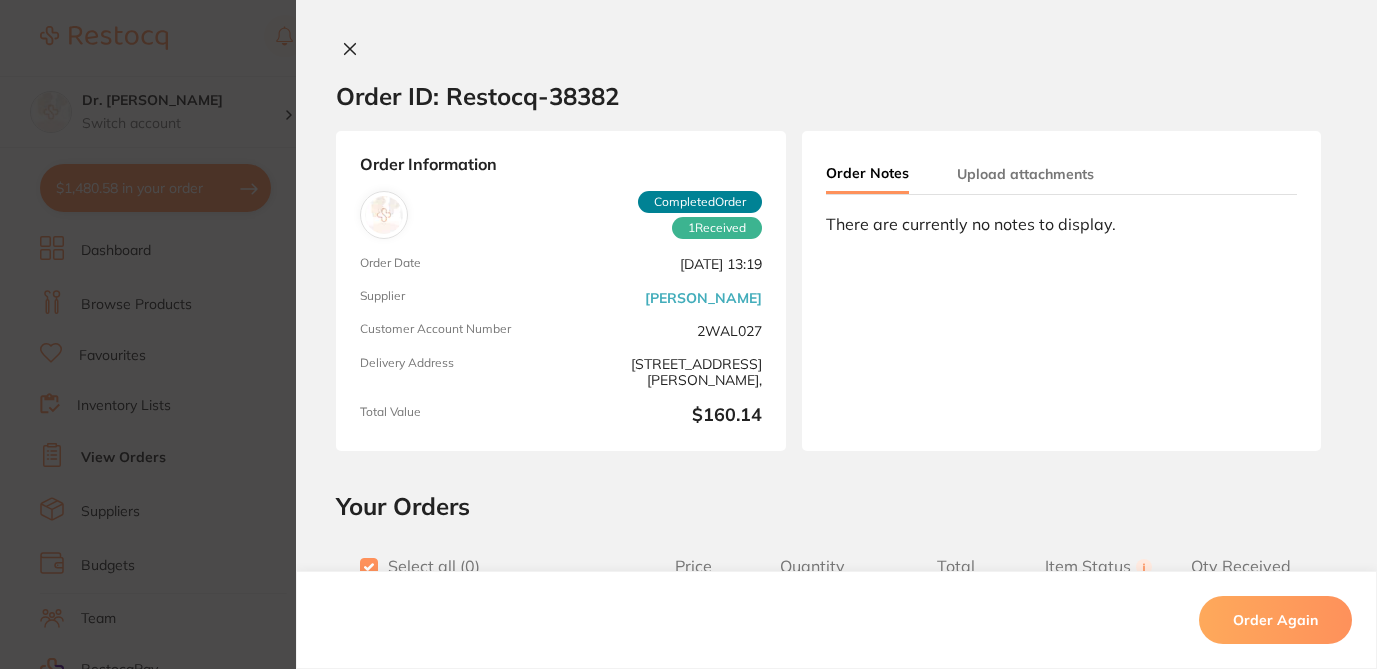 checkbox on "true" 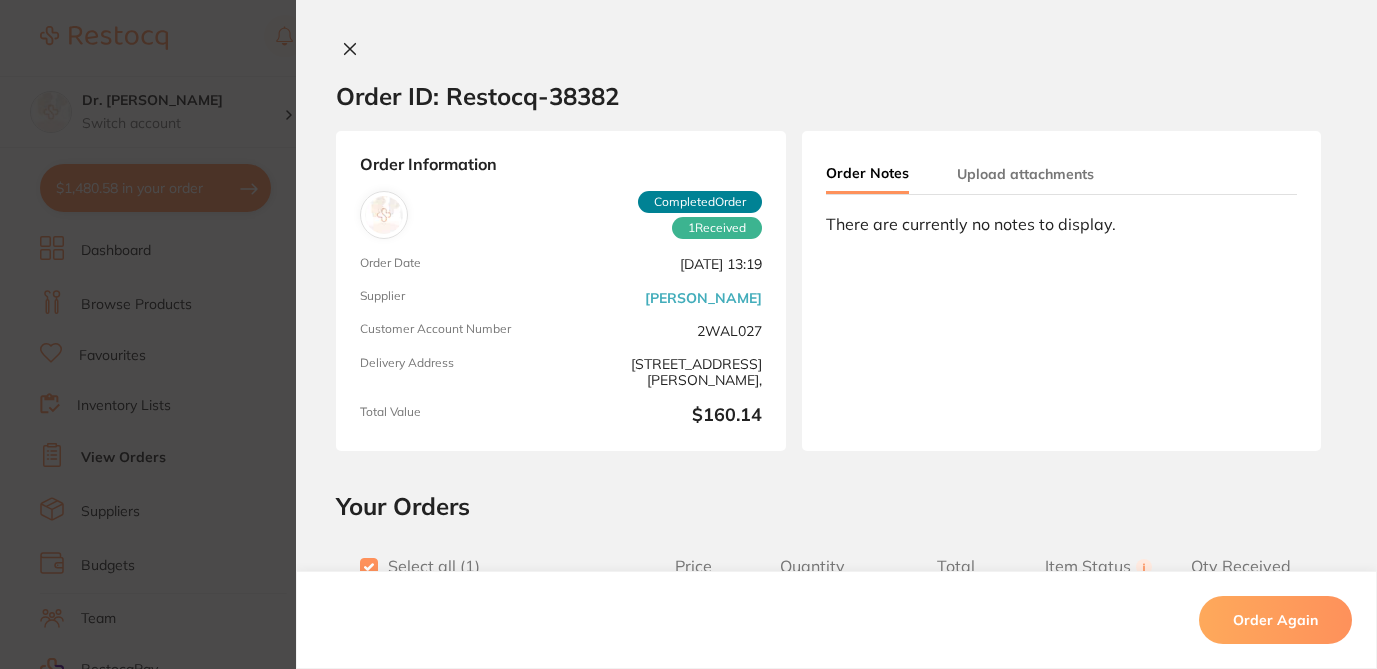 click on "Your Orders" at bounding box center (836, 506) 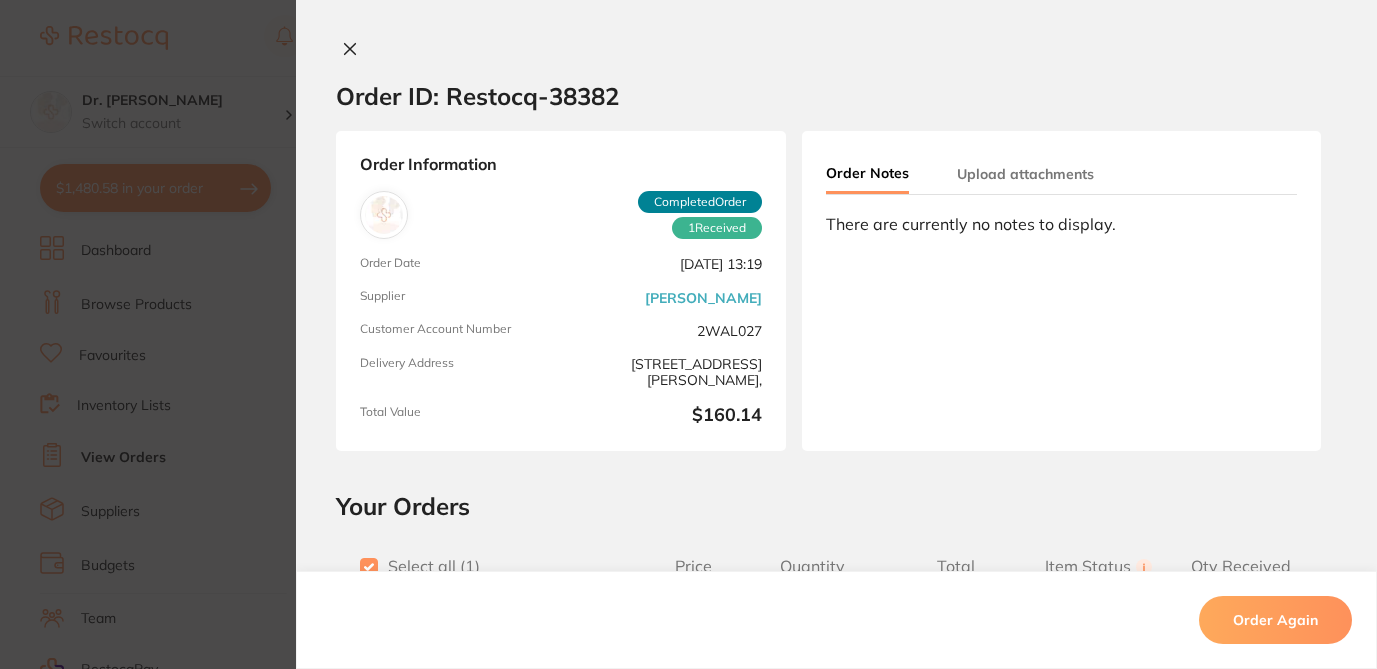 scroll, scrollTop: 6956, scrollLeft: 0, axis: vertical 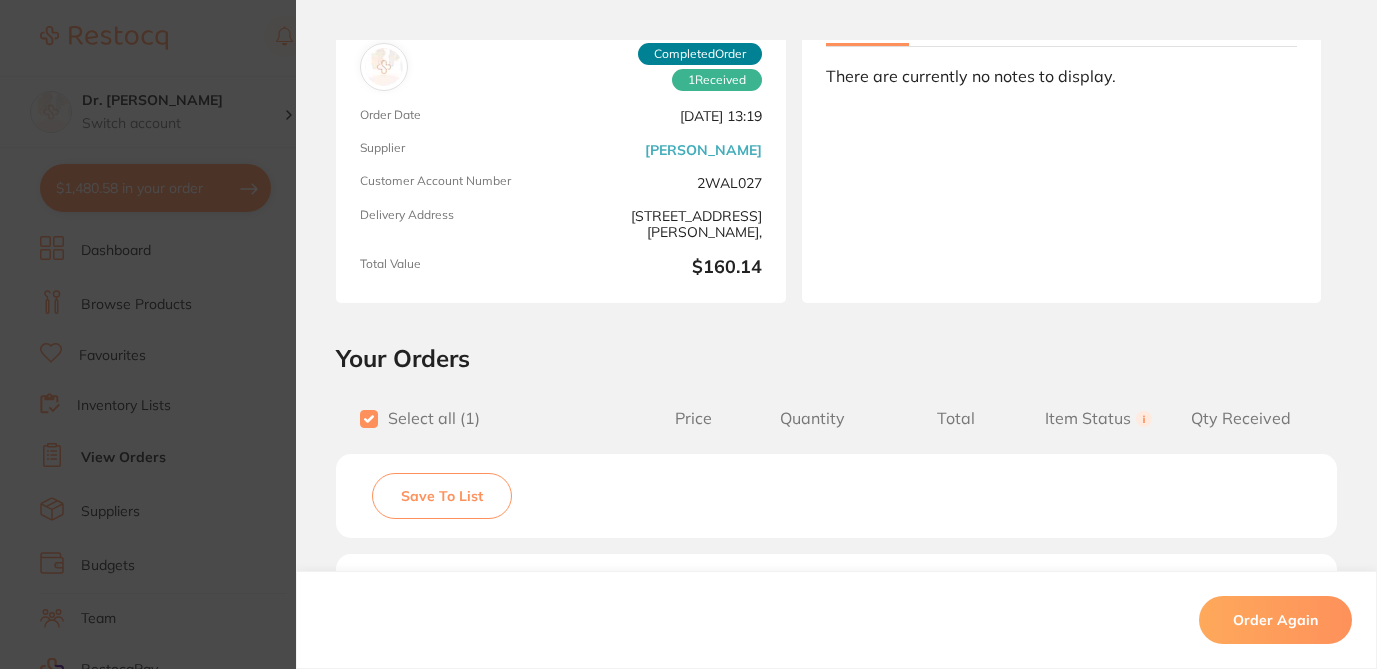 click on "Save To List" at bounding box center [442, 496] 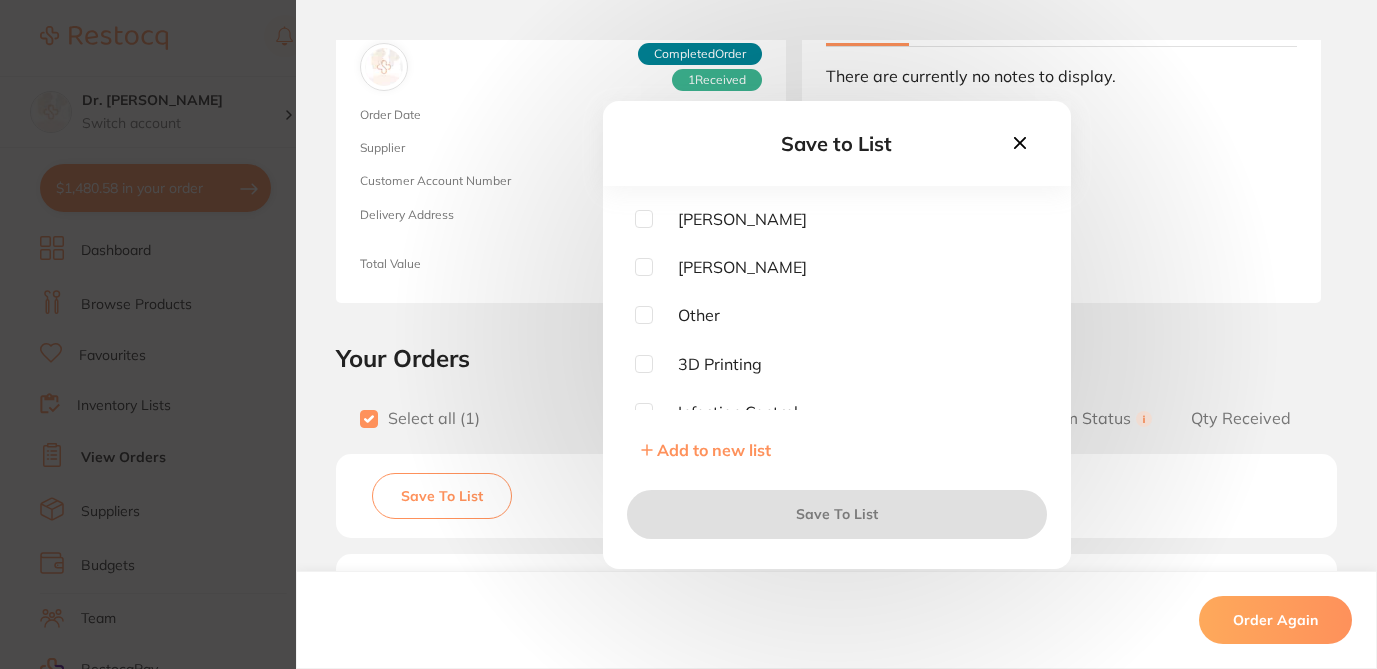 click at bounding box center [644, 219] 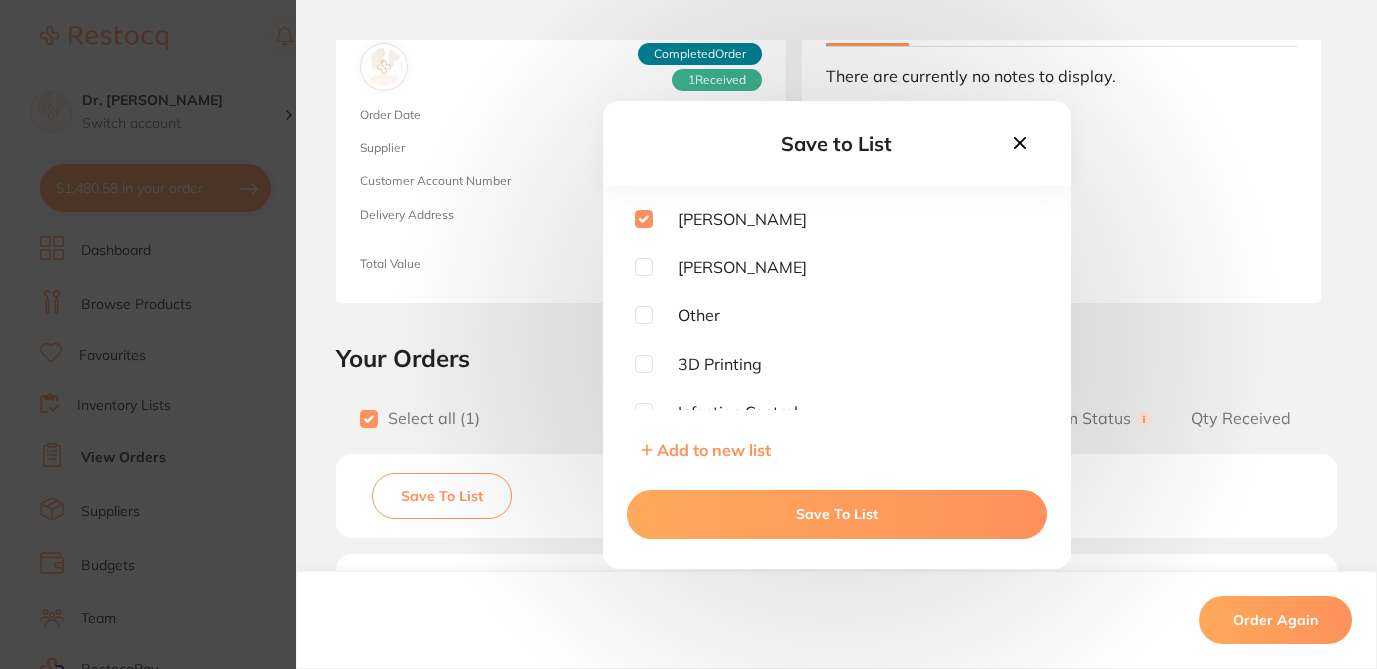 click on "Save To List" at bounding box center (837, 514) 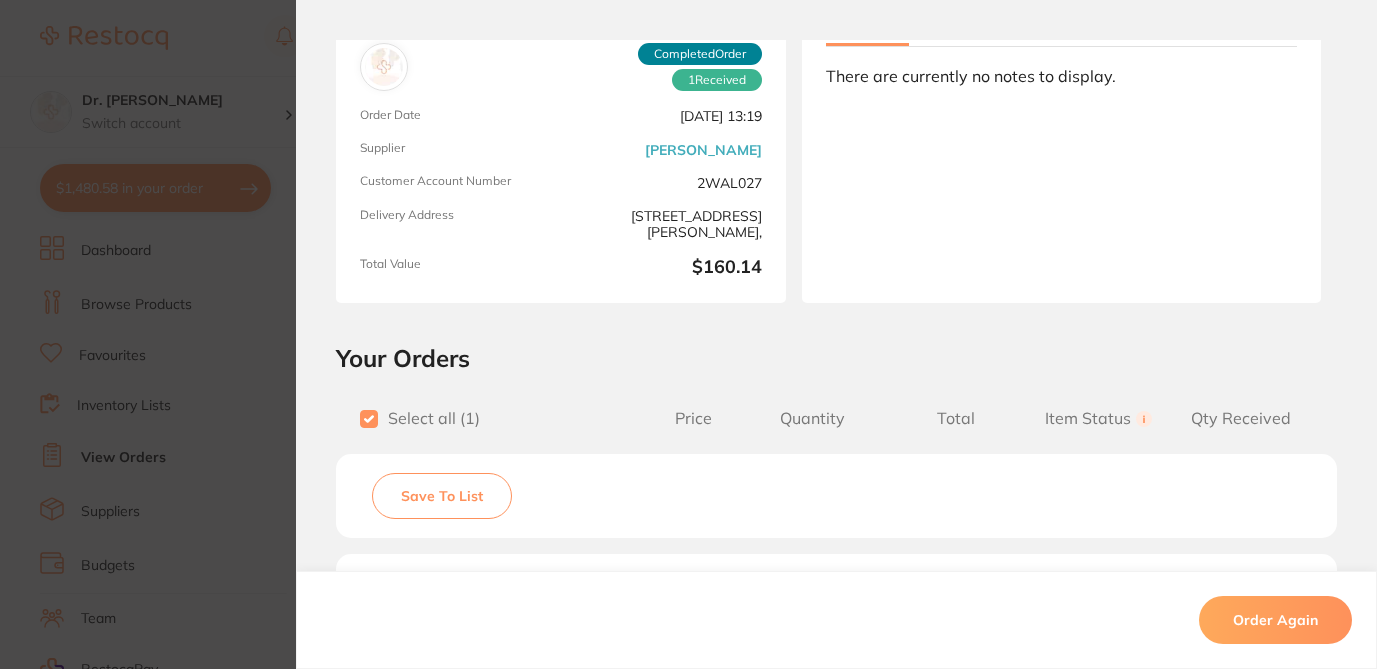 click on "Order ID: Restocq- 38382   Order Information   1  Received Completed  Order Order Date May 10 2024, 13:19 Supplier Henry Schein Halas   Customer Account Number 2WAL027 Delivery Address Suite 5 17-19 knox st double bay 2028,  Total Value $160.14 Order Notes Upload attachments There are currently no notes to display. Your Orders   Select all ( 1 ) Price Quantity Total Item Status   You can use this feature to track items that you have received and those that are on backorder Qty Received Save To List KOMET Composite Polishing Kit Spiral Polishing Wheel x 10   Product    Code:  K-4669     $145.58 1 $145.58 Received Received Back Order KOMET Composite Polishing Kit Spiral Polishing Wheel x 10 Product    Code:  K-4669 $145.58 Quantity:  1 Status:   Received Received Back Order Quantity Received:  Recipient: Default ( customer.care@henryschein.com.au ) Message:   10.0 % GST Incl. $14.56 Sub Total  Incl. GST  ( 1   Items) $160.14 Order Again ✕ ✕" at bounding box center (688, 334) 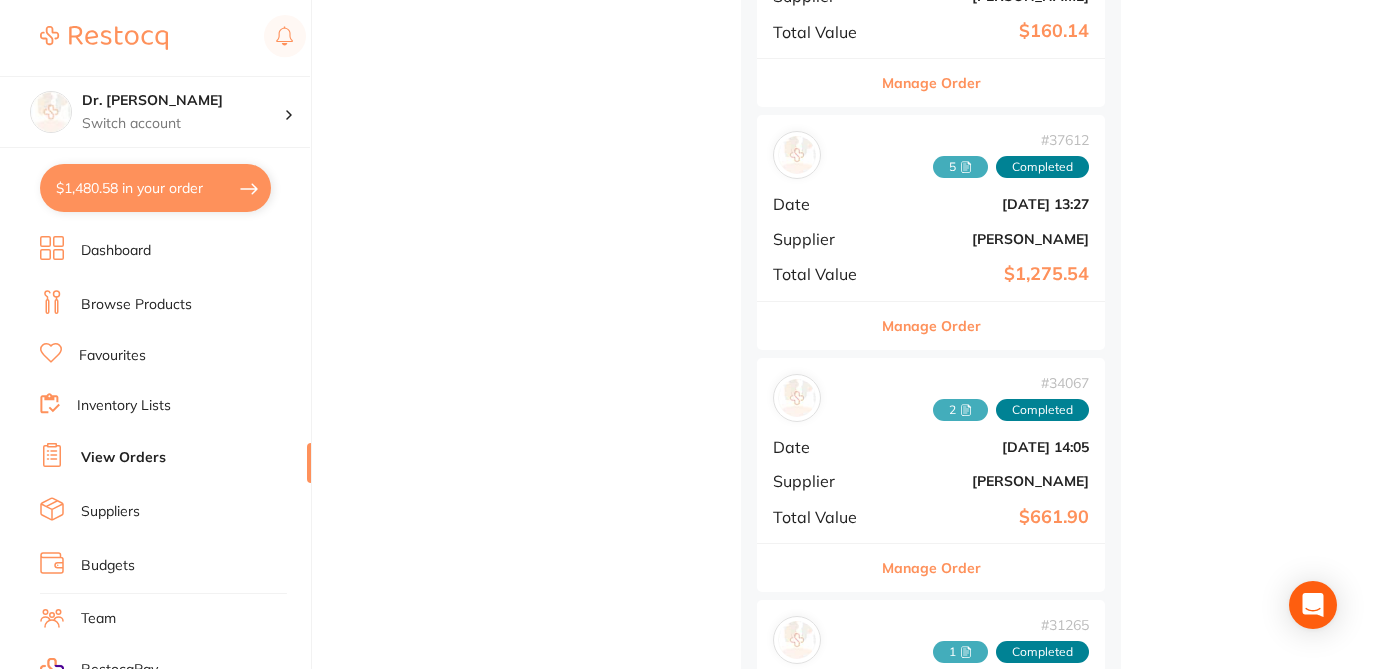 click on "Manage Order" at bounding box center (931, 568) 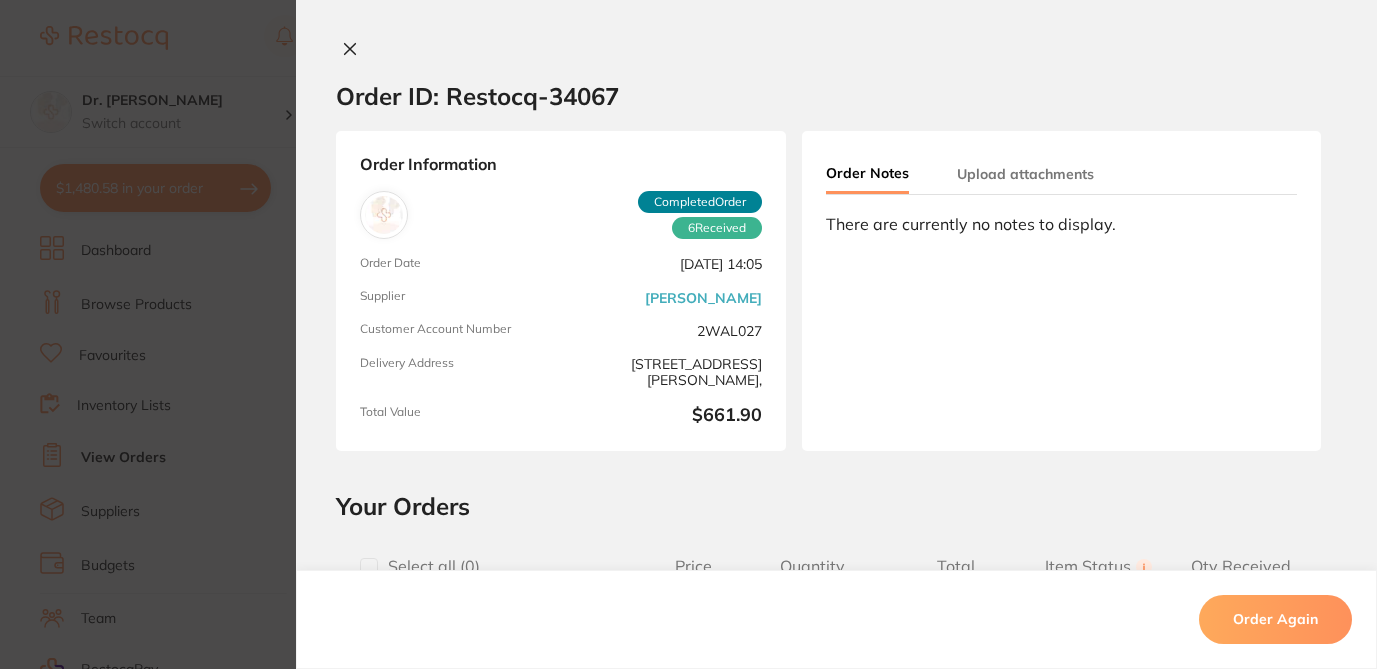 click at bounding box center [369, 567] 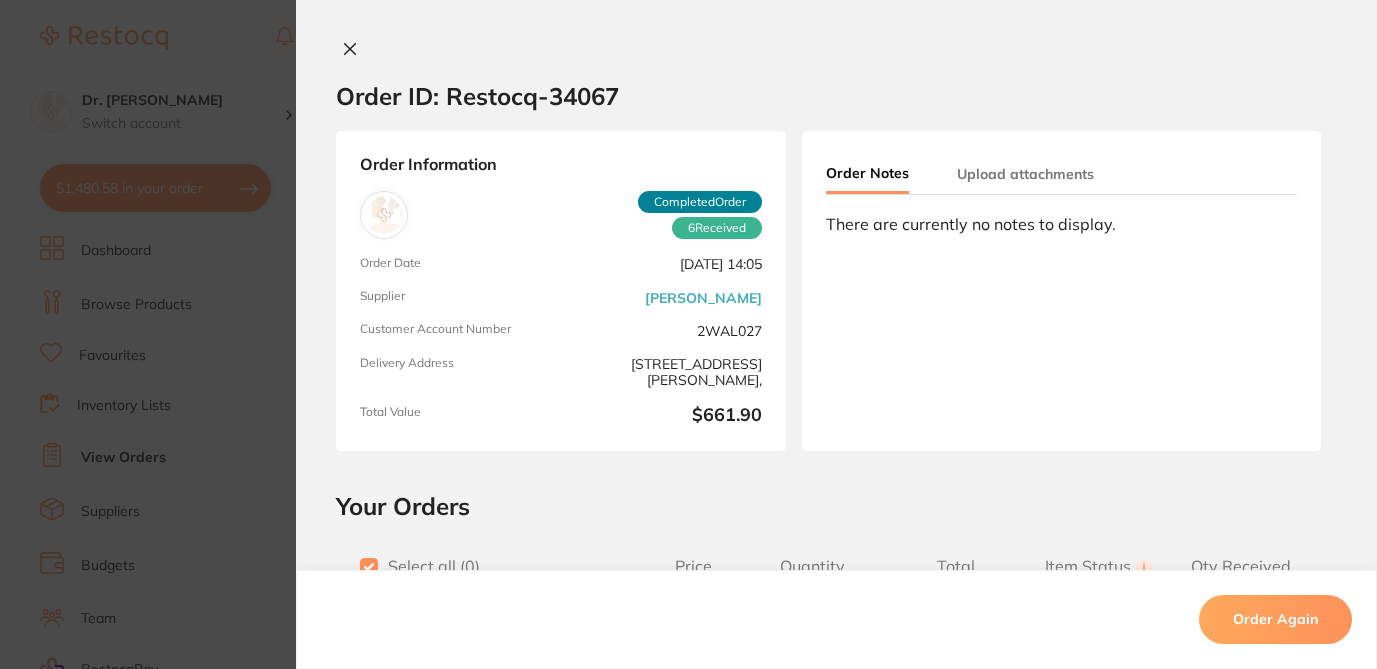 checkbox on "true" 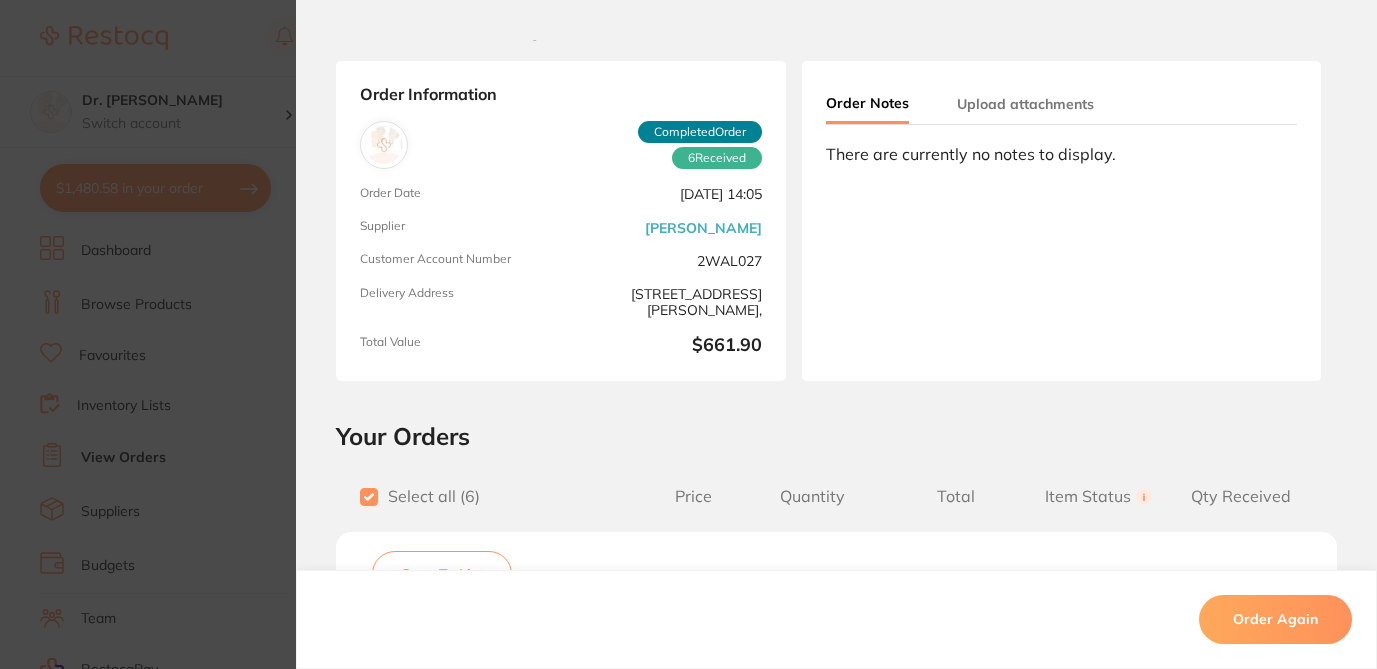 scroll, scrollTop: 105, scrollLeft: 0, axis: vertical 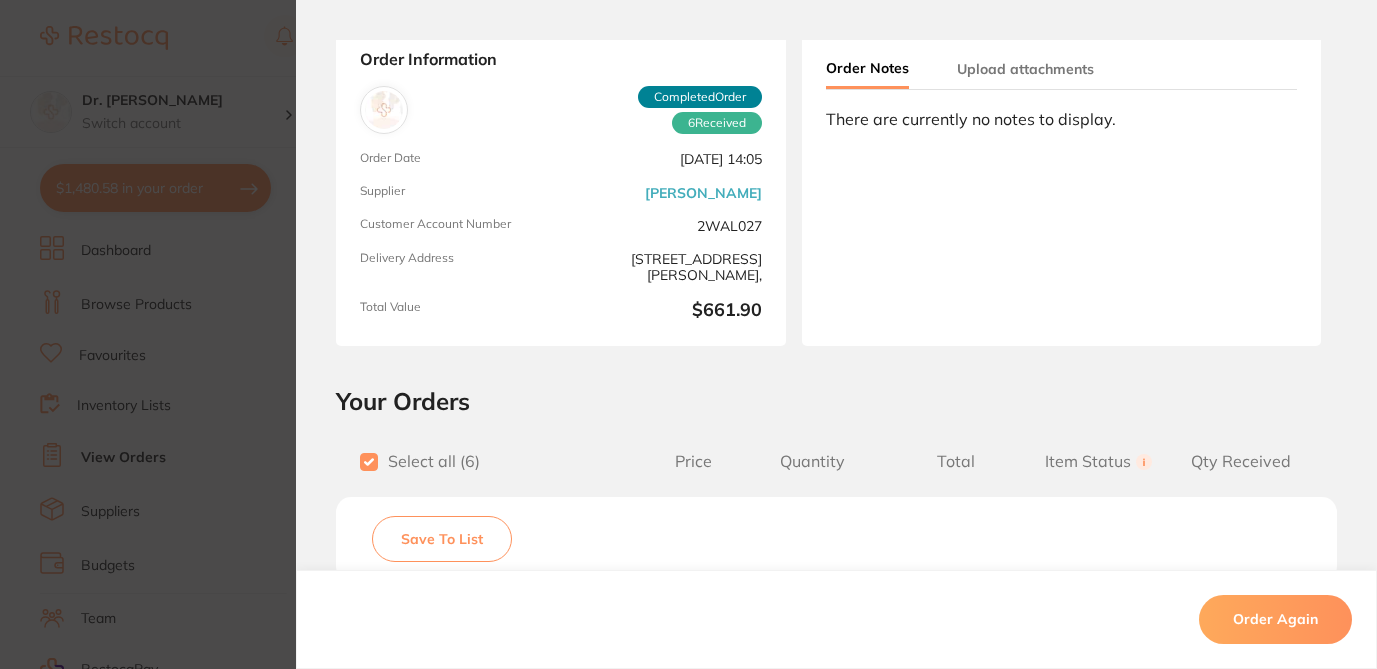 click on "Save To List" at bounding box center [442, 539] 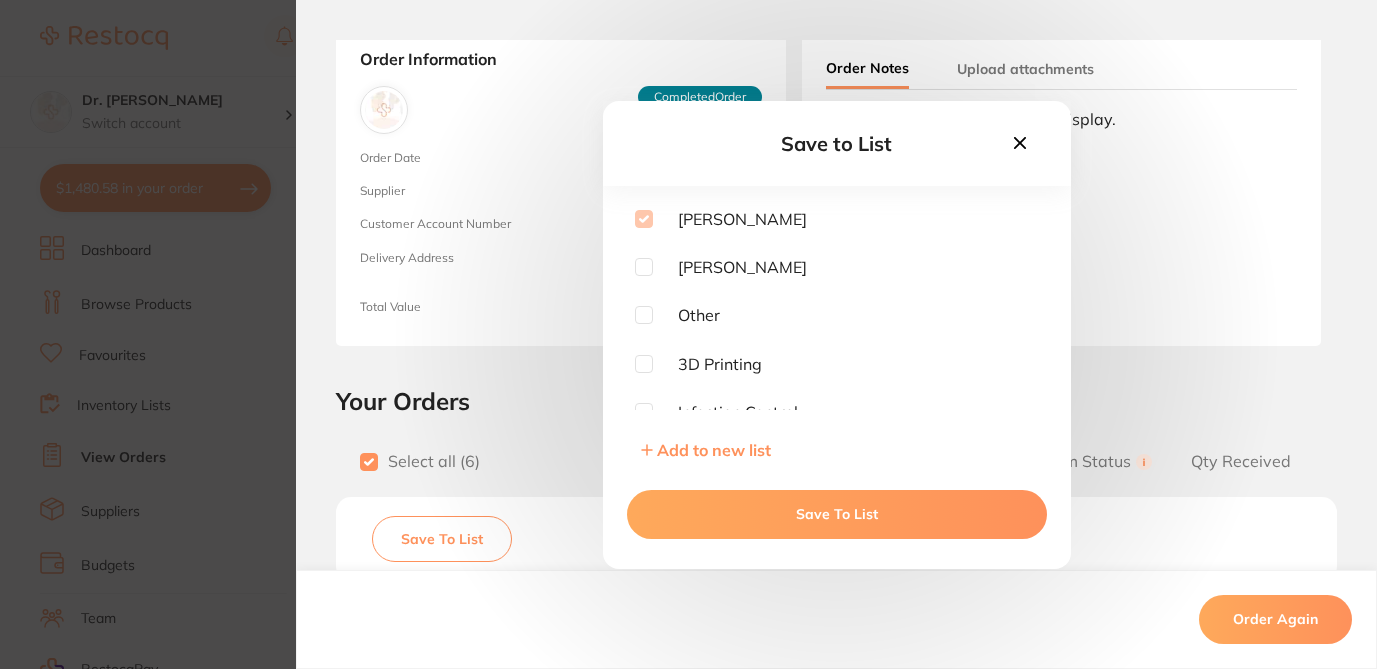 click on "Save To List" at bounding box center [837, 514] 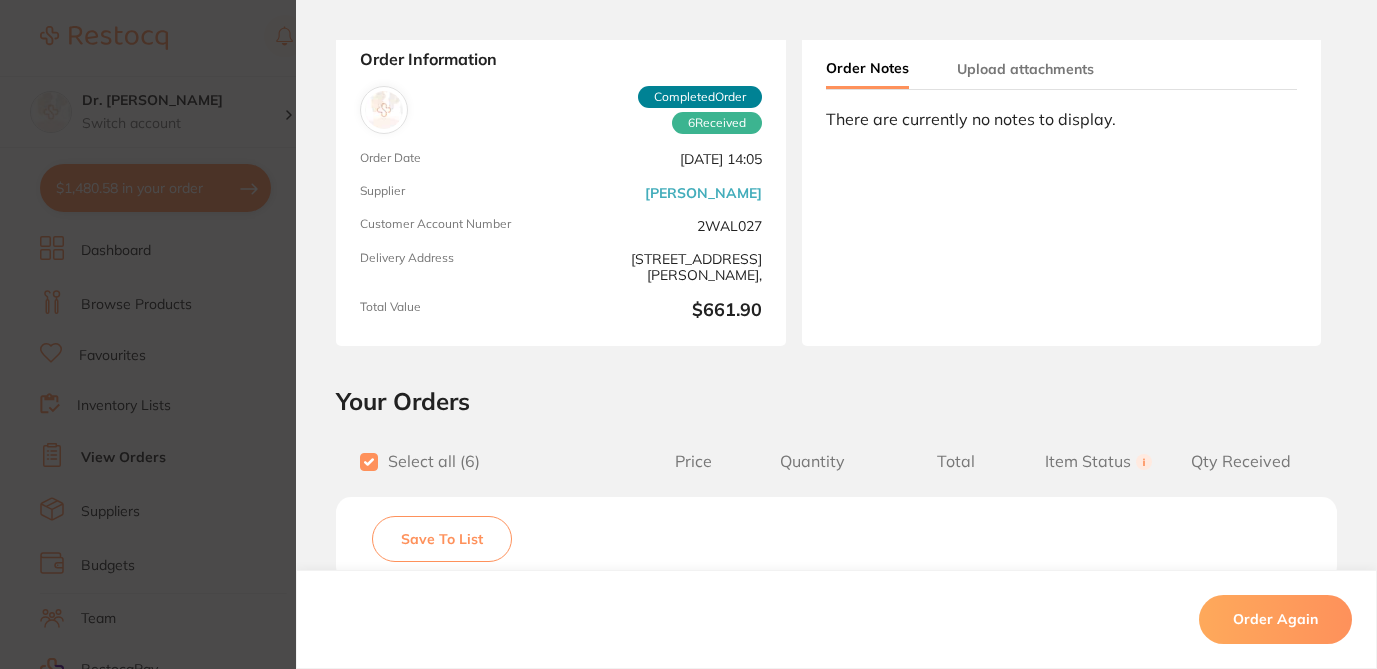 click on "Order ID: Restocq- 34067   Order Information   6  Received Completed  Order Order Date Apr 3 2024, 14:05 Supplier Henry Schein Halas   Customer Account Number 2WAL027 Delivery Address Suite 5 17-19 knox st double bay 2028,  Total Value $661.90 Order Notes Upload attachments There are currently no notes to display. Your Orders   Select all ( 6 ) Price Quantity Total Item Status   You can use this feature to track items that you have received and those that are on backorder Qty Received Save To List WHIPMIX Snapstone Pink 5kg   Product    Code:  IV-23690     $160.00 1 $160.00 Received Received Back Order SPEEDY CLEAN WIPES Canister of 100 Neutral Detergent Wipes   Product    Code:  WC-190328     $10.30 6 $61.80 Received Received Back Order SE BOND 2 Kit Primer 6ml & Bond 5 ml   Product    Code:  KY-282270     $261.82 1 $261.82 Received Received Back Order PAROTISROLL Cotton Roll Size 5 Pack of 100   Product    Code:  RO-160005     $46.82 1 $46.82 Received Received Back Order FRESH N UP Wet Towels Box of 50" at bounding box center [688, 334] 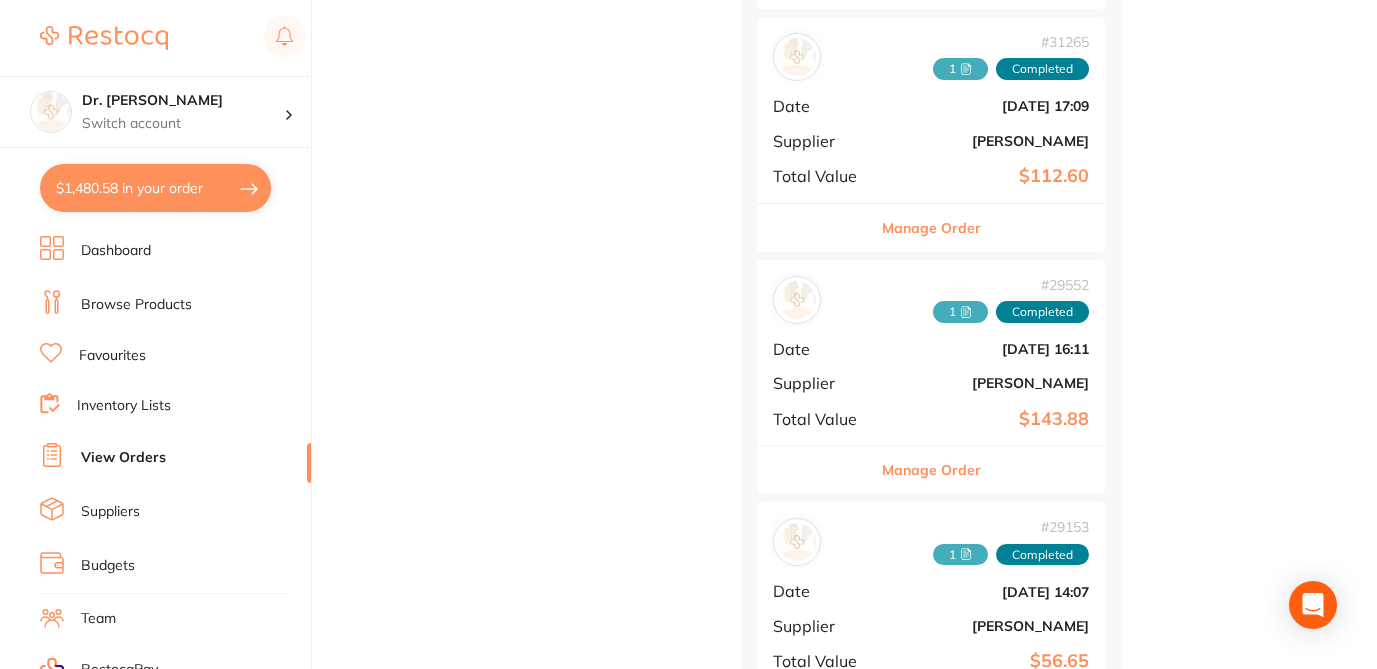 scroll, scrollTop: 7552, scrollLeft: 0, axis: vertical 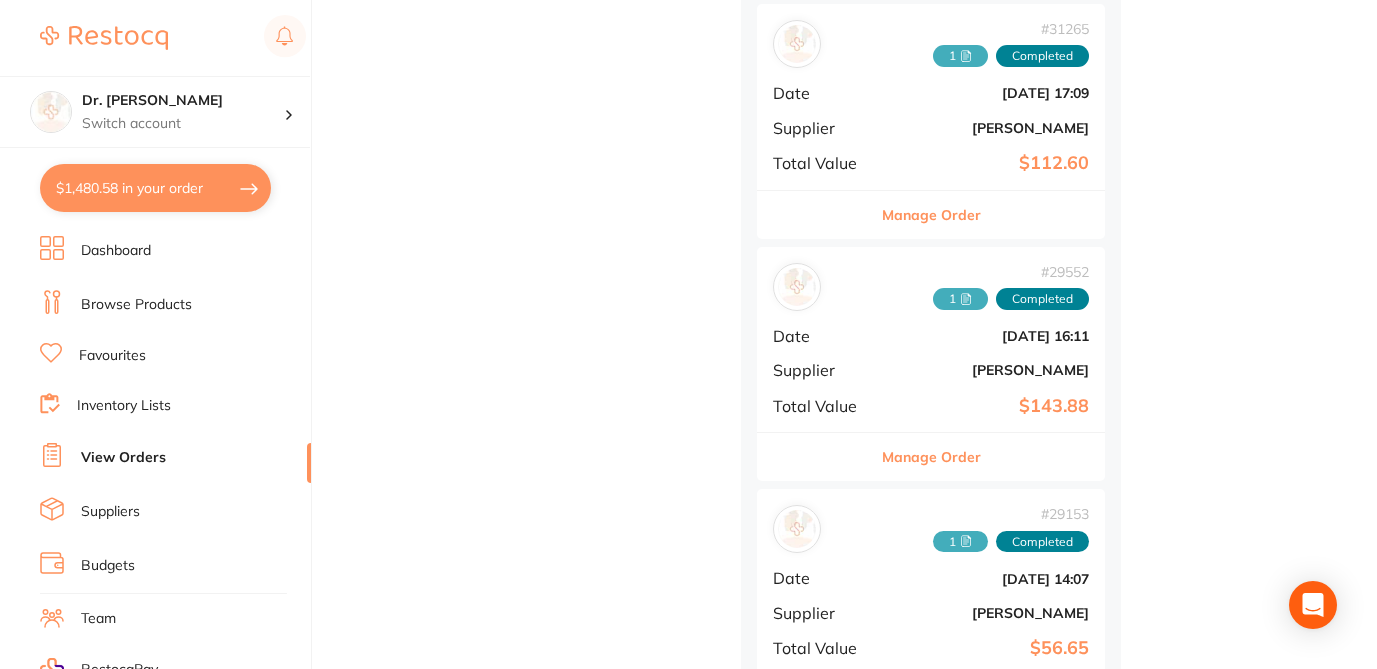 click on "Manage Order" at bounding box center (931, 215) 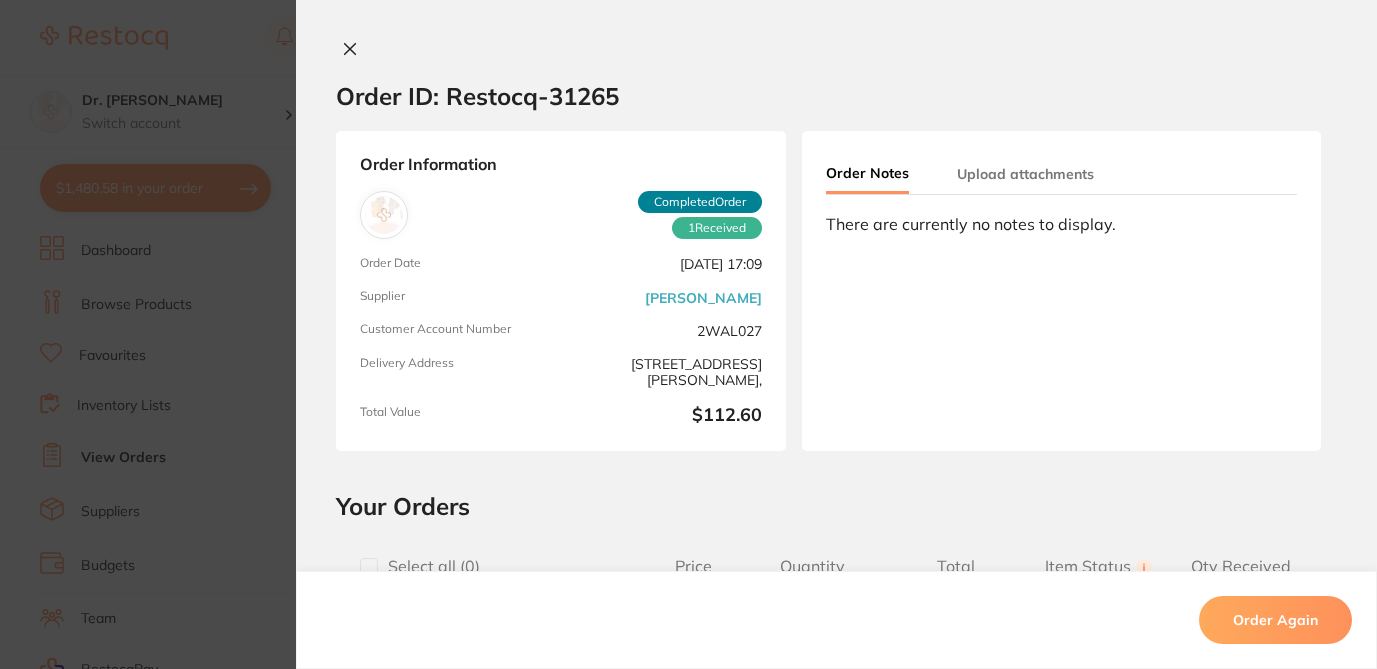 click on "Order Again" at bounding box center (836, 620) 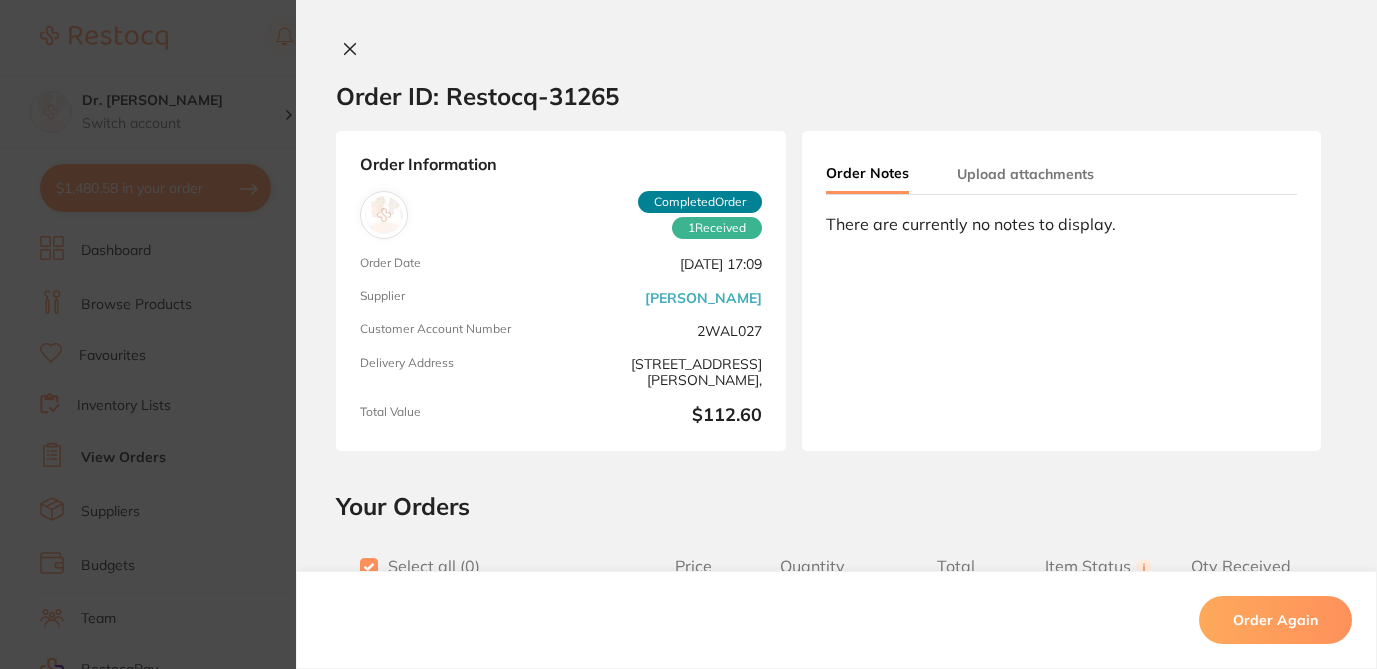checkbox on "true" 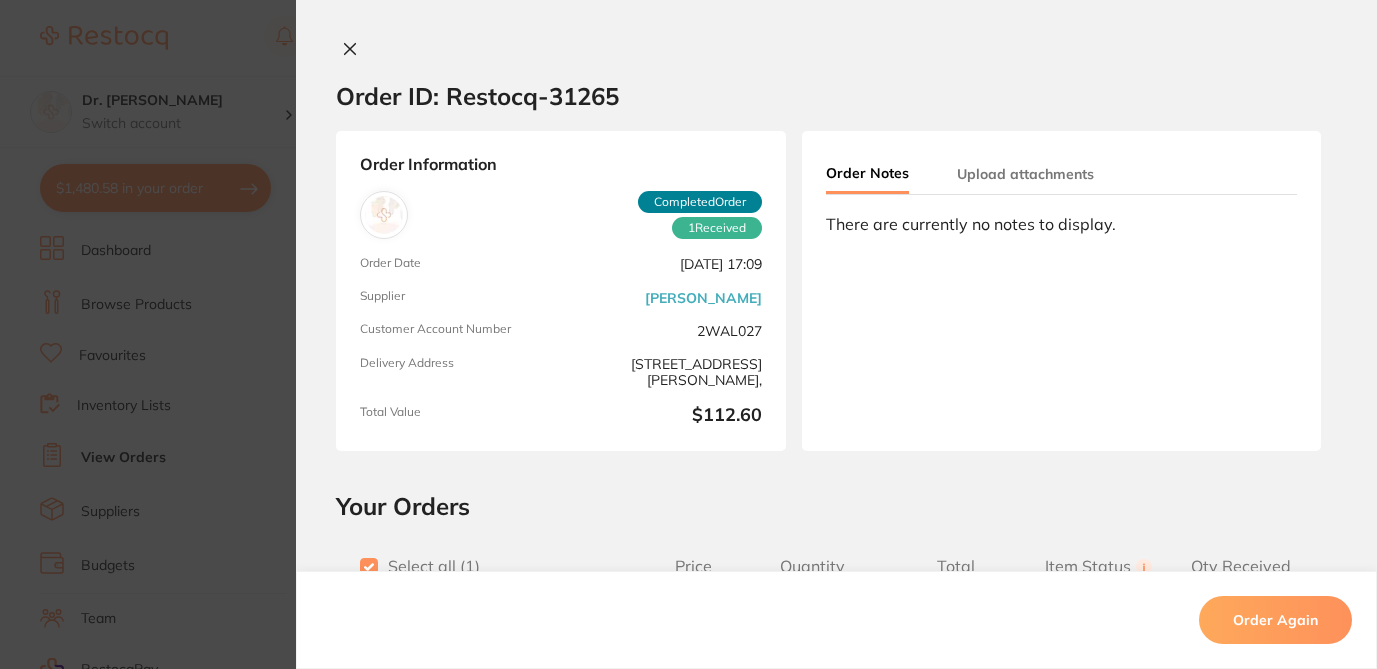 scroll, scrollTop: 6966, scrollLeft: 0, axis: vertical 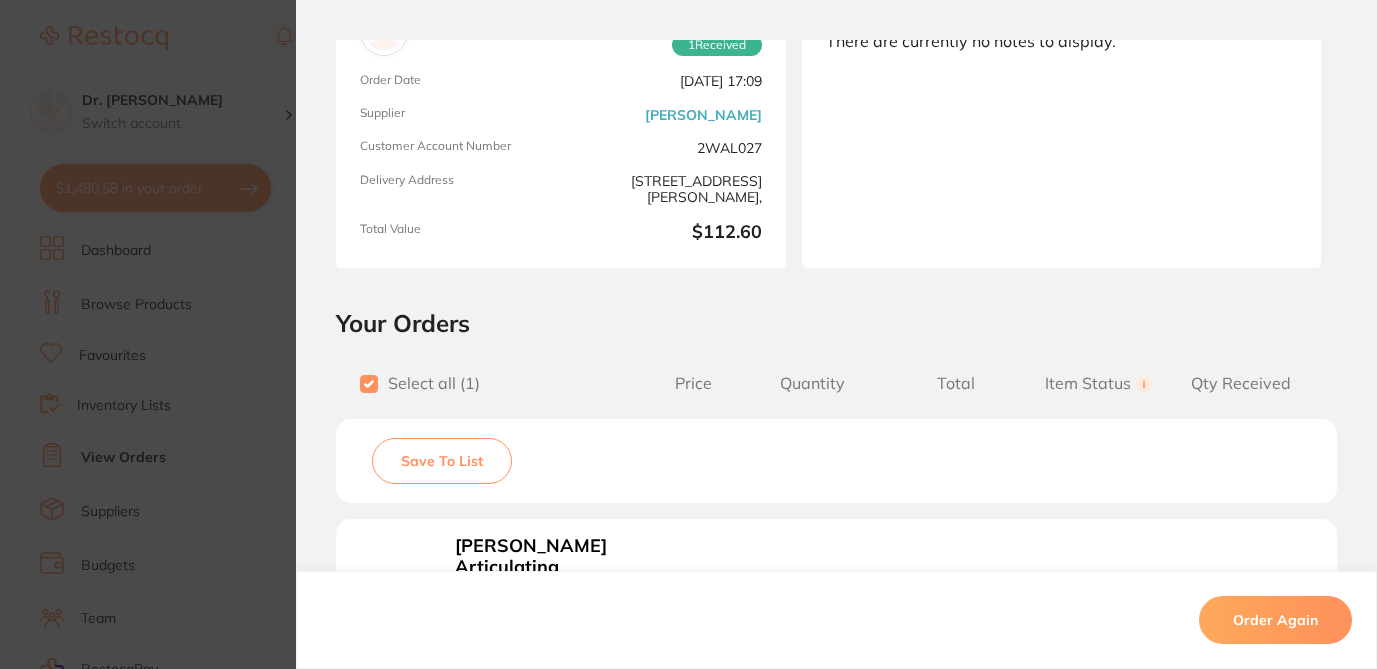 click on "Save To List" at bounding box center [442, 461] 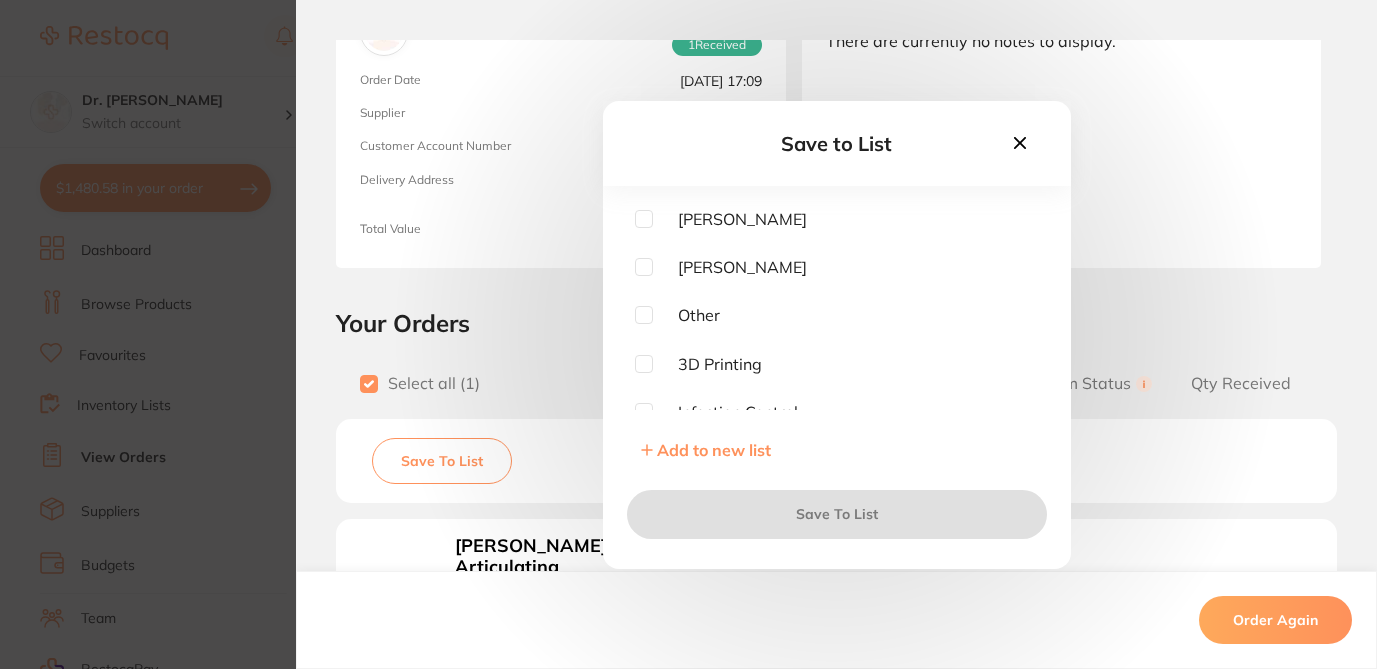 click at bounding box center (644, 219) 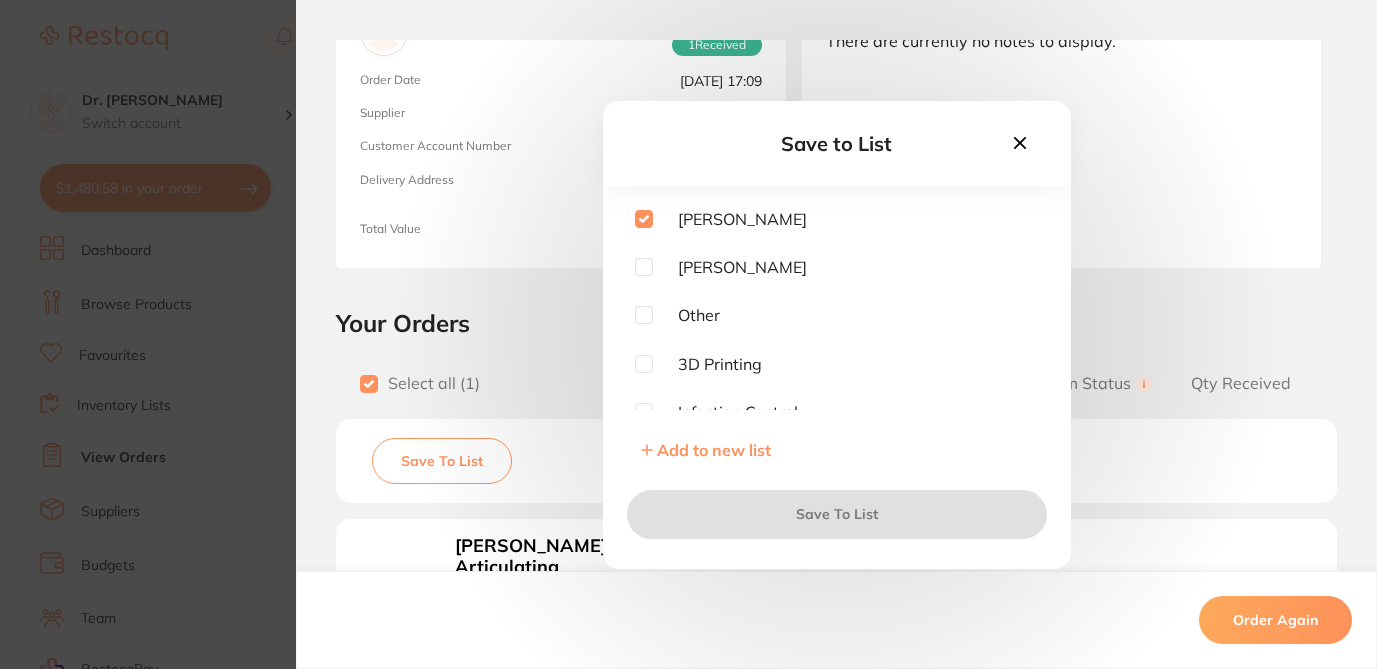 checkbox on "true" 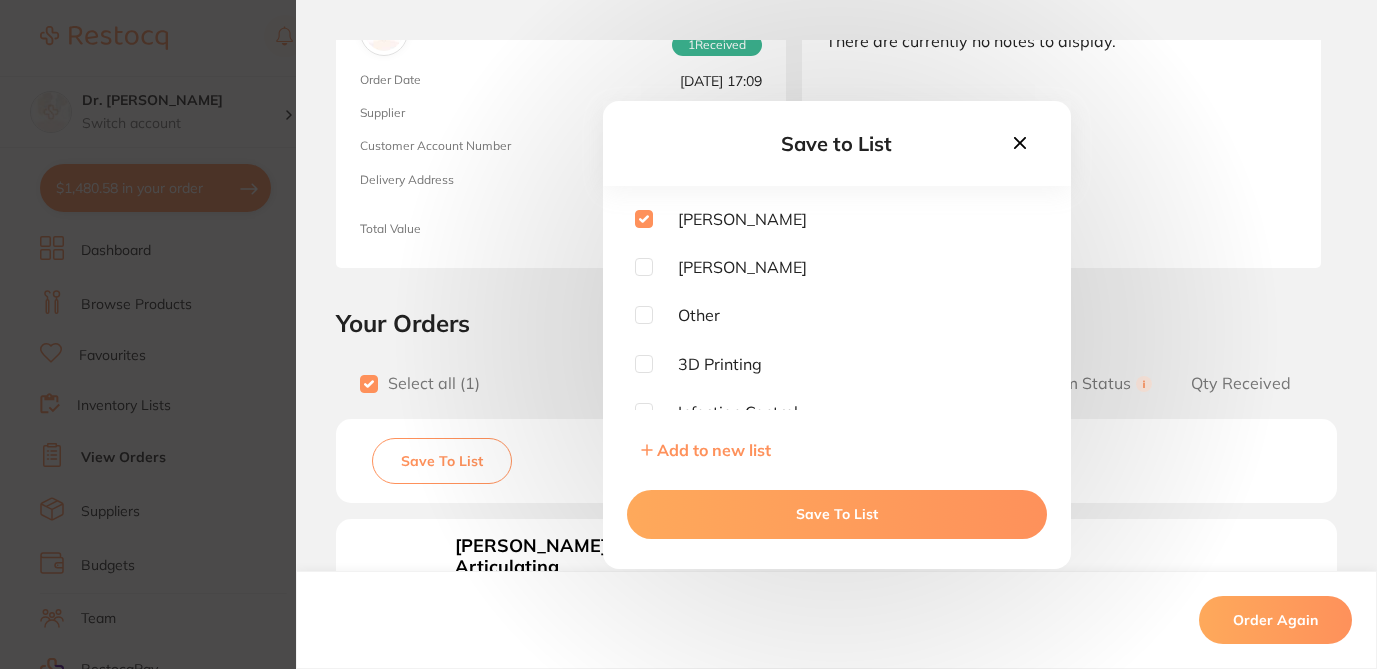 click on "Save To List" at bounding box center (837, 514) 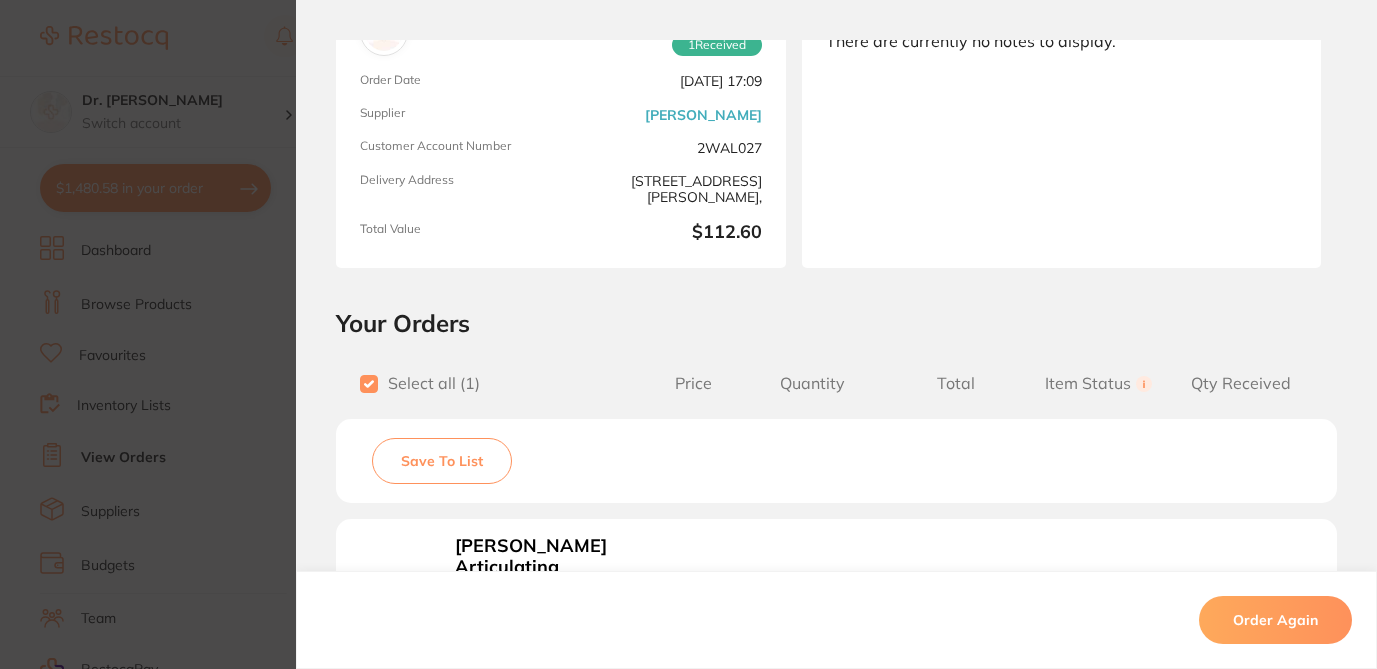 click on "Order ID: Restocq- 31265   Order Information   1  Received Completed  Order Order Date Mar 7 2024, 17:09 Supplier Henry Schein Halas   Customer Account Number 2WAL027 Delivery Address Suite 5 17-19 knox st double bay 2028,  Total Value $112.60 Order Notes Upload attachments There are currently no notes to display. Your Orders   Select all ( 1 ) Price Quantity Total Item Status   You can use this feature to track items that you have received and those that are on backorder Qty Received Save To List Ainsworth Articulating Paper, Radar Horseshoe, Blue Red   Product    Code:  A1-7100     $51.18 2 $102.36 Received Received Back Order Ainsworth Articulating Paper, Radar Horseshoe, Blue Red Product    Code:  A1-7100 $51.18 Quantity:  2 Status:   Received Received Back Order Quantity Received:  Recipient: Default ( customer.care@henryschein.com.au ) Message:   10.0 % GST Incl. $10.24 Sub Total  Incl. GST  ( 1   Items) $112.60 Order Again ✕ ✕" at bounding box center [688, 334] 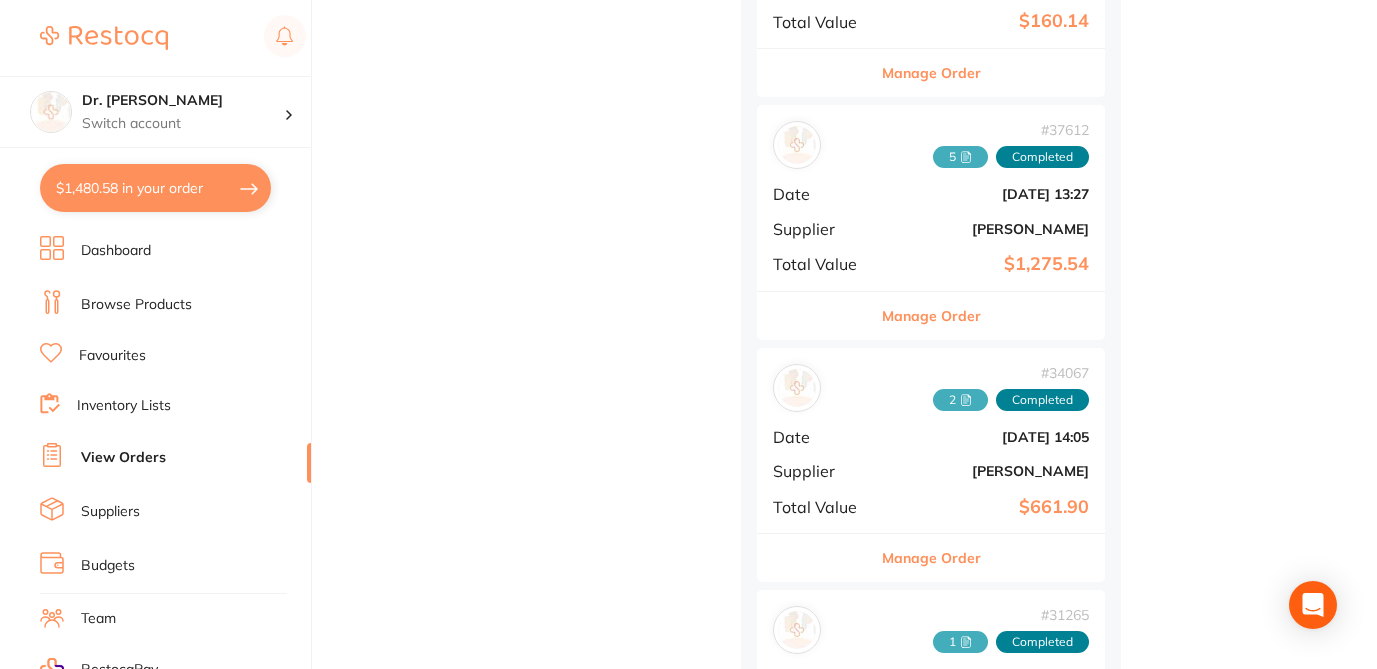 scroll, scrollTop: 0, scrollLeft: 166, axis: horizontal 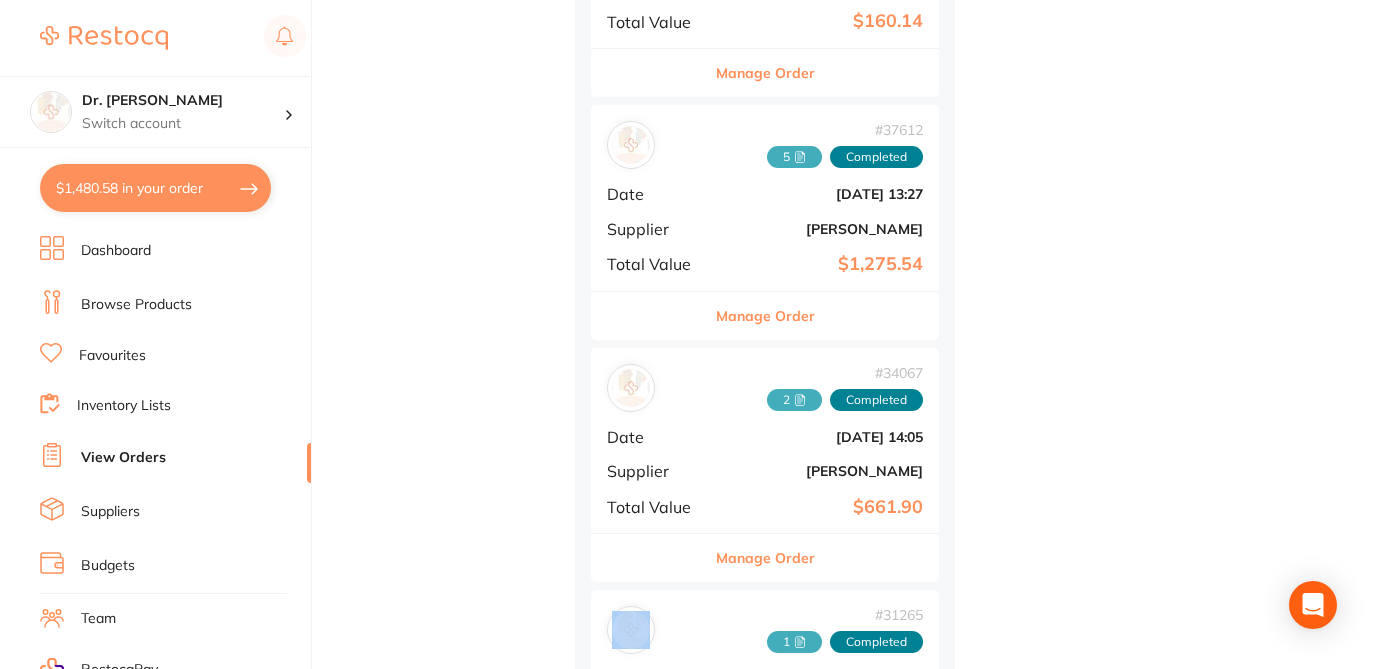 drag, startPoint x: 1376, startPoint y: 579, endPoint x: 1376, endPoint y: 604, distance: 25 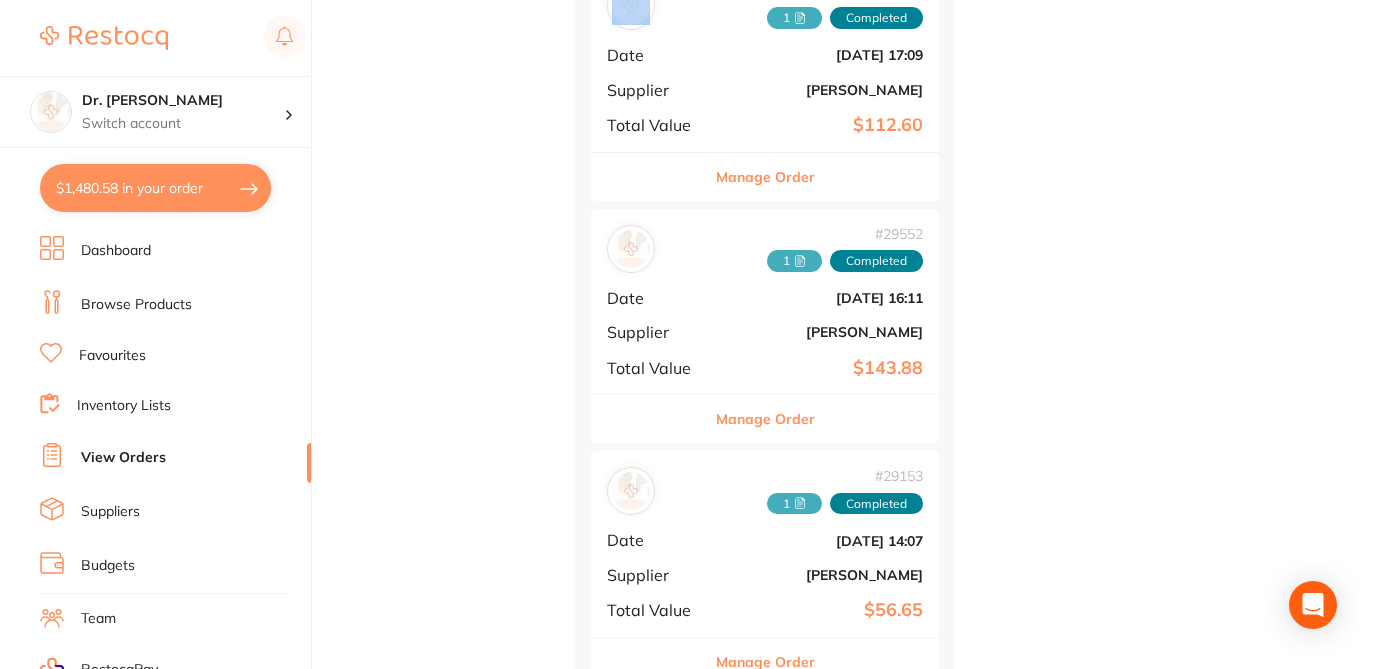scroll, scrollTop: 7603, scrollLeft: 0, axis: vertical 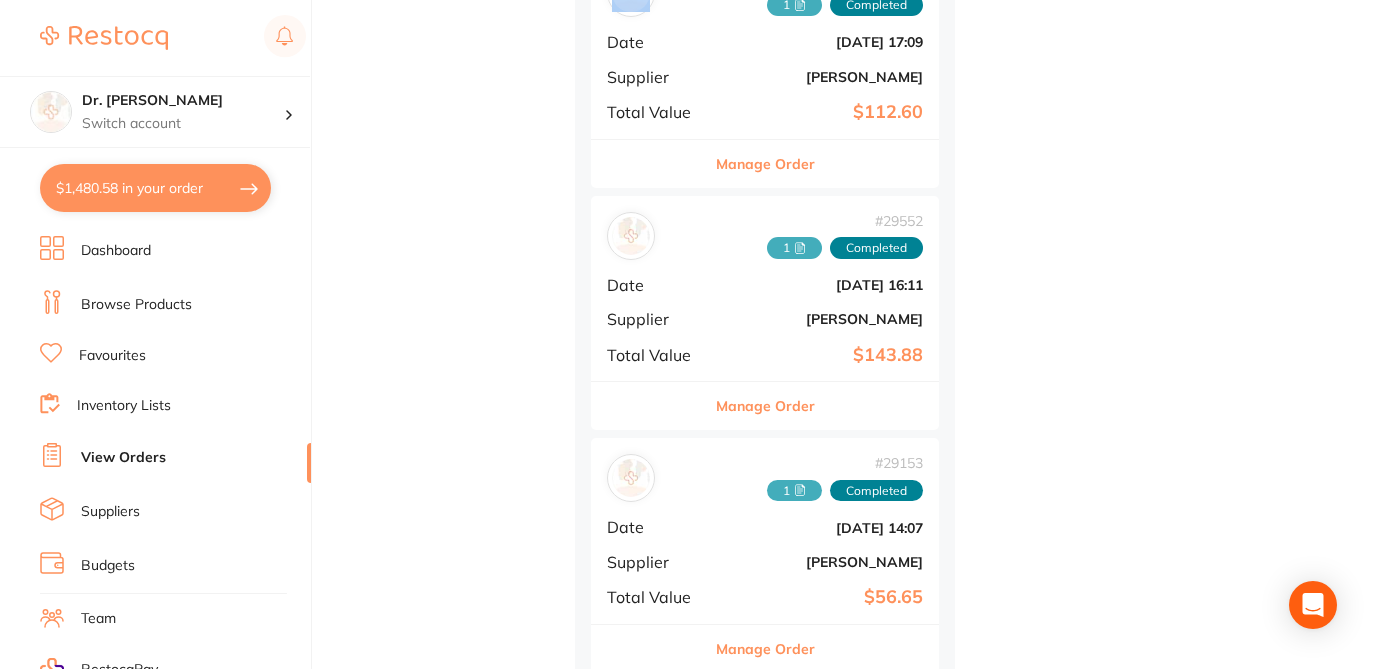 click on "Manage Order" at bounding box center (765, 164) 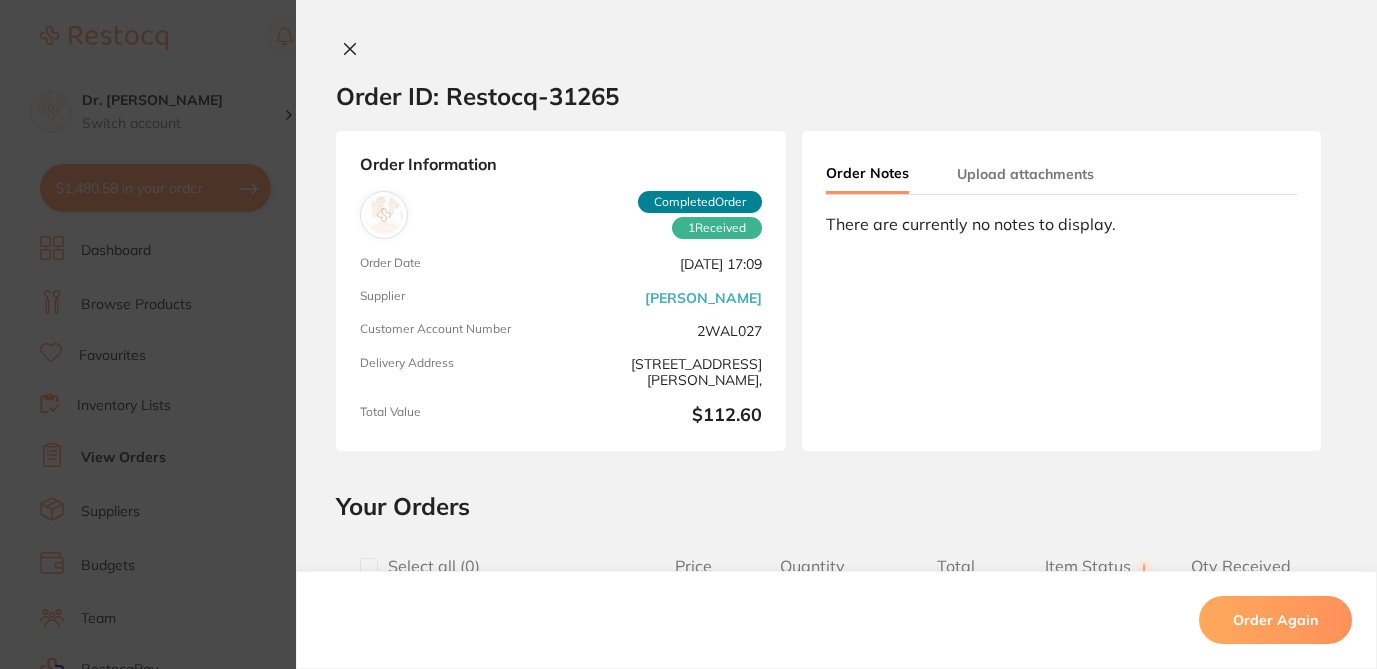 click at bounding box center (369, 567) 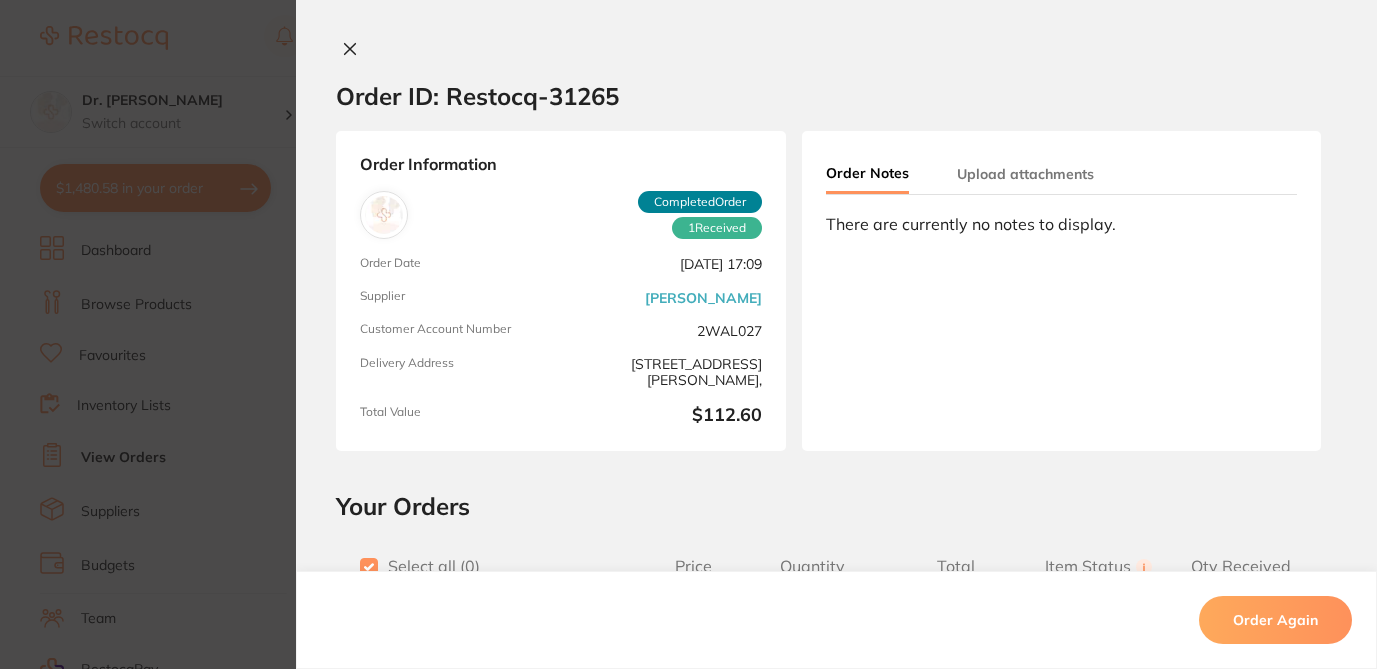 checkbox on "true" 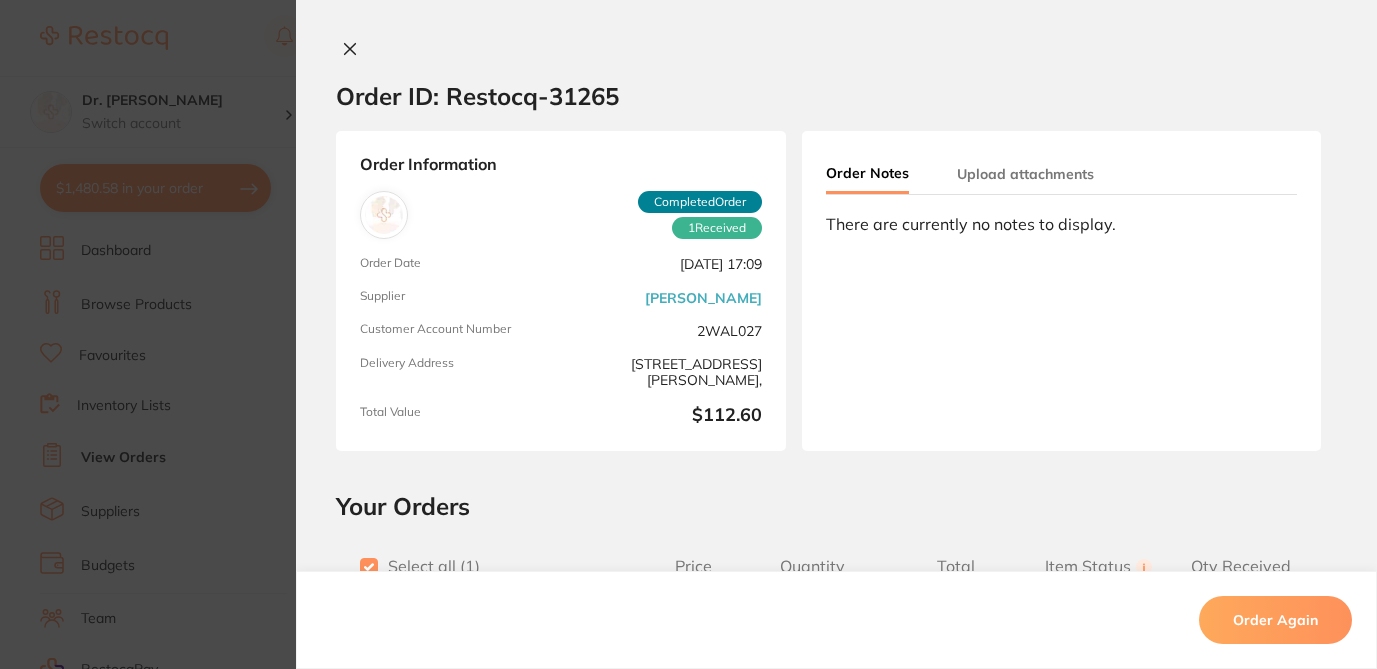 click on "Your Orders" at bounding box center (836, 506) 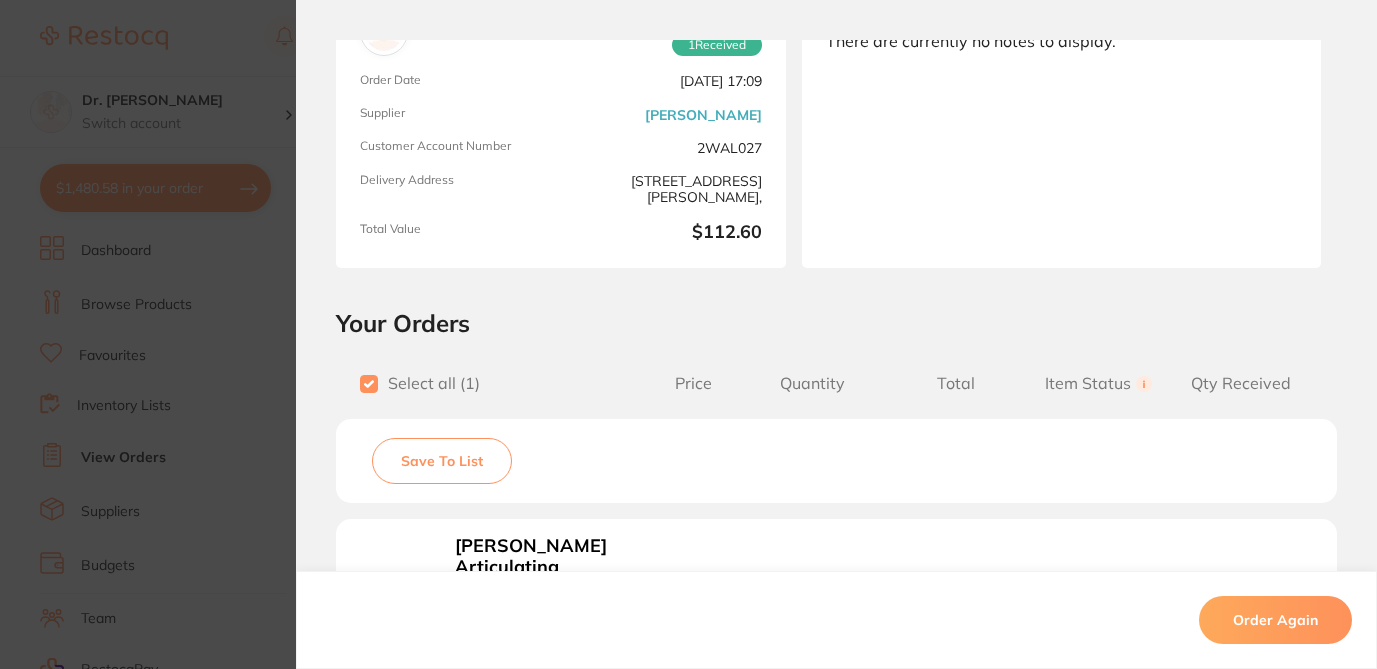 scroll, scrollTop: 186, scrollLeft: 0, axis: vertical 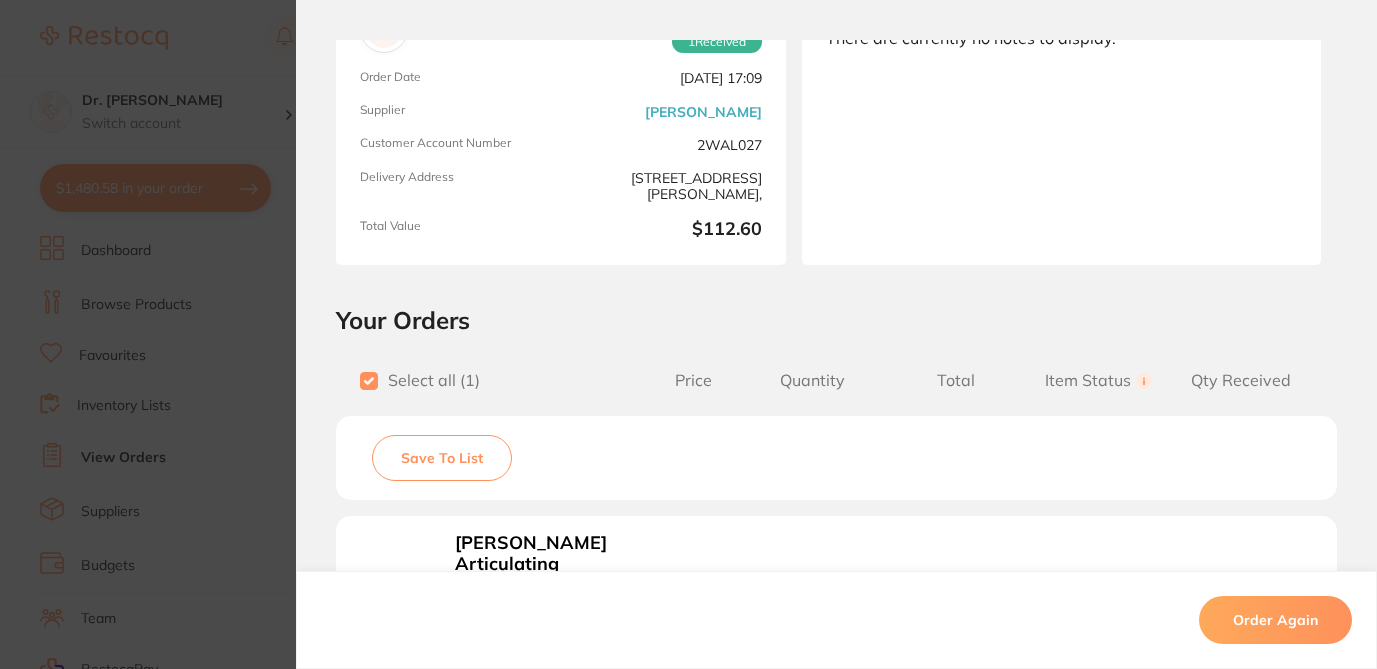 click on "Save To List" at bounding box center [442, 458] 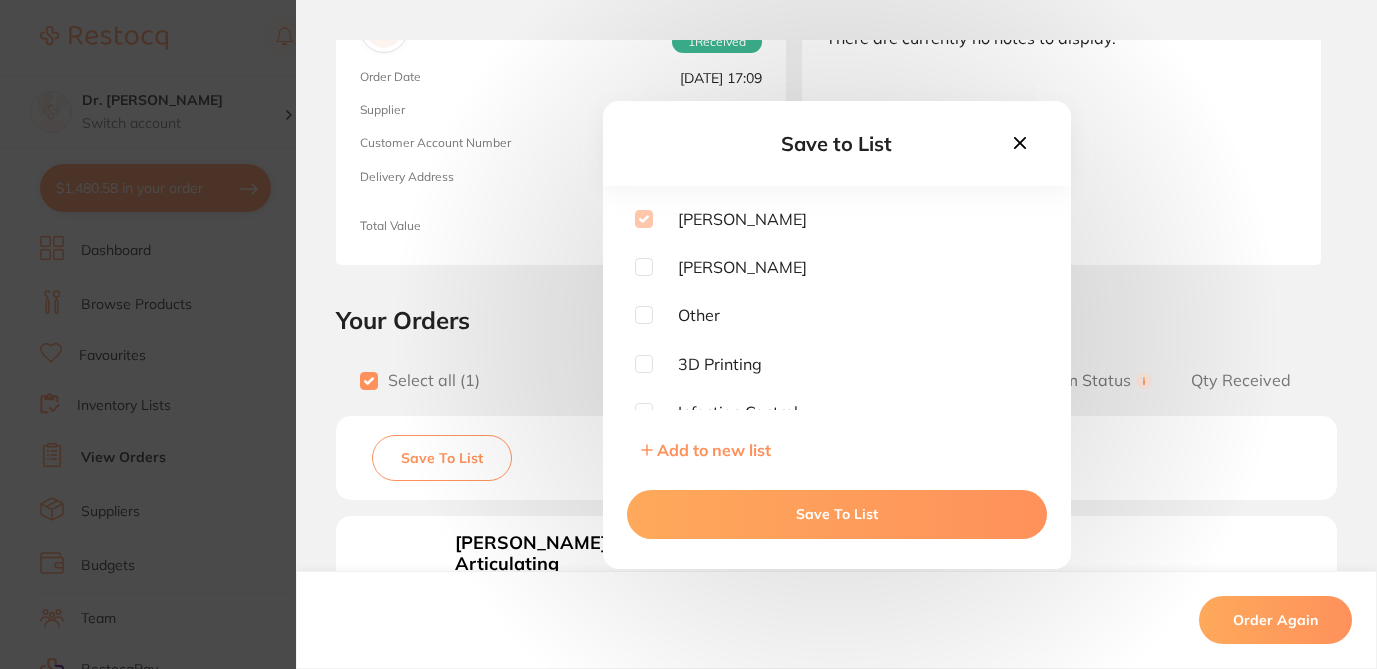 click on "Save to List Henry Schein Halas Adam Dental Other 3D Printing Infection Control Orthodontics X-rays & Imaging Restorative & Cosmetic Crown & Bridge Prophylaxis Laboratory Bleach Finishing & Polishing Disposables- Cottons Disposables Instruments Restorative Materials | Composites Restorative Materials Anaesthetic Impression Materials and Trays           Add to new list Save To List Order ID: Restocq- 31265   Order Information   1  Received Completed  Order Order Date Mar 7 2024, 17:09 Supplier Henry Schein Halas   Customer Account Number 2WAL027 Delivery Address Suite 5 17-19 knox st double bay 2028,  Total Value $112.60 Order Notes Upload attachments There are currently no notes to display. Your Orders   Select all ( 1 ) Price Quantity Total Item Status   You can use this feature to track items that you have received and those that are on backorder Qty Received Save To List Ainsworth Articulating Paper, Radar Horseshoe, Blue Red   Product    Code:  A1-7100     $51.18 2 $102.36 Received Received Back Order" at bounding box center [688, 334] 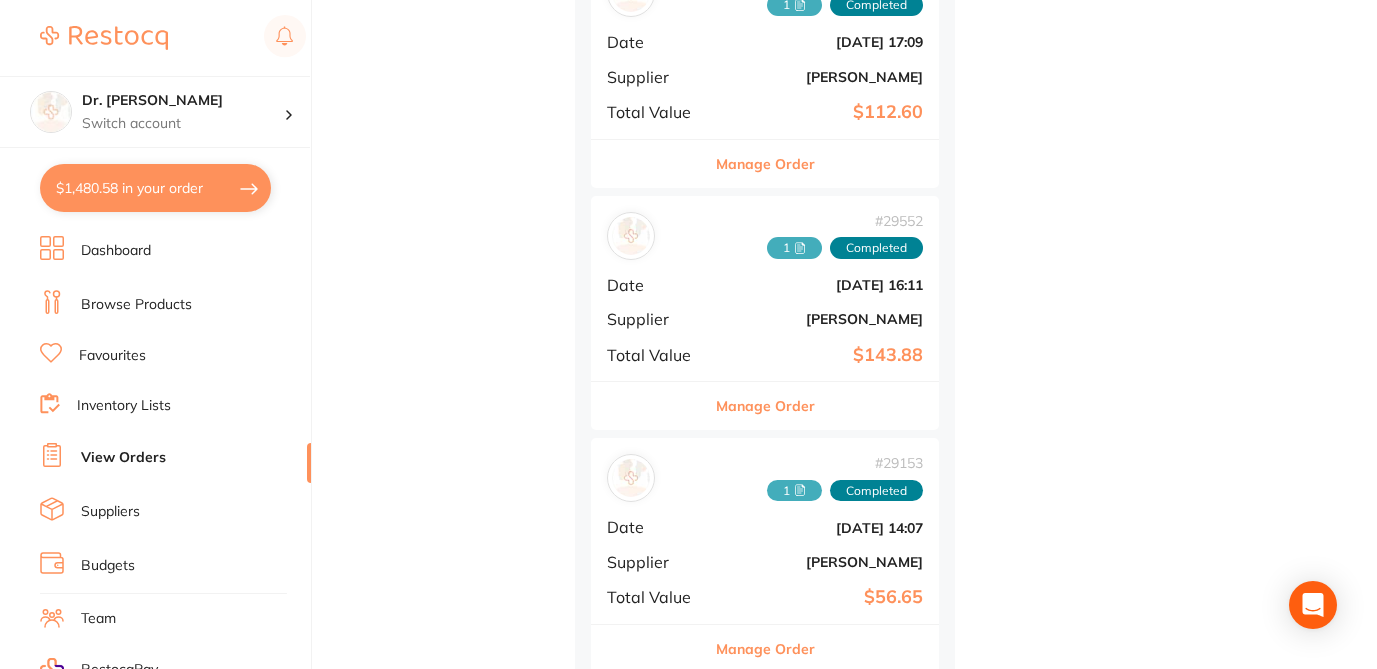 click on "Manage Order" at bounding box center [765, 406] 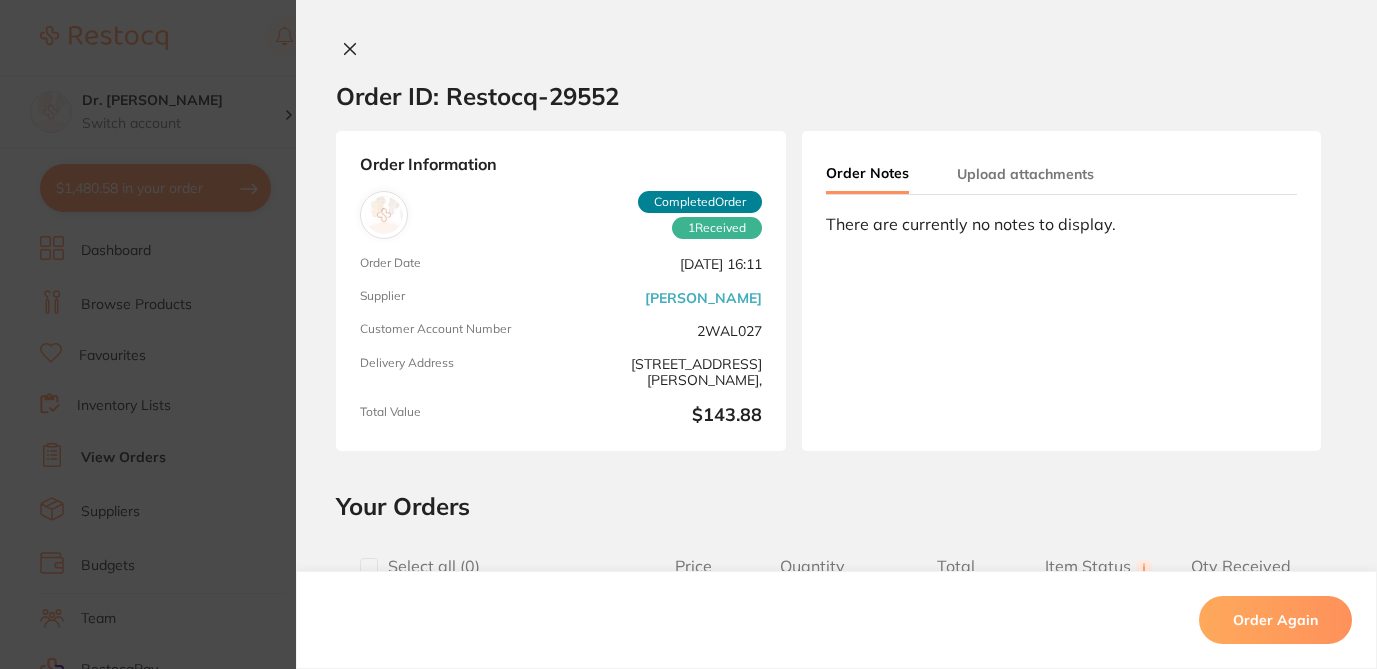 click at bounding box center [369, 567] 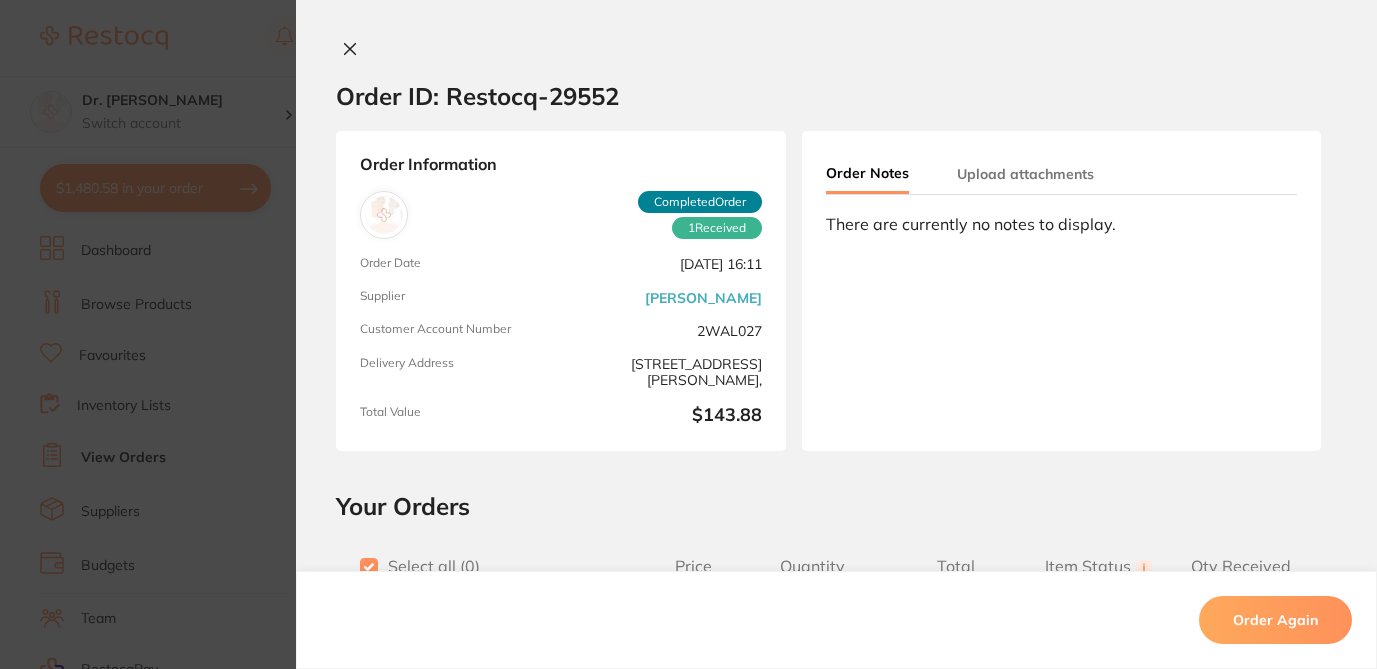 checkbox on "true" 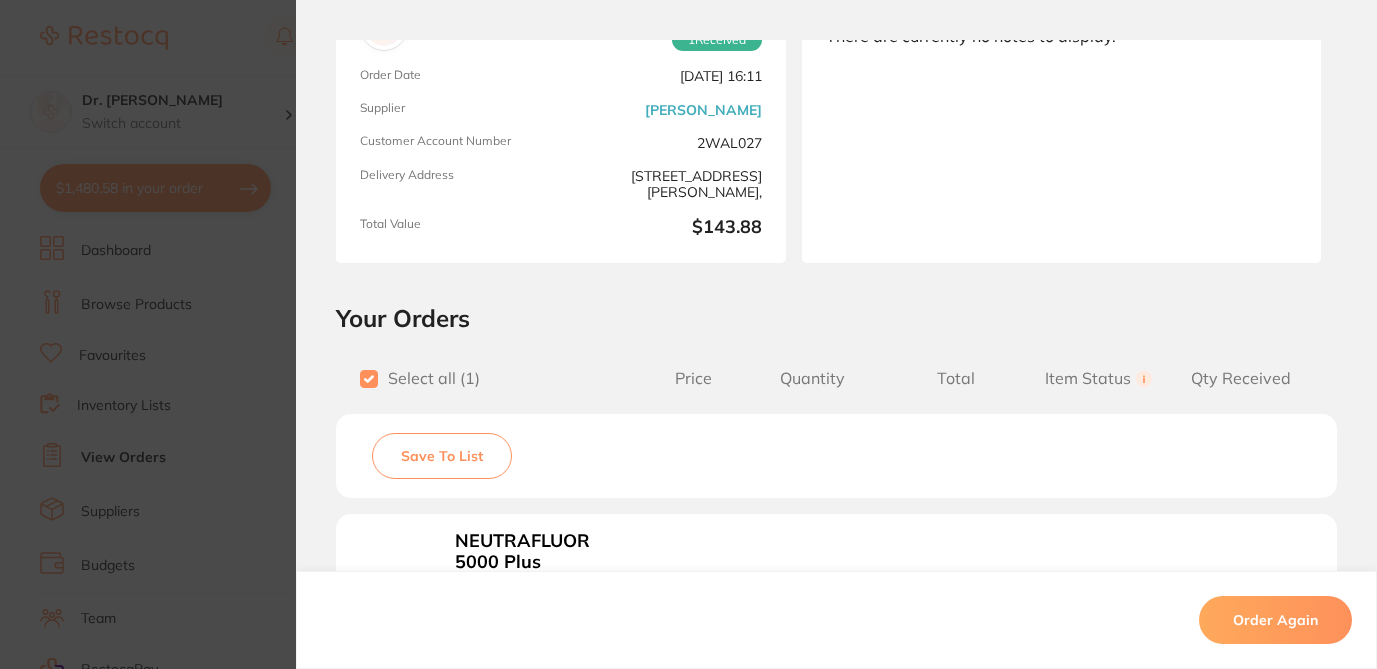 scroll, scrollTop: 216, scrollLeft: 0, axis: vertical 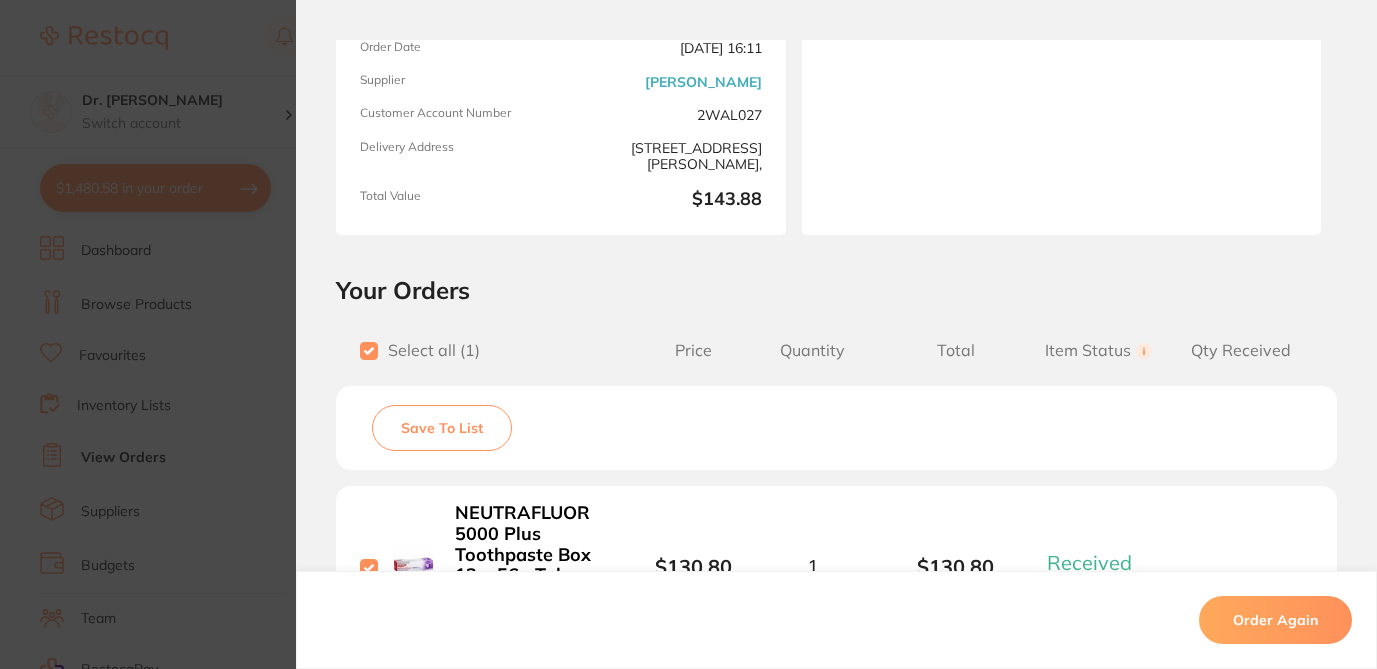 click on "Save To List" at bounding box center [442, 428] 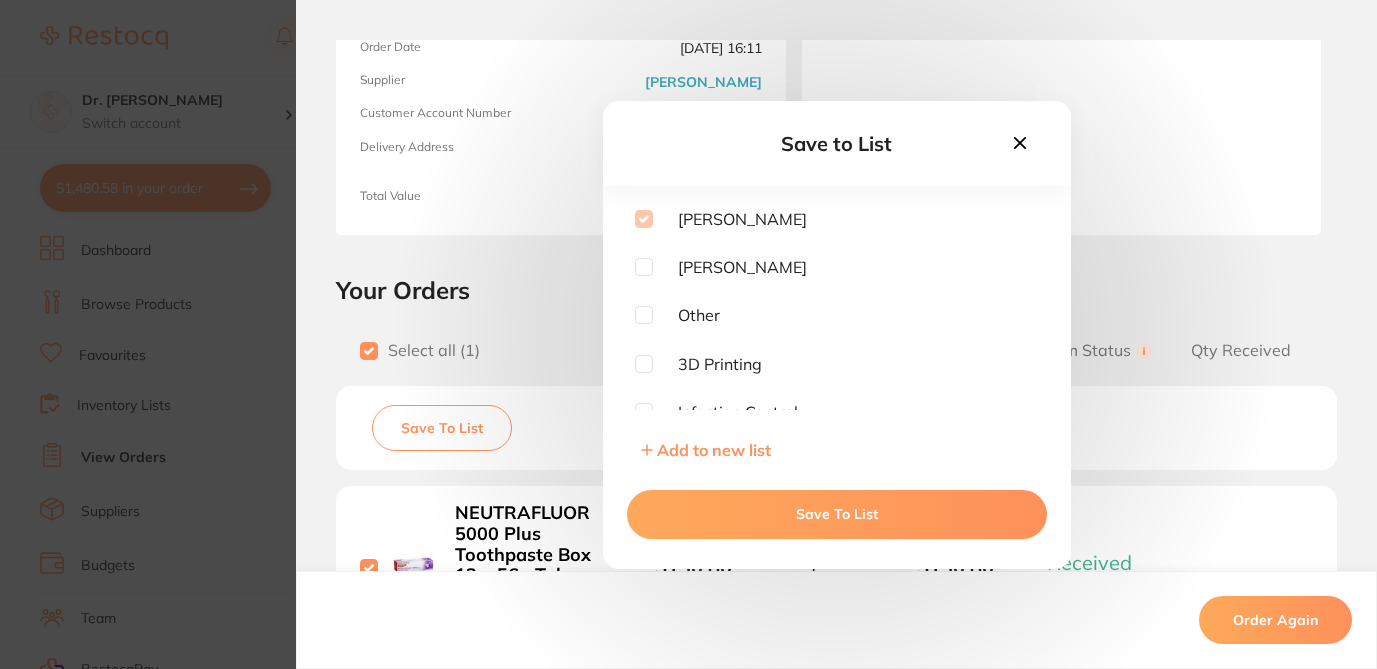 click on "Save To List" at bounding box center (837, 514) 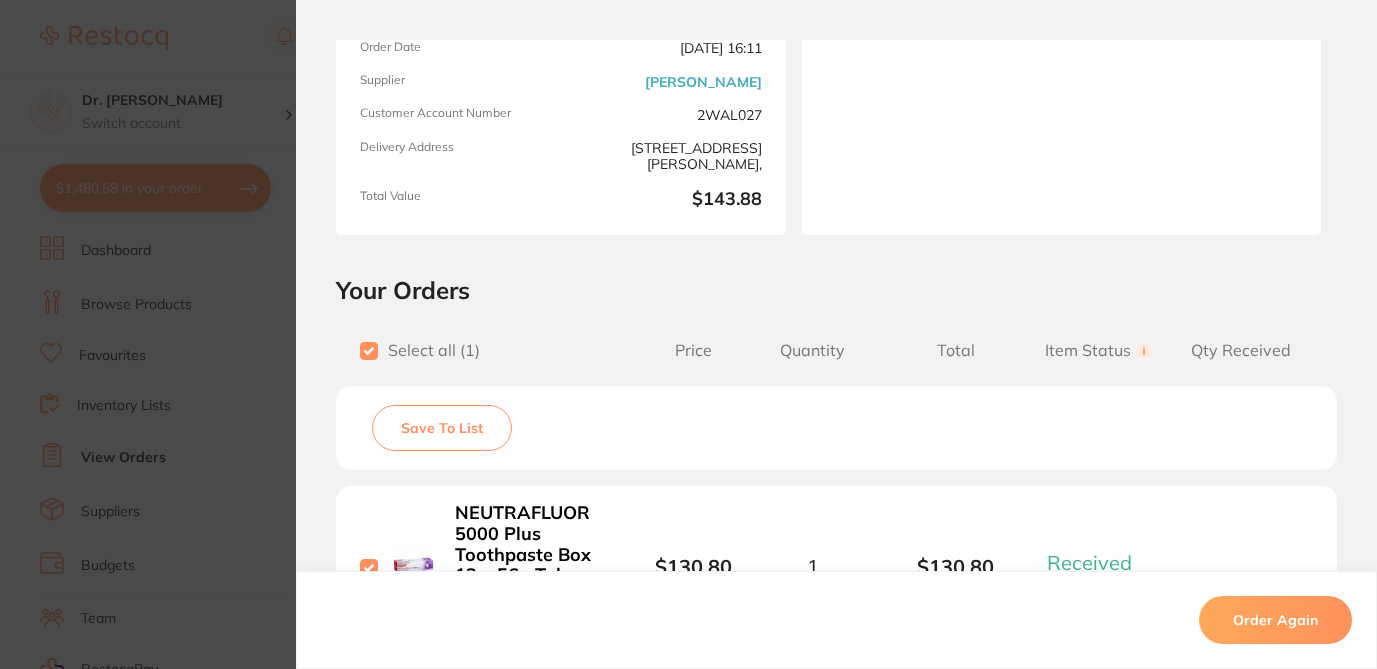 click on "Order ID: Restocq- 29552   Order Information   1  Received Completed  Order Order Date Feb 23 2024, 16:11 Supplier Henry Schein Halas   Customer Account Number 2WAL027 Delivery Address Suite 5 17-19 knox st double bay 2028,  Total Value $143.88 Order Notes Upload attachments There are currently no notes to display. Your Orders   Select all ( 1 ) Price Quantity Total Item Status   You can use this feature to track items that you have received and those that are on backorder Qty Received Save To List NEUTRAFLUOR 5000 Plus Toothpaste Box 12 x 56g Tubes   Product    Code:  CG-AU00556A     $130.80 1 $130.80 Received Received Back Order NEUTRAFLUOR 5000 Plus Toothpaste Box 12 x 56g Tubes Product    Code:  CG-AU00556A $130.80 Quantity:  1 Status:   Received Received Back Order Quantity Received:  Recipient: Default ( customer.care@henryschein.com.au ) Message:   10.0 % GST Incl. $13.08 Sub Total  Incl. GST  ( 1   Items) $143.88 Order Again ✕ ✕" at bounding box center (688, 334) 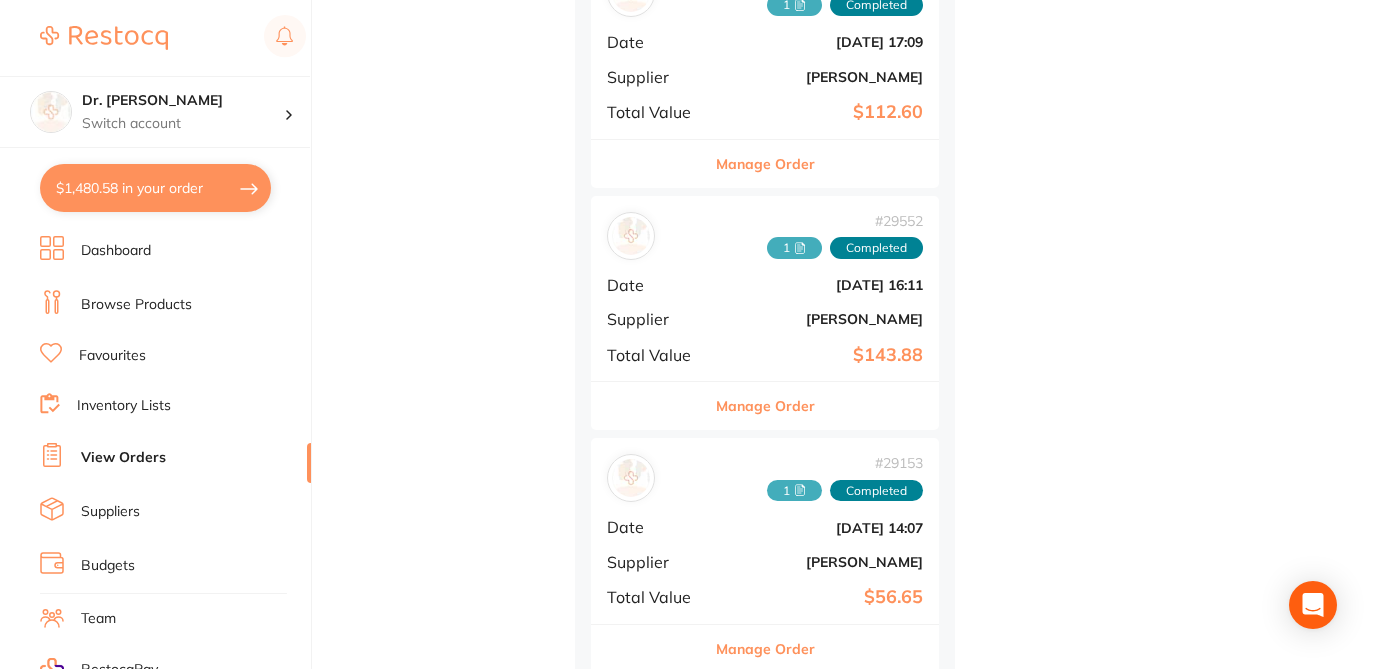 click on "Manage Order" at bounding box center (765, 649) 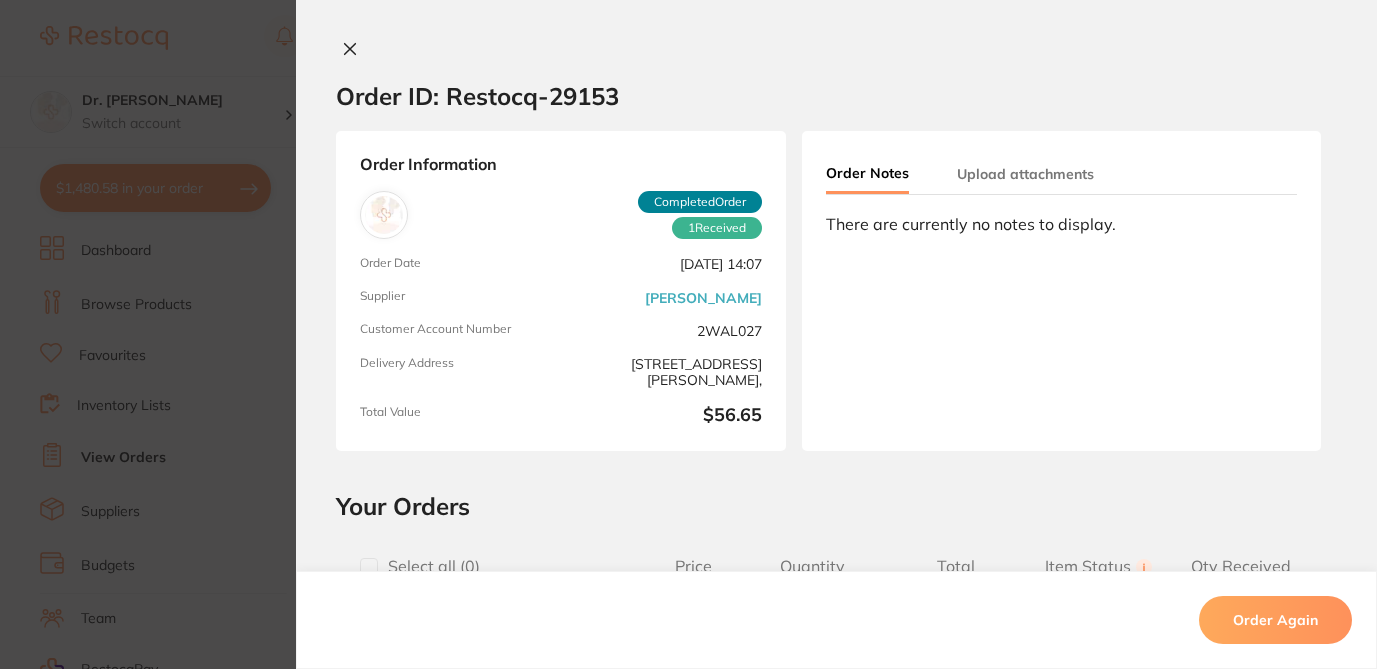 click at bounding box center (369, 567) 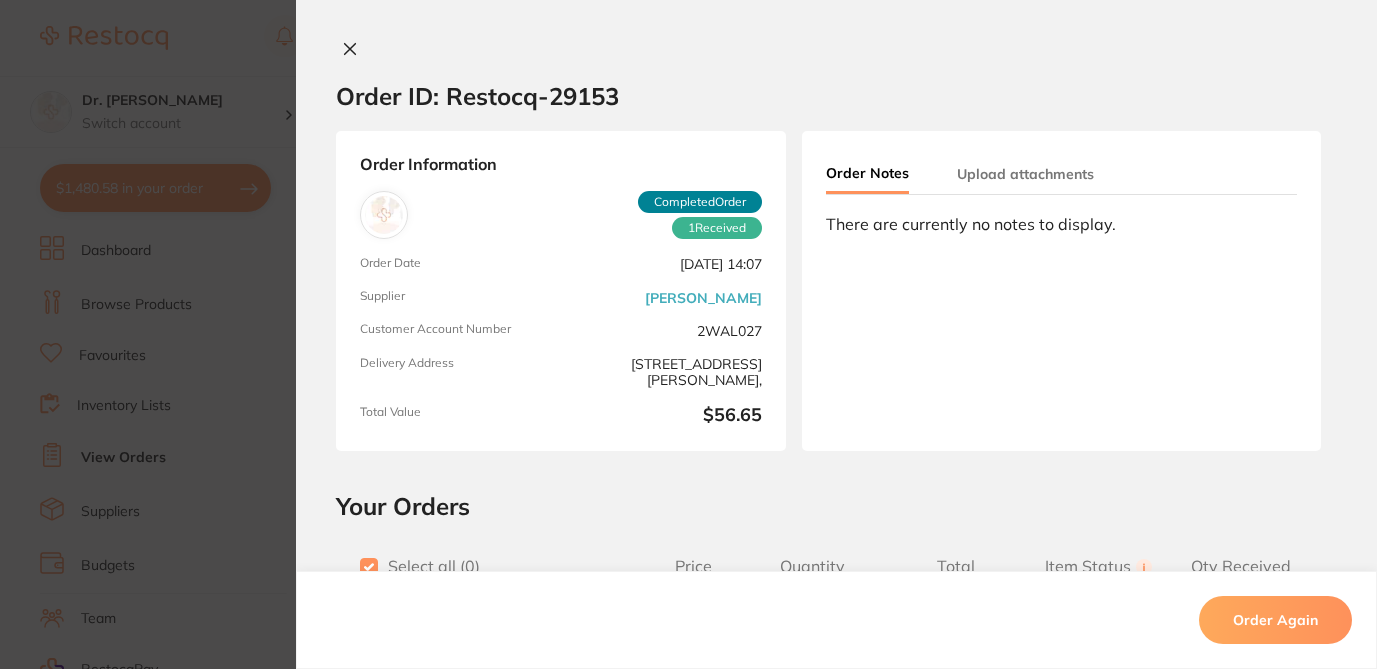 checkbox on "true" 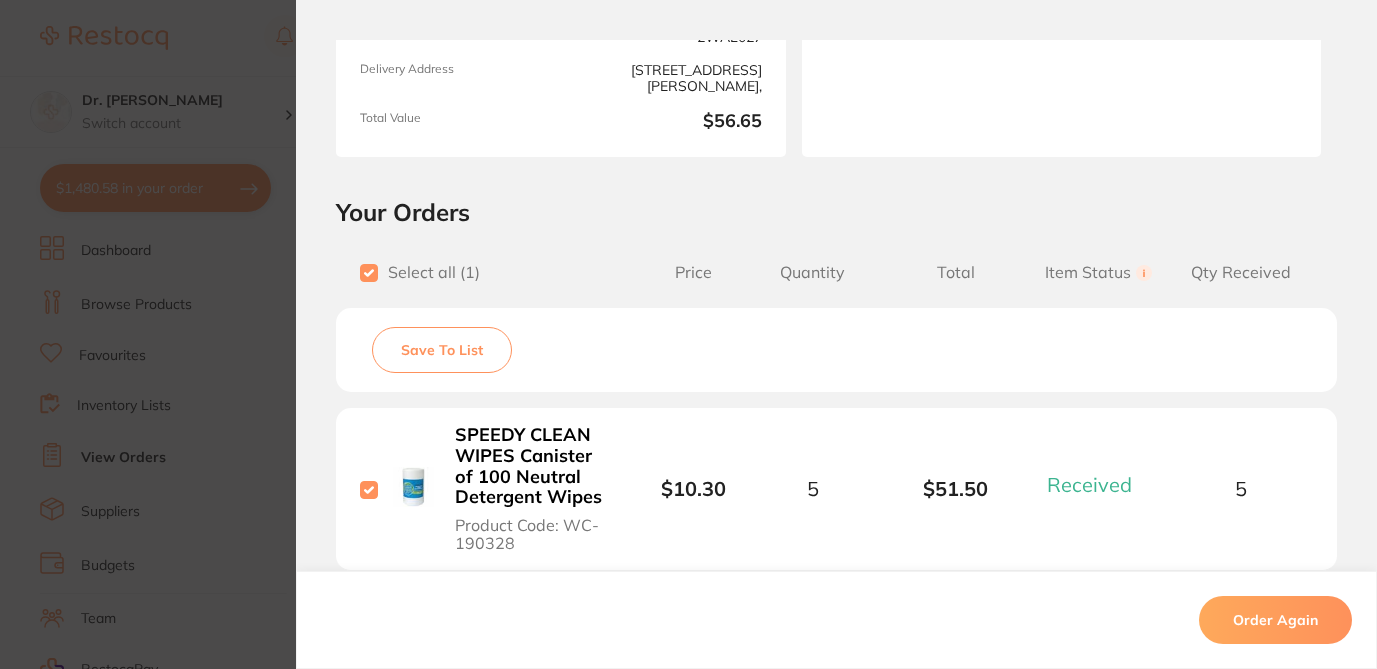 scroll, scrollTop: 306, scrollLeft: 0, axis: vertical 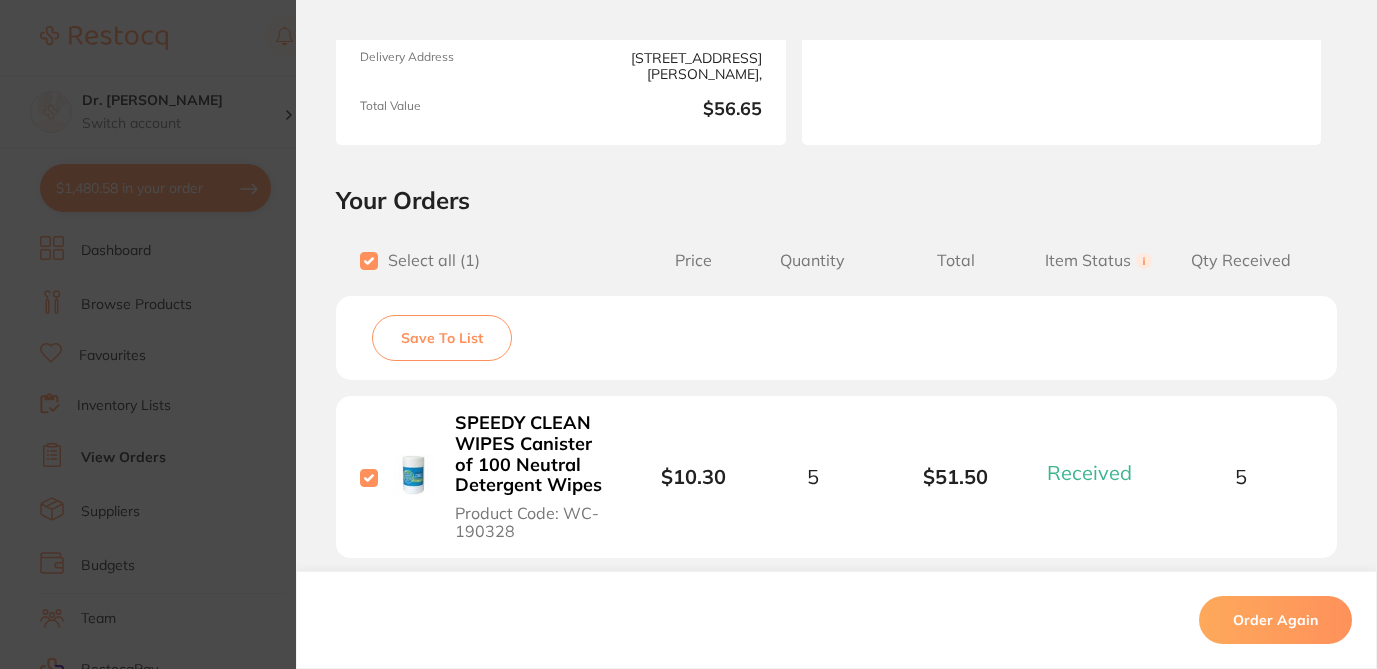 click on "Save To List" at bounding box center (442, 338) 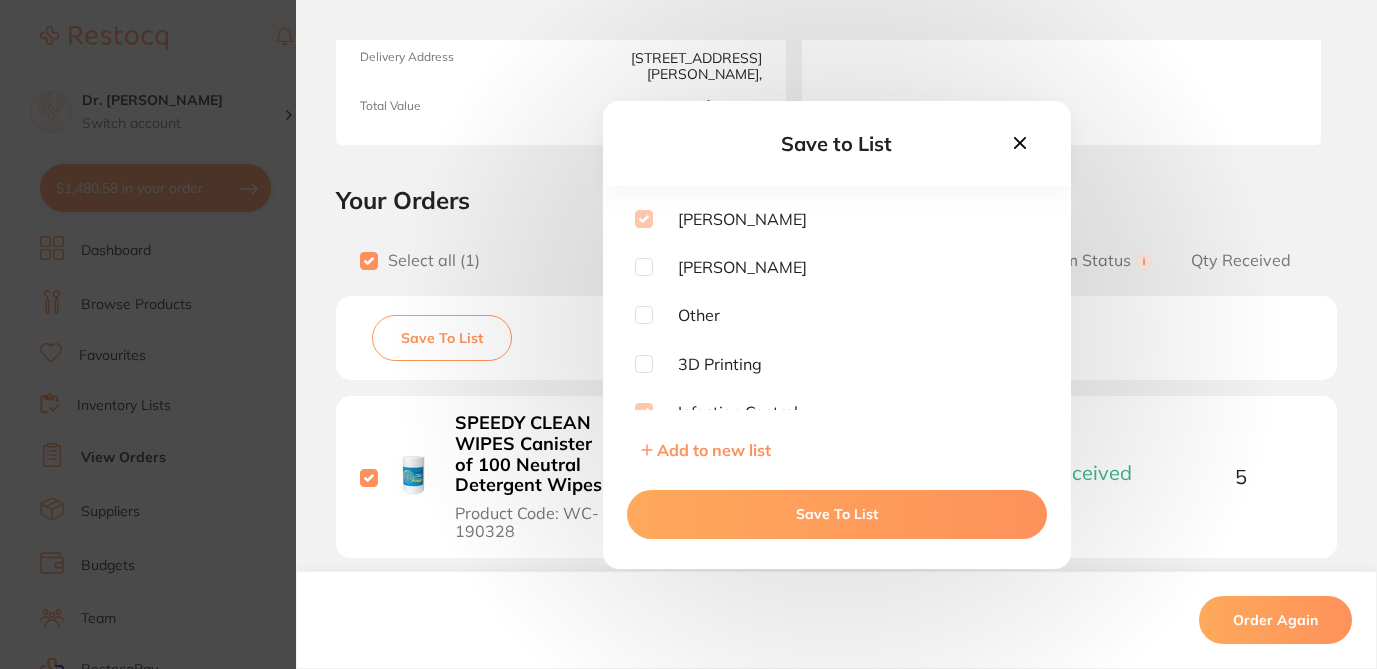 click on "Save To List" at bounding box center (837, 514) 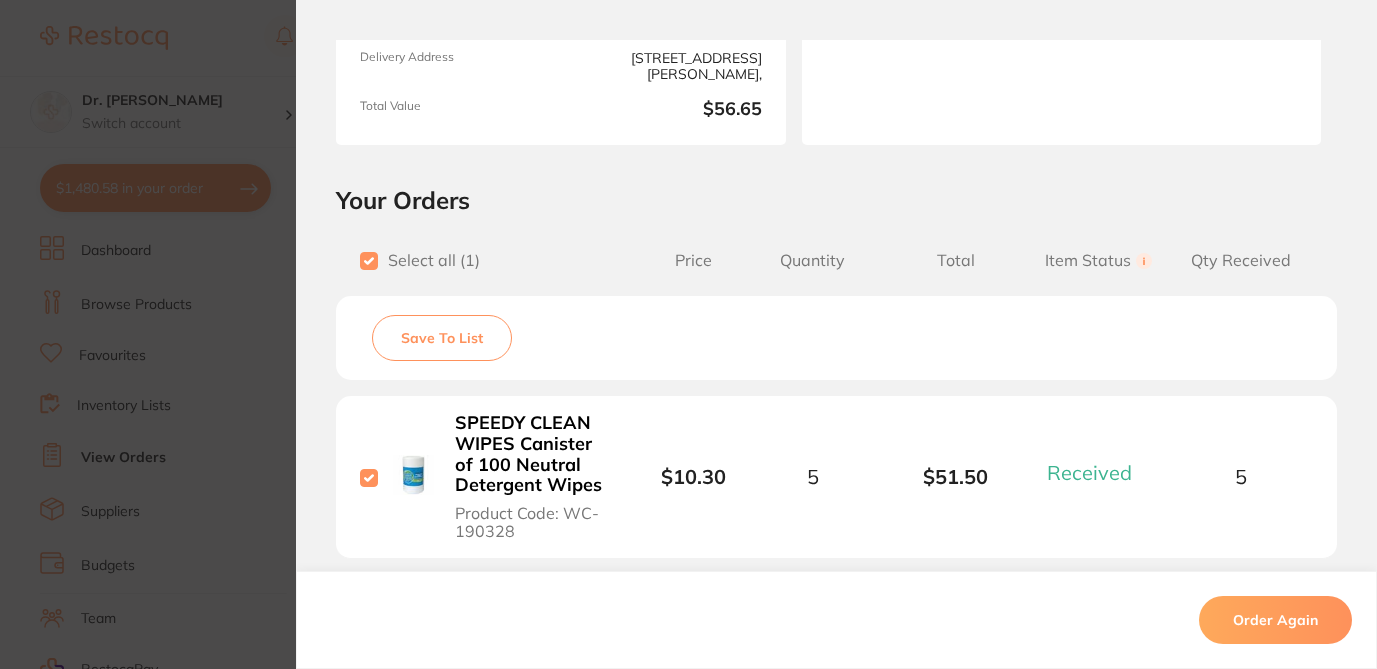 click on "Order ID: Restocq- 29153   Order Information   1  Received Completed  Order Order Date Feb 20 2024, 14:07 Supplier Henry Schein Halas   Customer Account Number 2WAL027 Delivery Address Suite 5 17-19 knox st double bay 2028,  Total Value $56.65 Order Notes Upload attachments There are currently no notes to display. Your Orders   Select all ( 1 ) Price Quantity Total Item Status   You can use this feature to track items that you have received and those that are on backorder Qty Received Save To List SPEEDY CLEAN WIPES Canister of 100 Neutral Detergent Wipes   Product    Code:  WC-190328     $10.30 5 $51.50 Received Received Back Order 5 SPEEDY CLEAN WIPES Canister of 100 Neutral Detergent Wipes Product    Code:  WC-190328 $10.30 Quantity:  5 Status:   Received Received Back Order Quantity Received:  5 Recipient: Default ( customer.care@henryschein.com.au ) Message:   10.0 % GST Incl. $5.15 Sub Total  Incl. GST  ( 1   Items) $56.65 Order Again ✕ ✕" at bounding box center [688, 334] 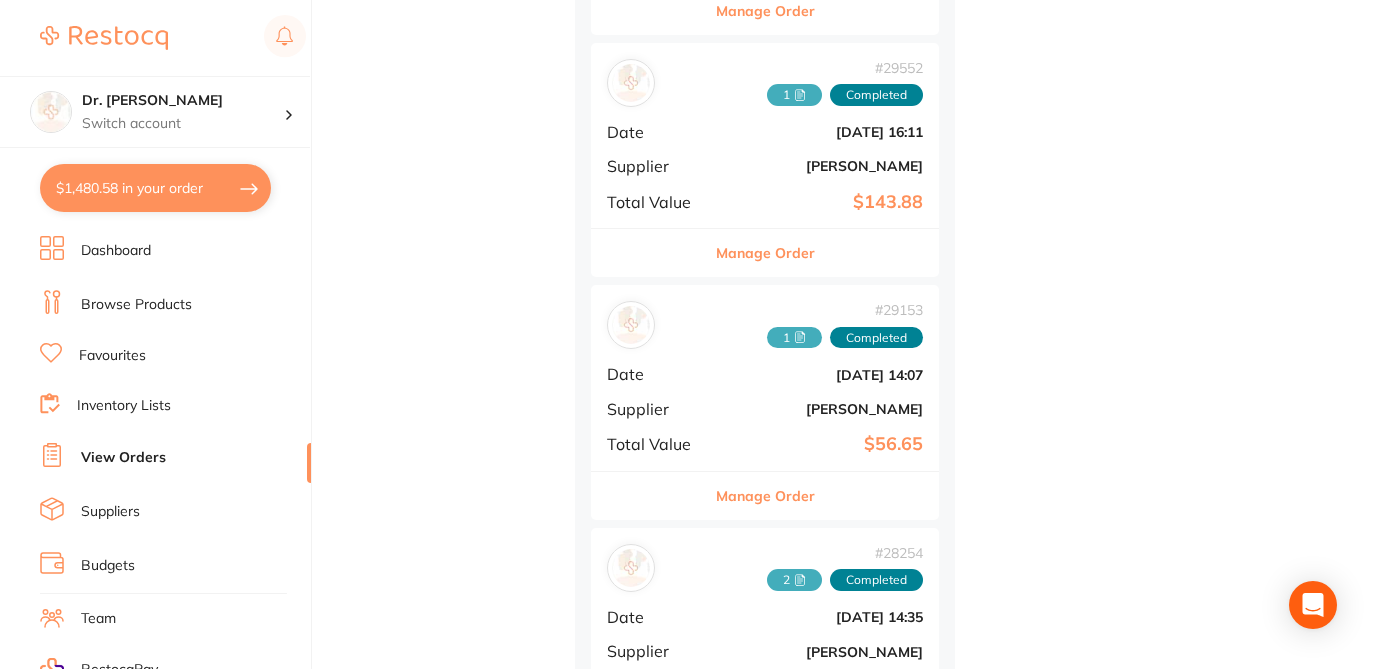scroll, scrollTop: 7884, scrollLeft: 0, axis: vertical 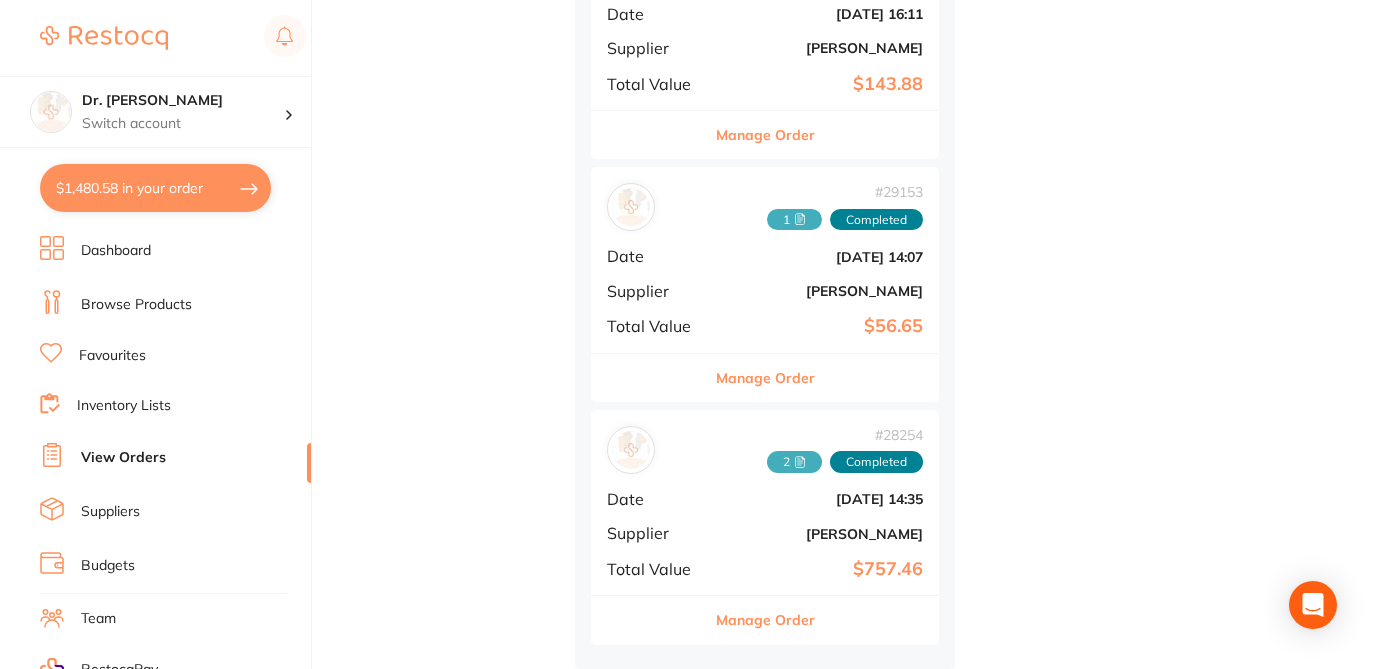 click on "Manage Order" at bounding box center [765, 620] 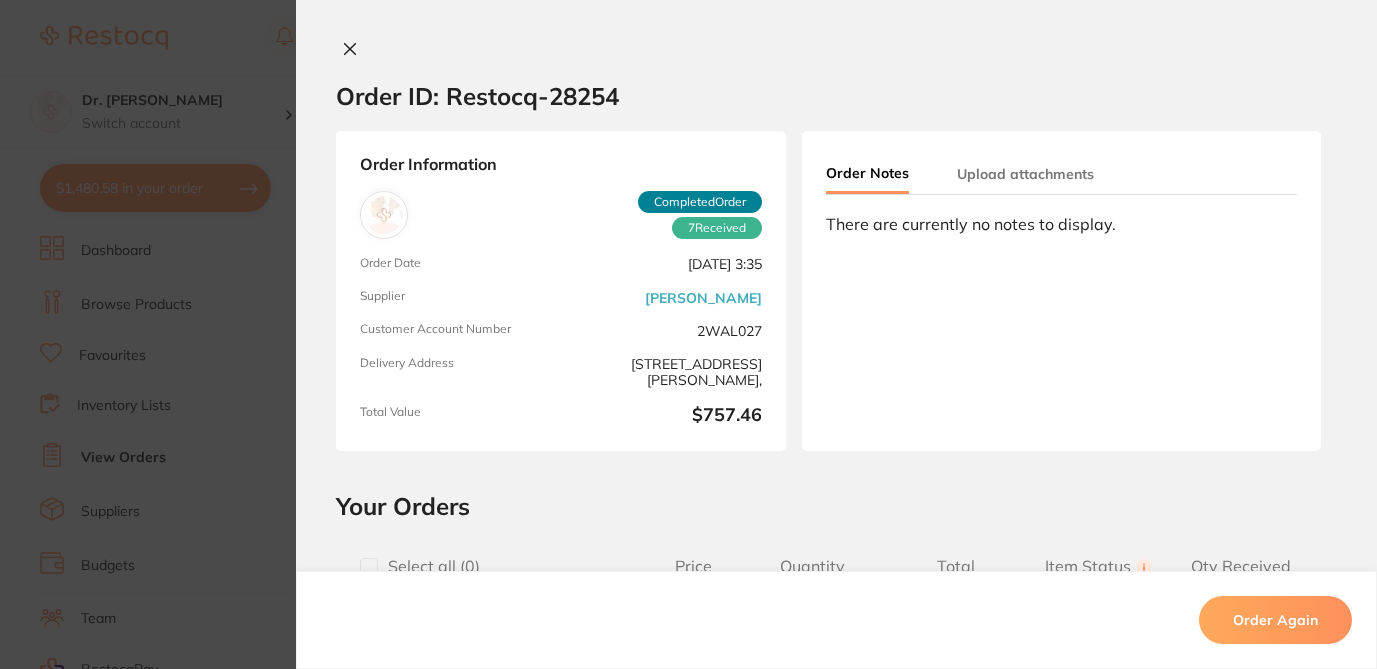 click at bounding box center (369, 567) 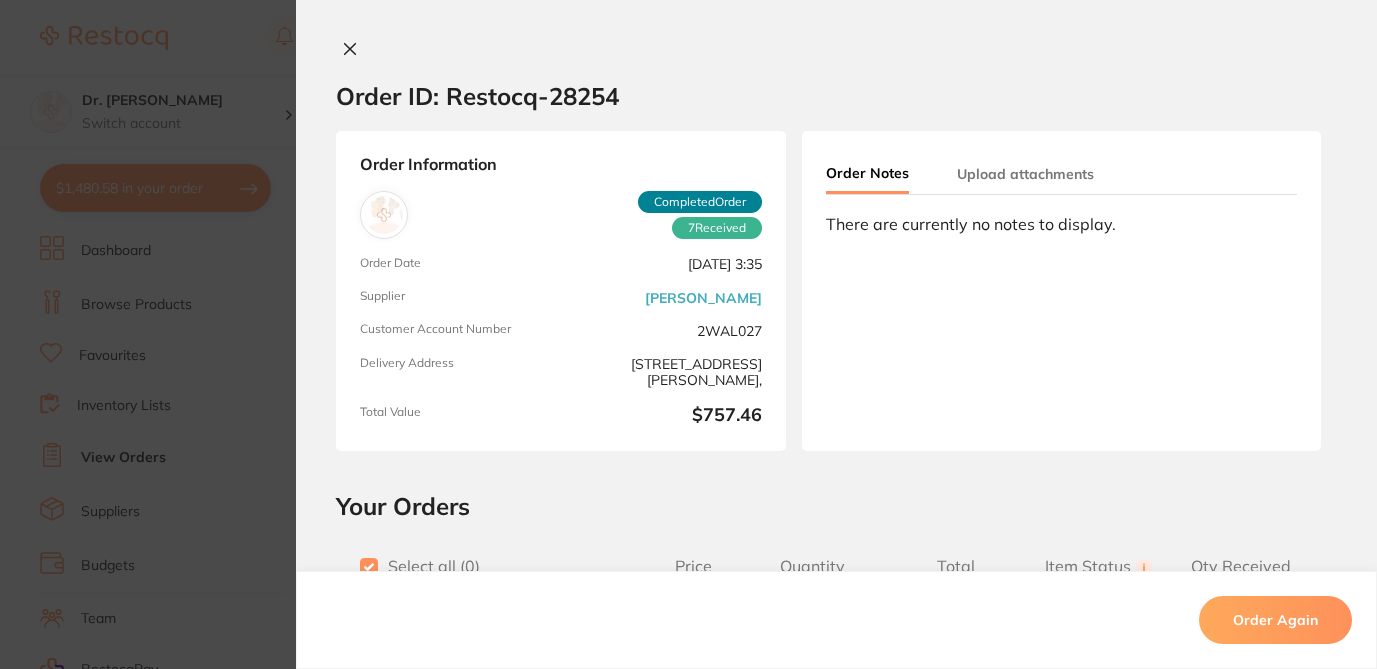 checkbox on "true" 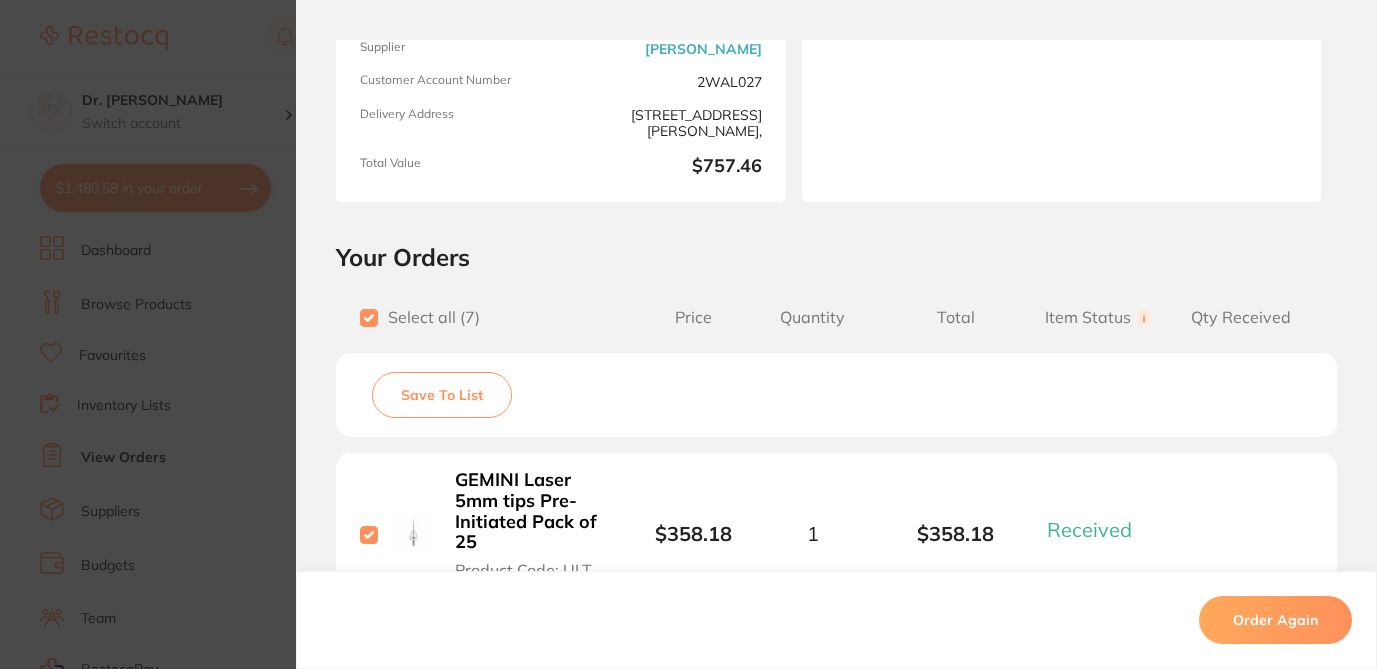 scroll, scrollTop: 242, scrollLeft: 0, axis: vertical 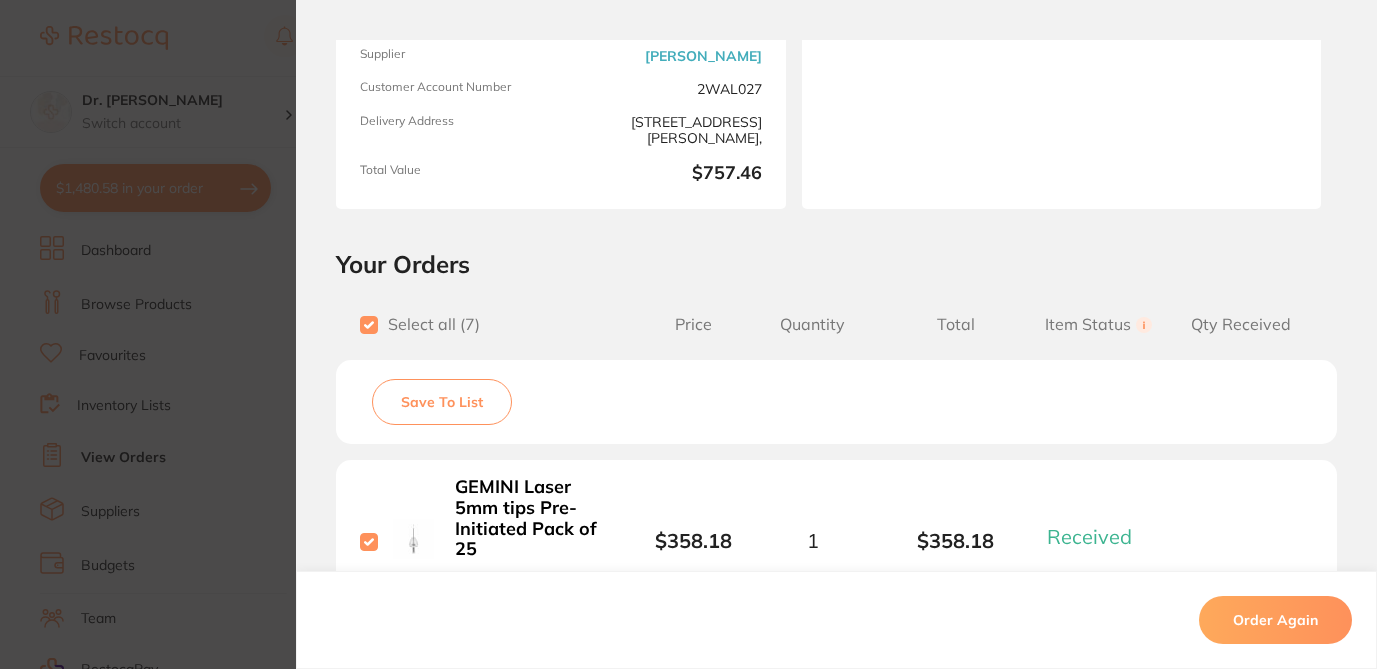 click on "Save To List" at bounding box center [442, 402] 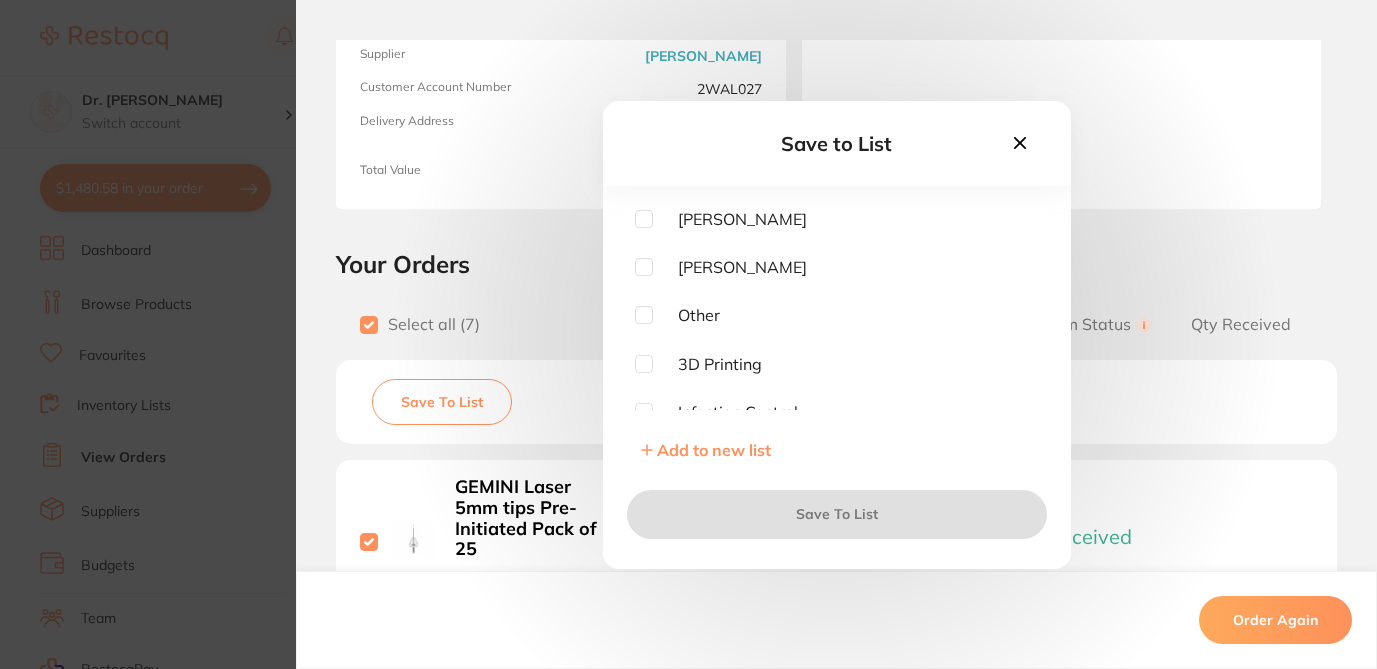 click at bounding box center [644, 219] 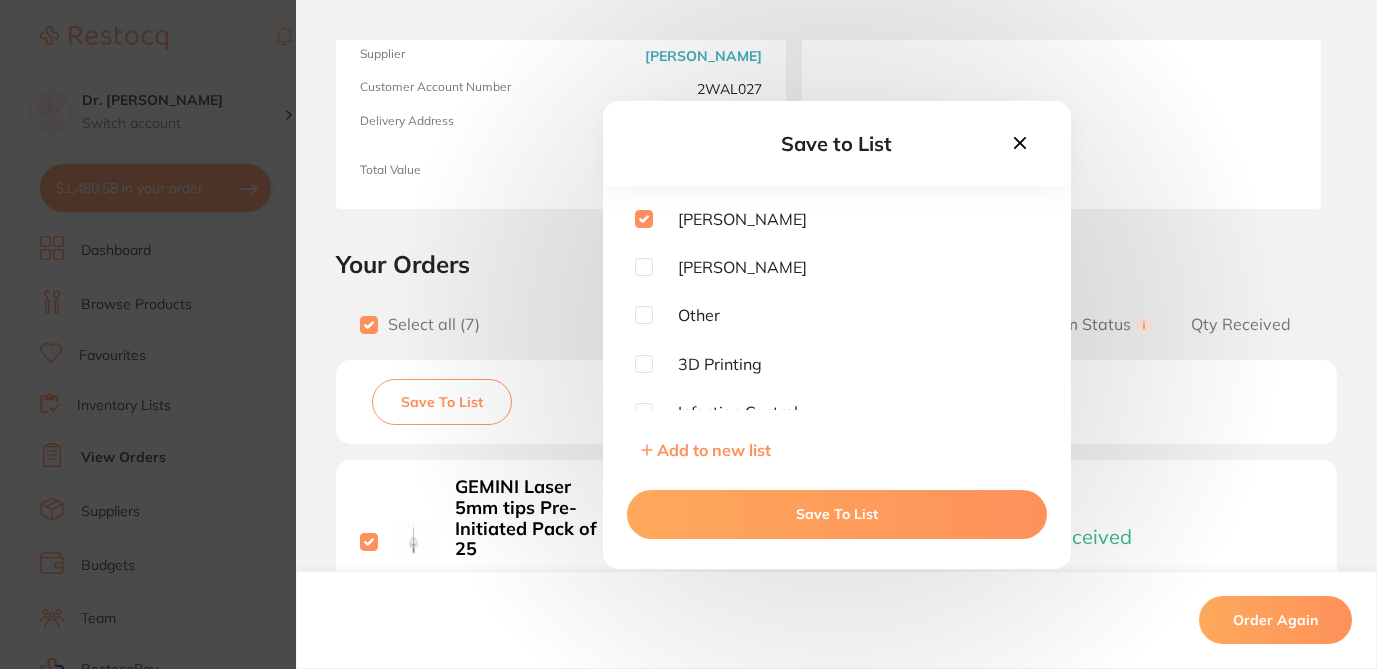 click on "Save To List" at bounding box center (837, 514) 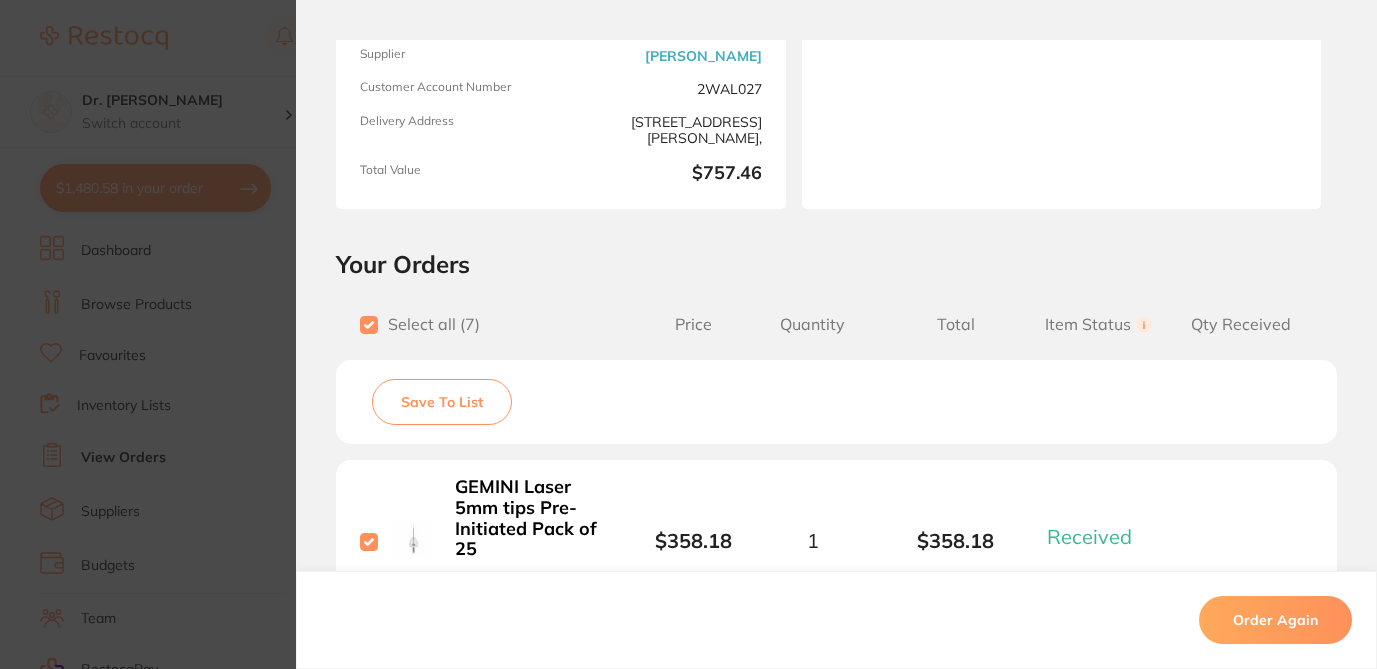 click on "Order ID: Restocq- 28254   Order Information   7  Received Completed  Order Order Date Feb 9 2024, 3:35 Supplier Henry Schein Halas   Customer Account Number 2WAL027 Delivery Address Suite 5 17-19 knox st double bay 2028,  Total Value $757.46 Order Notes Upload attachments There are currently no notes to display. Your Orders   Select all ( 7 ) Price Quantity Total Item Status   You can use this feature to track items that you have received and those that are on backorder Qty Received Save To List GEMINI Laser 5mm tips Pre-Initiated Pack of 25   Product    Code:  ULT-8983     $358.18 1 $358.18 Received Received Back Order COMPLY Chemical Indicator Strip For Steam x 240   Product    Code:  TM-1250     $34.82 1 $34.82 Received Received Back Order SPEEDY CLEAN WIPES Canister of 100 Neutral Detergent Wipes   Product    Code:  WC-190328     $10.30 1 $10.30 Received Received Back Order KOMET Composite Polishing Kit Spiral Polishing Wheel x 10   Product    Code:  K-4669     $145.58 1 $145.58 Received Received" at bounding box center [688, 334] 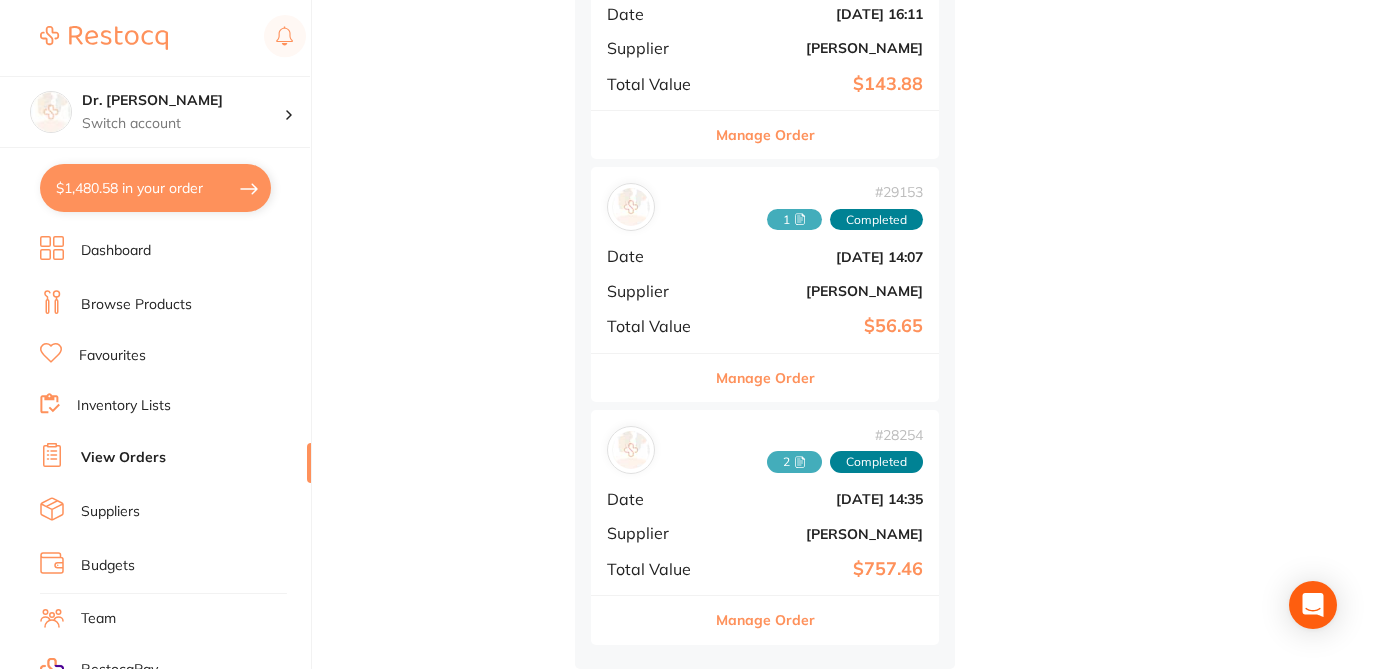 click on "Inventory Lists" at bounding box center (124, 406) 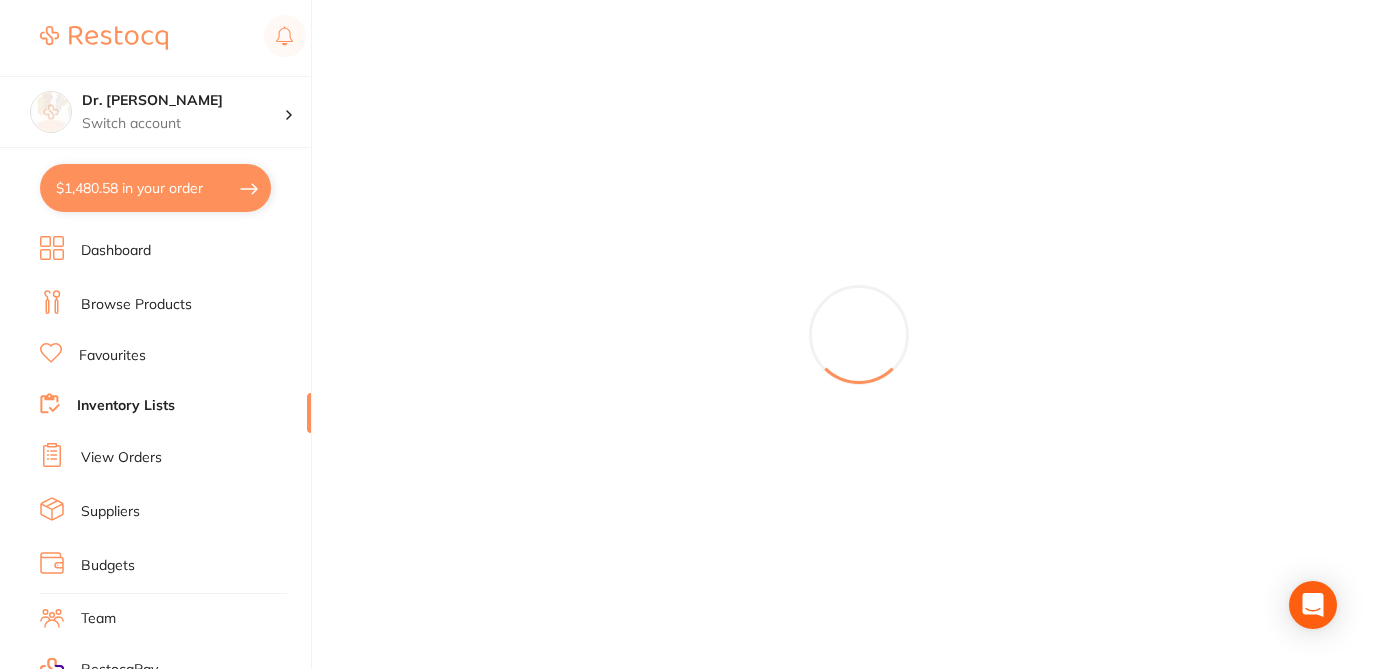 scroll, scrollTop: 0, scrollLeft: 0, axis: both 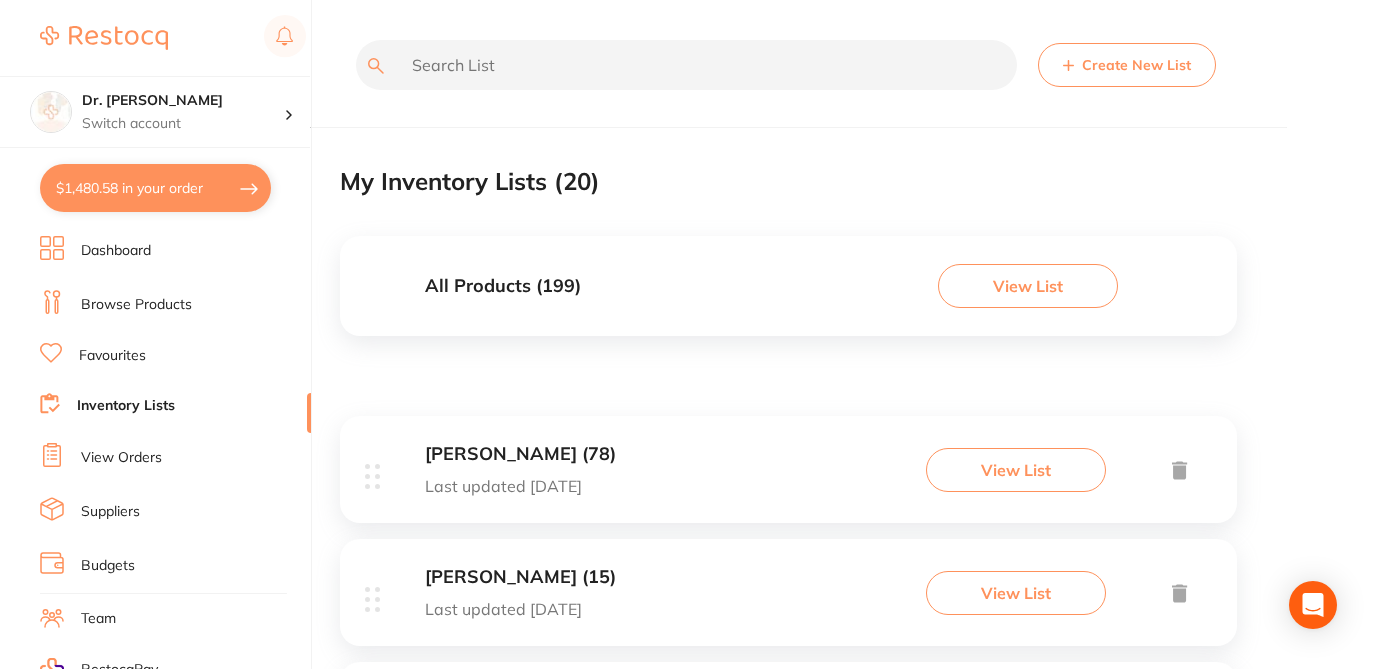 click on "Favourites" at bounding box center (112, 356) 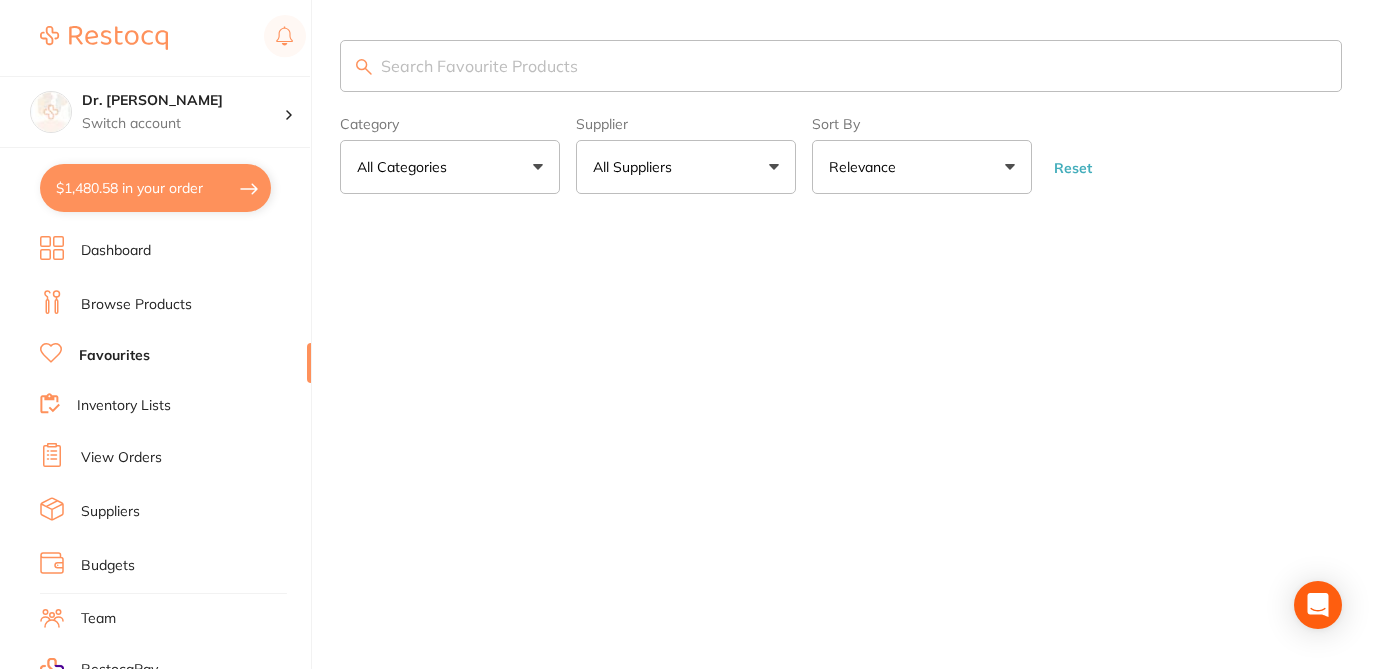 click on "All Categories" at bounding box center (450, 167) 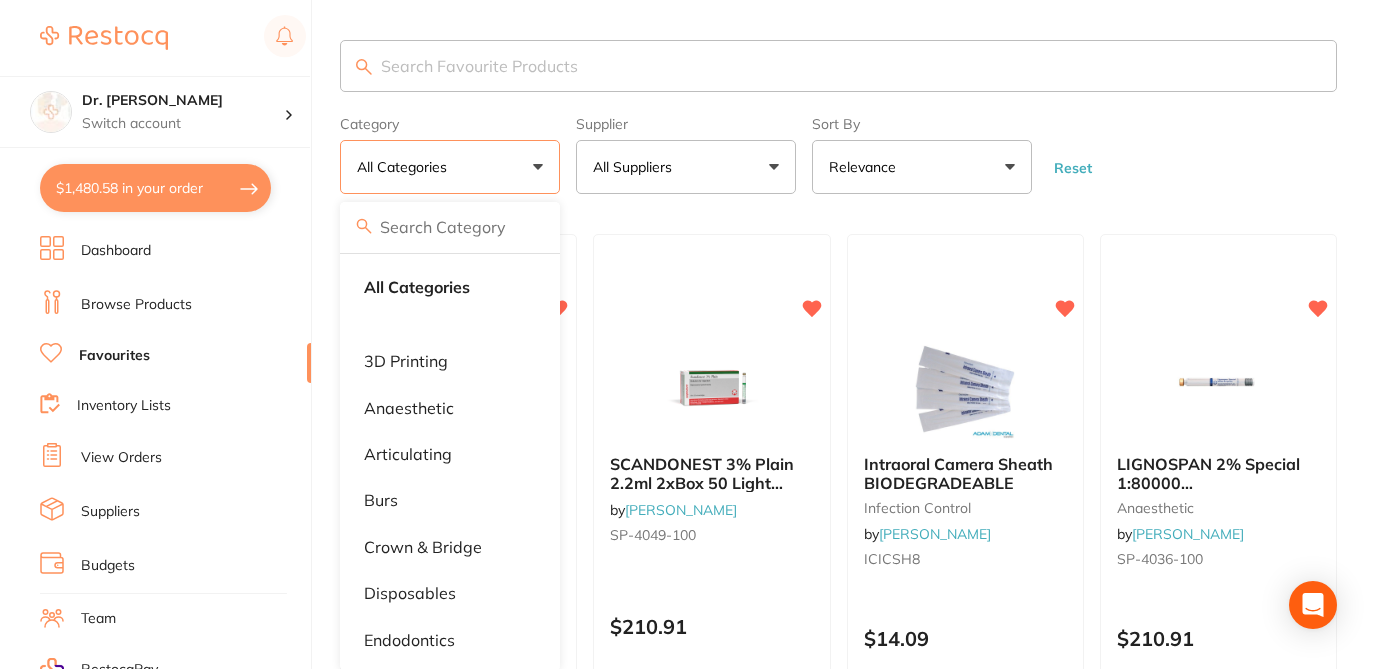 click on "All Suppliers" at bounding box center [636, 167] 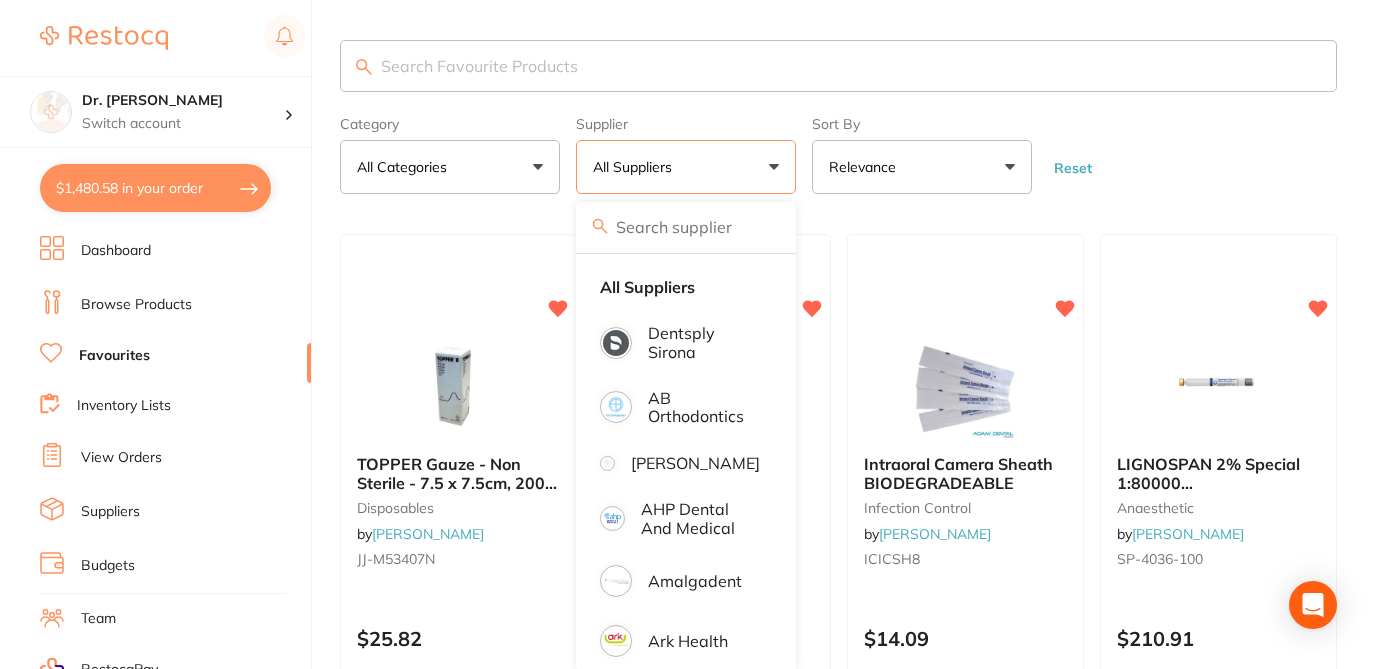 click at bounding box center (686, 227) 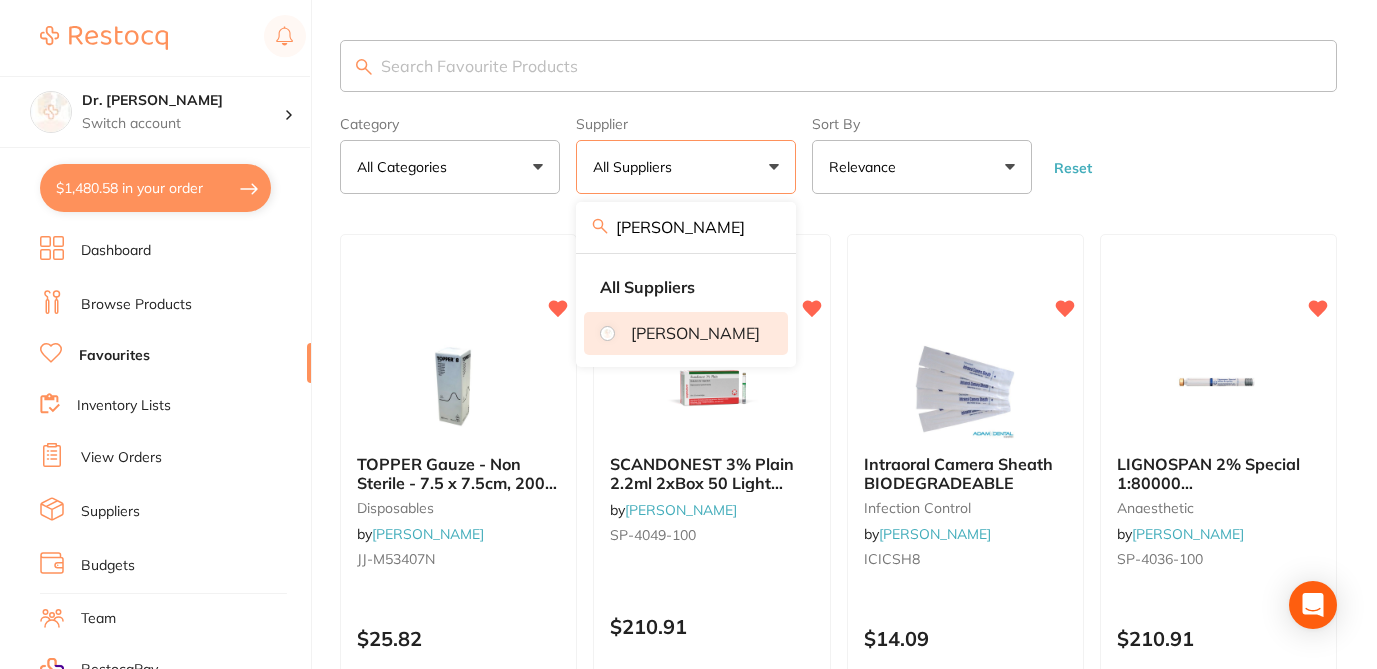 type on "adam dental" 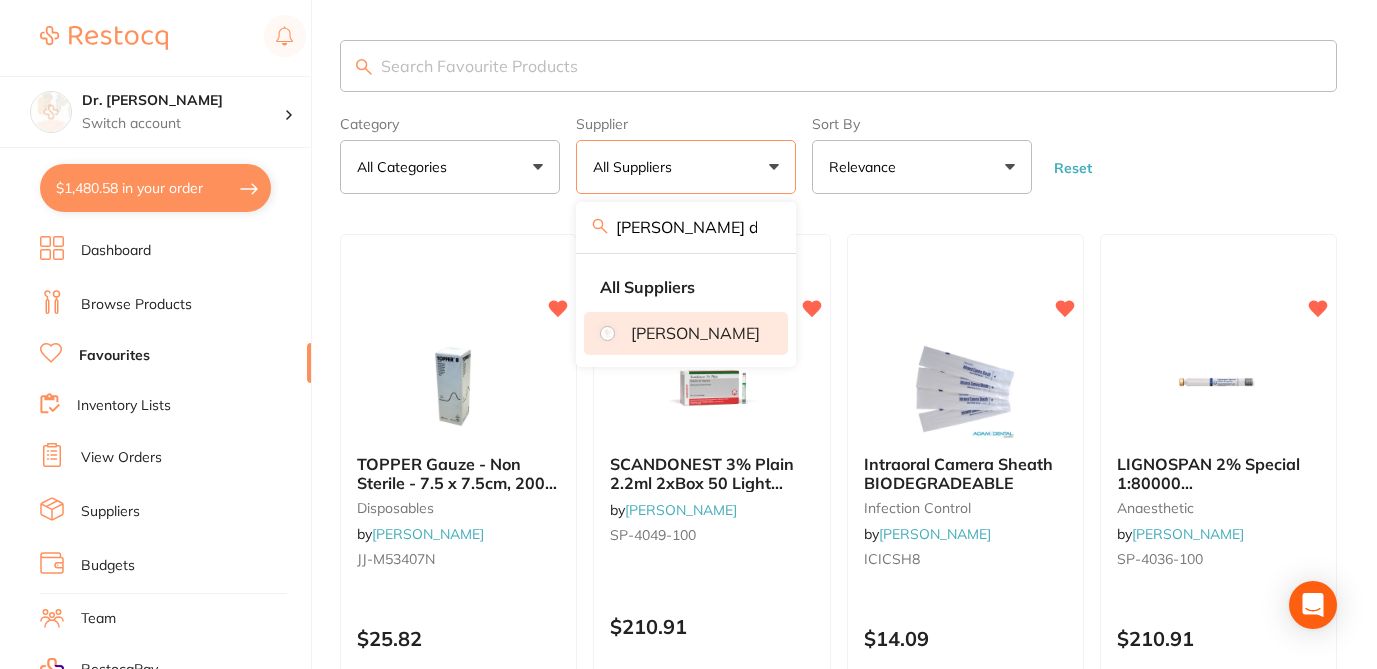 click on "[PERSON_NAME]" at bounding box center [695, 333] 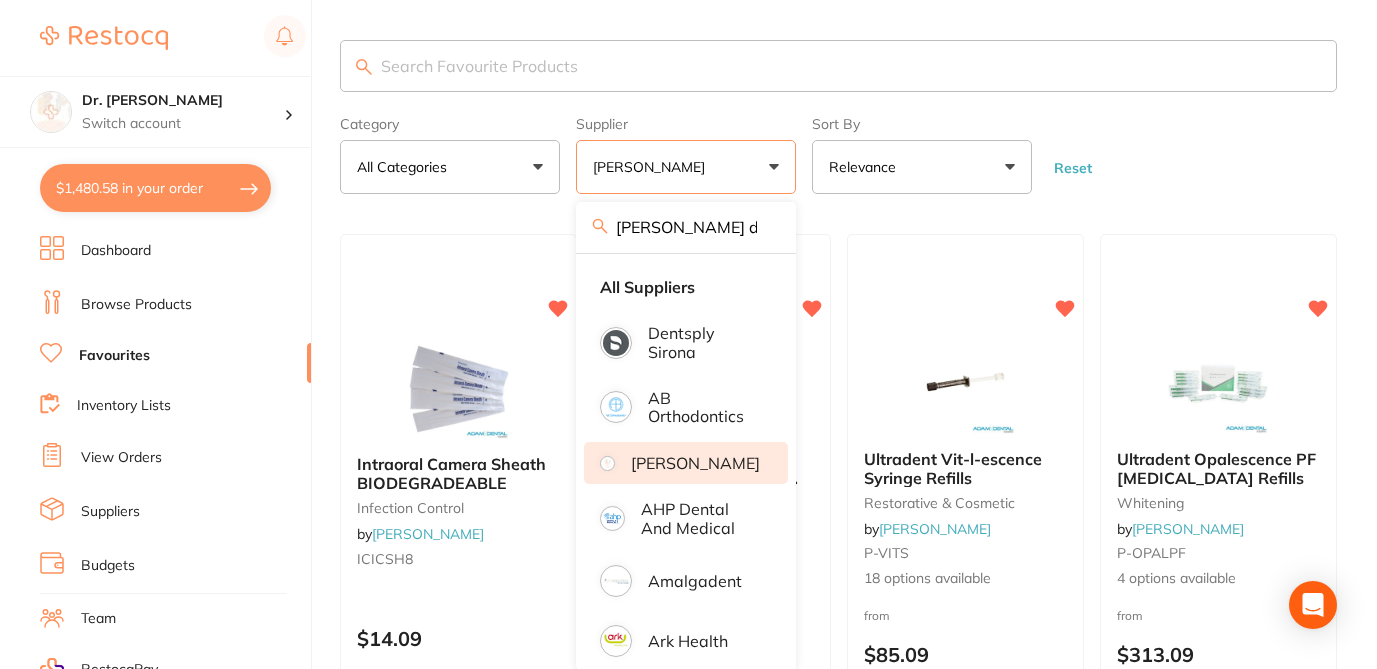 click on "Category All Categories All Categories burs crown & bridge disposables equipment impression infection control laboratory oral surgery preventative restorative & cosmetic whitening Clear Category   false    All Categories Category All Categories burs crown & bridge disposables equipment impression infection control laboratory oral surgery preventative restorative & cosmetic whitening Supplier Adam Dental adam dental All Suppliers Dentsply Sirona AB Orthodontics Adam Dental AHP Dental and Medical Amalgadent Ark Health Critical Dental Dentavision PTY LTD Erskine Dental Go Dental NSW	 Healthware Australia Ridley Henry Schein Halas Independent Dental Ivoclar Vivadent Livingstone International Matrixdental Numedical Orien dental Raypurt Dental Straumann Clear Supplier   true    Adam Dental Supplier adam dental All Suppliers Dentsply Sirona AB Orthodontics Adam Dental AHP Dental and Medical Amalgadent Ark Health Critical Dental Dentavision PTY LTD Erskine Dental Go Dental NSW	 Healthware Australia Ridley Numedical" at bounding box center (838, 151) 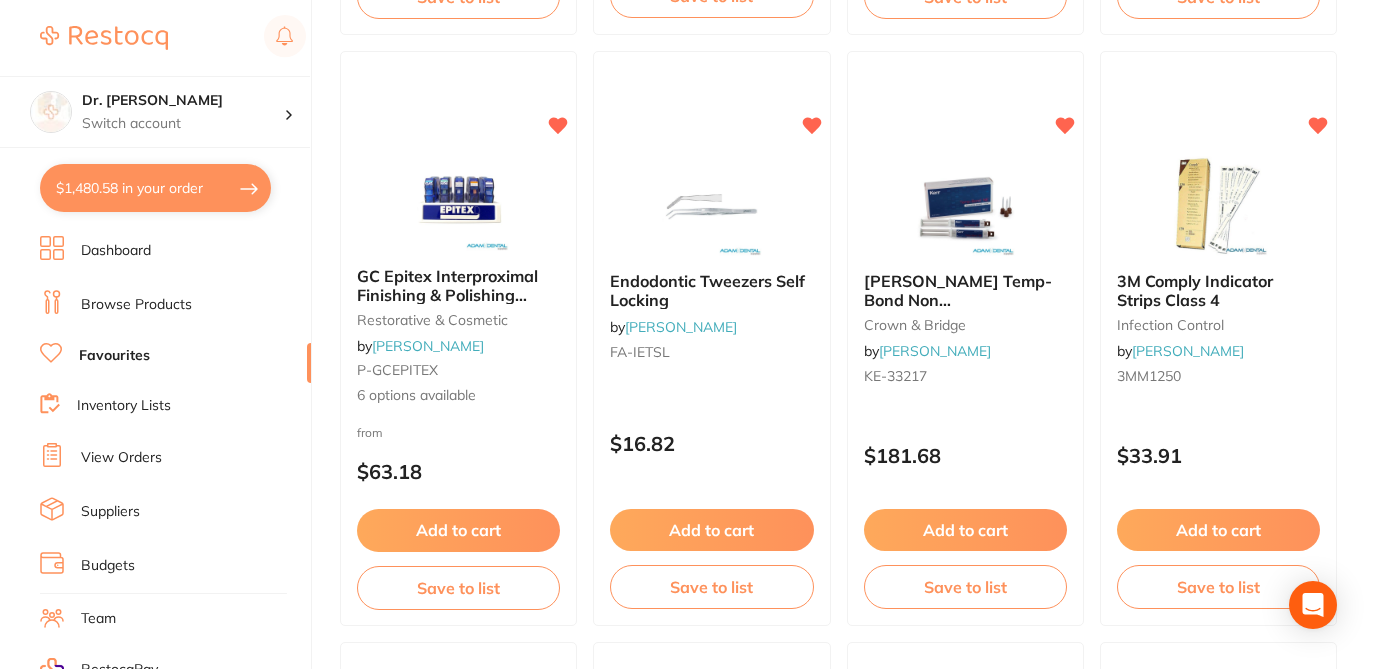 scroll, scrollTop: 1481, scrollLeft: 0, axis: vertical 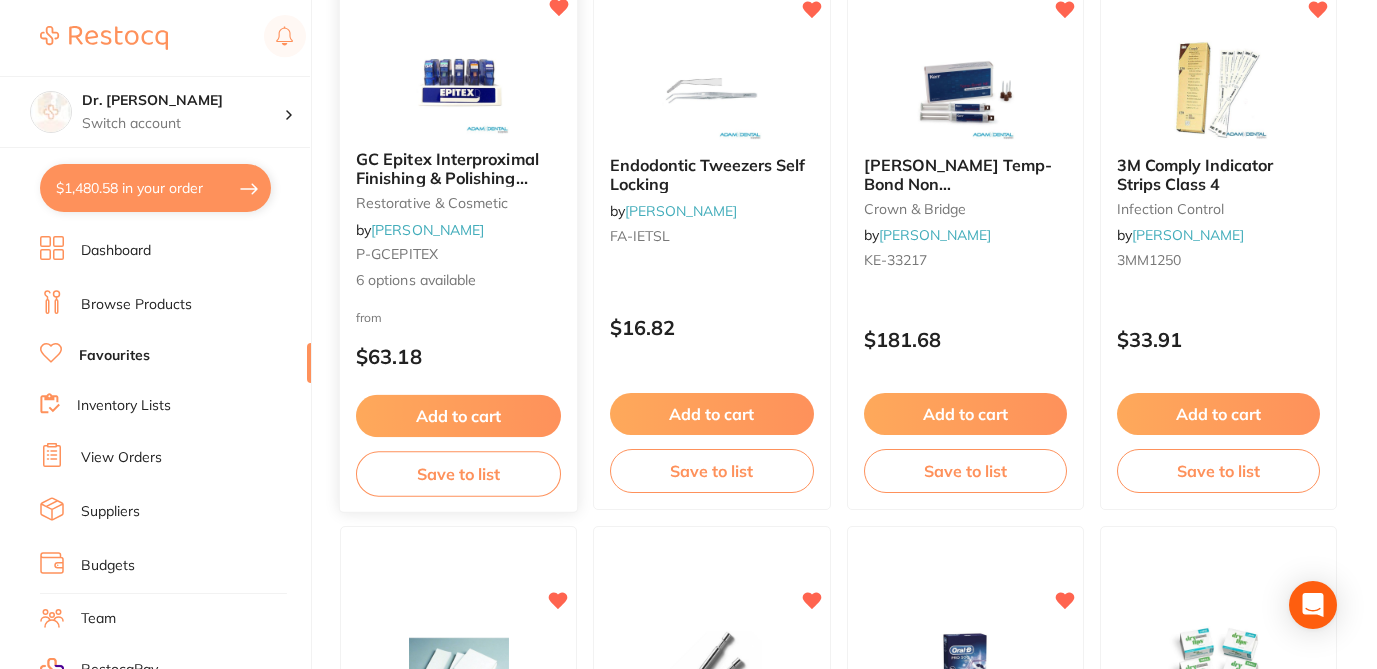 click on "Save to list" at bounding box center [458, 474] 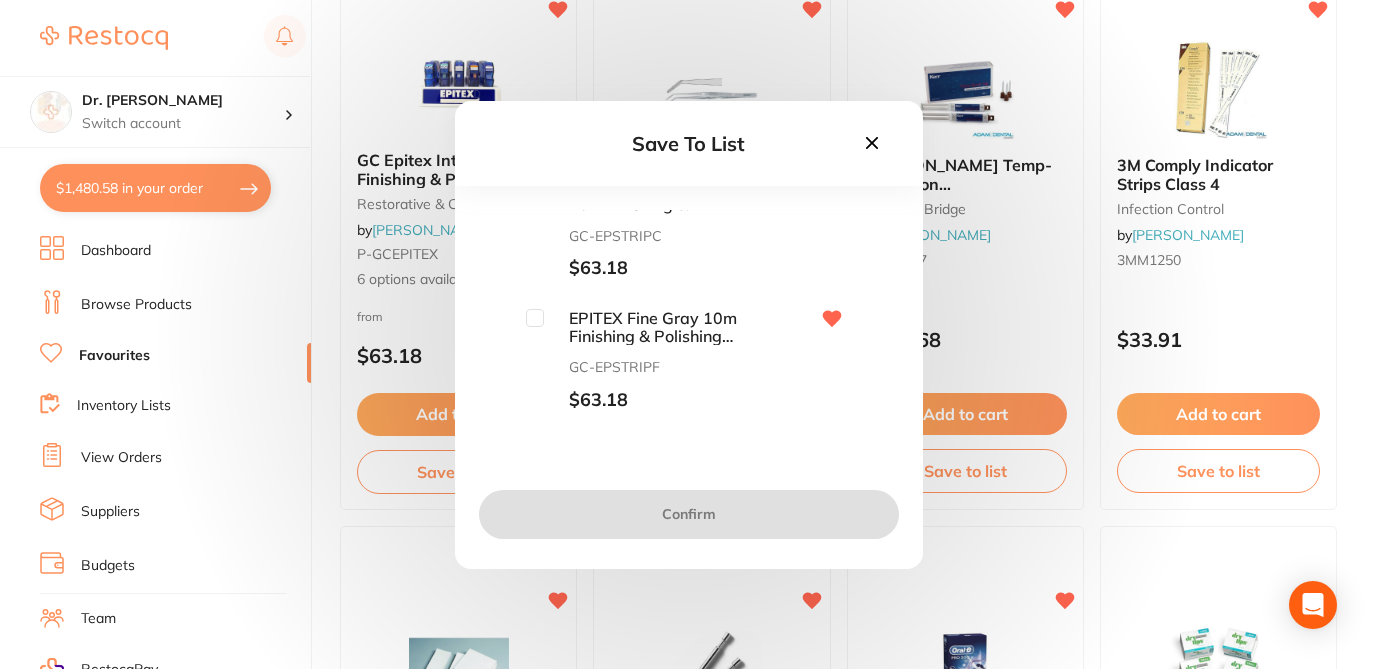 scroll, scrollTop: 168, scrollLeft: 0, axis: vertical 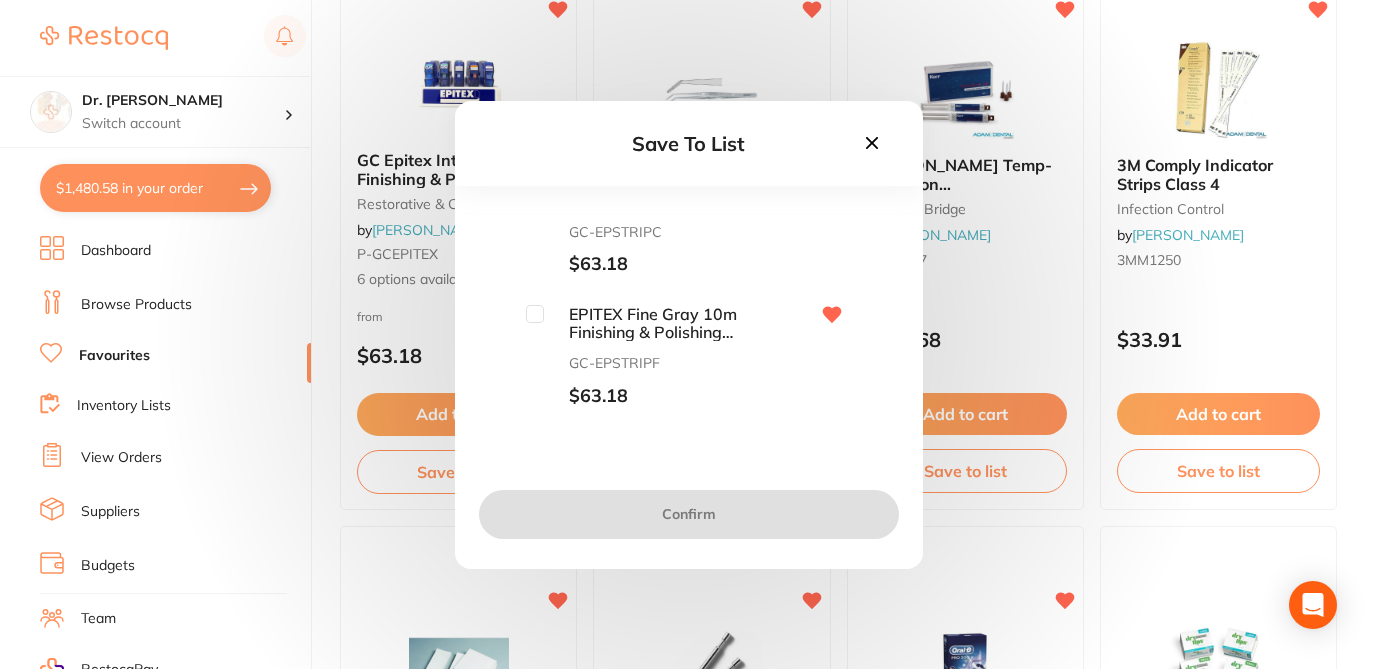 click at bounding box center (535, 314) 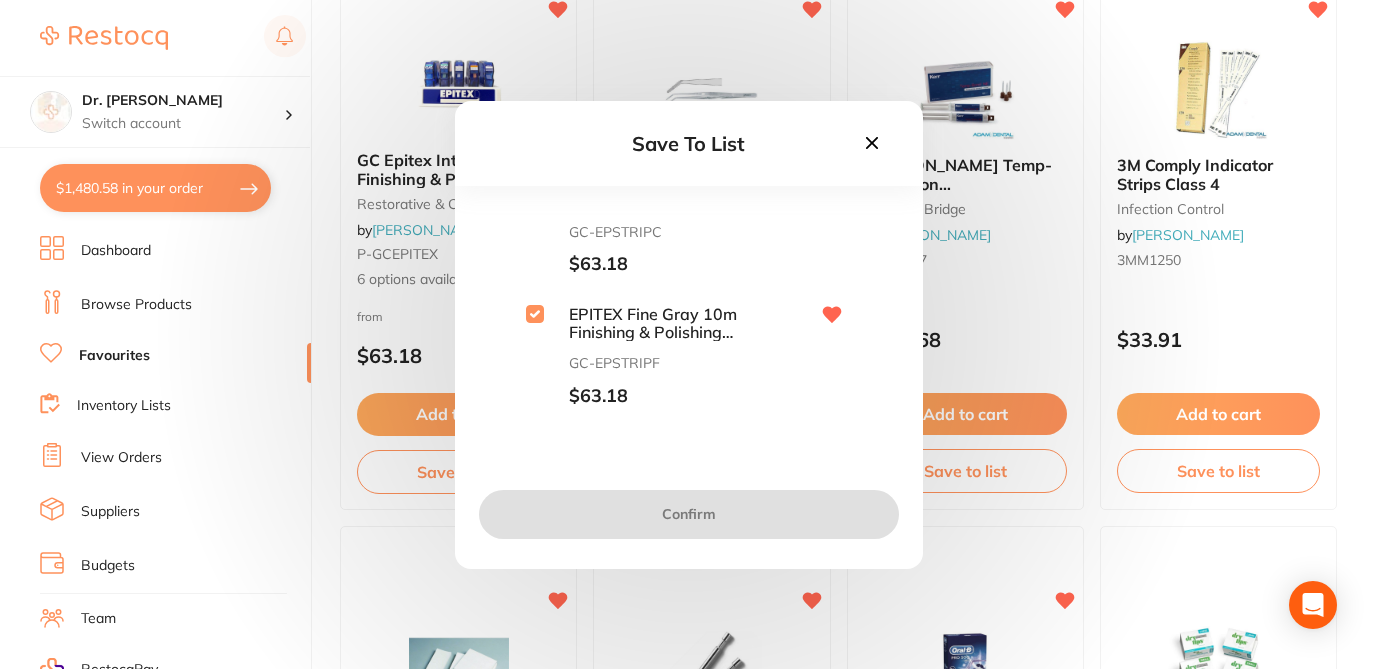 checkbox on "true" 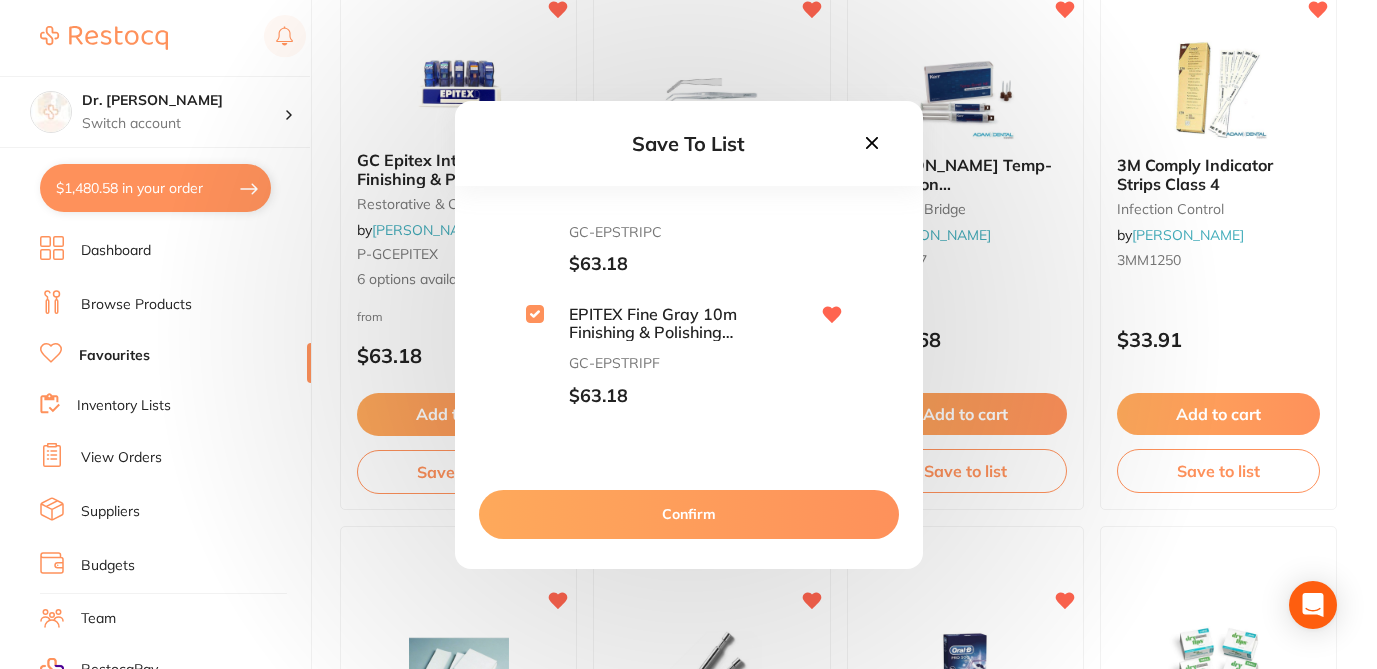 click on "Confirm" at bounding box center (689, 514) 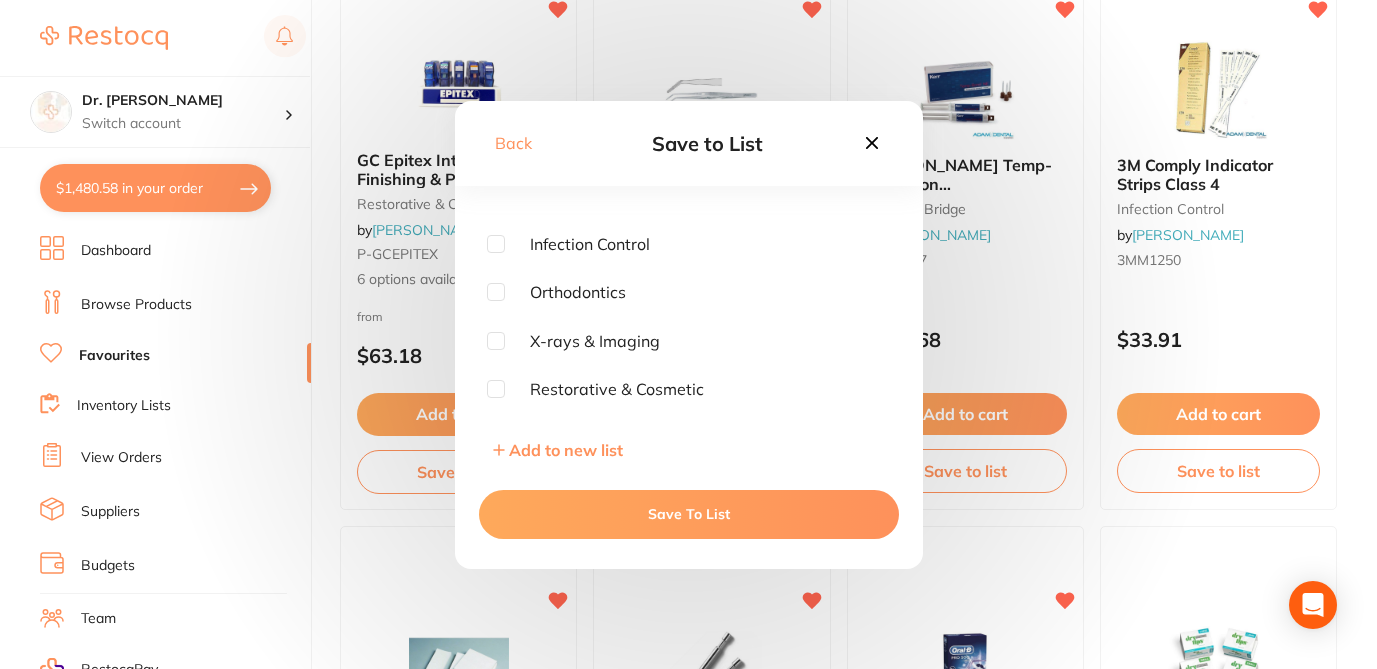 scroll, scrollTop: 0, scrollLeft: 0, axis: both 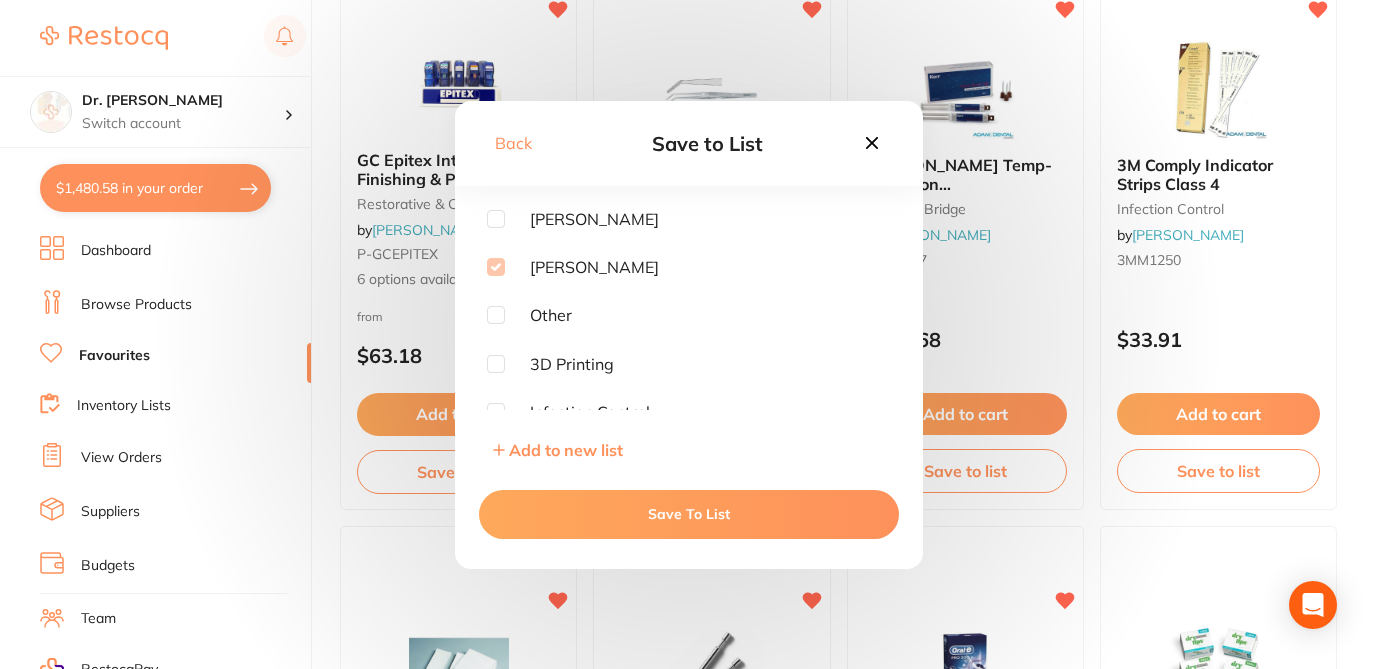 click on "Save To List" at bounding box center [689, 514] 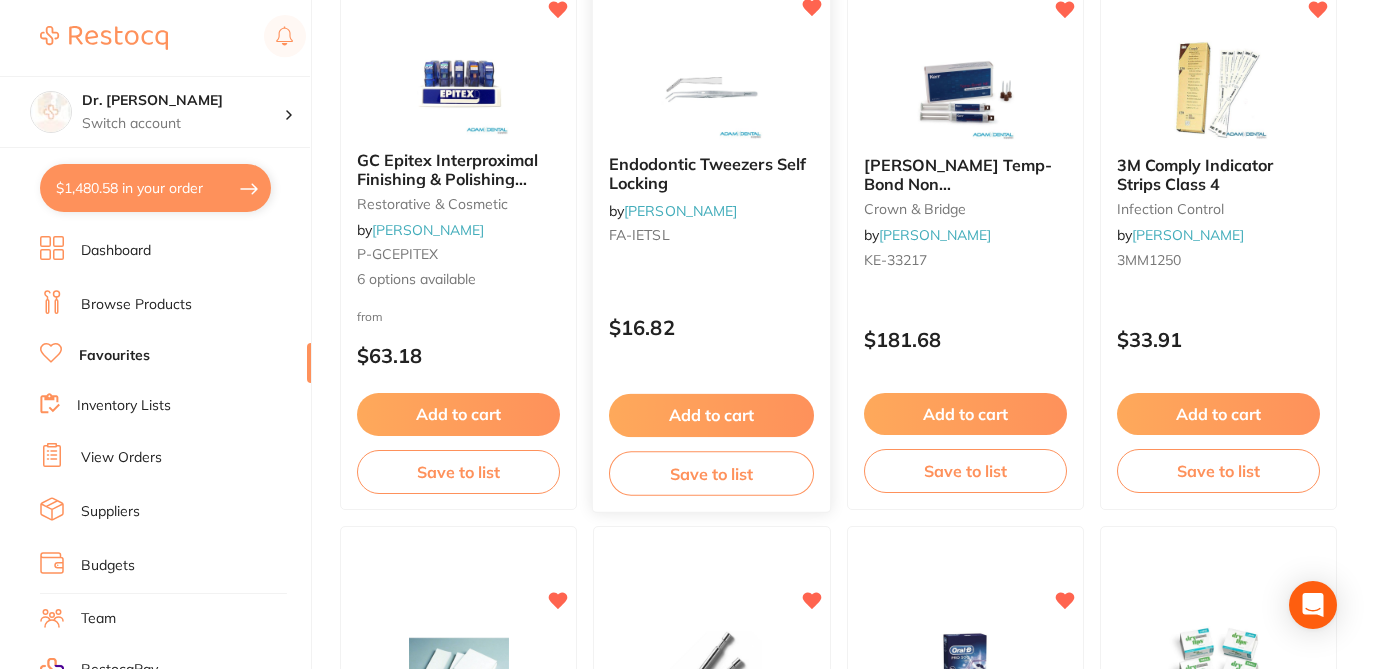 click on "Save to list" at bounding box center [711, 473] 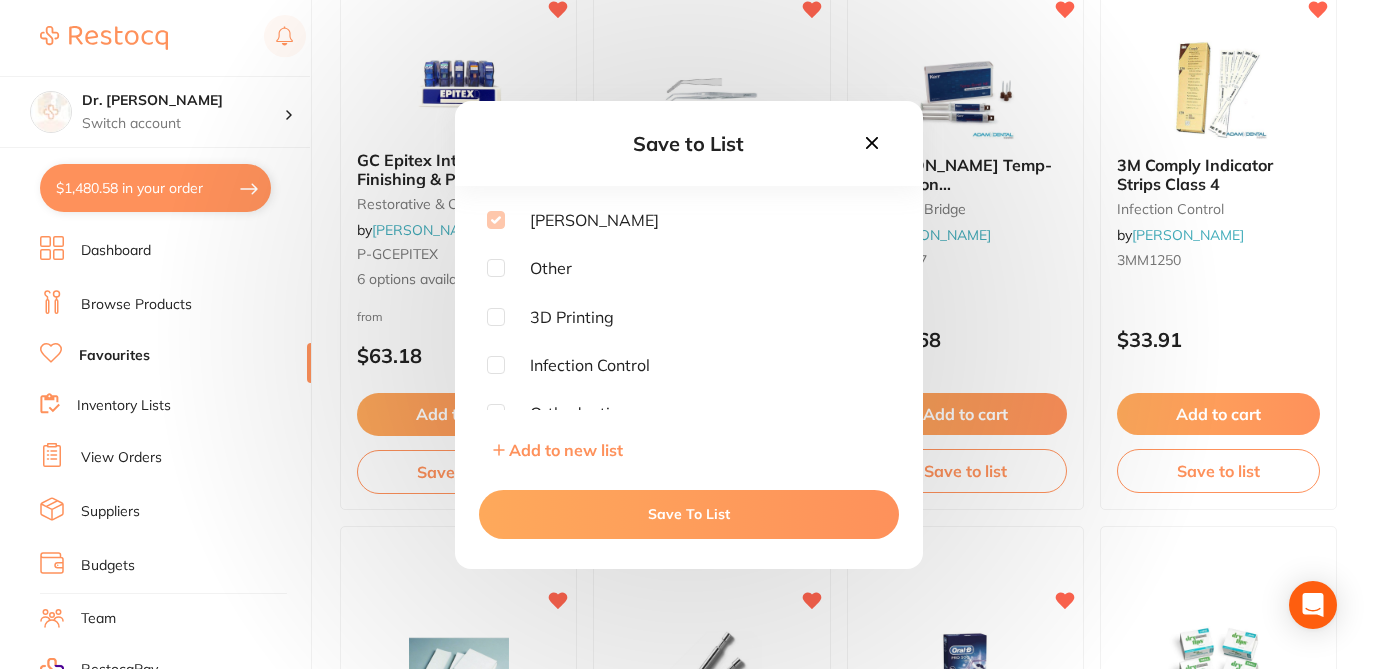 scroll, scrollTop: 0, scrollLeft: 0, axis: both 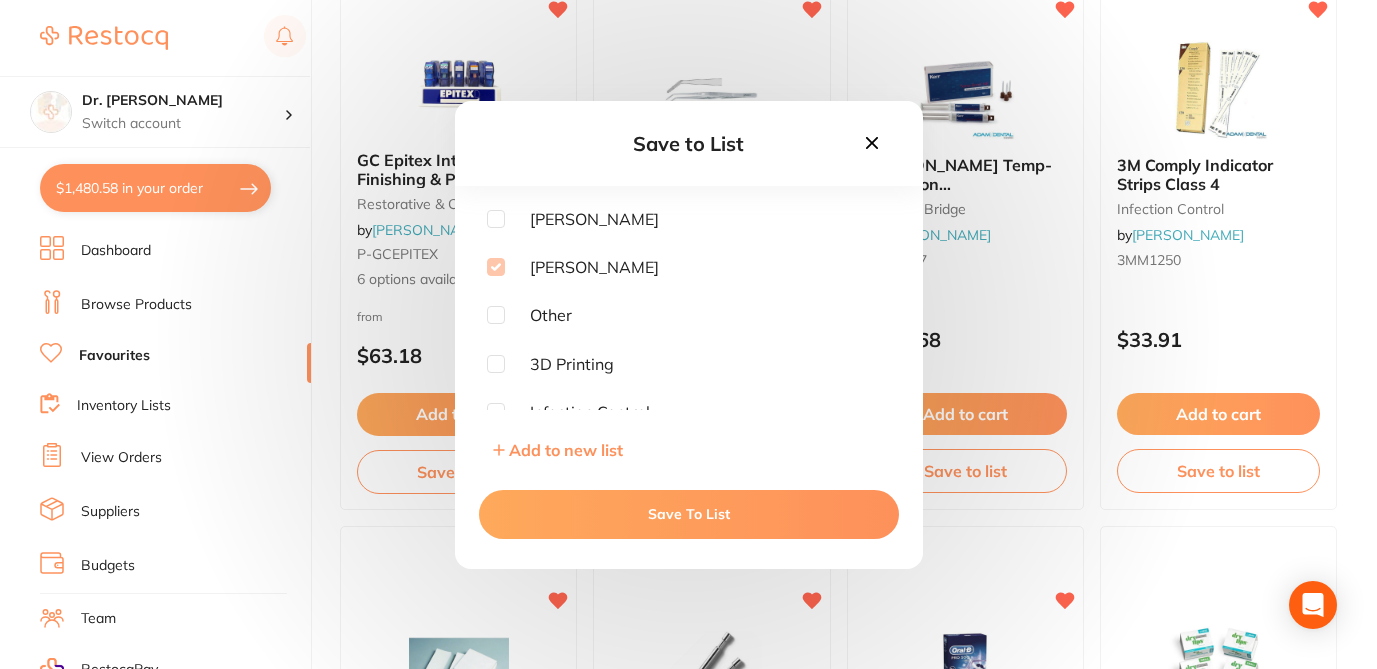 click on "Save To List" at bounding box center (689, 514) 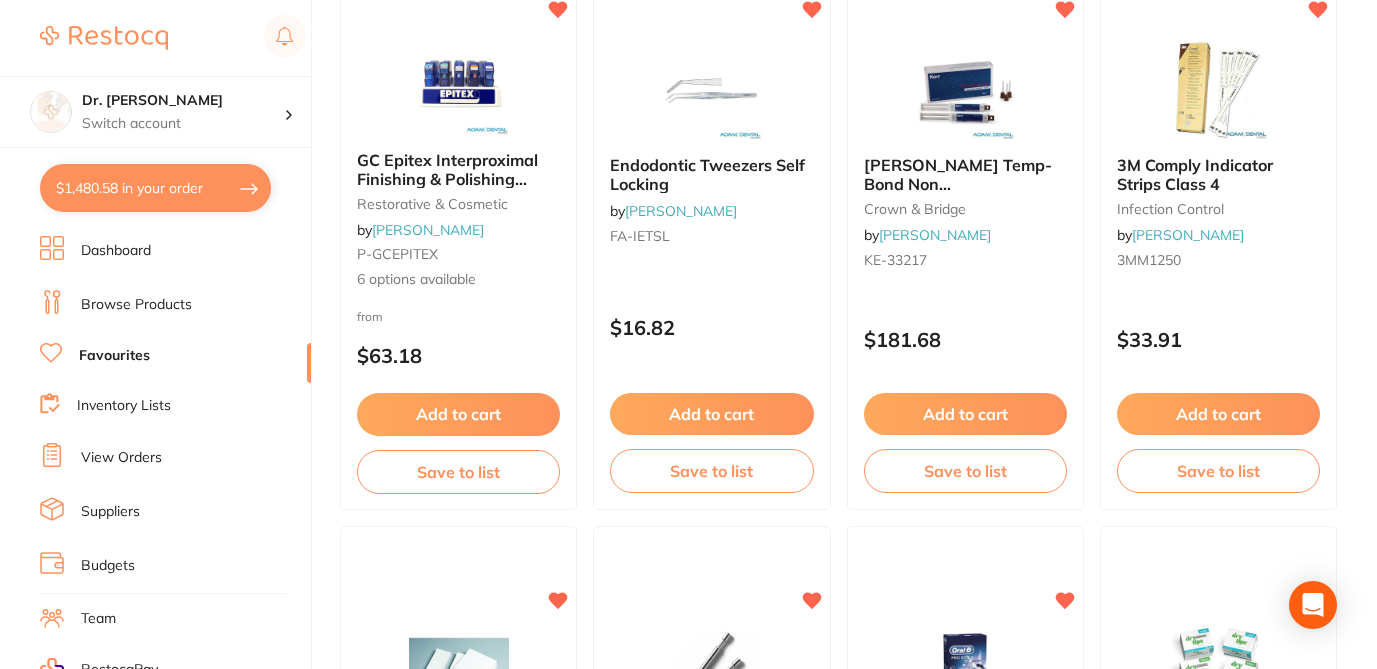 click on "Save to list" at bounding box center [965, 471] 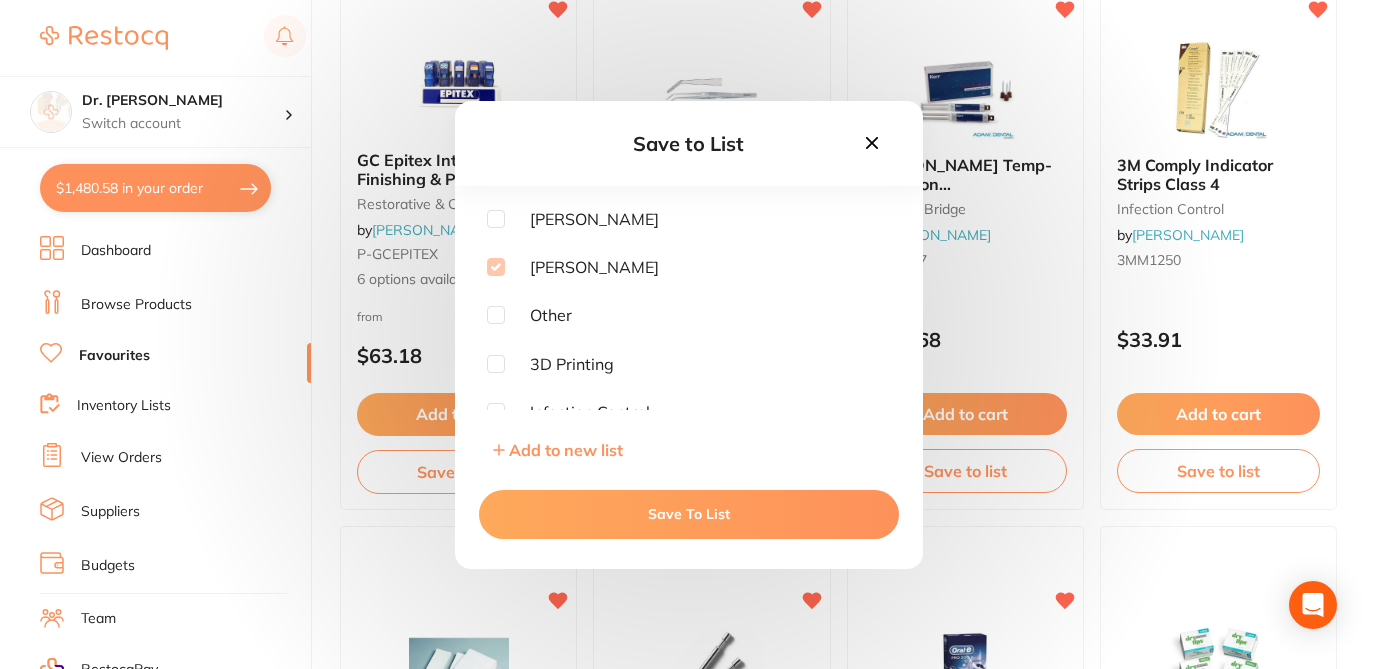 click on "Save To List" at bounding box center (689, 514) 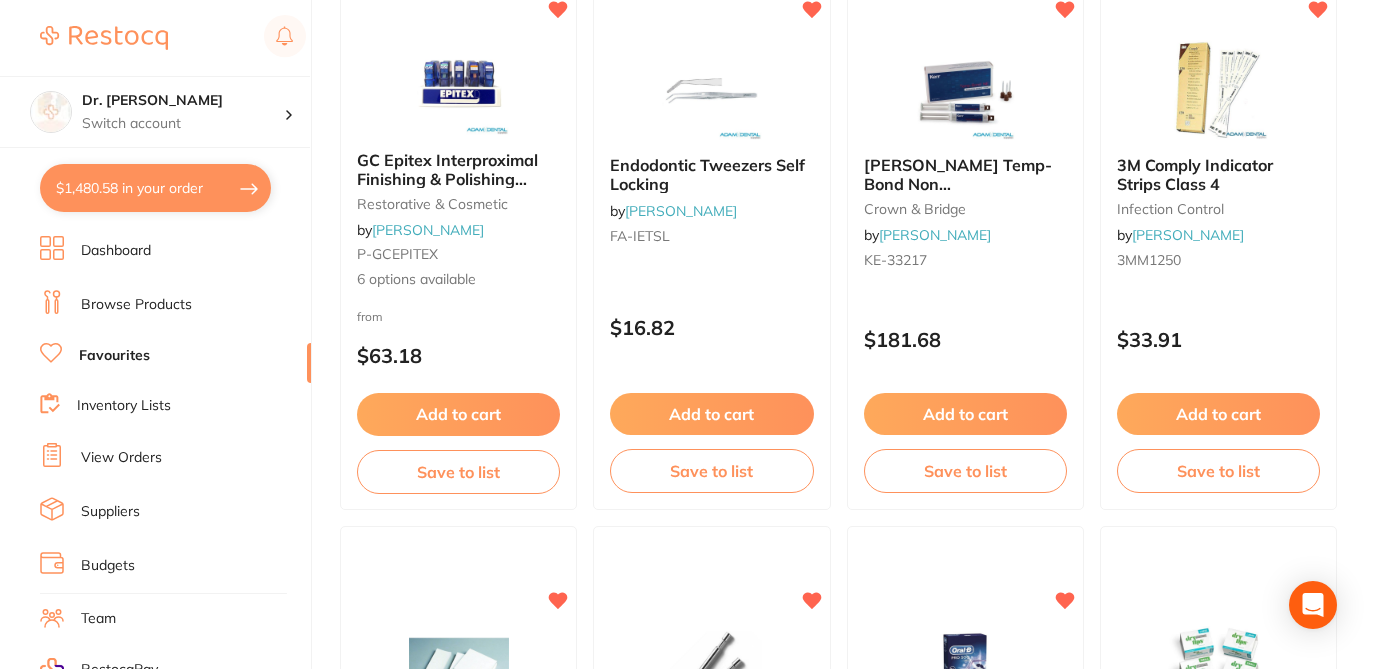 click on "Save to list" at bounding box center (1218, 471) 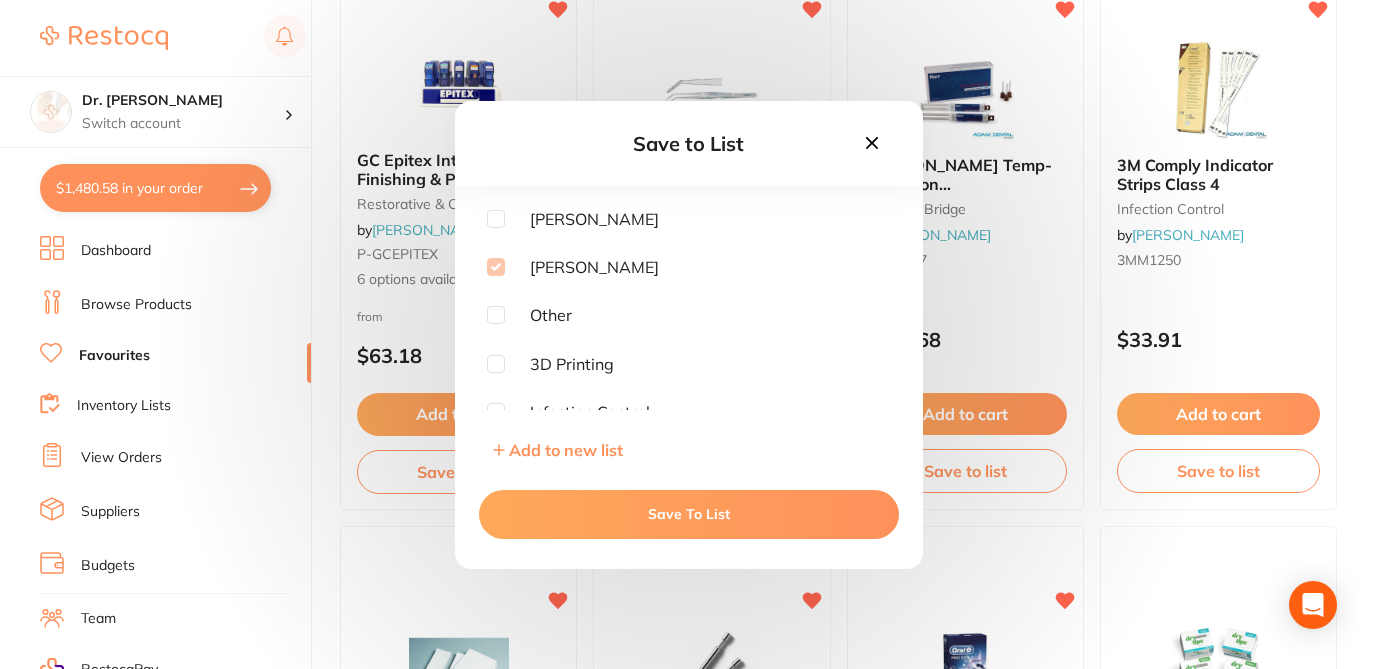 click on "Save to List Henry Schein Halas Adam Dental Other 3D Printing Infection Control Orthodontics X-rays & Imaging Restorative & Cosmetic Crown & Bridge Prophylaxis Laboratory Bleach Finishing & Polishing Disposables- Cottons Disposables Instruments Restorative Materials | Composites Restorative Materials Anaesthetic Impression Materials and Trays           Add to new list Save To List" at bounding box center [688, 334] 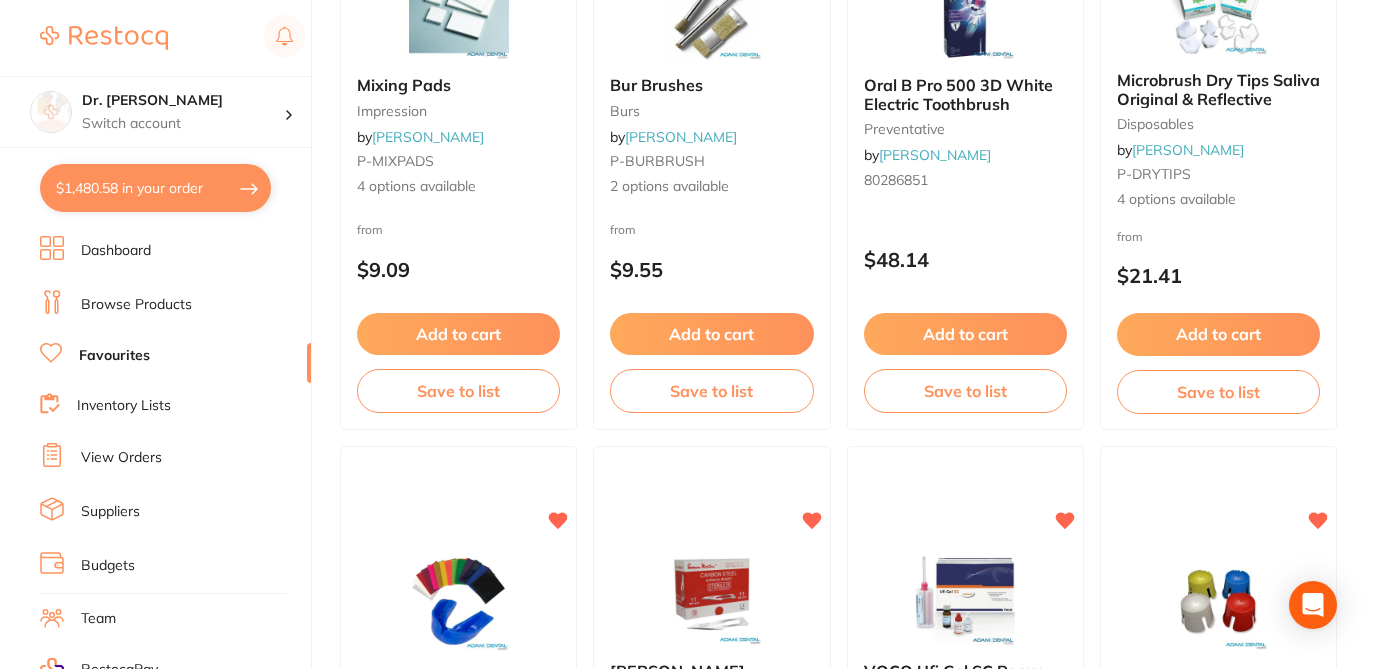 scroll, scrollTop: 2204, scrollLeft: 0, axis: vertical 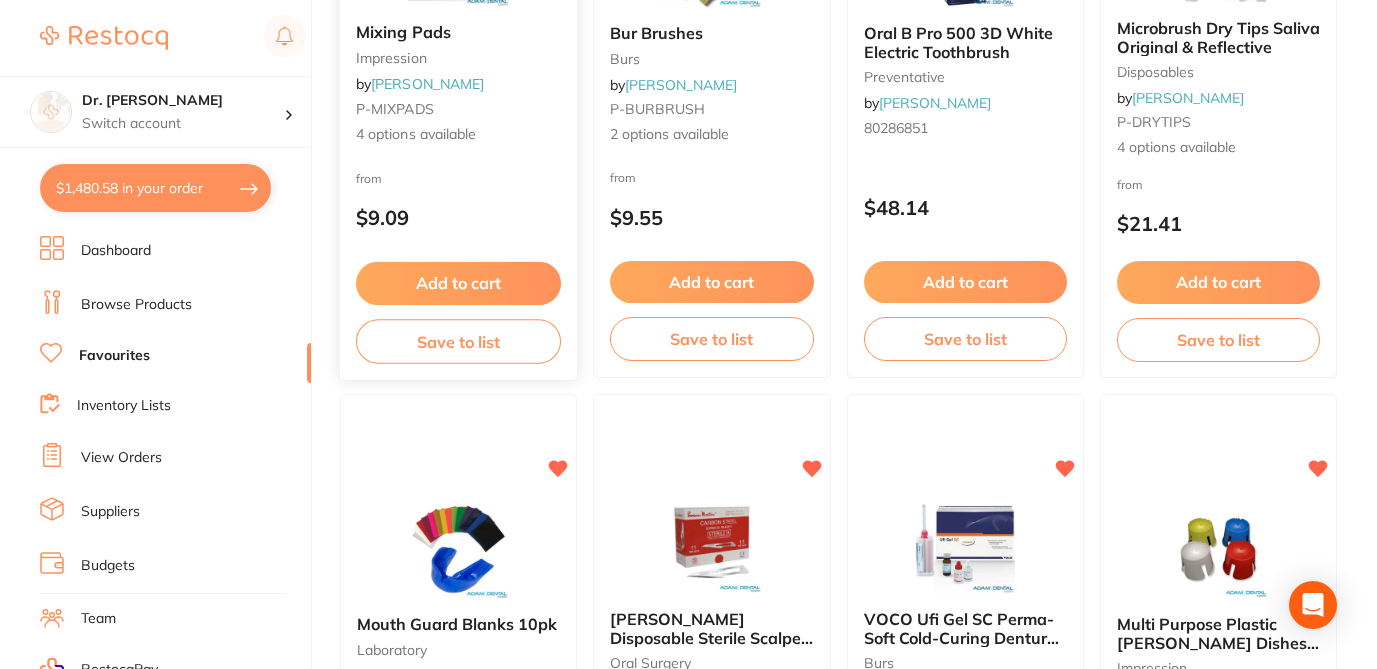 click on "Save to list" at bounding box center [458, 341] 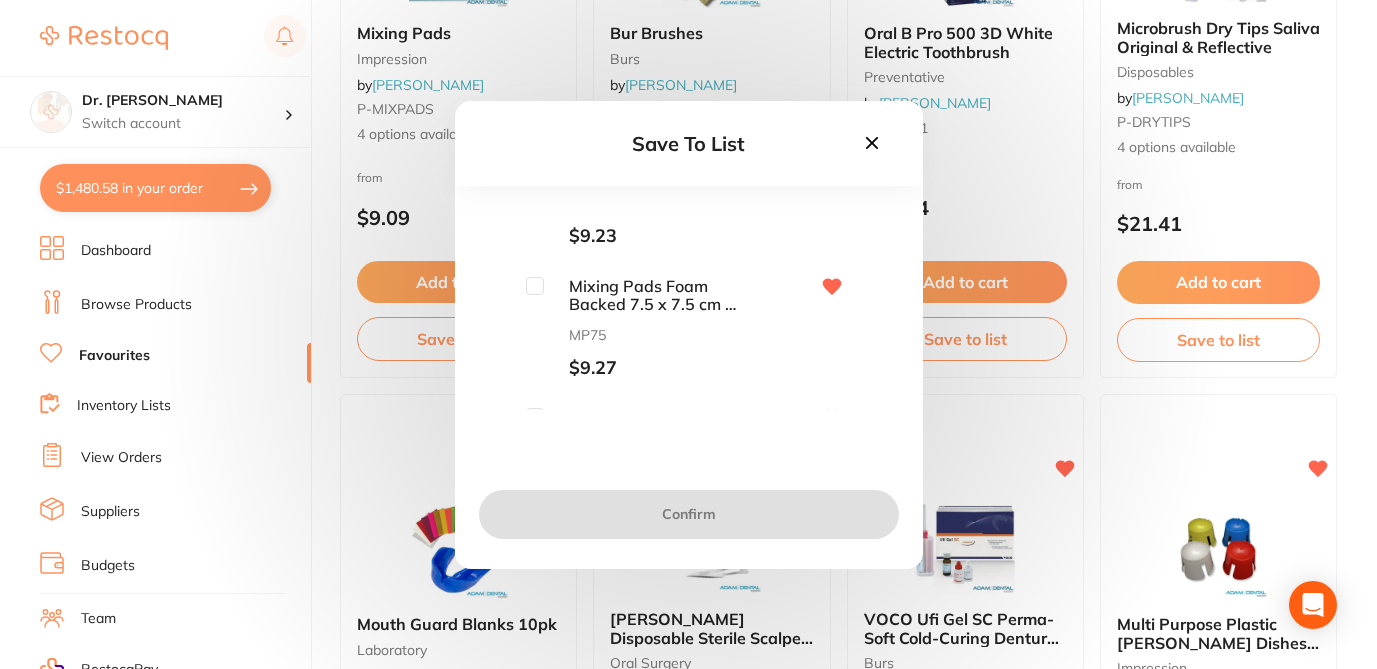 scroll, scrollTop: 198, scrollLeft: 0, axis: vertical 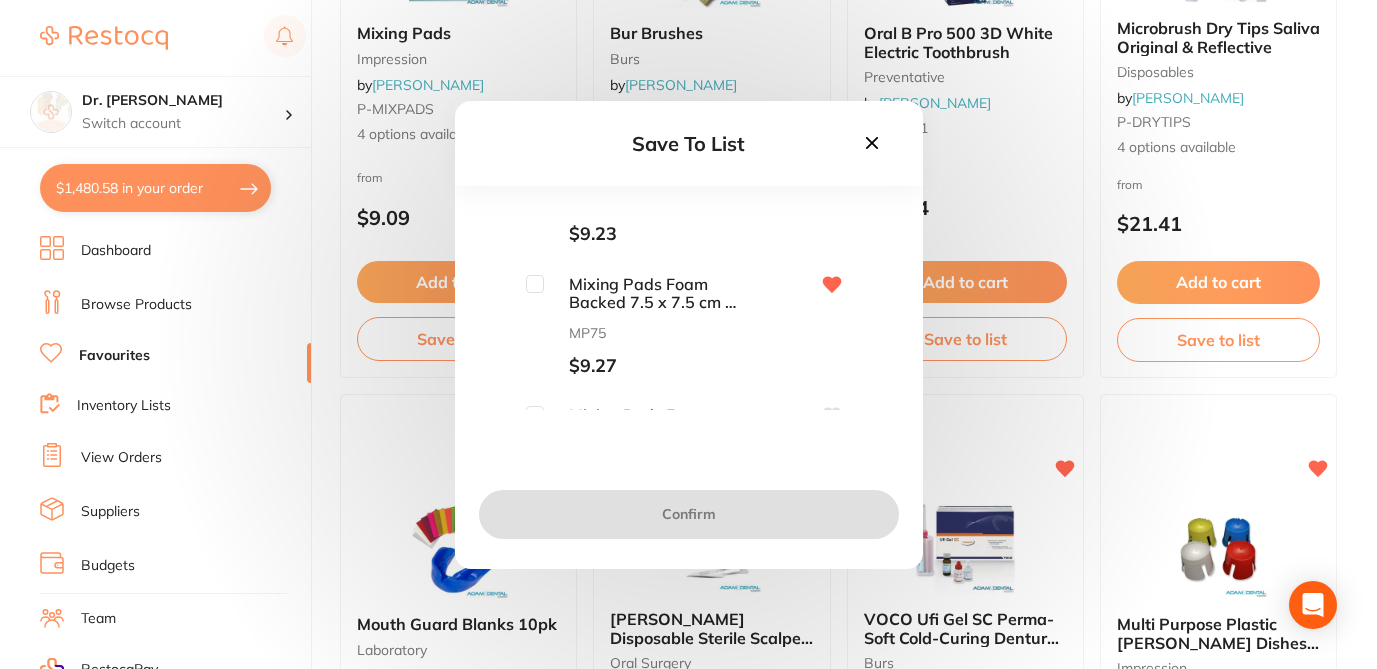 click at bounding box center (535, 284) 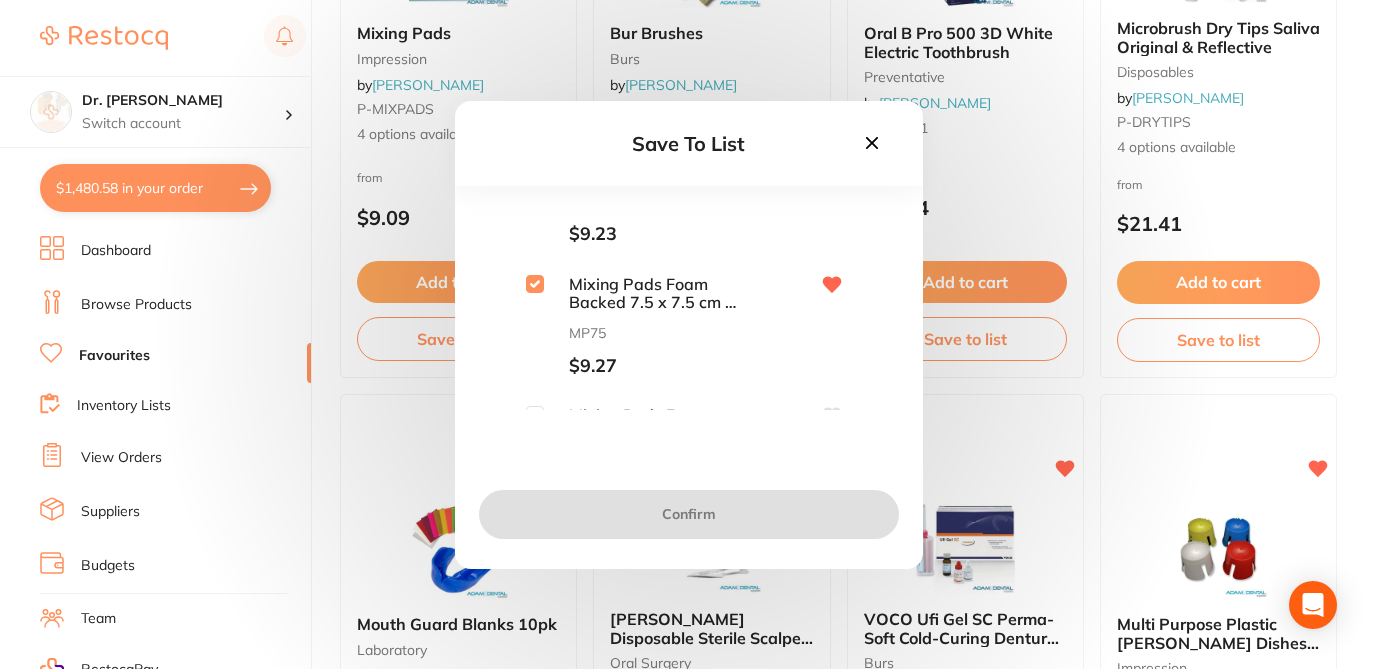 checkbox on "true" 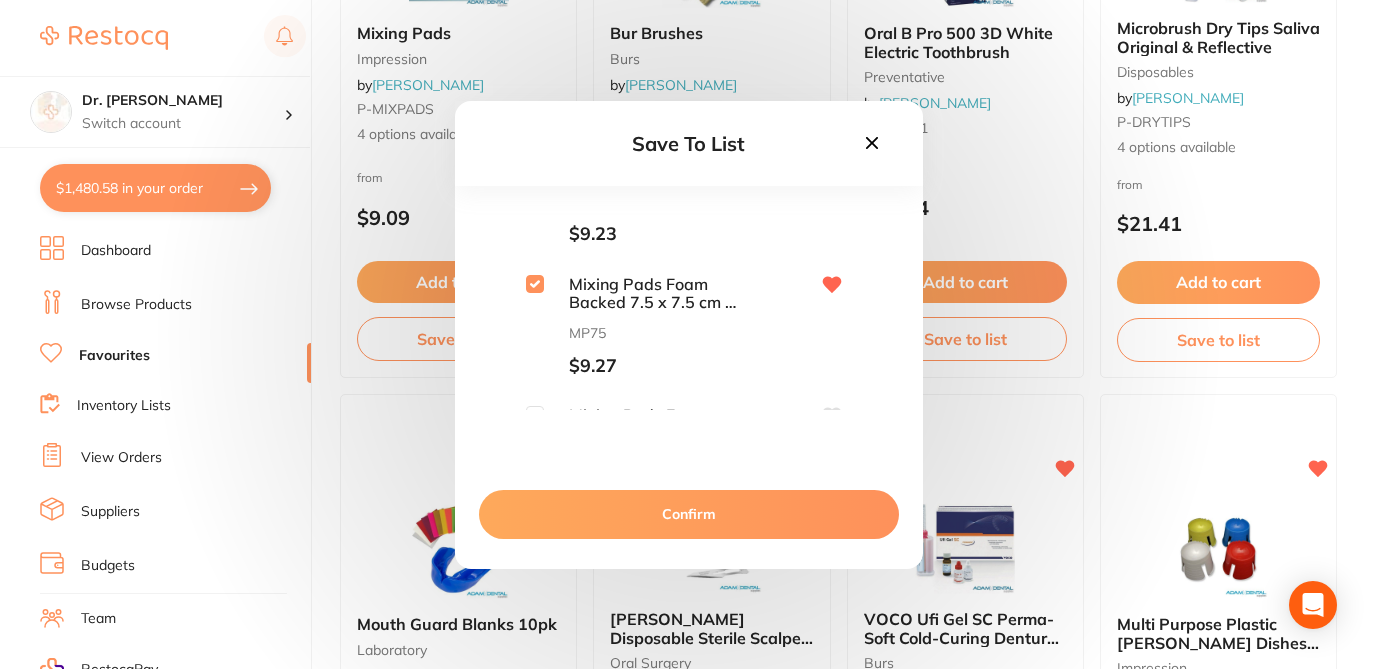 click on "Confirm" at bounding box center (689, 514) 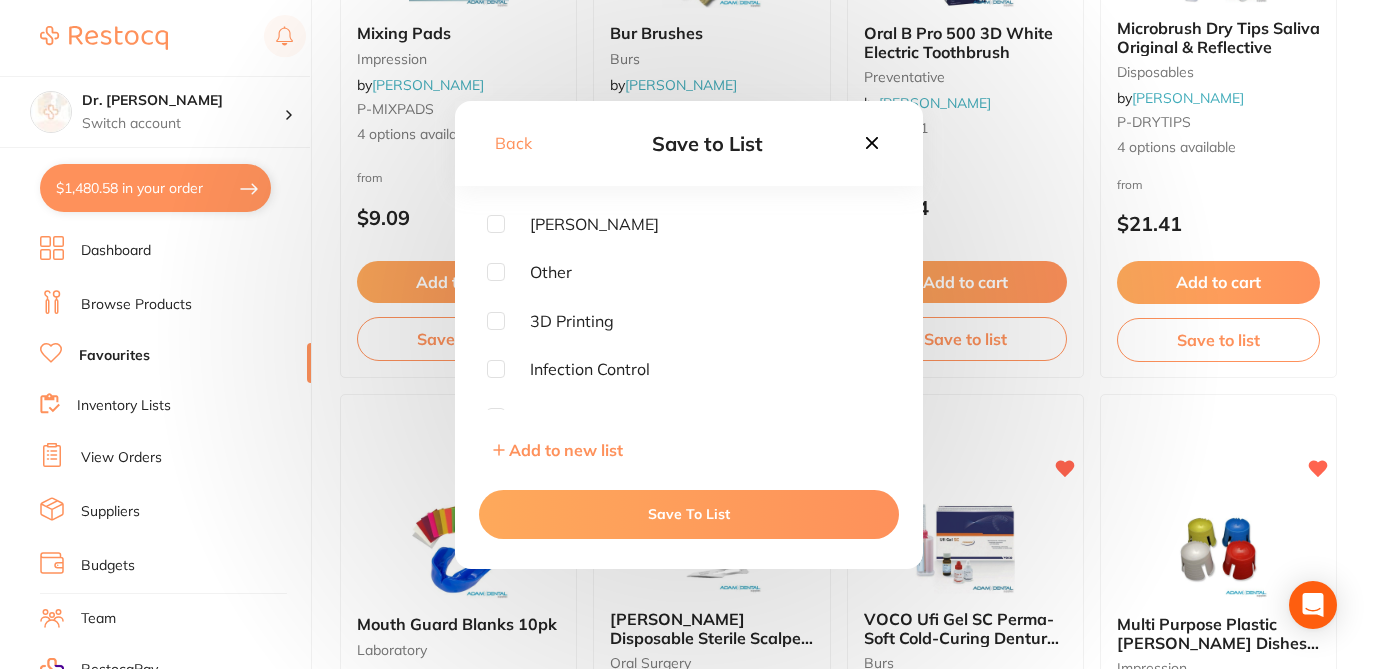 scroll, scrollTop: 33, scrollLeft: 0, axis: vertical 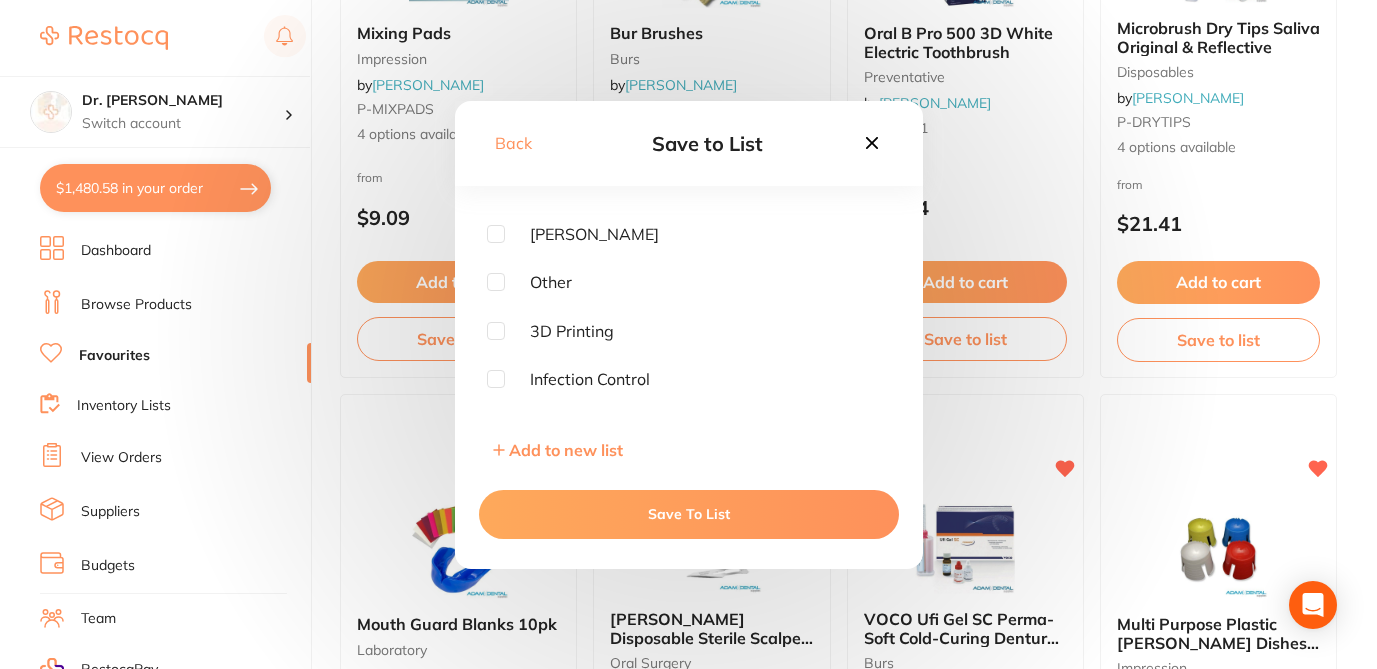 click at bounding box center [496, 234] 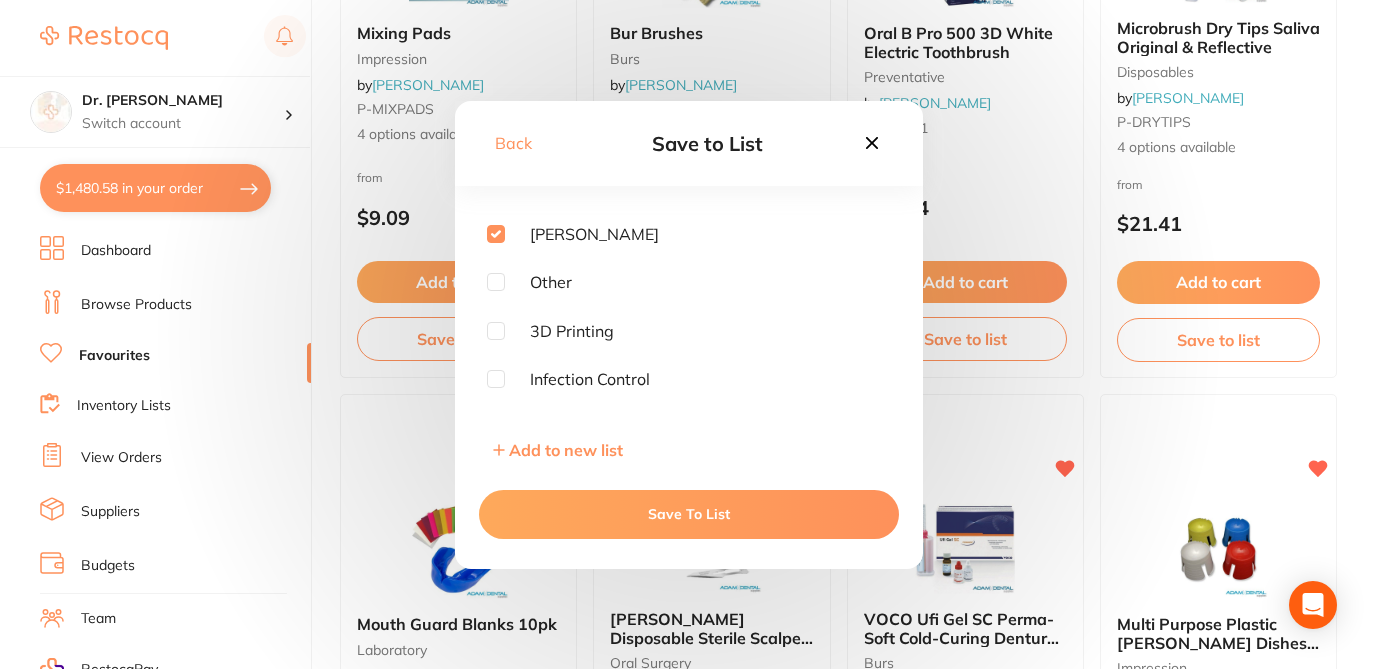 checkbox on "true" 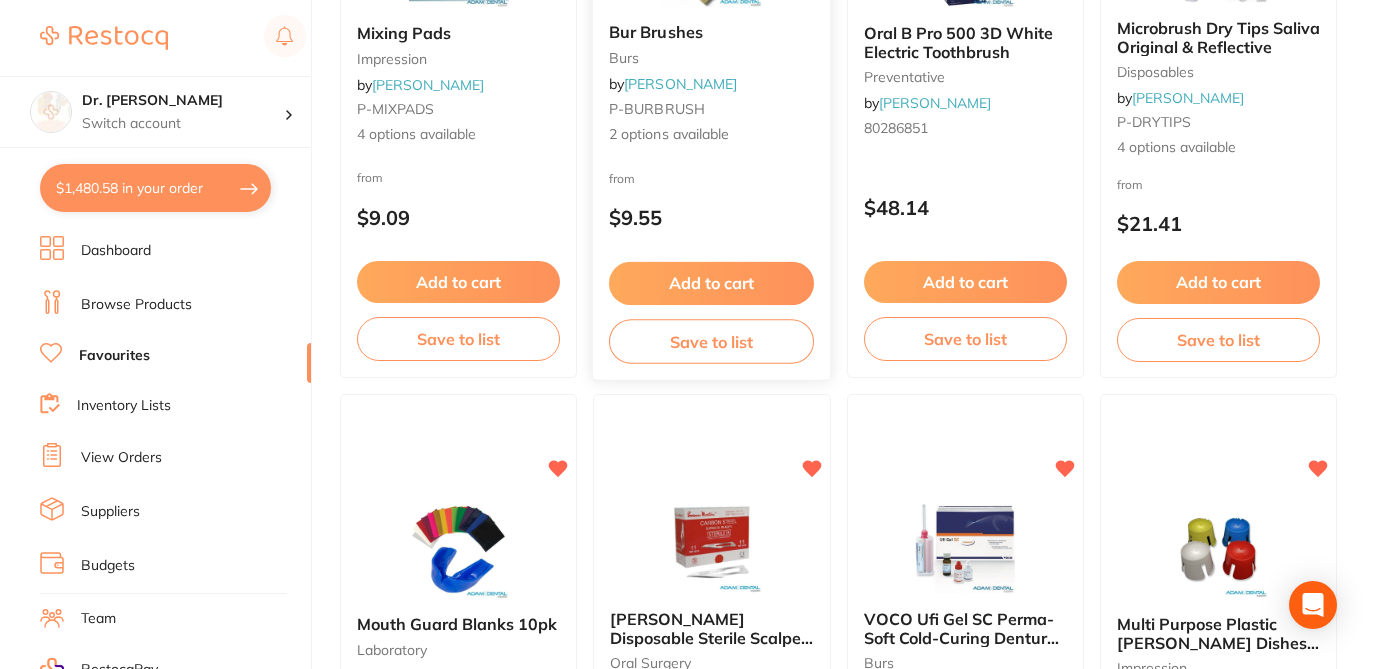 click on "Save to list" at bounding box center [711, 341] 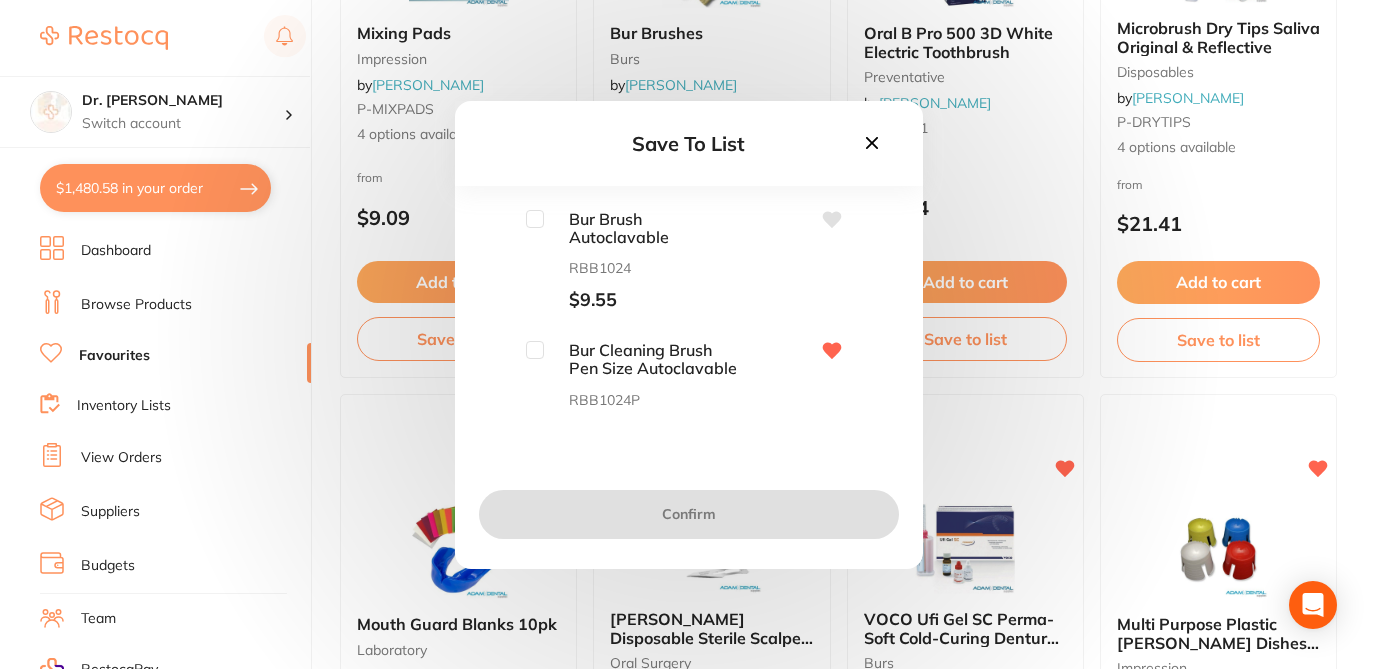 click at bounding box center (535, 350) 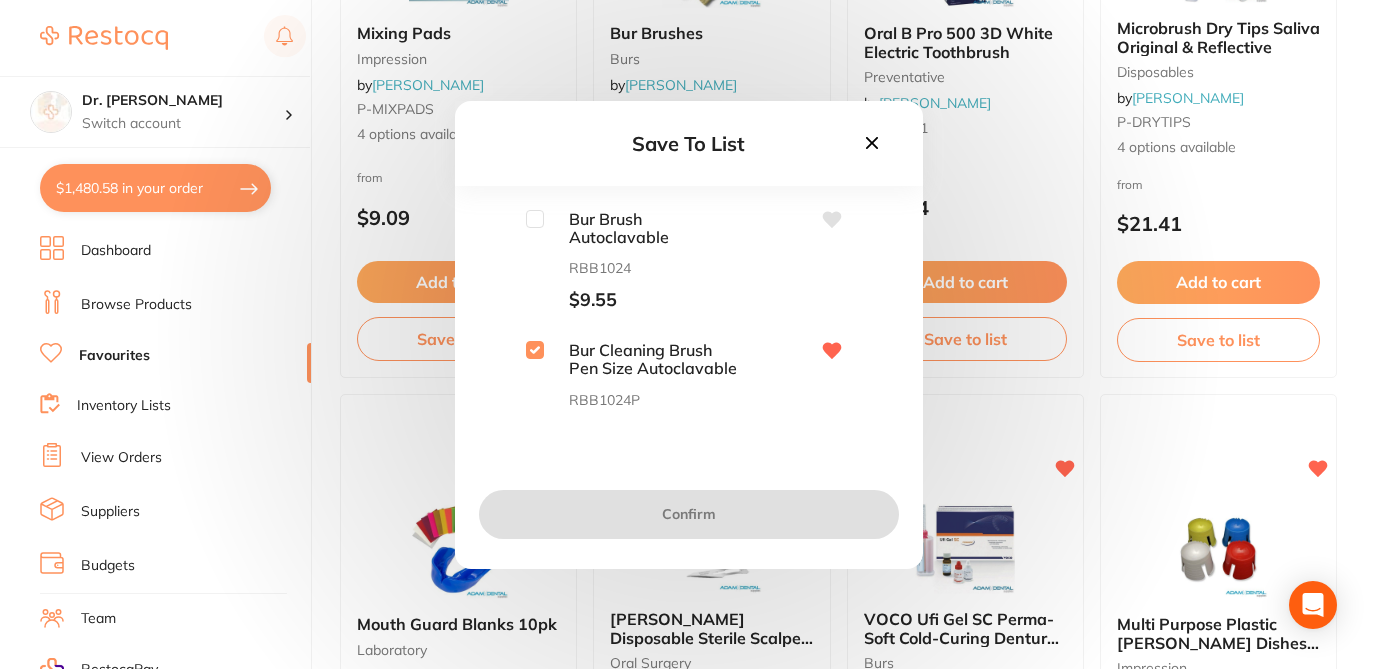 checkbox on "true" 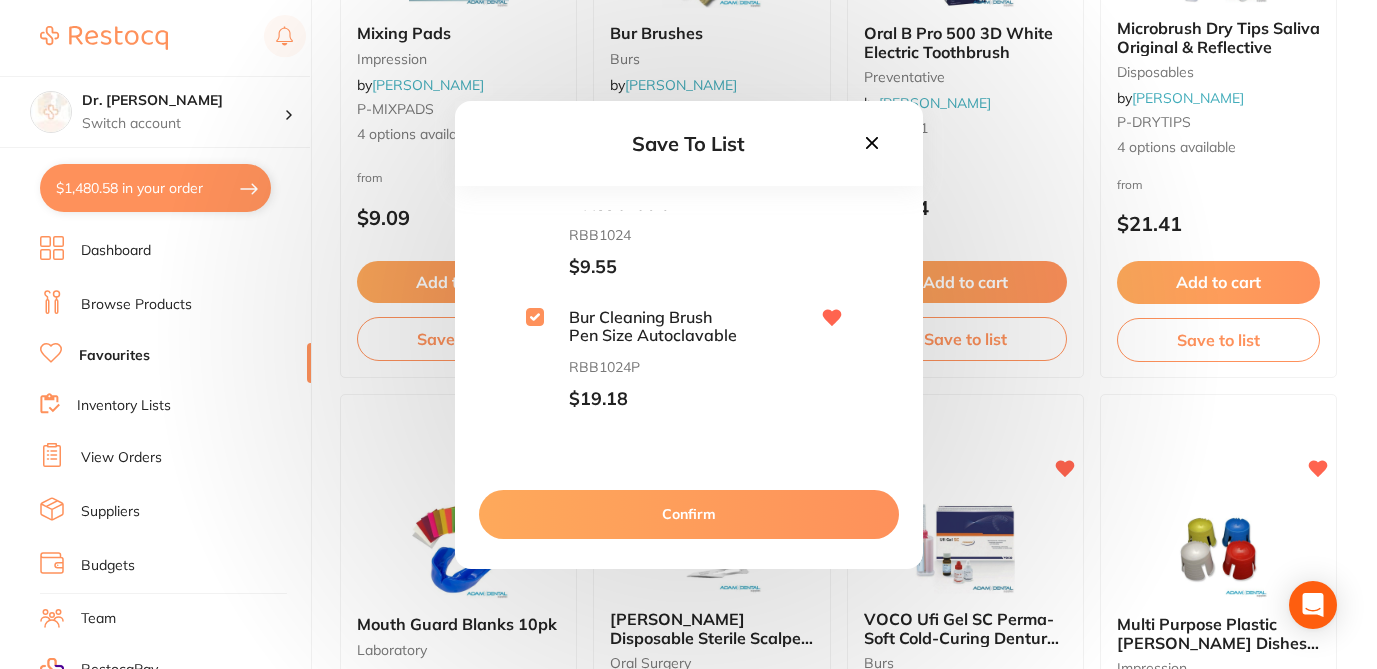 scroll, scrollTop: 0, scrollLeft: 0, axis: both 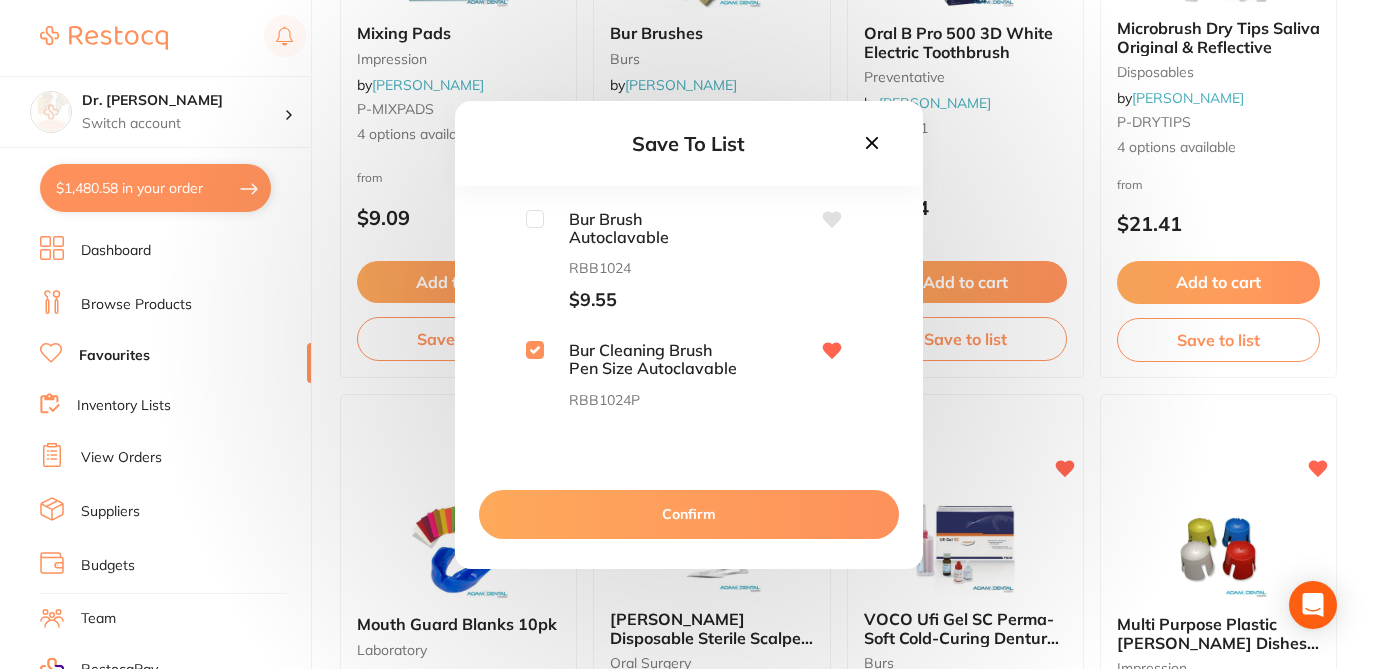 click on "Confirm" at bounding box center (689, 514) 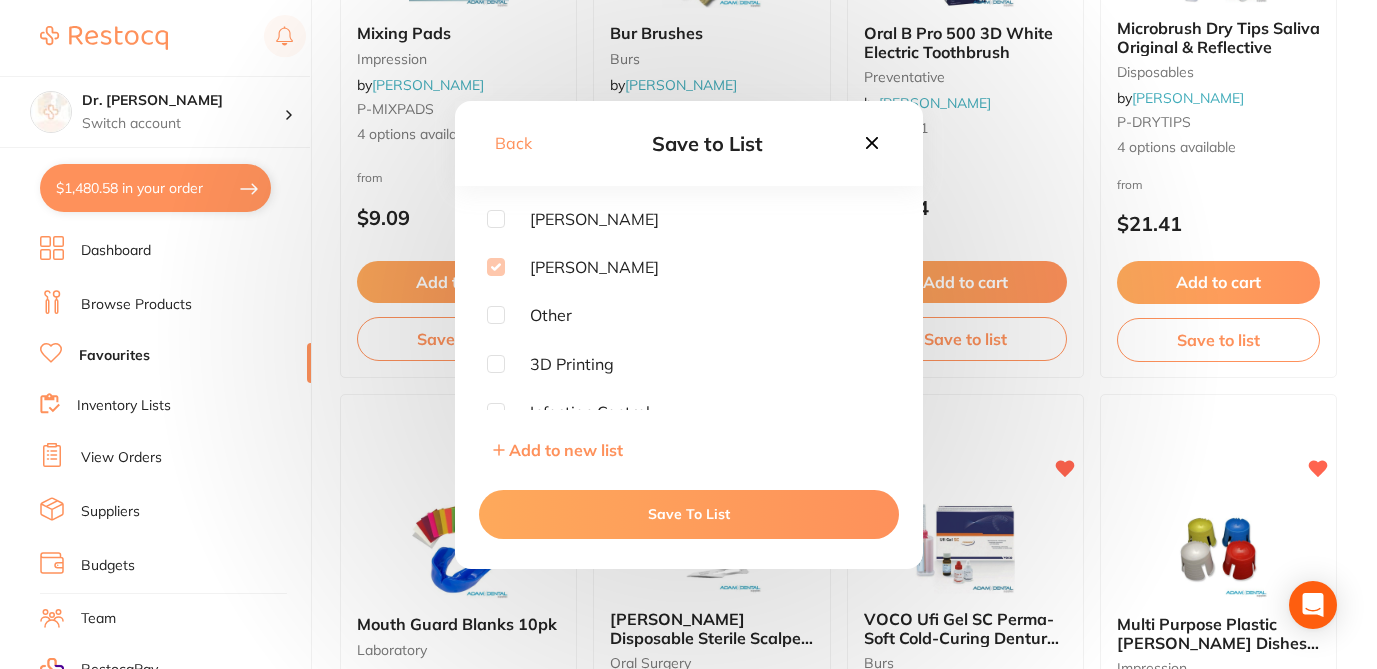 click on "Save To List" at bounding box center (689, 514) 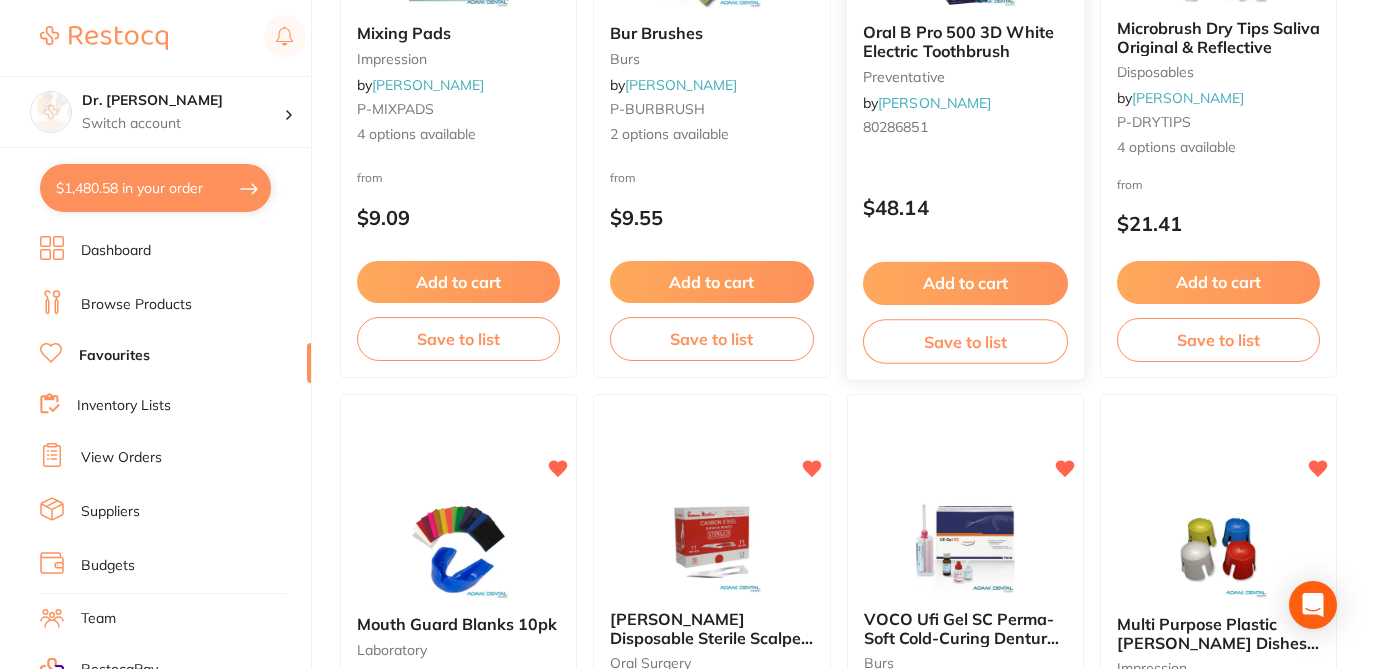 click on "Save to list" at bounding box center (964, 341) 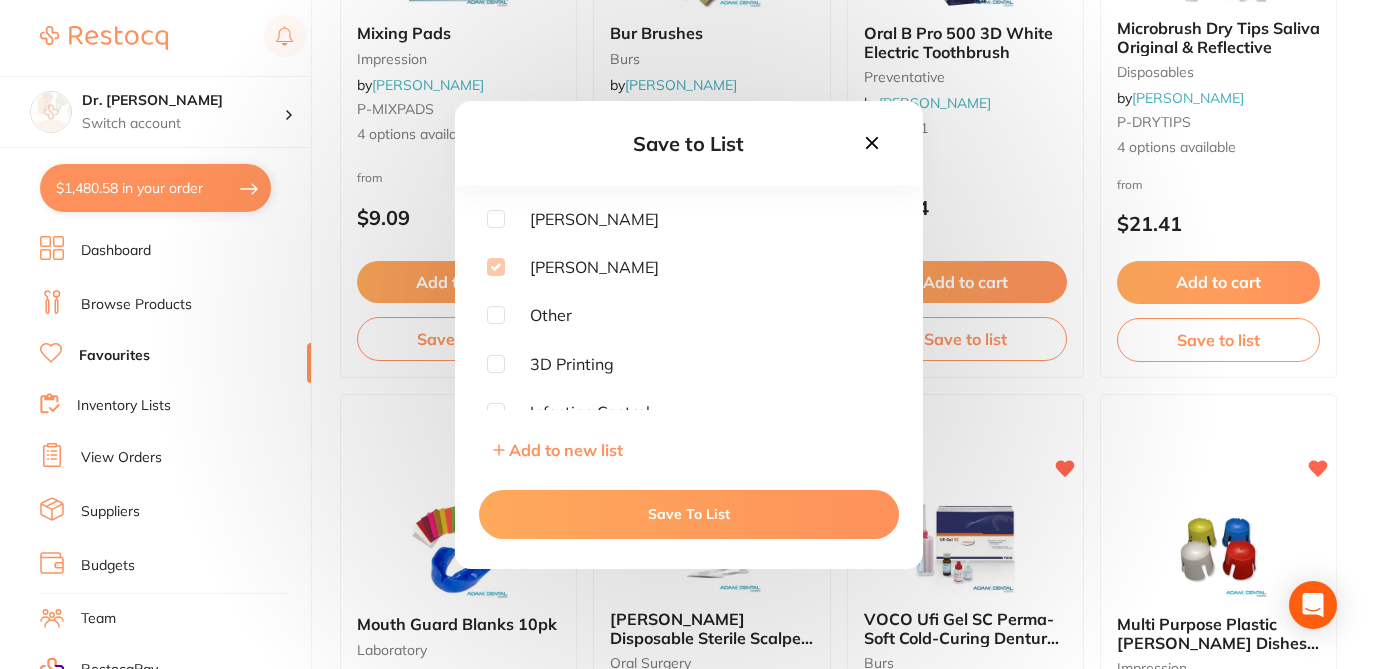 click on "Save To List" at bounding box center [689, 514] 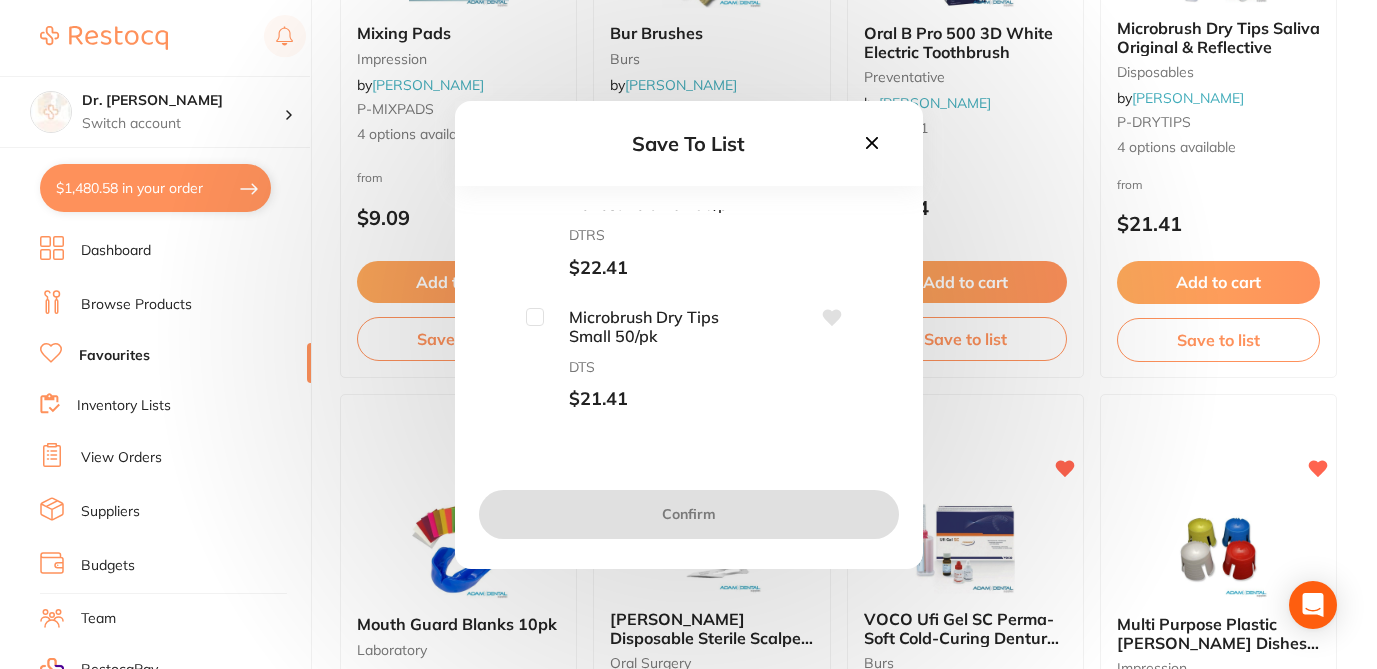 scroll, scrollTop: 0, scrollLeft: 0, axis: both 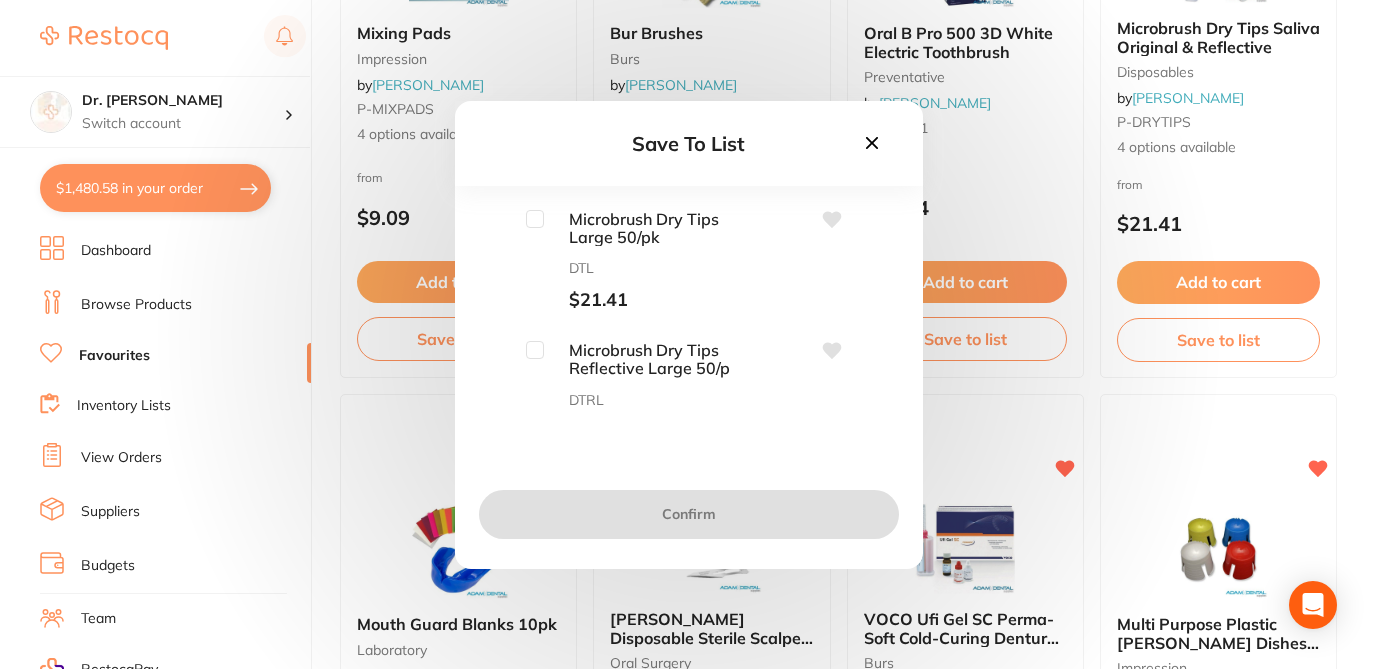 click at bounding box center (535, 219) 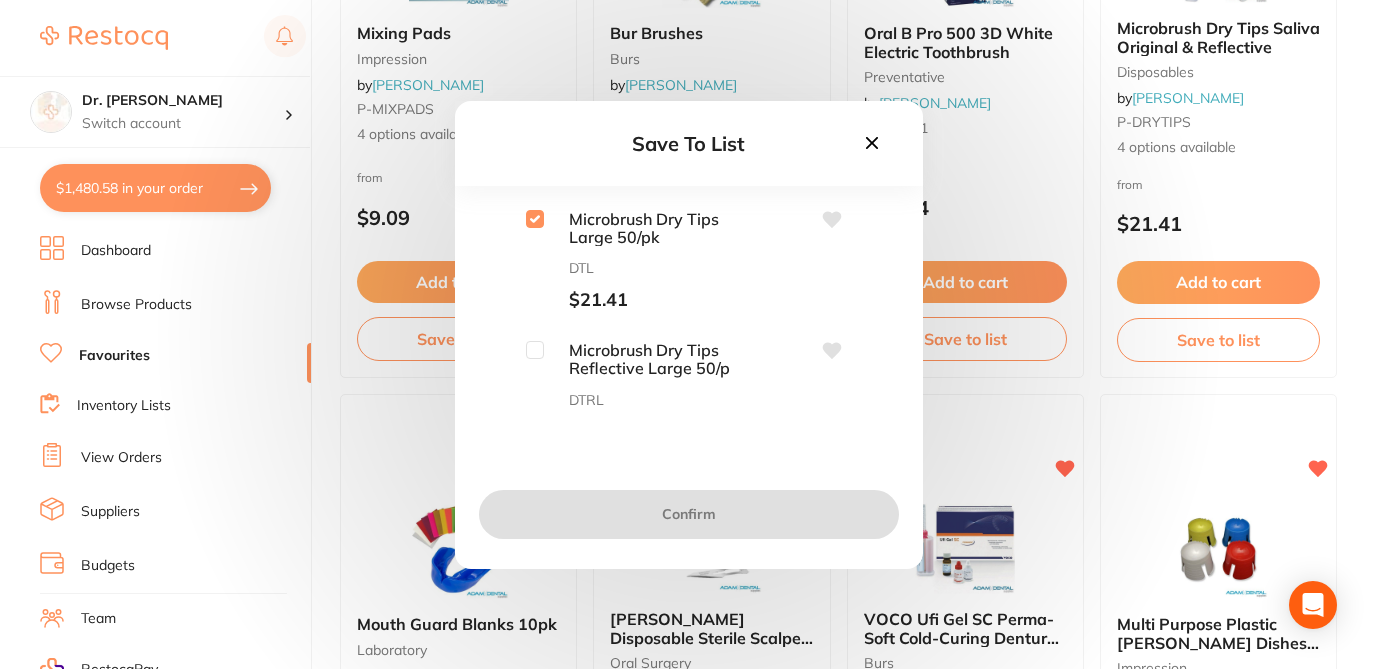 checkbox on "true" 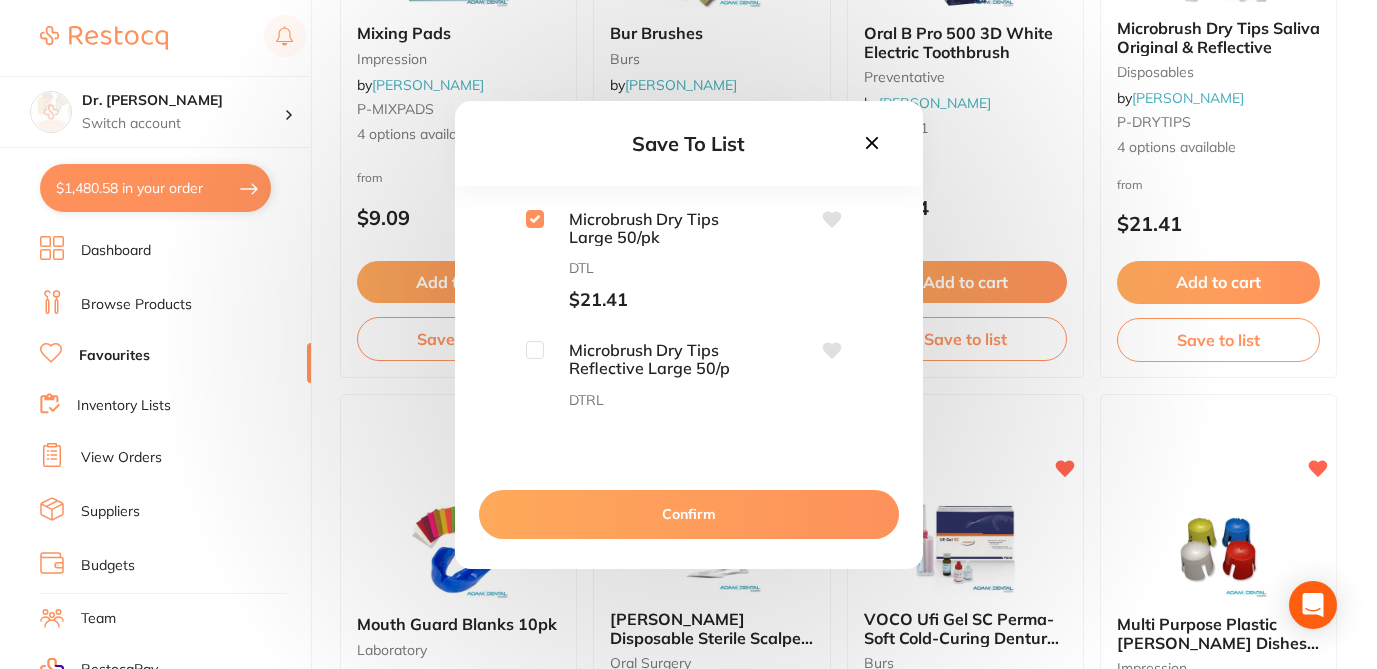 click at bounding box center [535, 350] 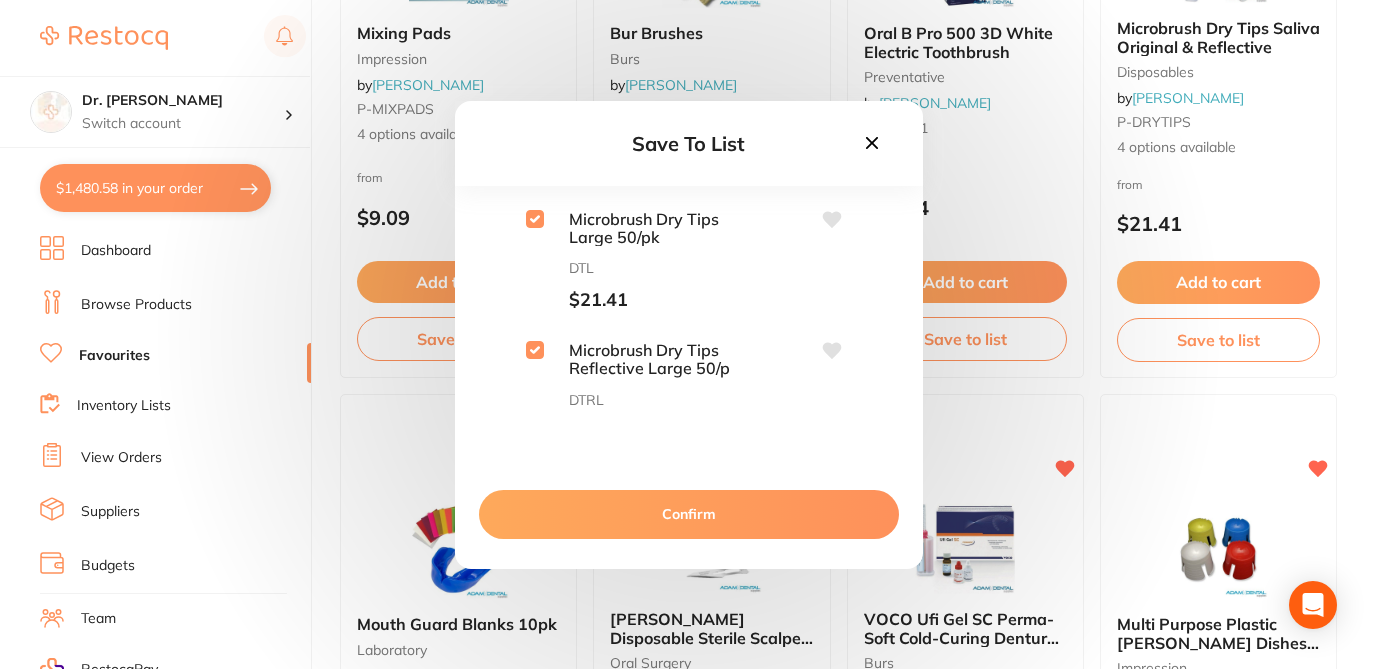 checkbox on "true" 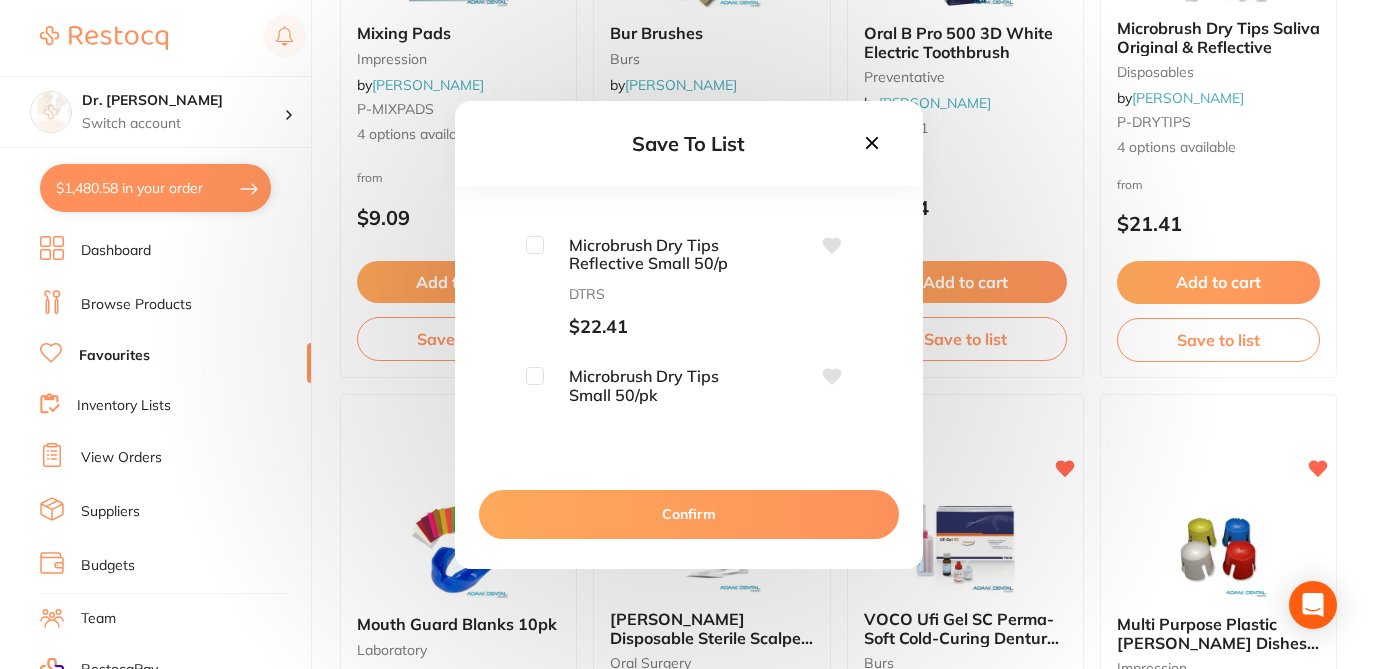 scroll, scrollTop: 255, scrollLeft: 0, axis: vertical 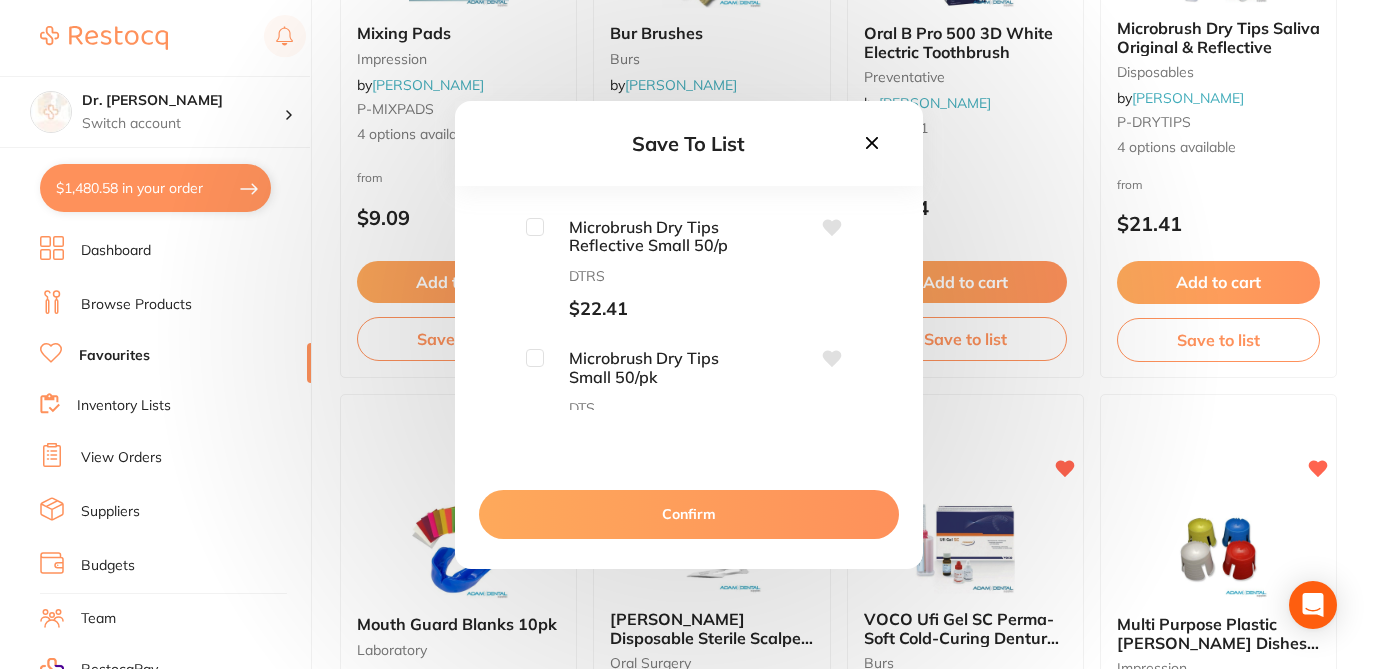 click at bounding box center (535, 227) 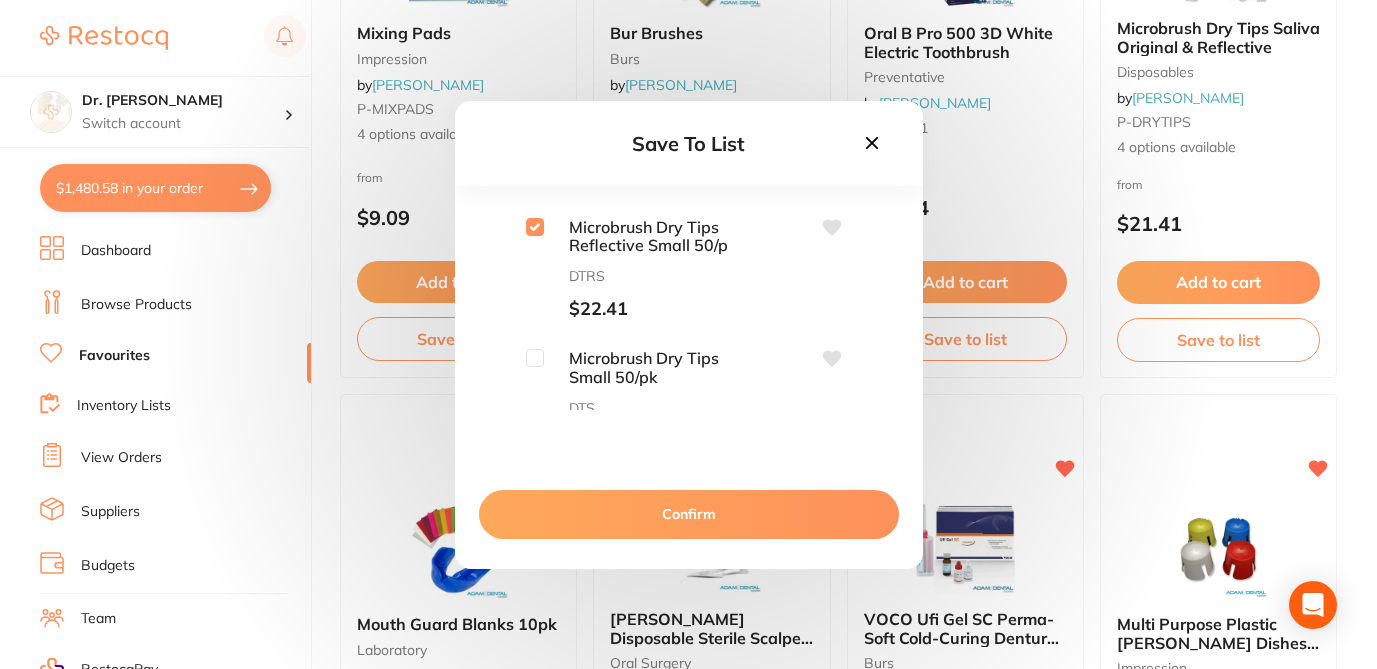 checkbox on "true" 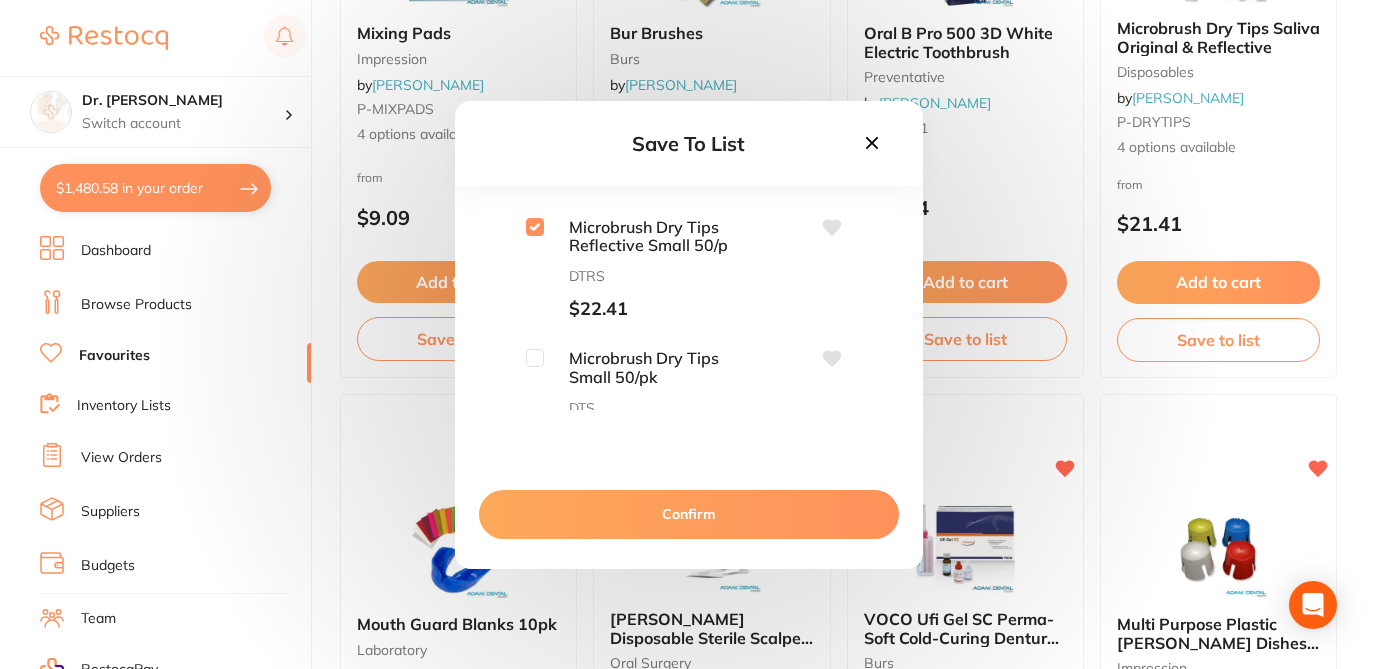 click at bounding box center (535, 358) 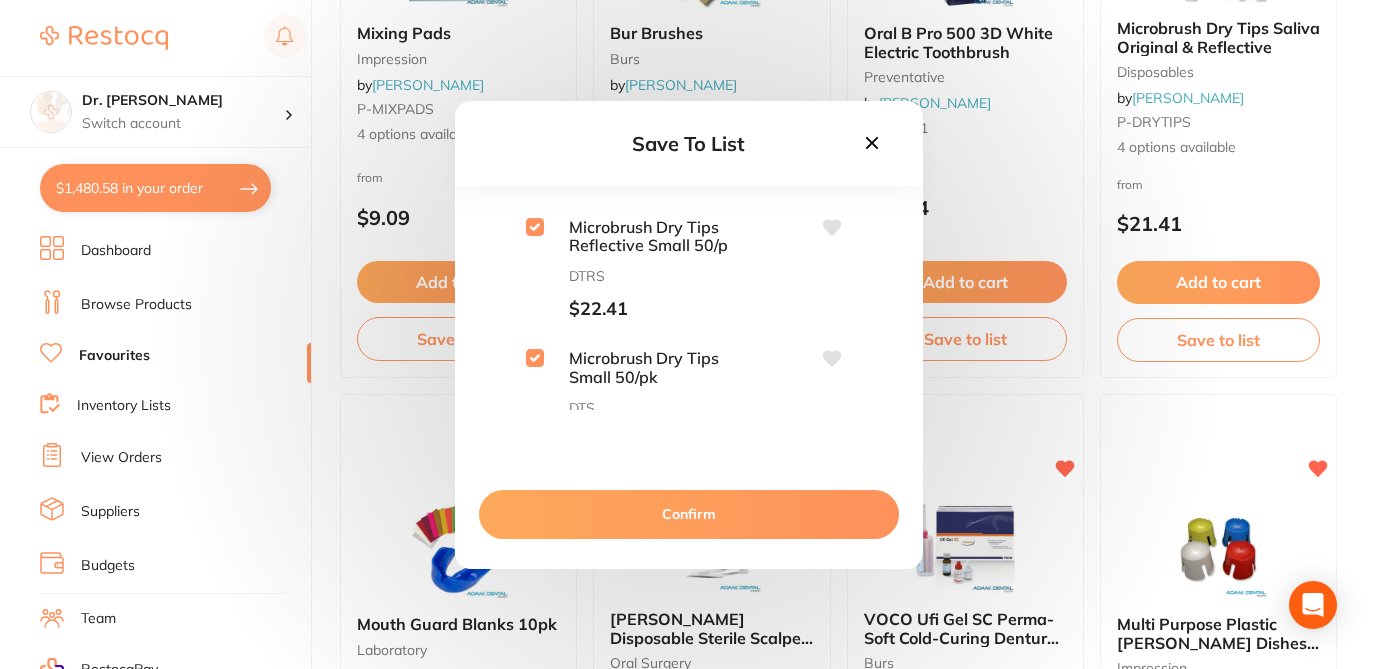 checkbox on "true" 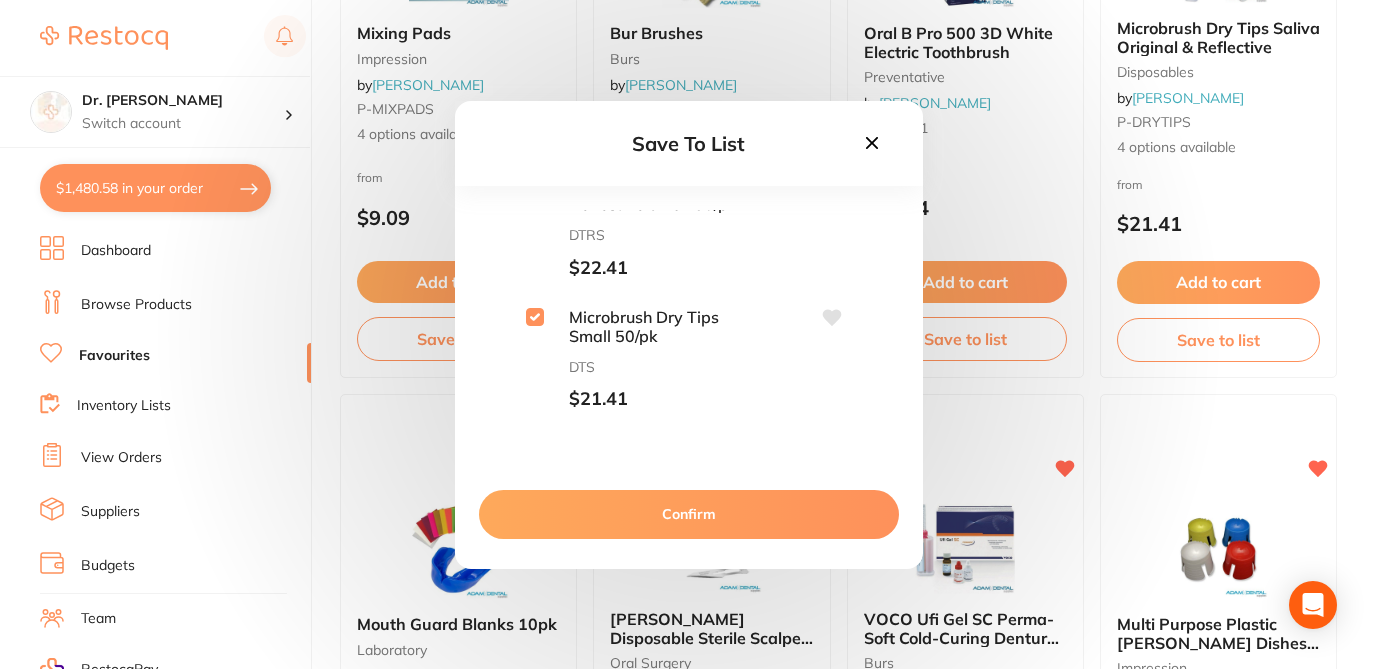 scroll, scrollTop: 203, scrollLeft: 0, axis: vertical 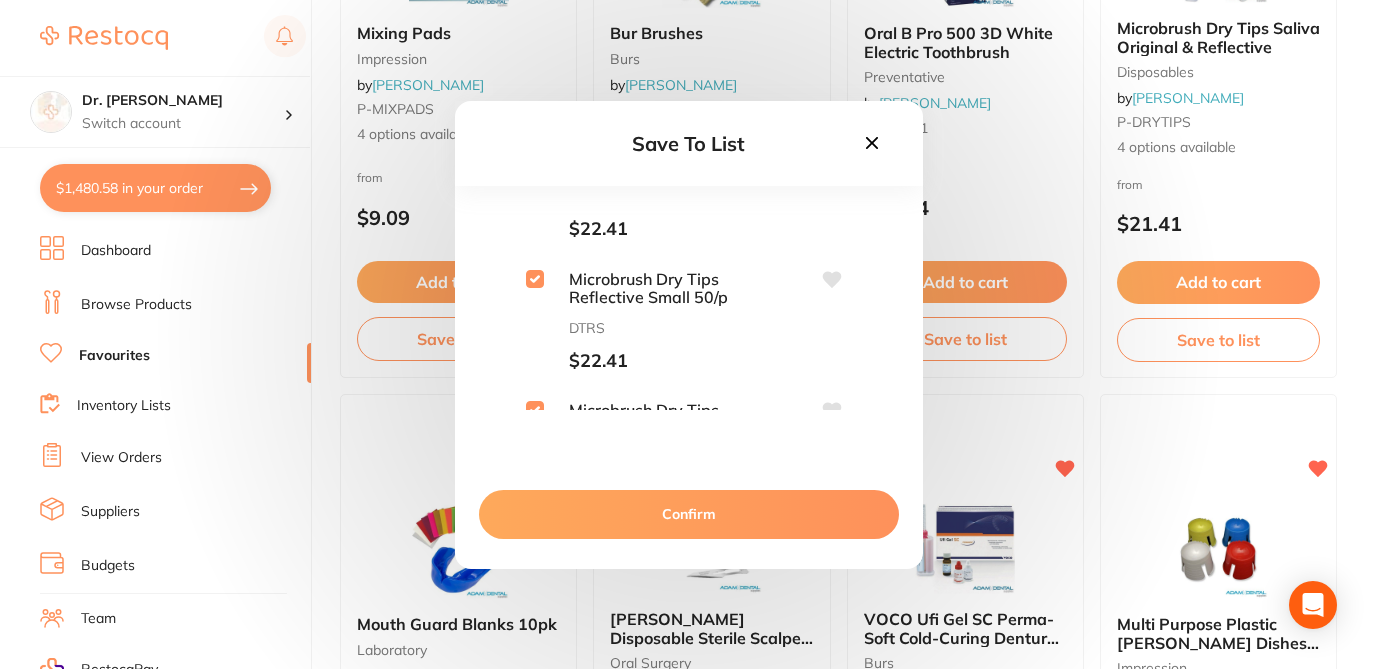 click 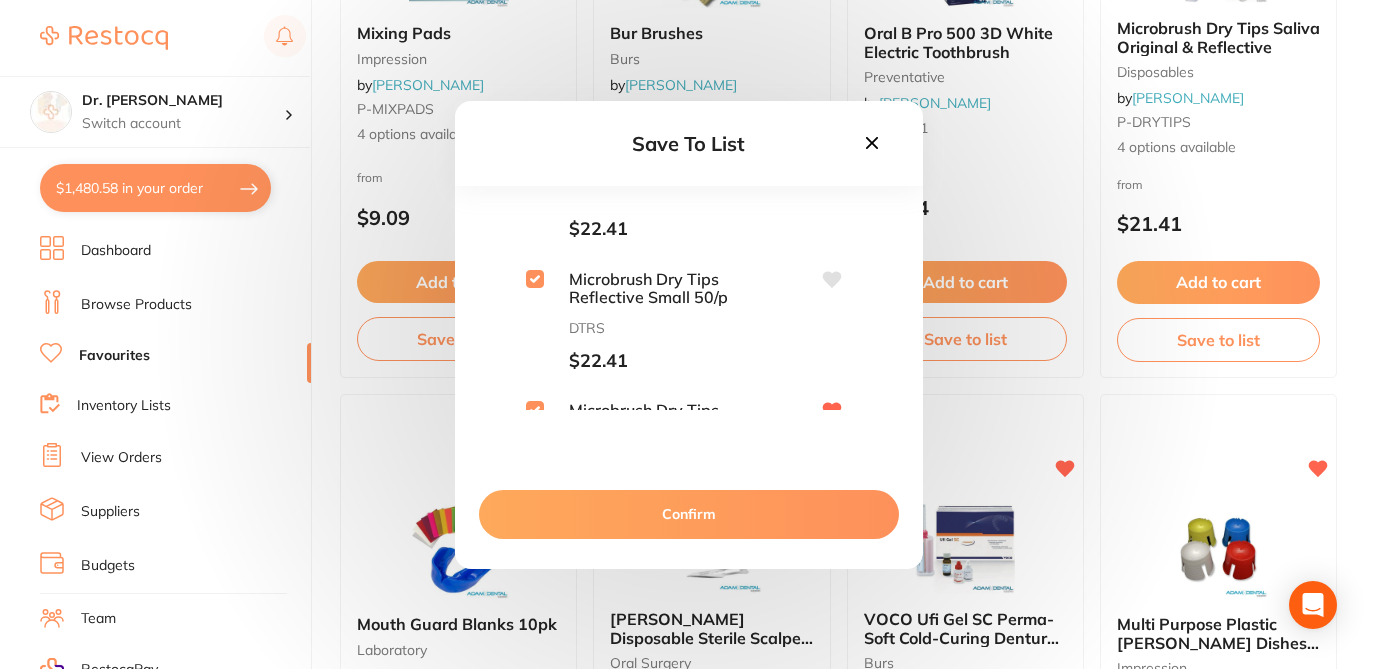 click 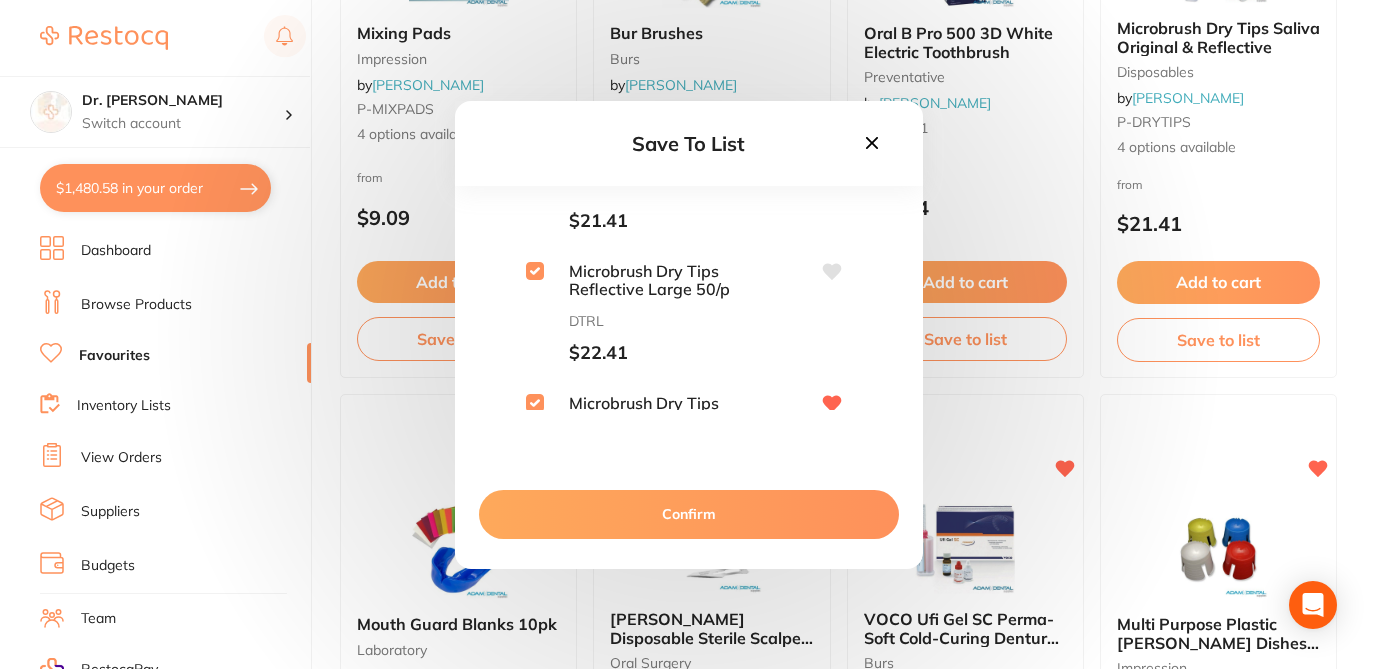 scroll, scrollTop: 27, scrollLeft: 0, axis: vertical 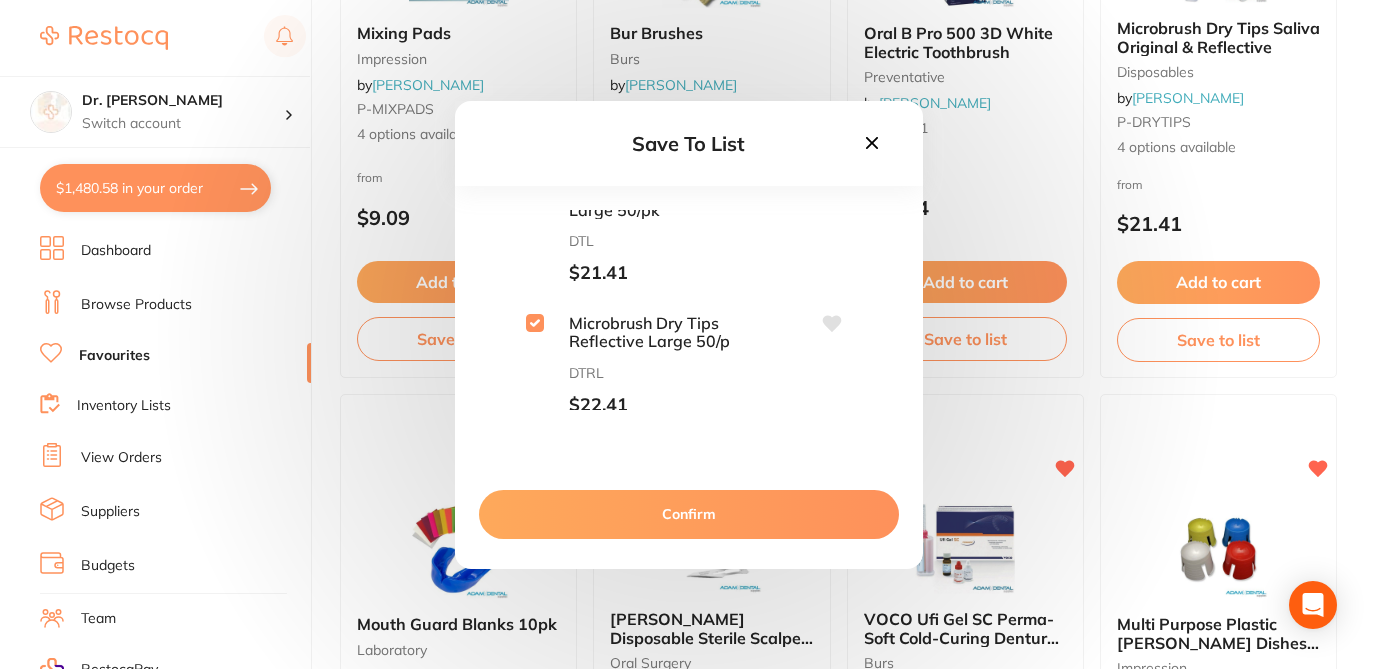 click 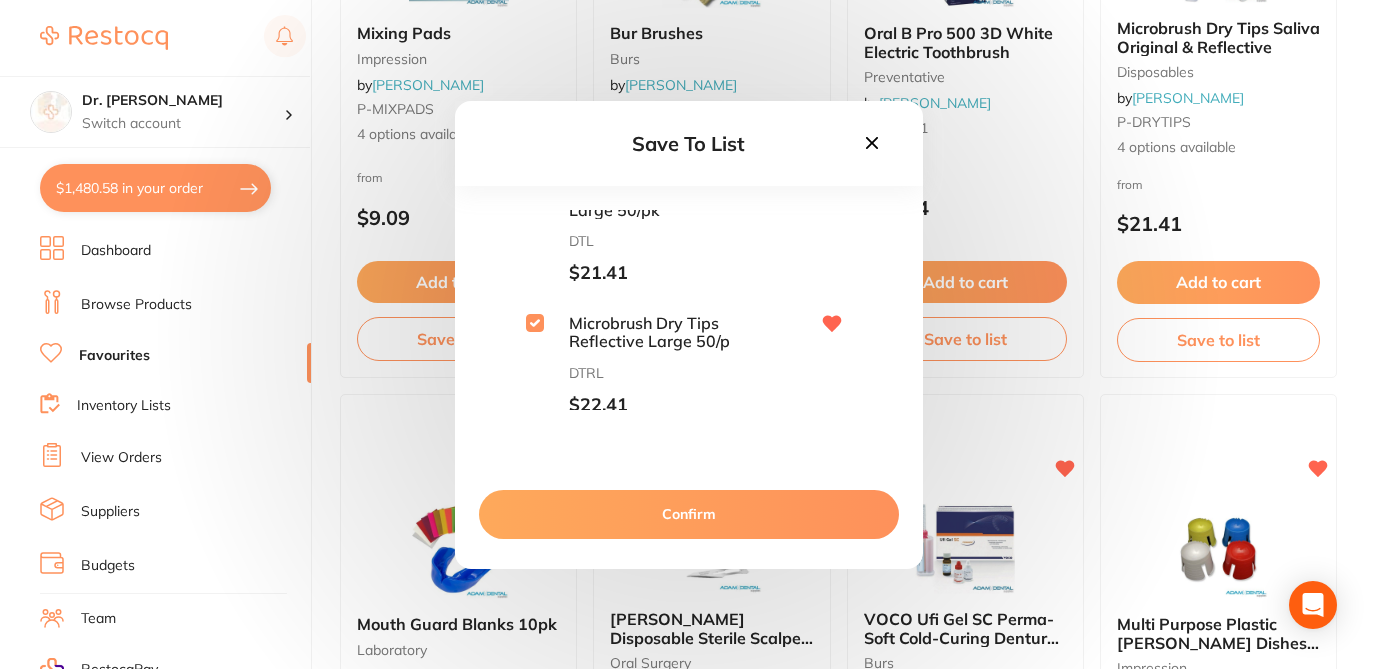 scroll, scrollTop: 0, scrollLeft: 0, axis: both 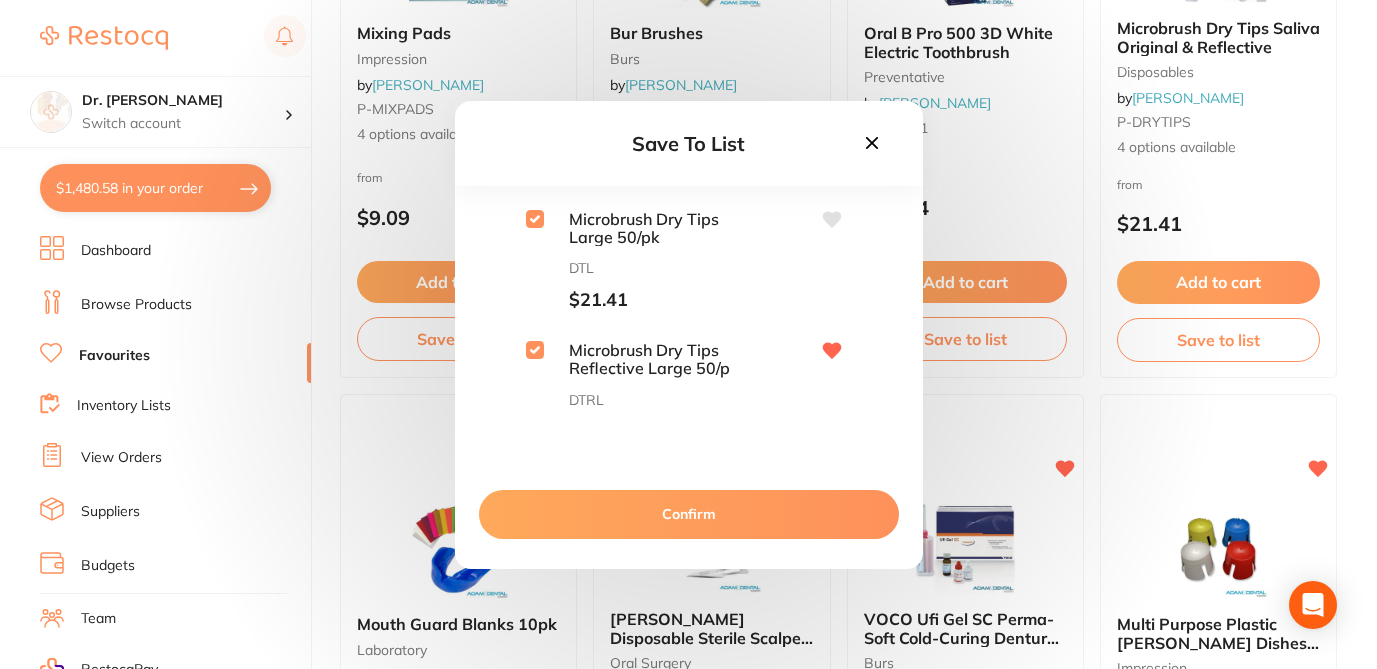 click 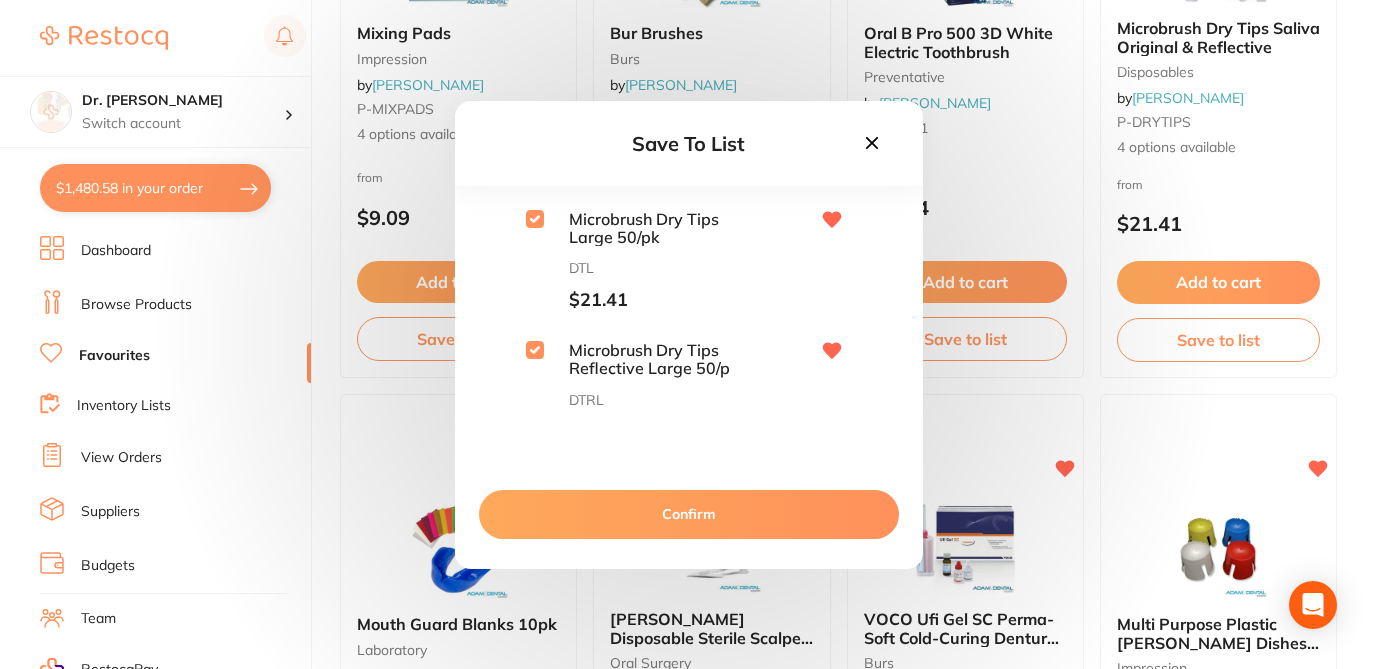 click on "Confirm" at bounding box center [689, 514] 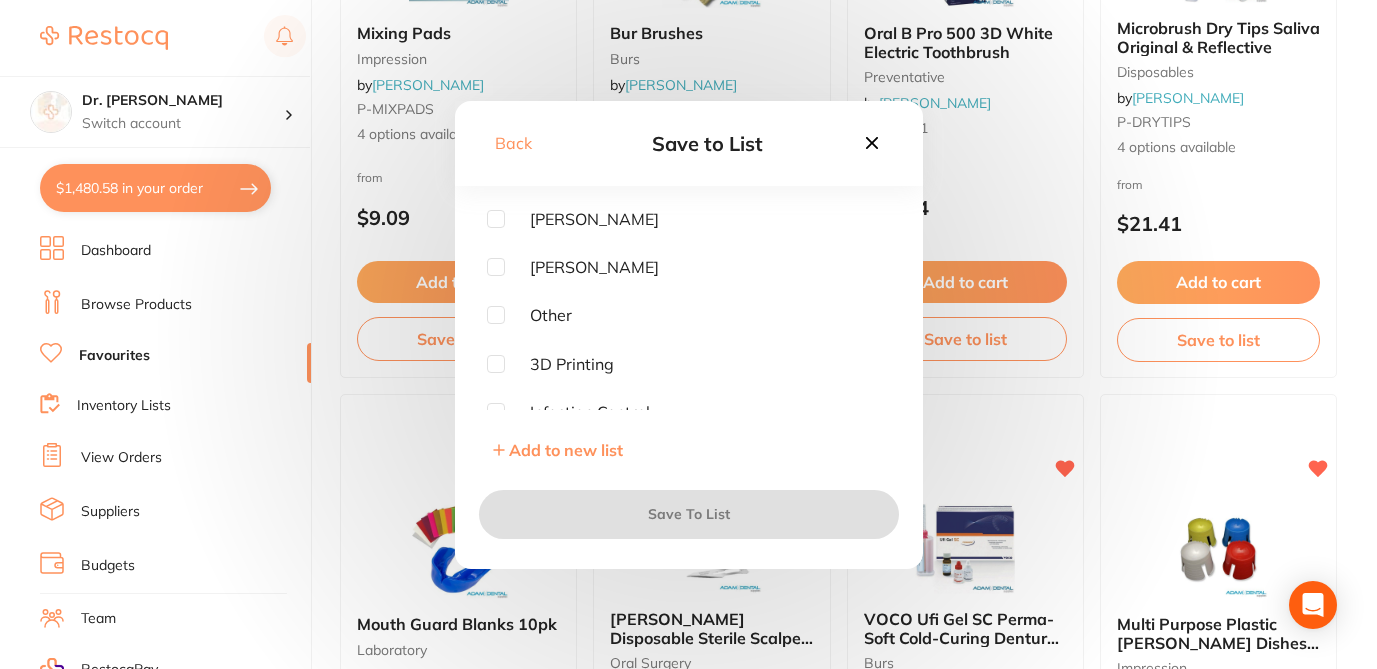 click at bounding box center [496, 267] 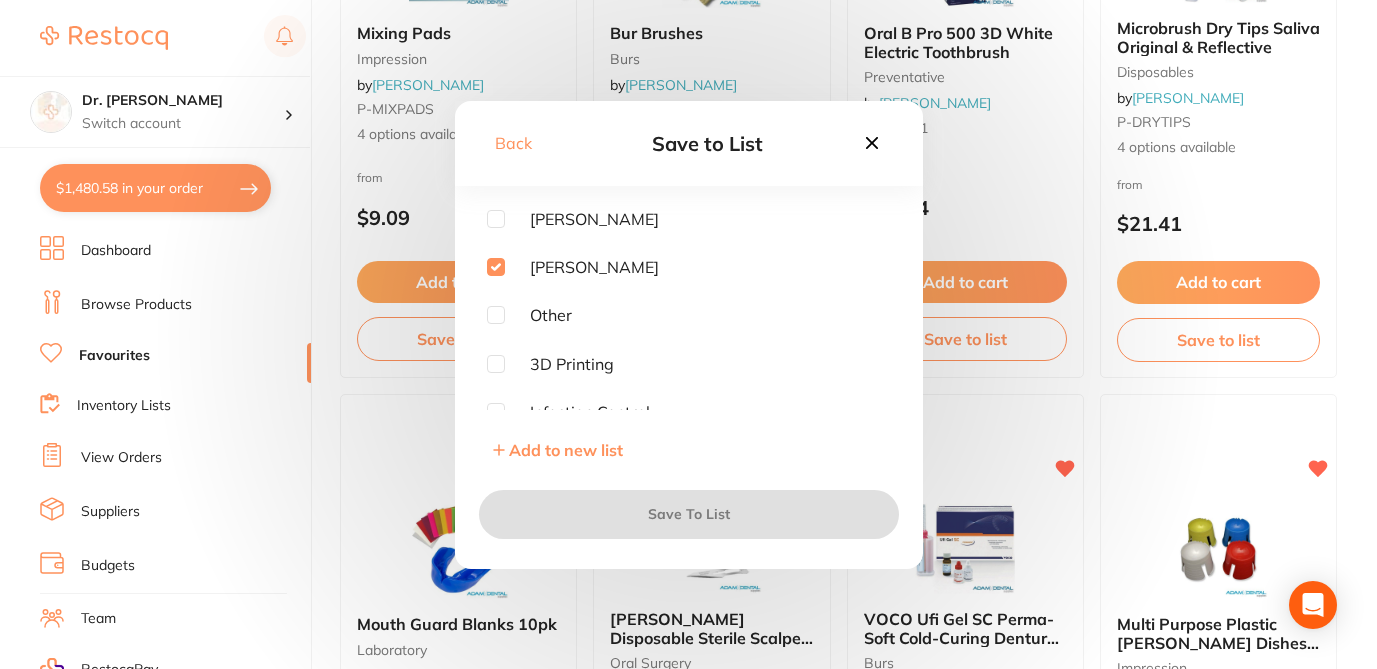 checkbox on "true" 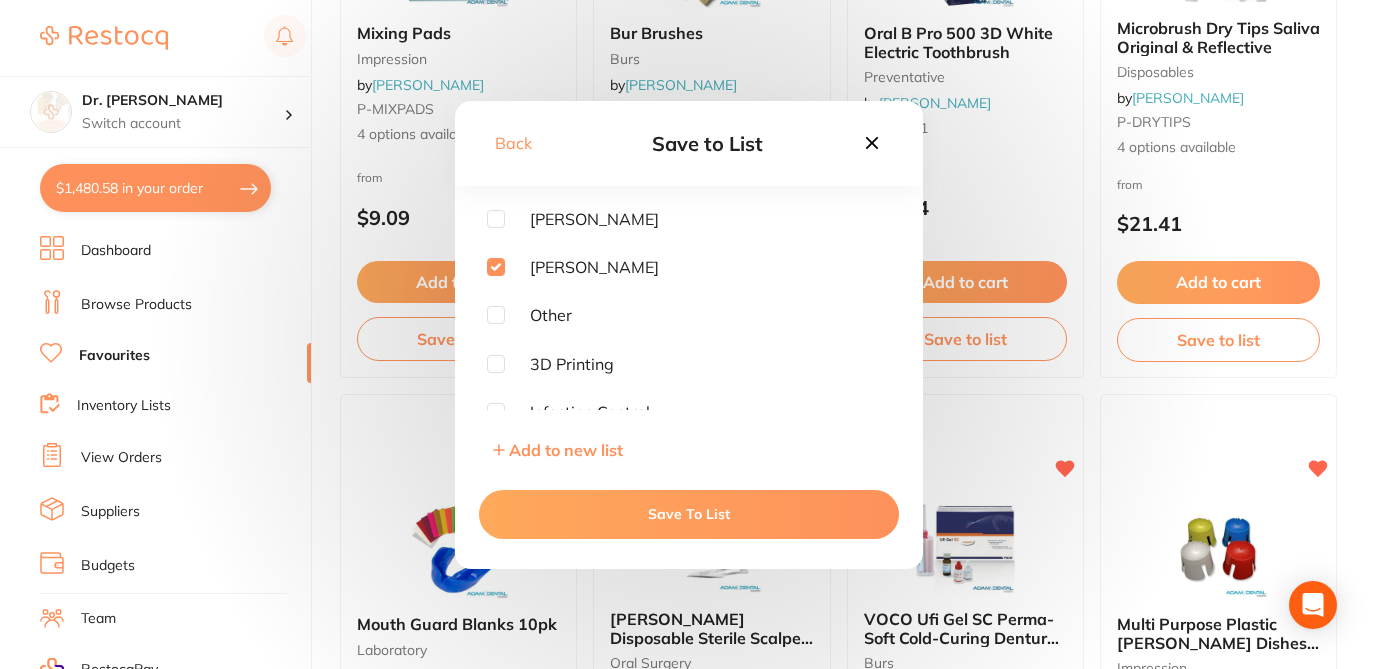 click on "Save To List" at bounding box center (689, 514) 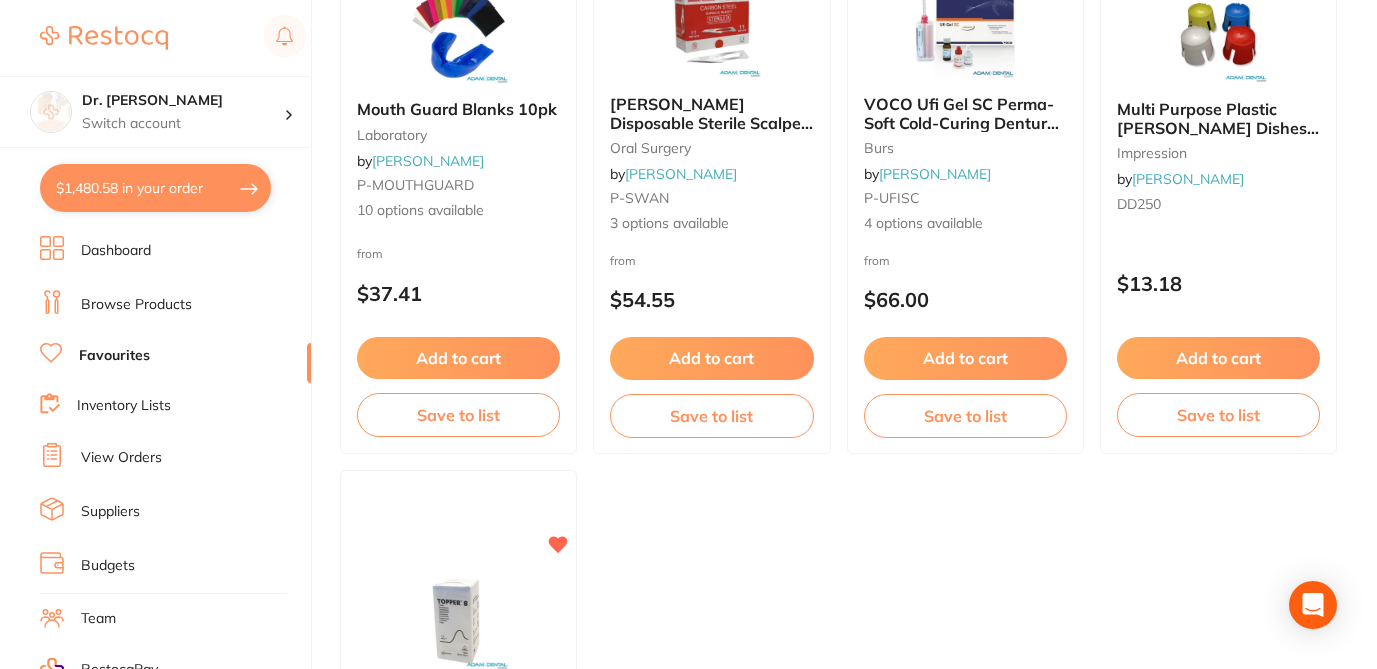scroll, scrollTop: 2731, scrollLeft: 0, axis: vertical 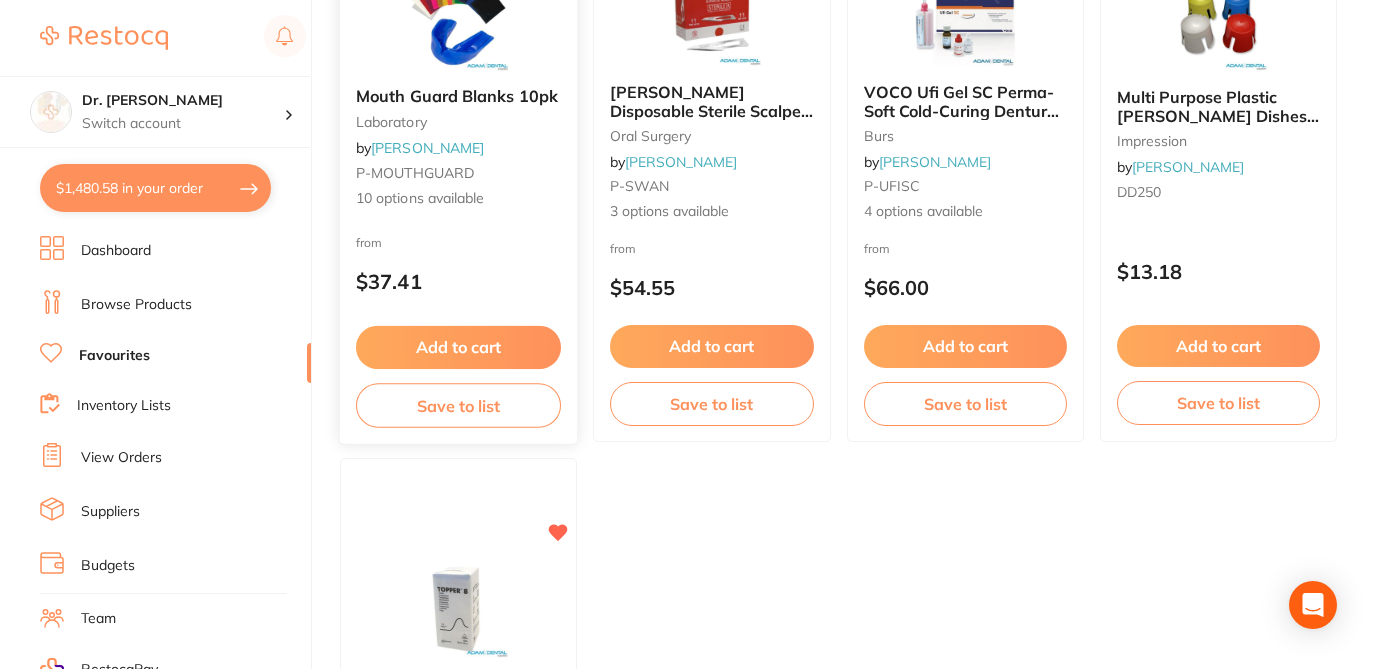 click on "Save to list" at bounding box center [458, 405] 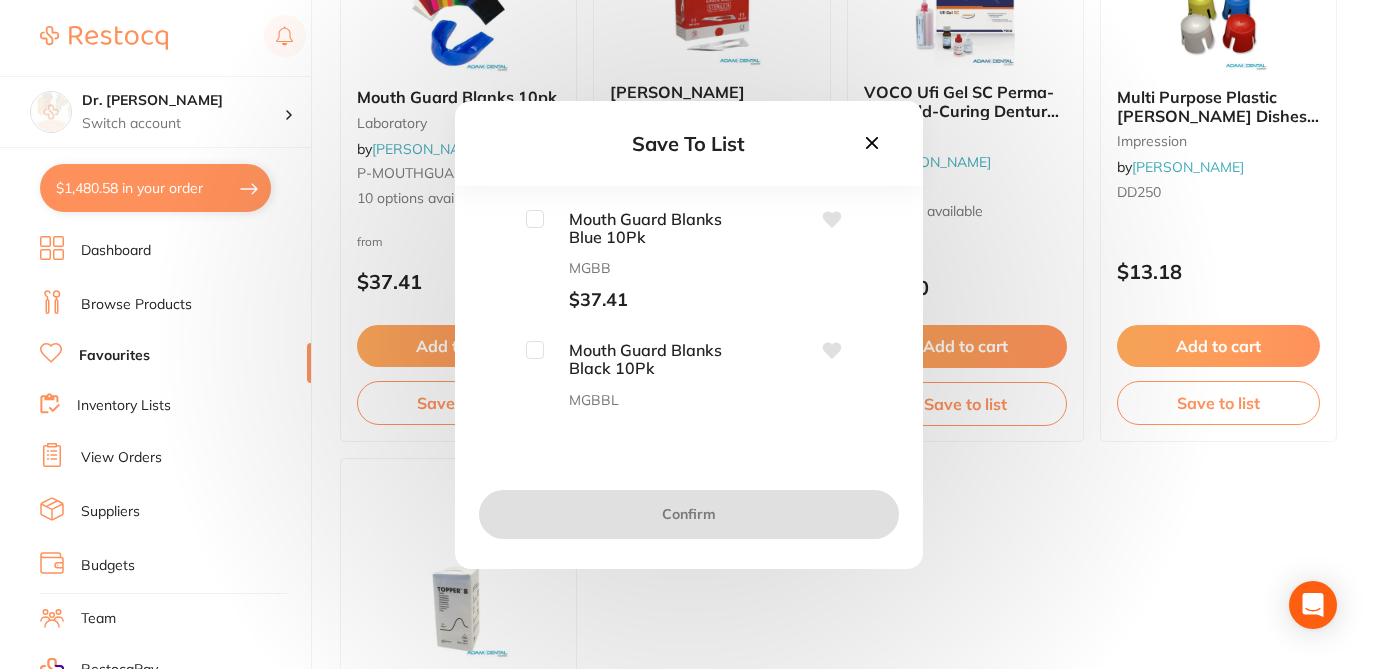 drag, startPoint x: 890, startPoint y: 219, endPoint x: 889, endPoint y: 255, distance: 36.013885 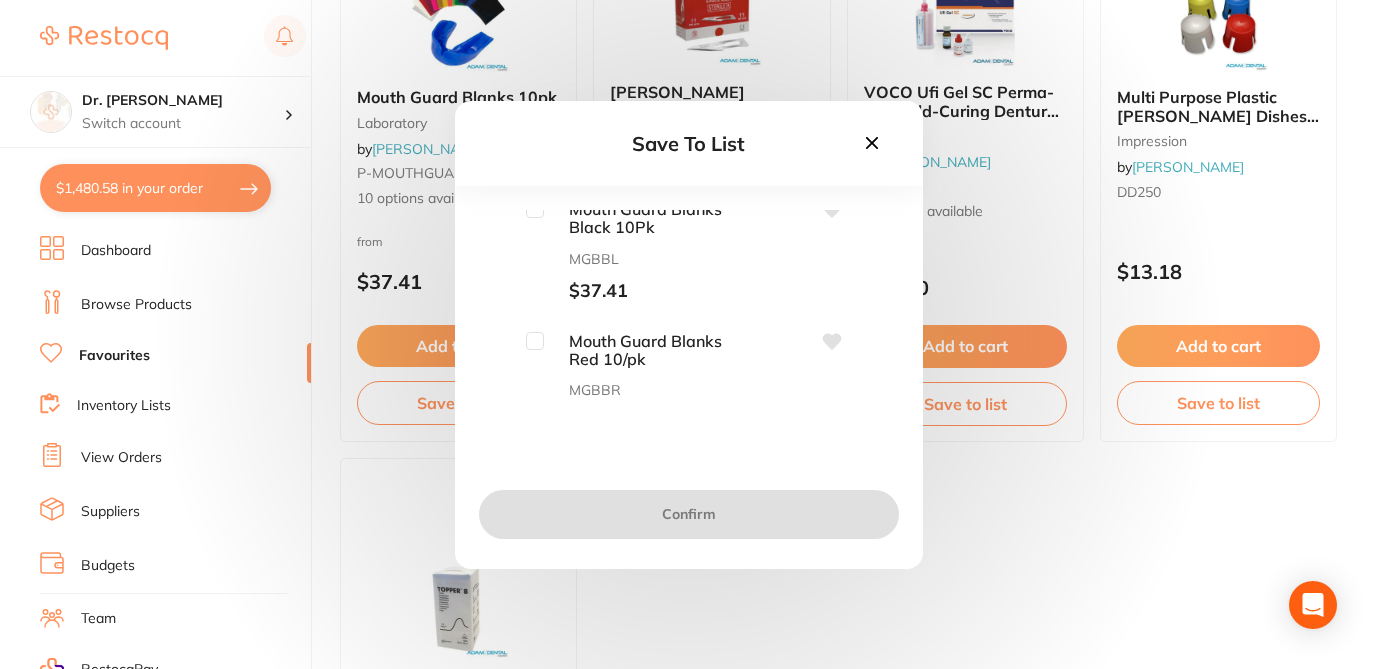 scroll, scrollTop: 0, scrollLeft: 0, axis: both 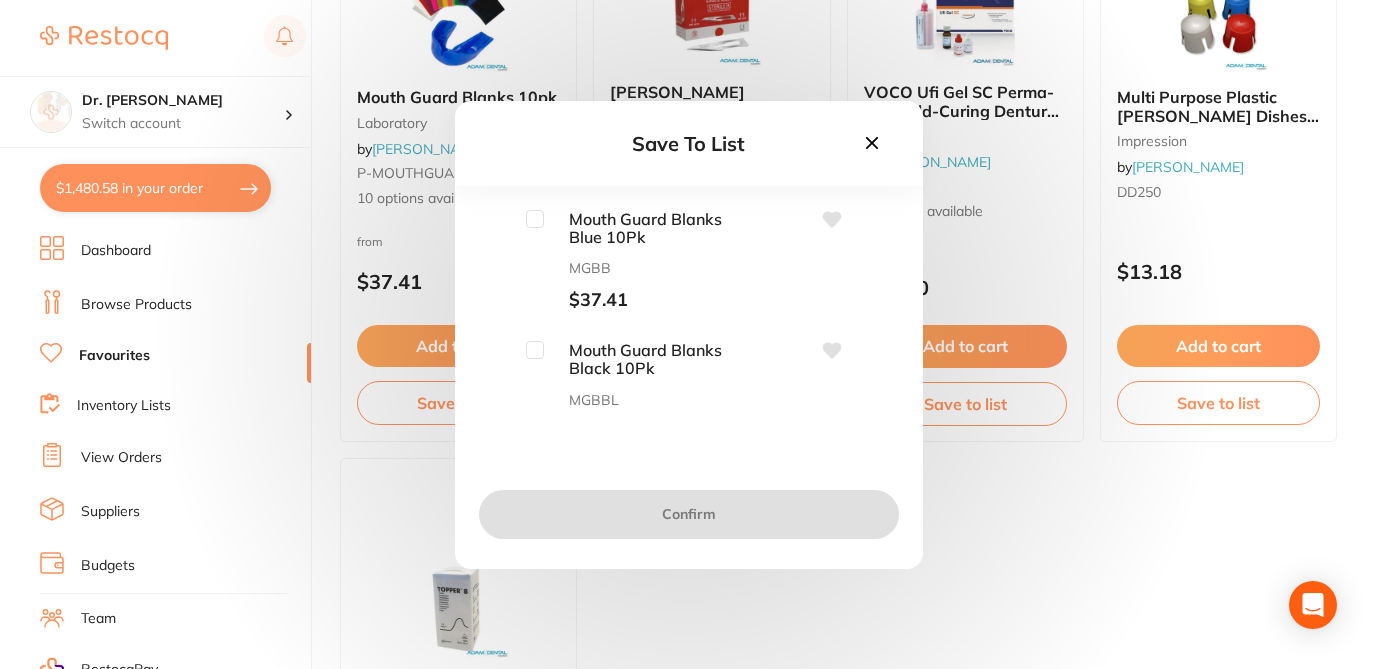 click at bounding box center (535, 219) 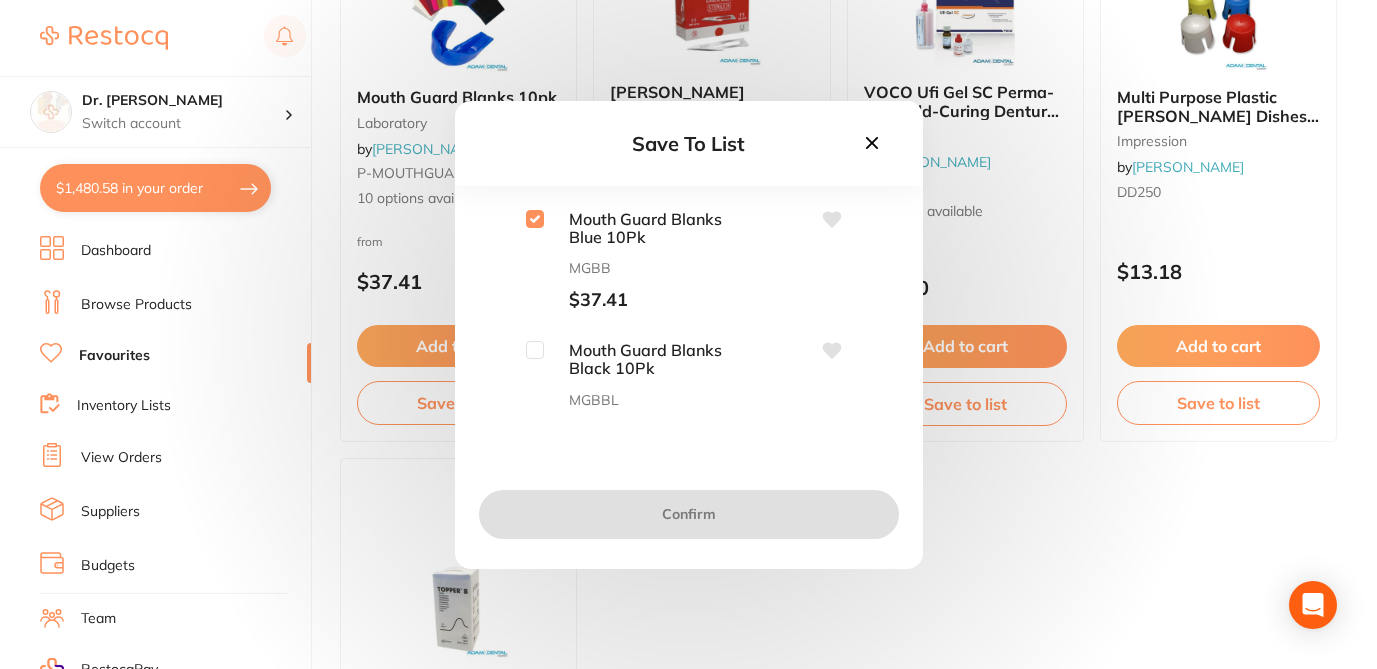checkbox on "true" 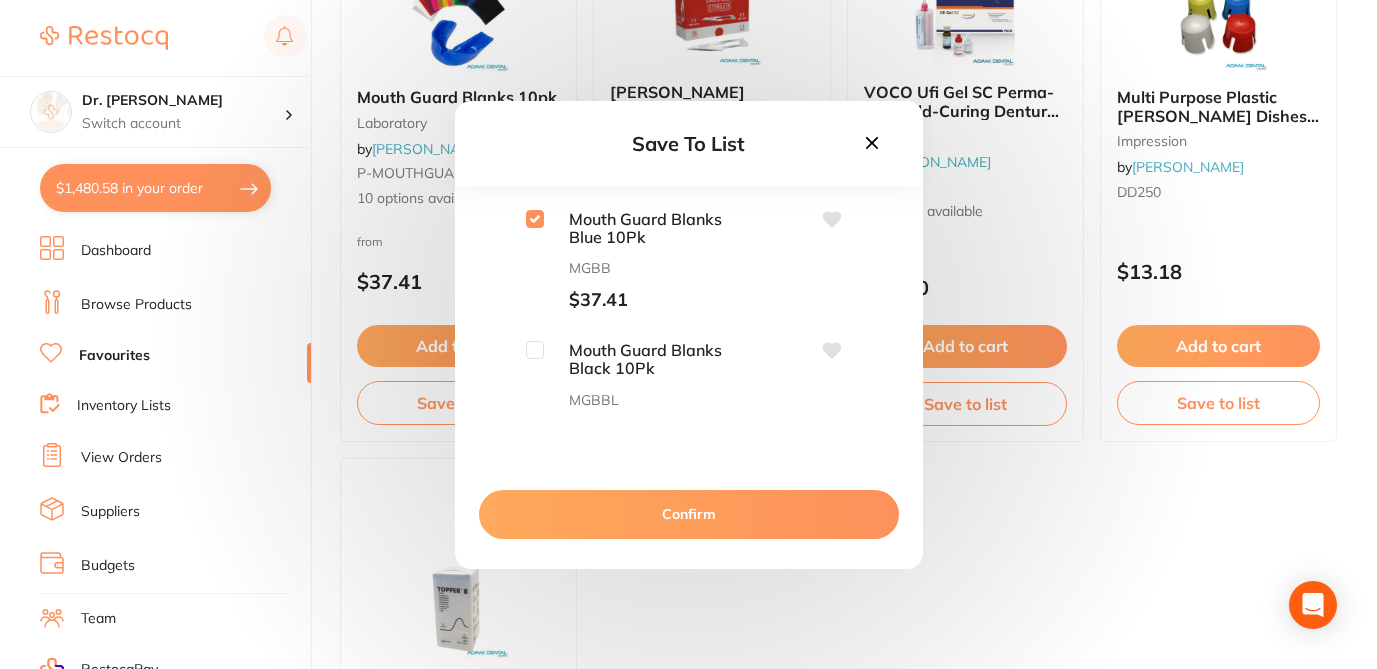 click at bounding box center (535, 350) 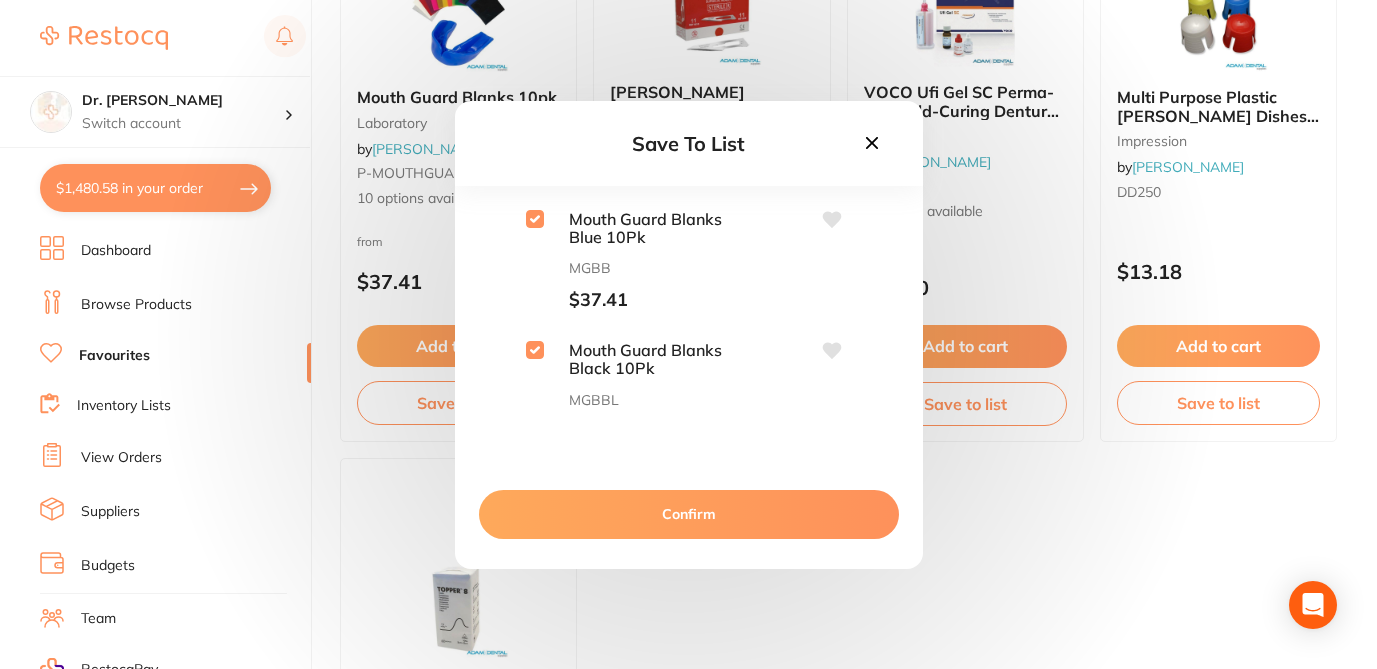checkbox on "true" 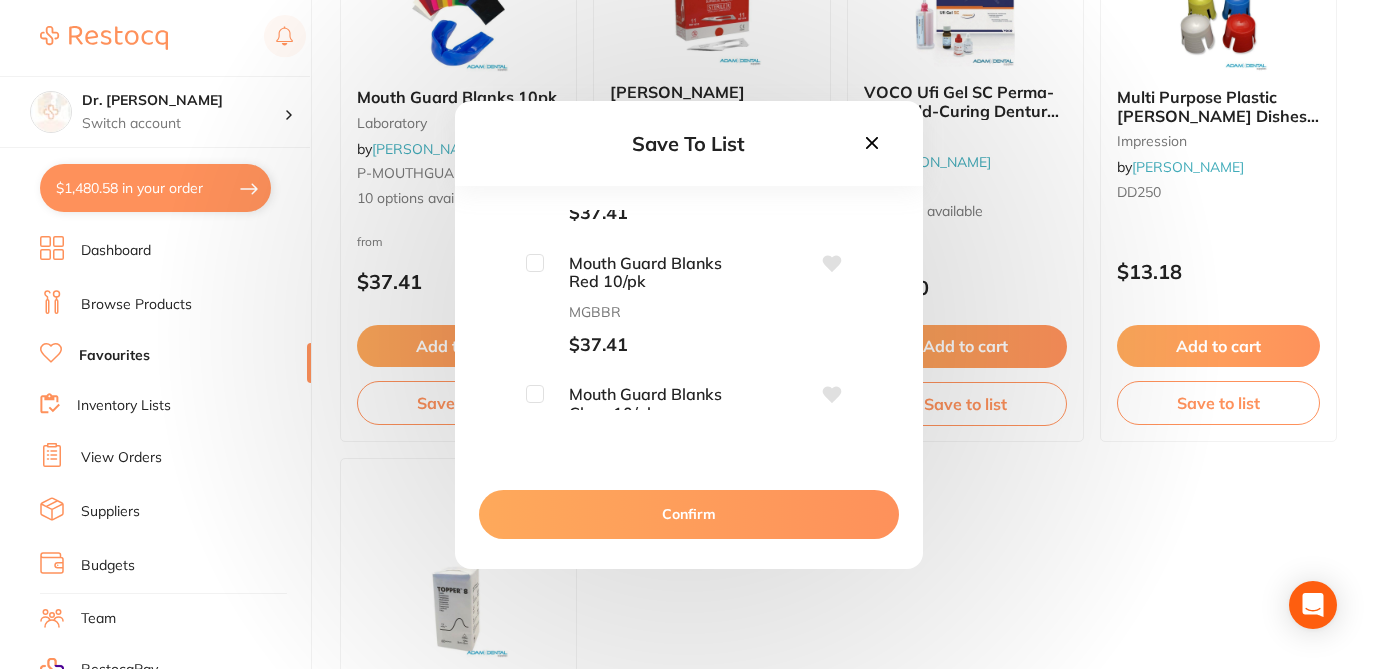 scroll, scrollTop: 225, scrollLeft: 0, axis: vertical 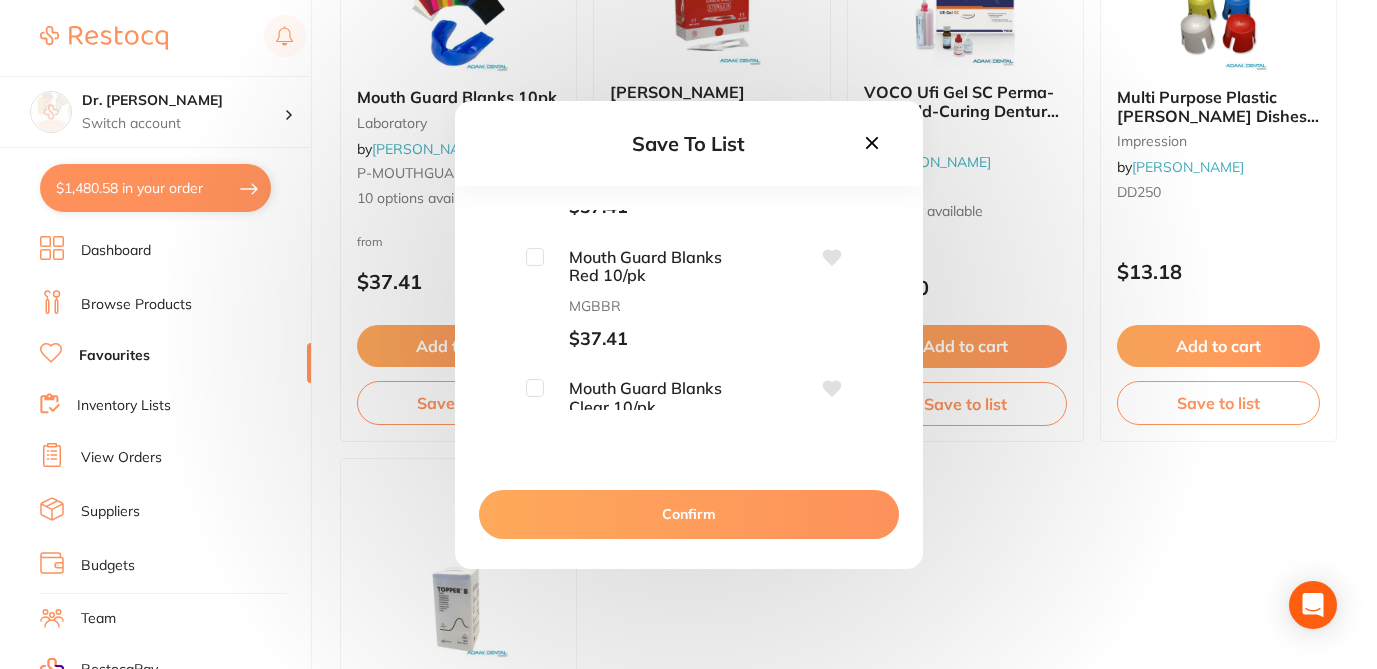 click at bounding box center (535, 257) 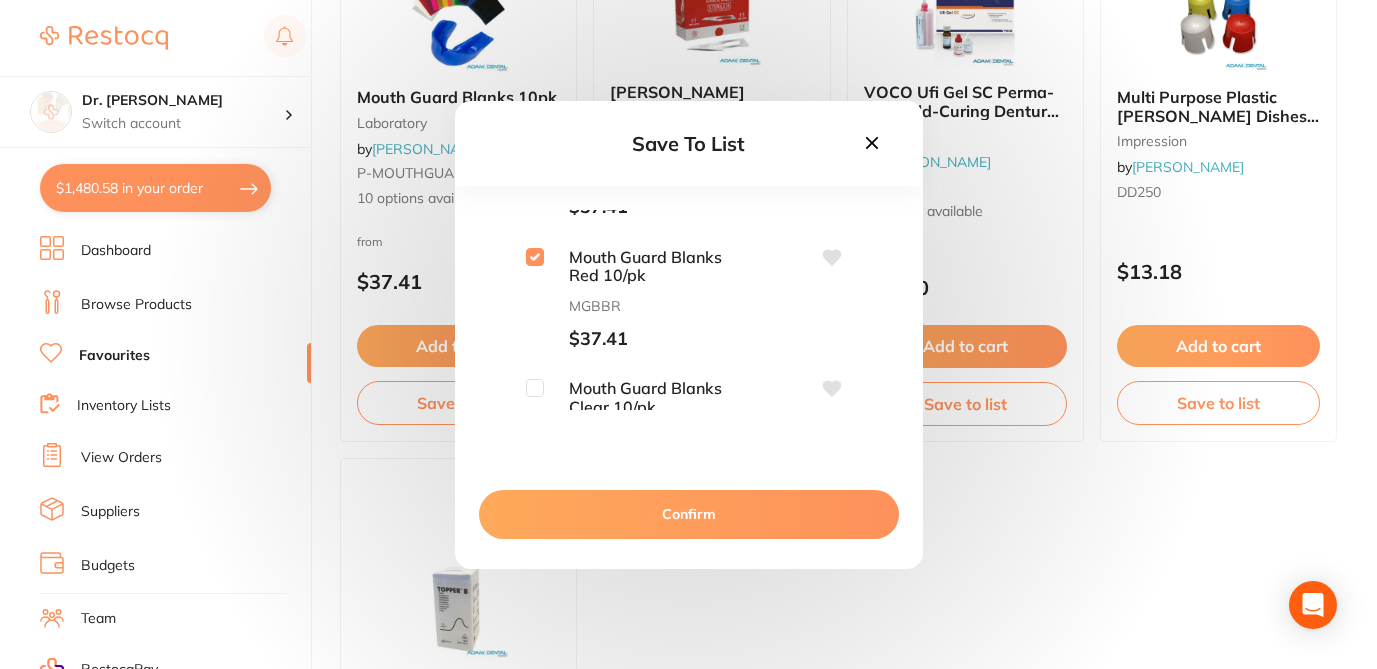 checkbox on "true" 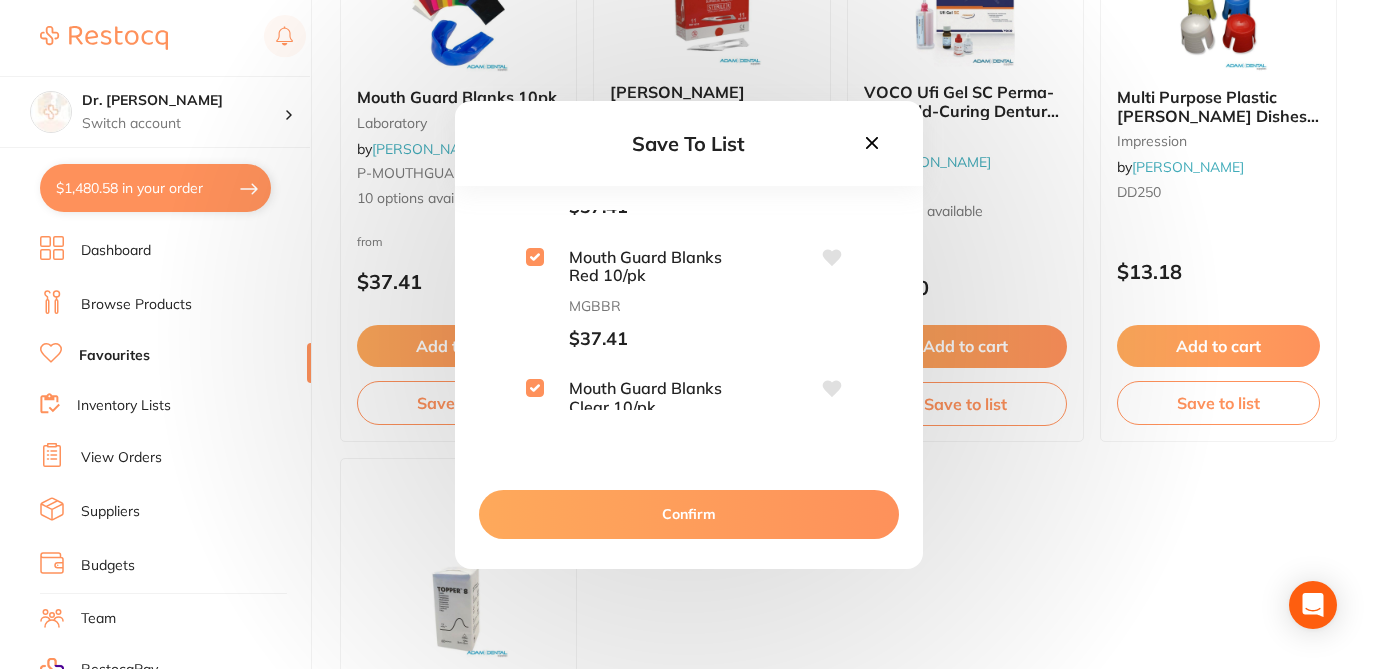 checkbox on "true" 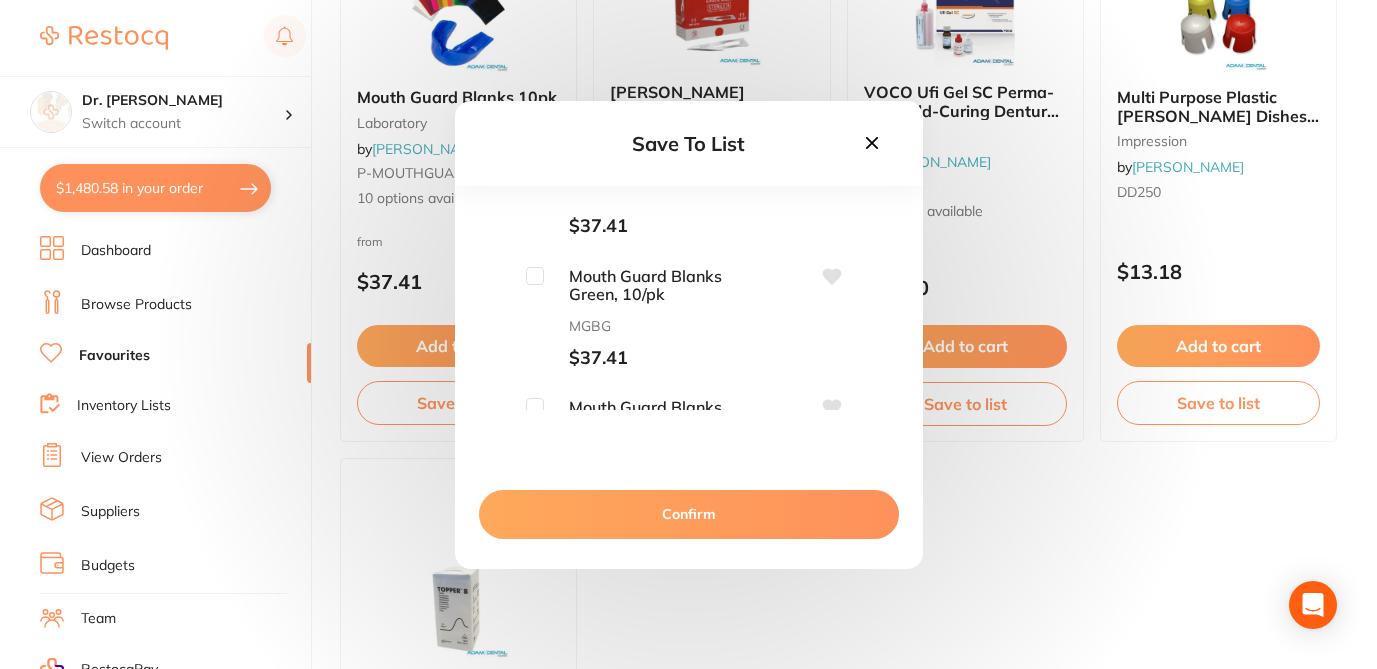 scroll, scrollTop: 476, scrollLeft: 0, axis: vertical 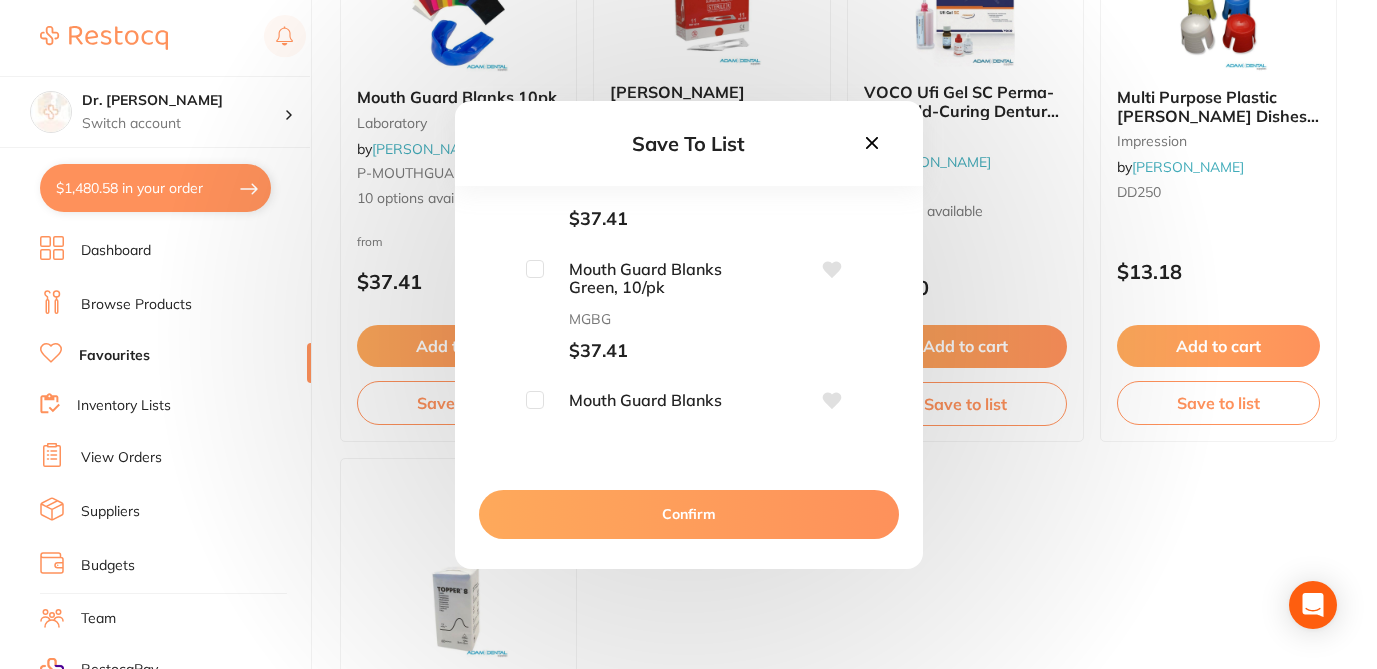 click at bounding box center (535, 269) 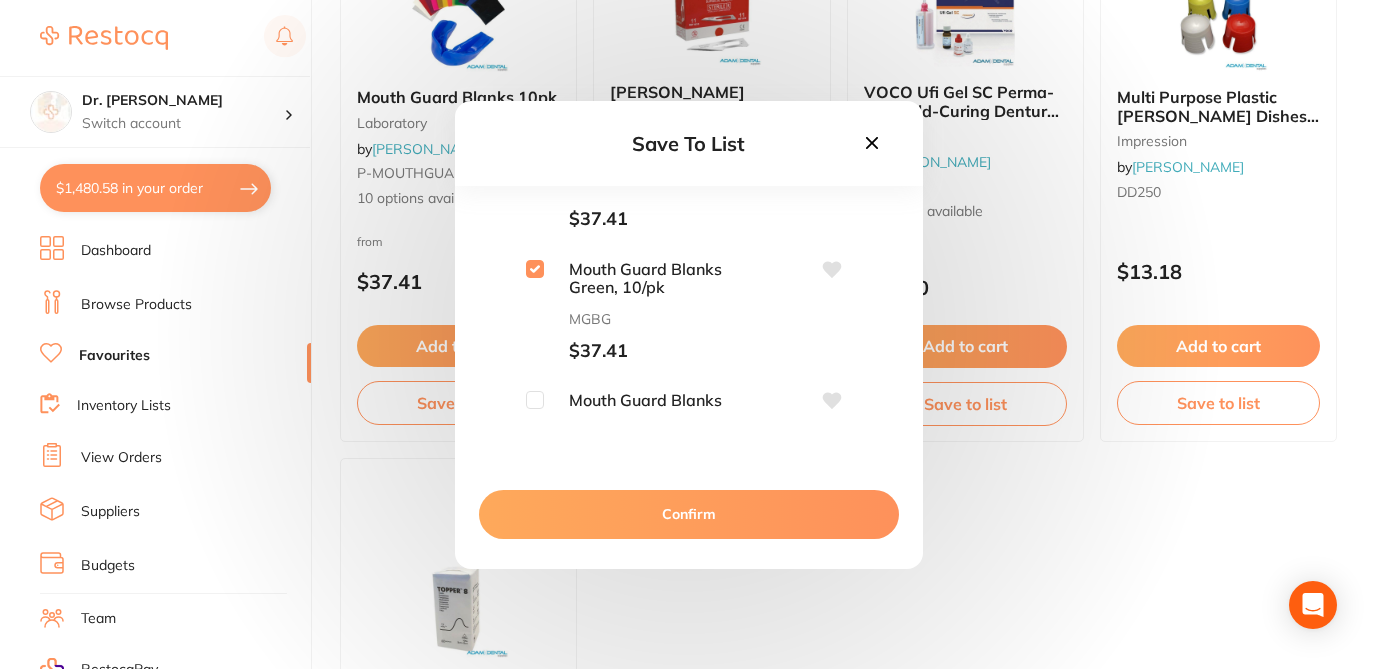 checkbox on "true" 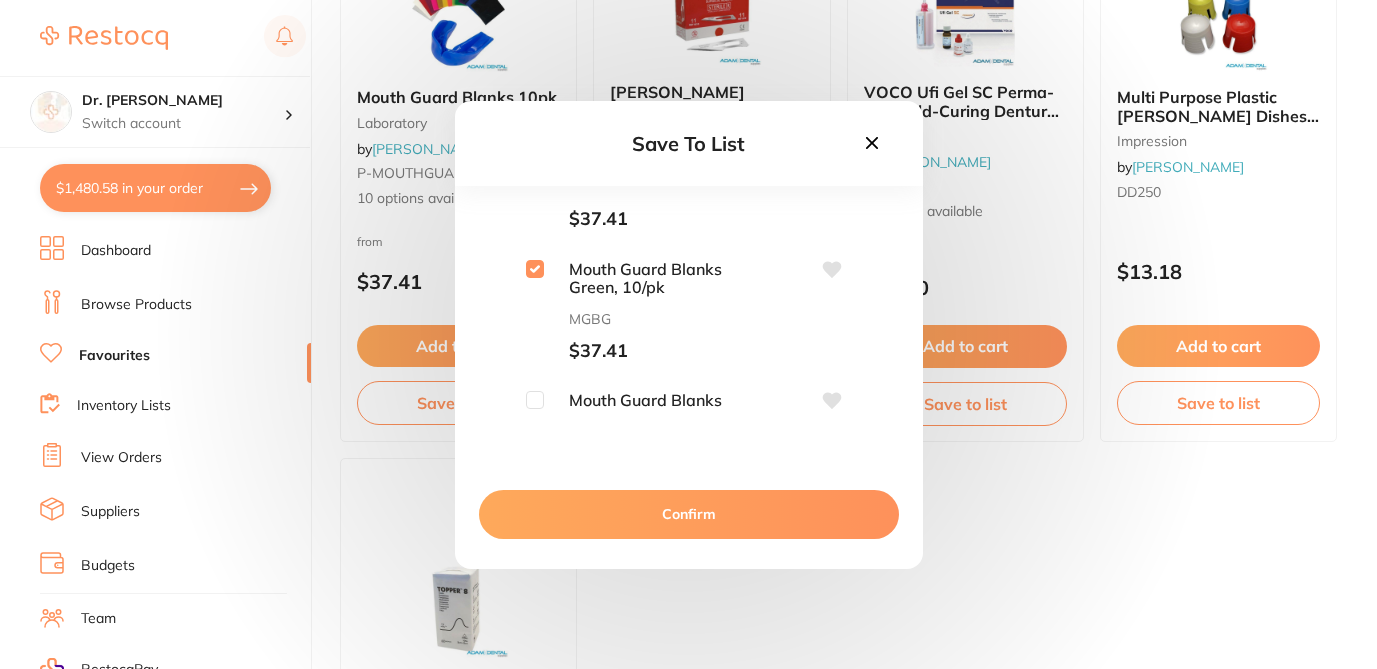 click at bounding box center [535, 400] 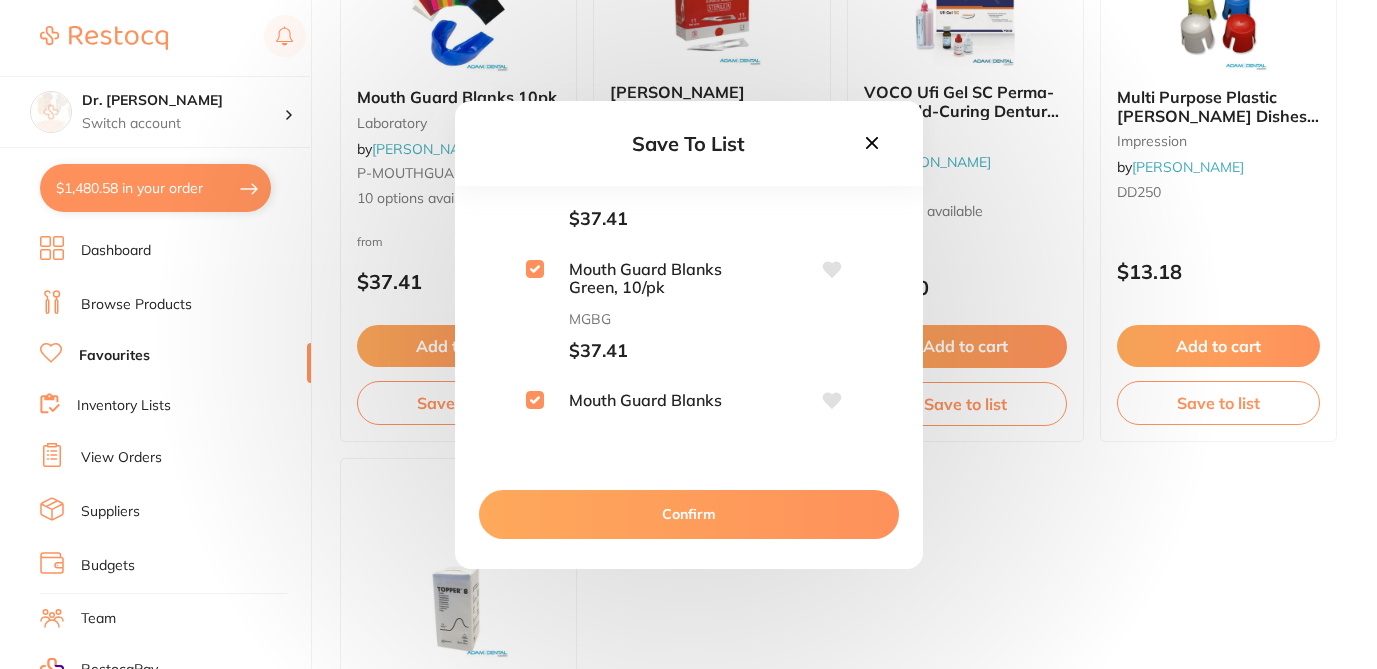 checkbox on "true" 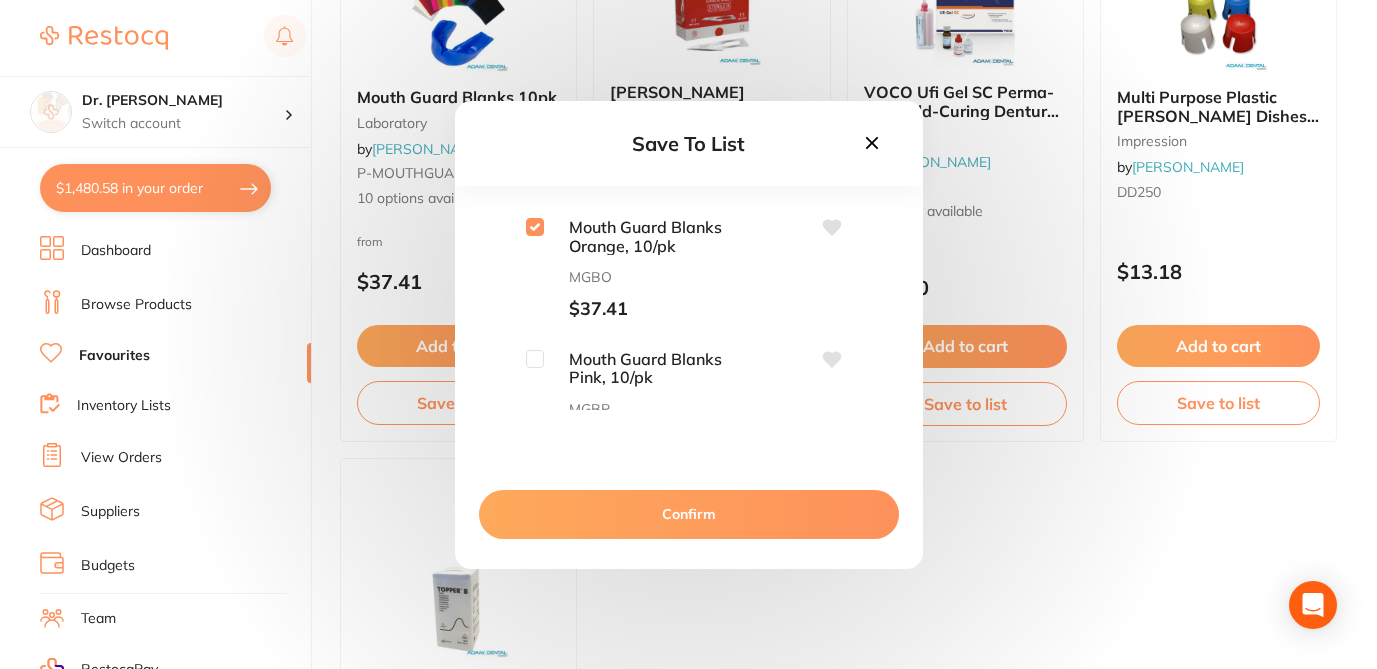 scroll, scrollTop: 694, scrollLeft: 0, axis: vertical 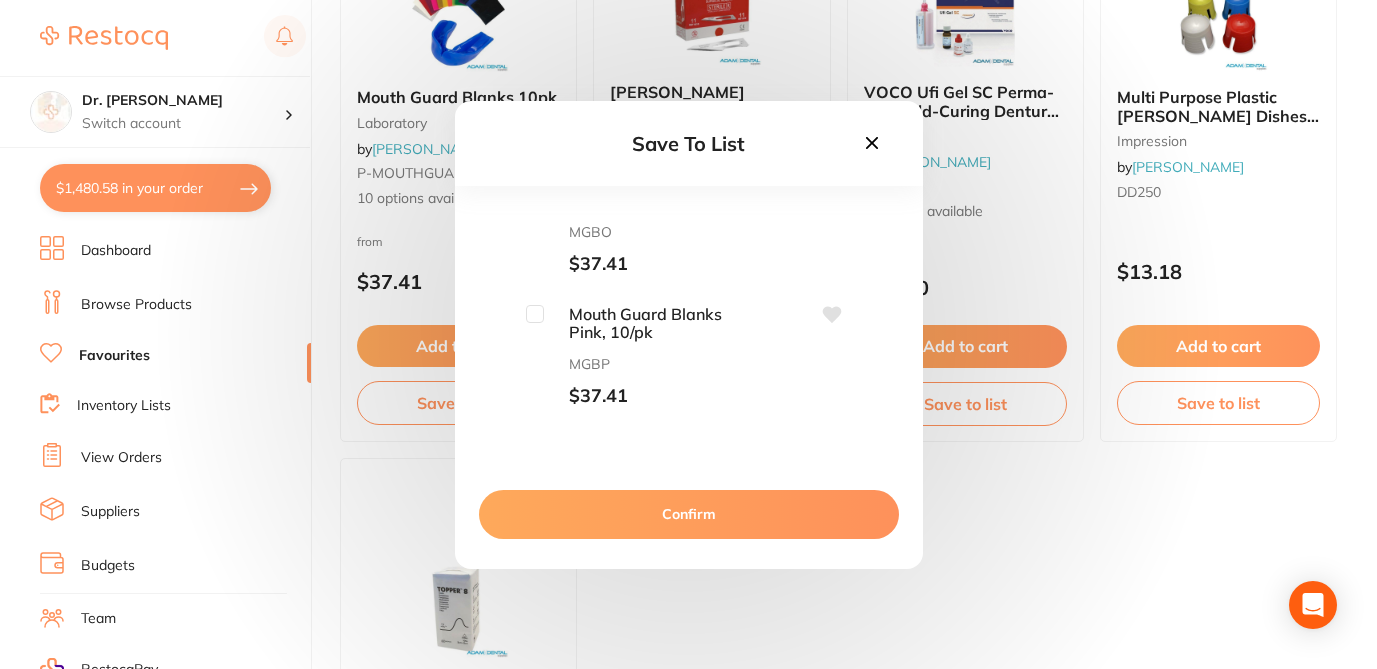 click at bounding box center (535, 314) 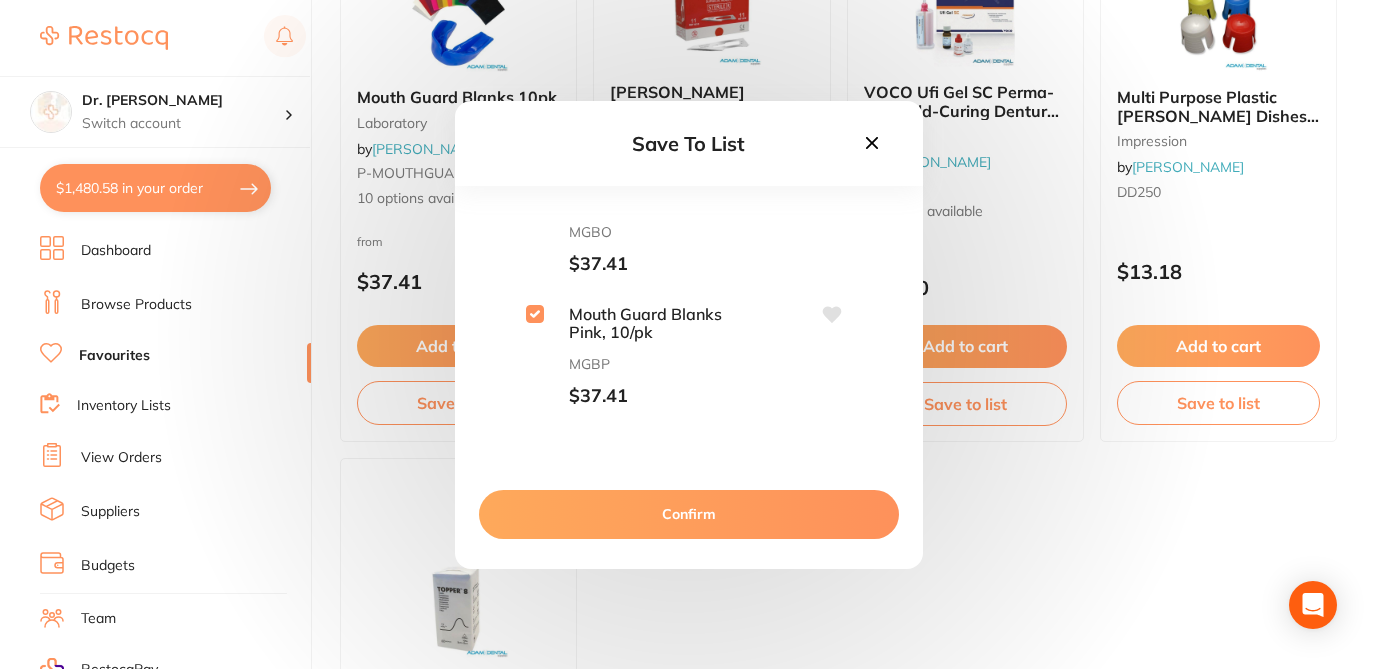 checkbox on "true" 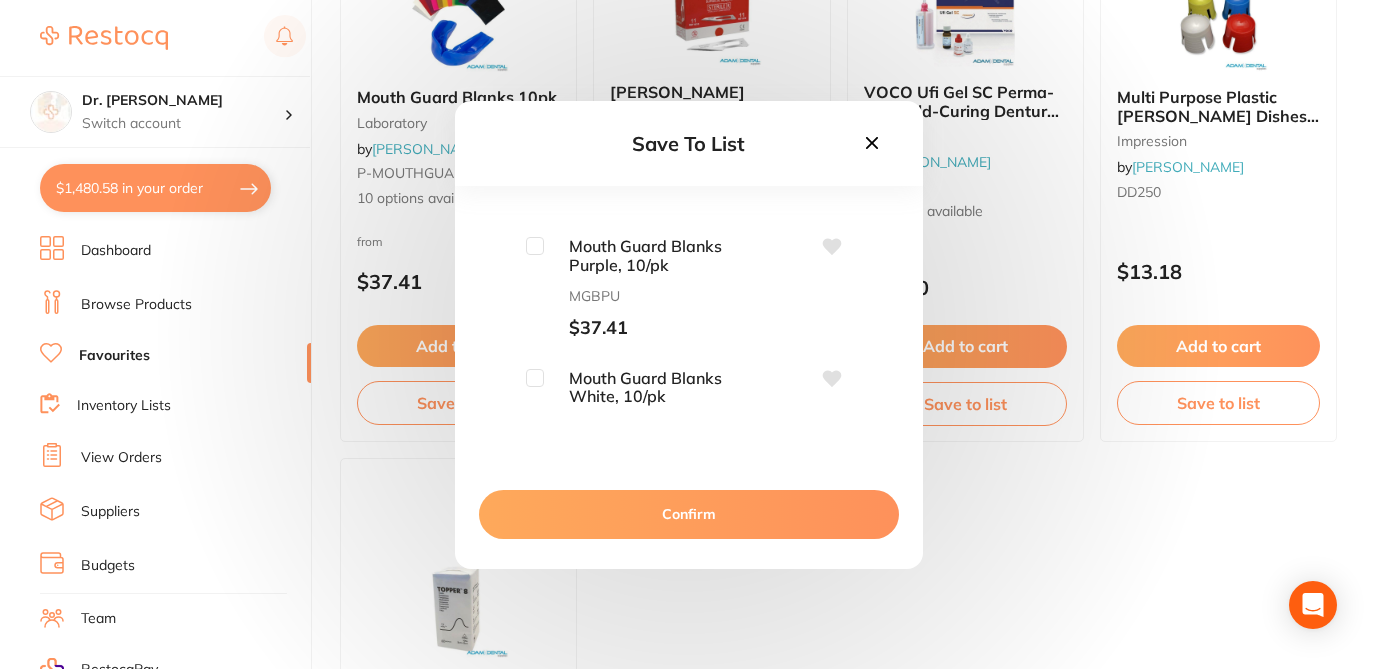 scroll, scrollTop: 906, scrollLeft: 0, axis: vertical 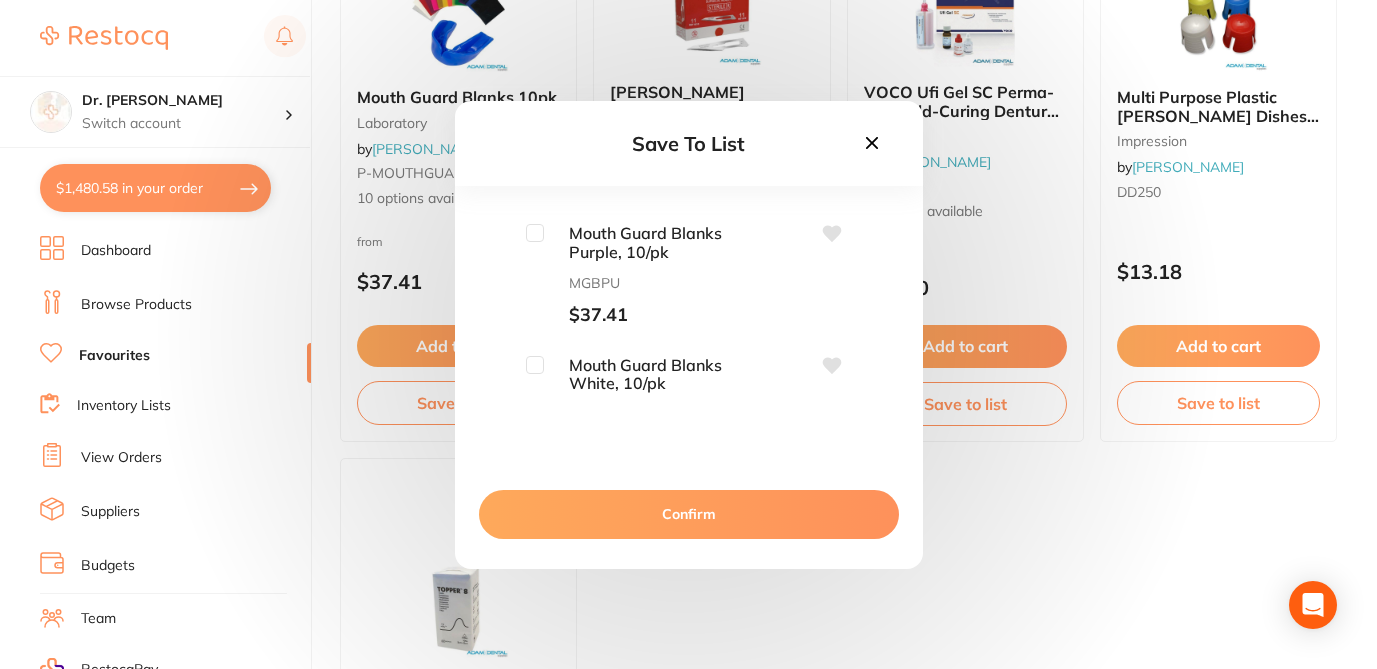click at bounding box center [535, 233] 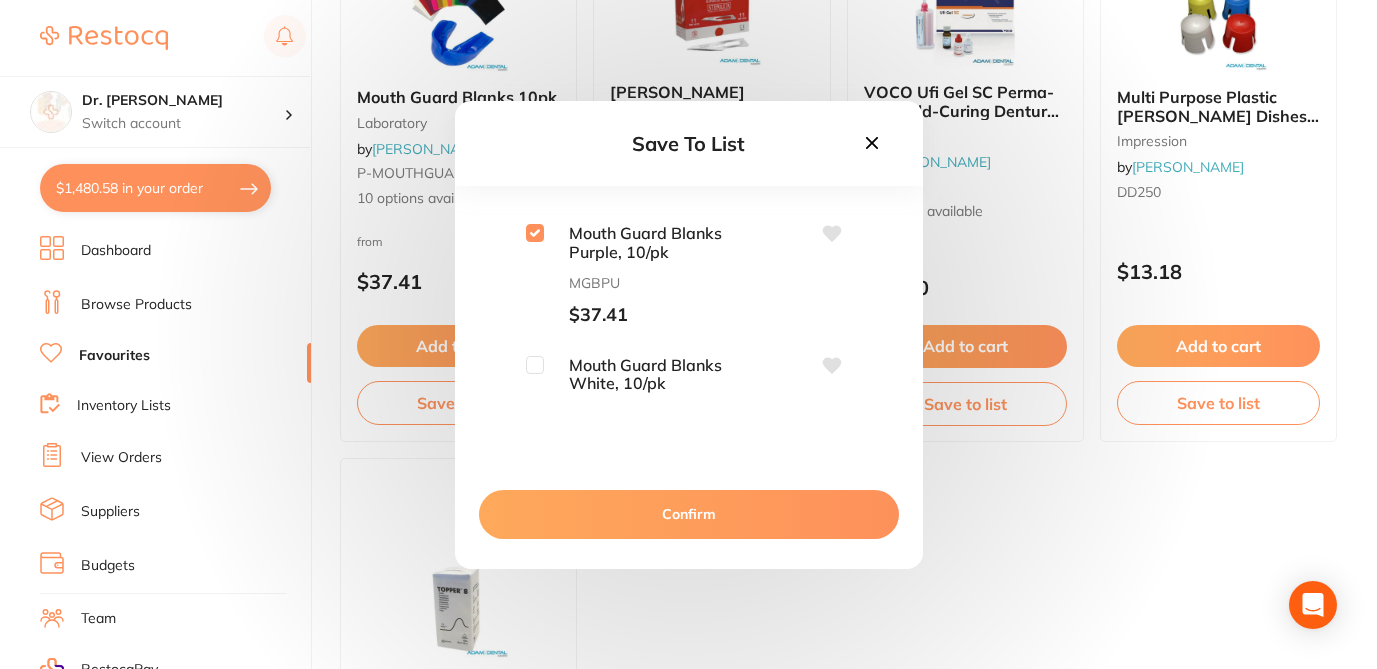 checkbox on "true" 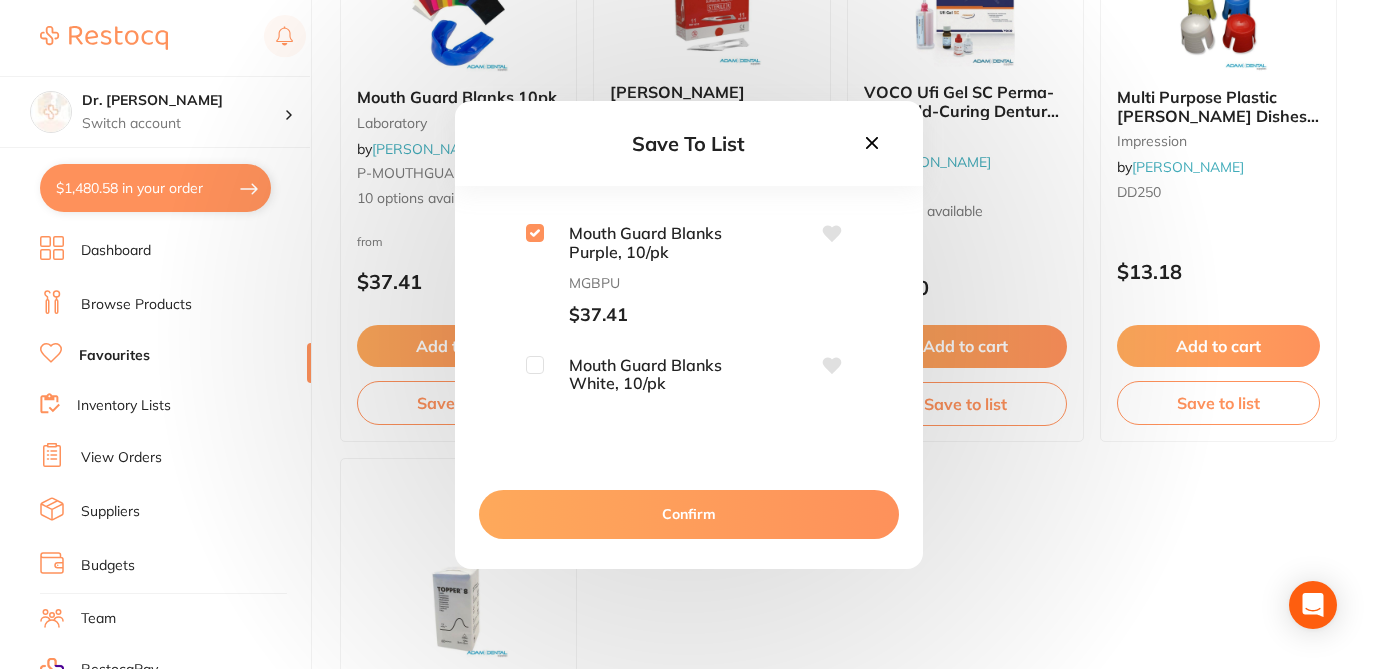 click at bounding box center (535, 365) 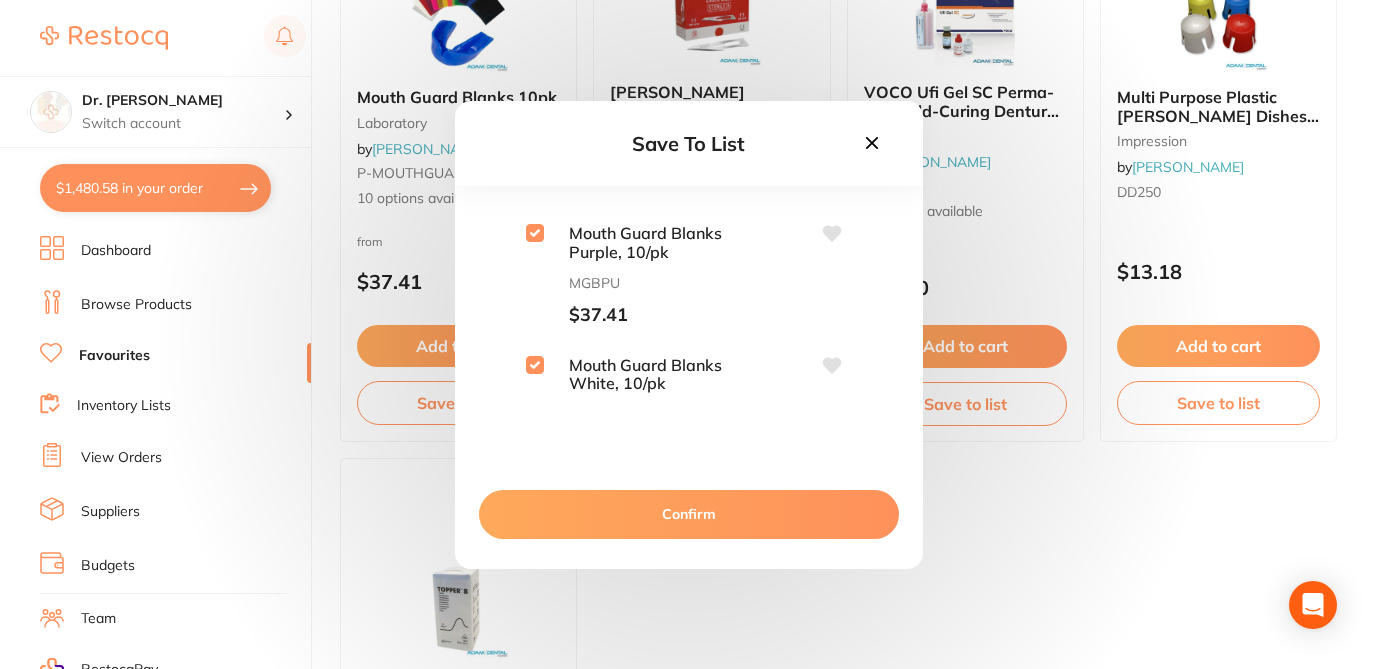 checkbox on "true" 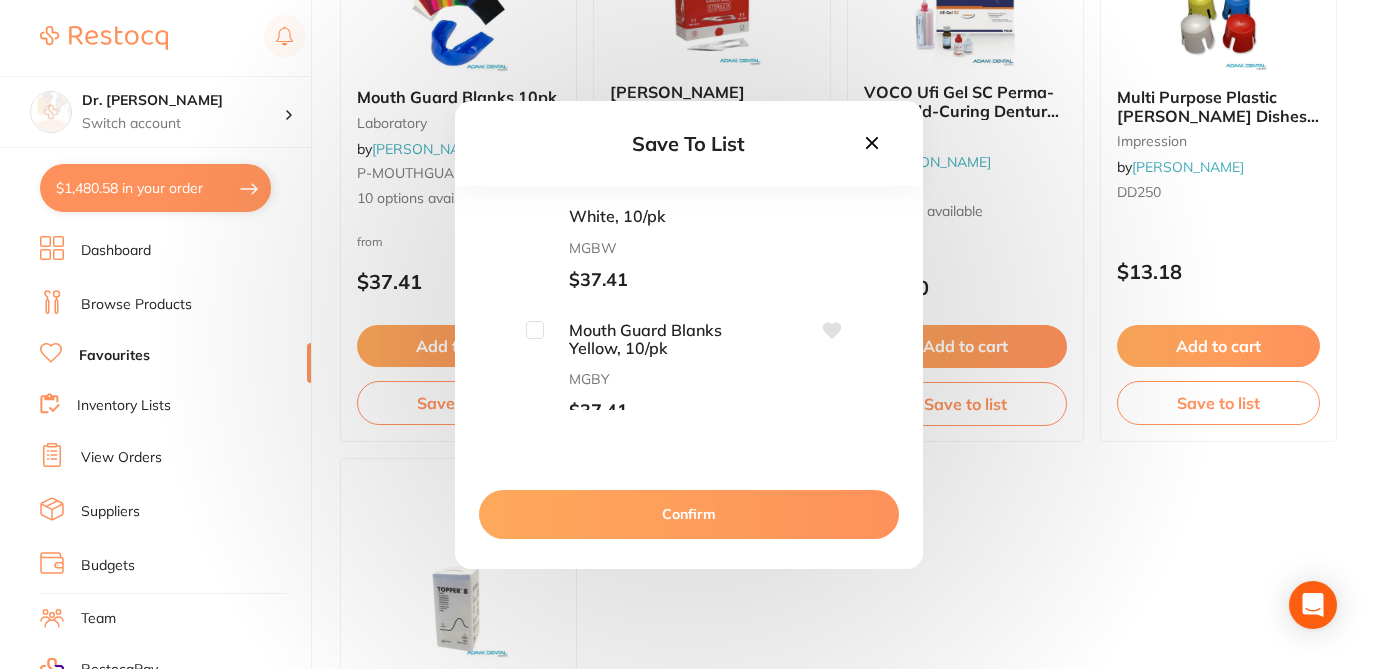 scroll, scrollTop: 1085, scrollLeft: 0, axis: vertical 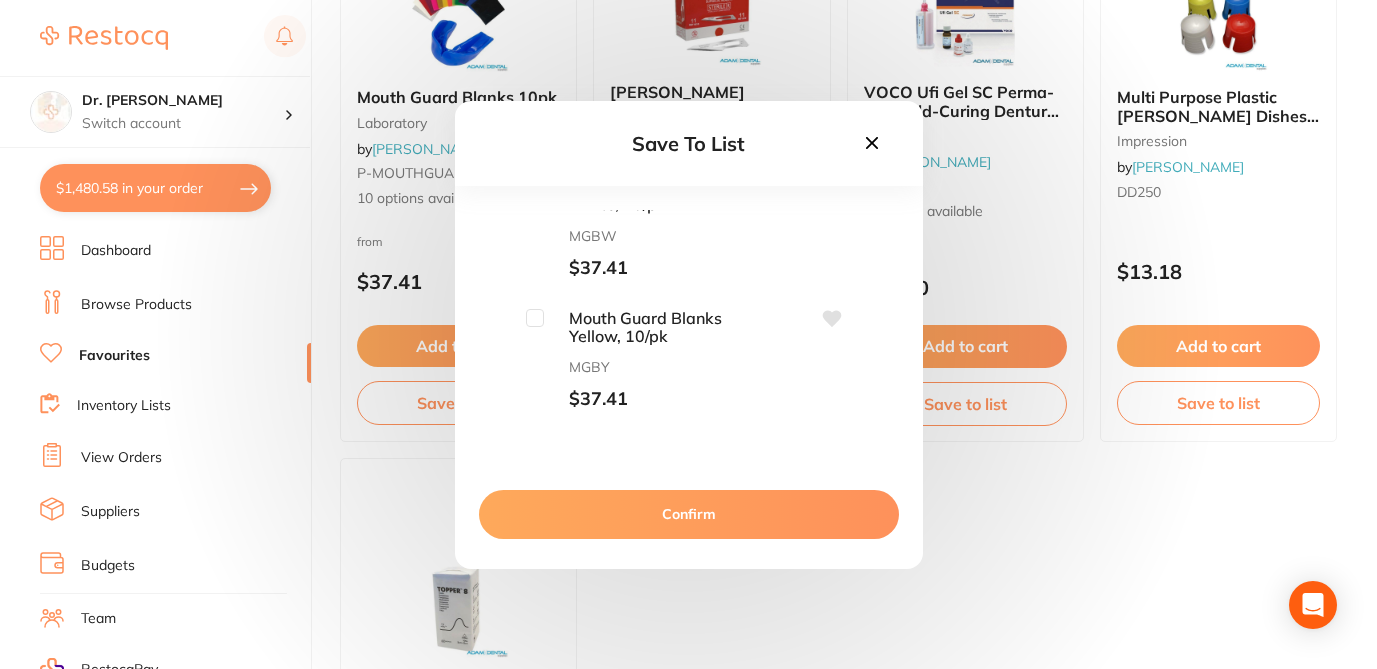 click at bounding box center [535, 318] 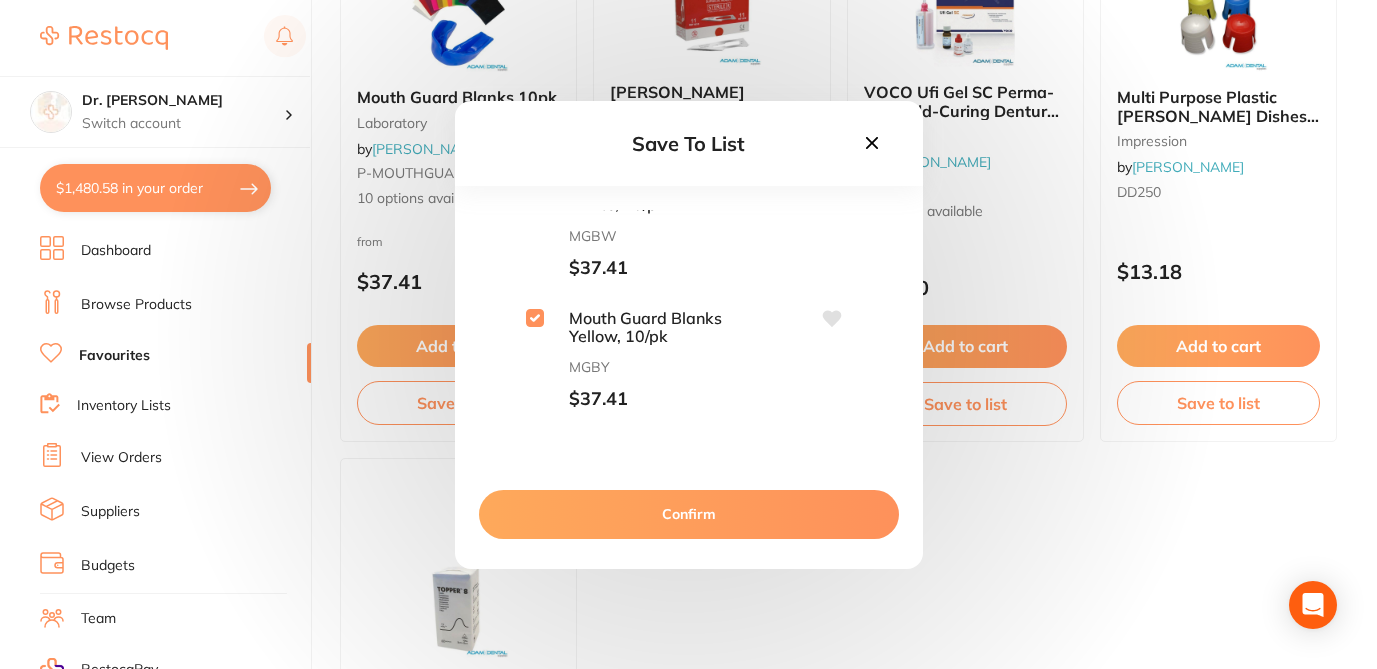 checkbox on "true" 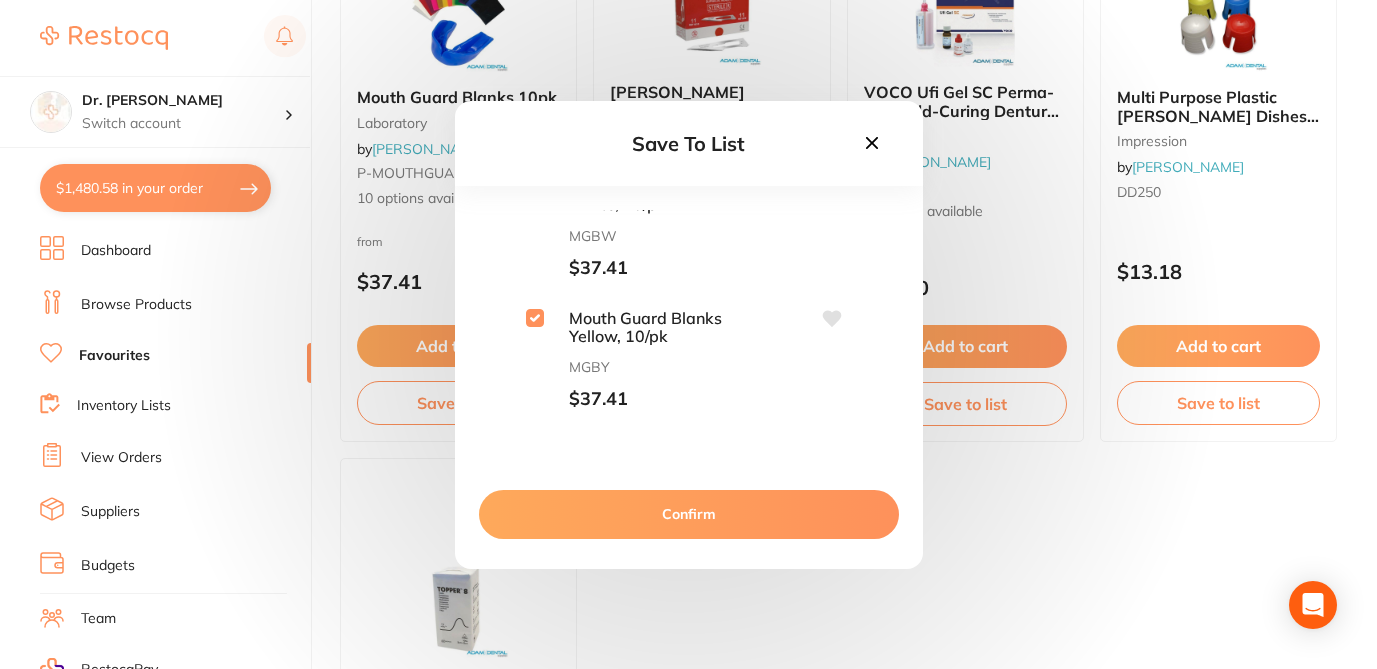 click on "Confirm" at bounding box center (689, 514) 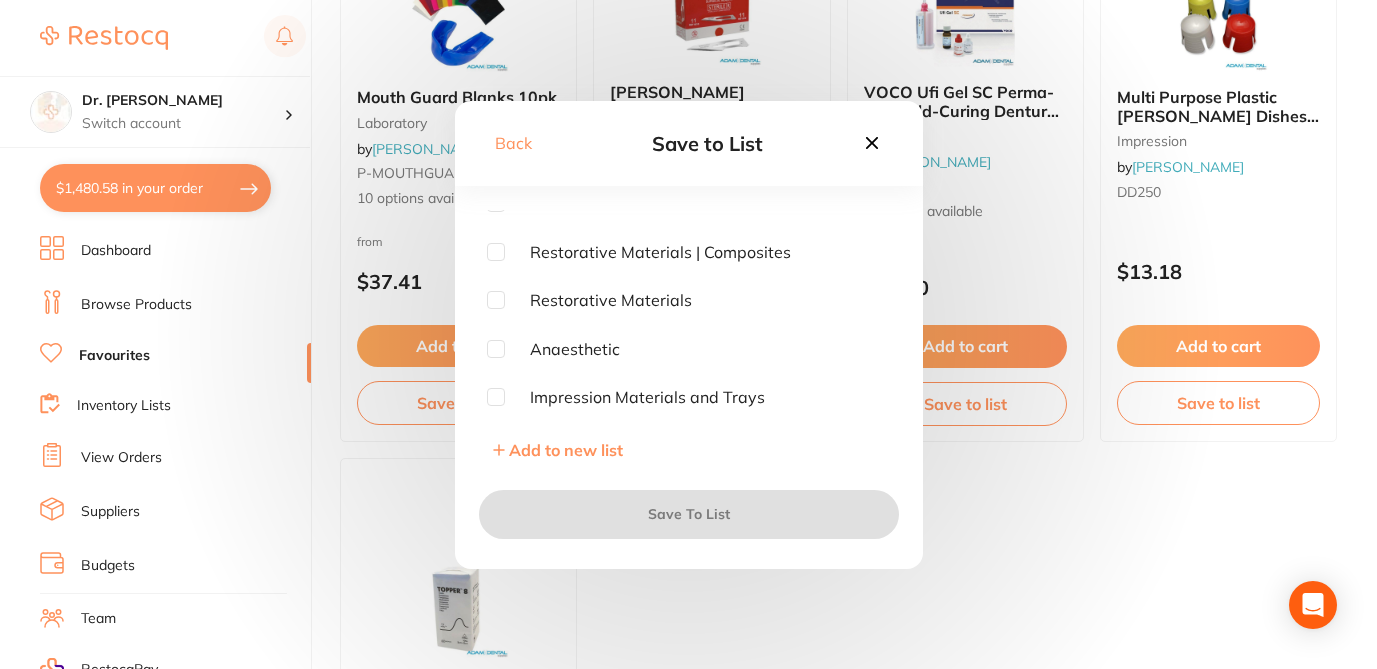 scroll, scrollTop: 741, scrollLeft: 0, axis: vertical 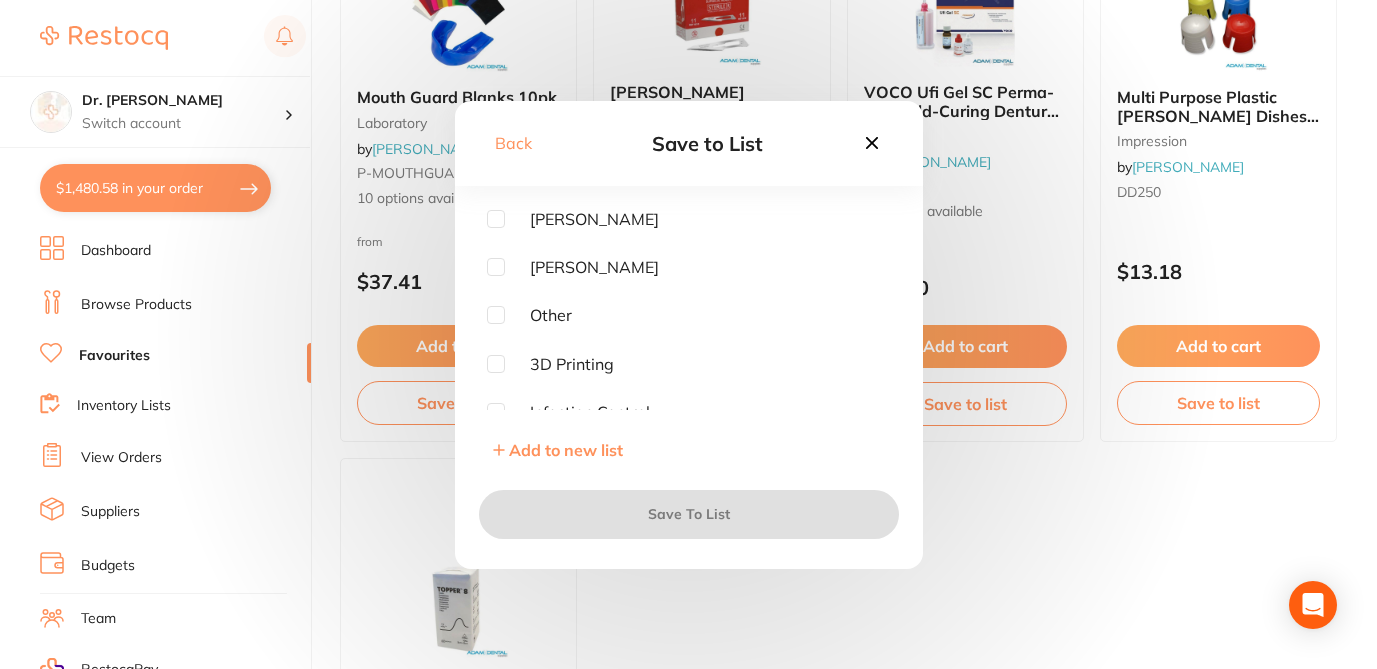 click at bounding box center [496, 267] 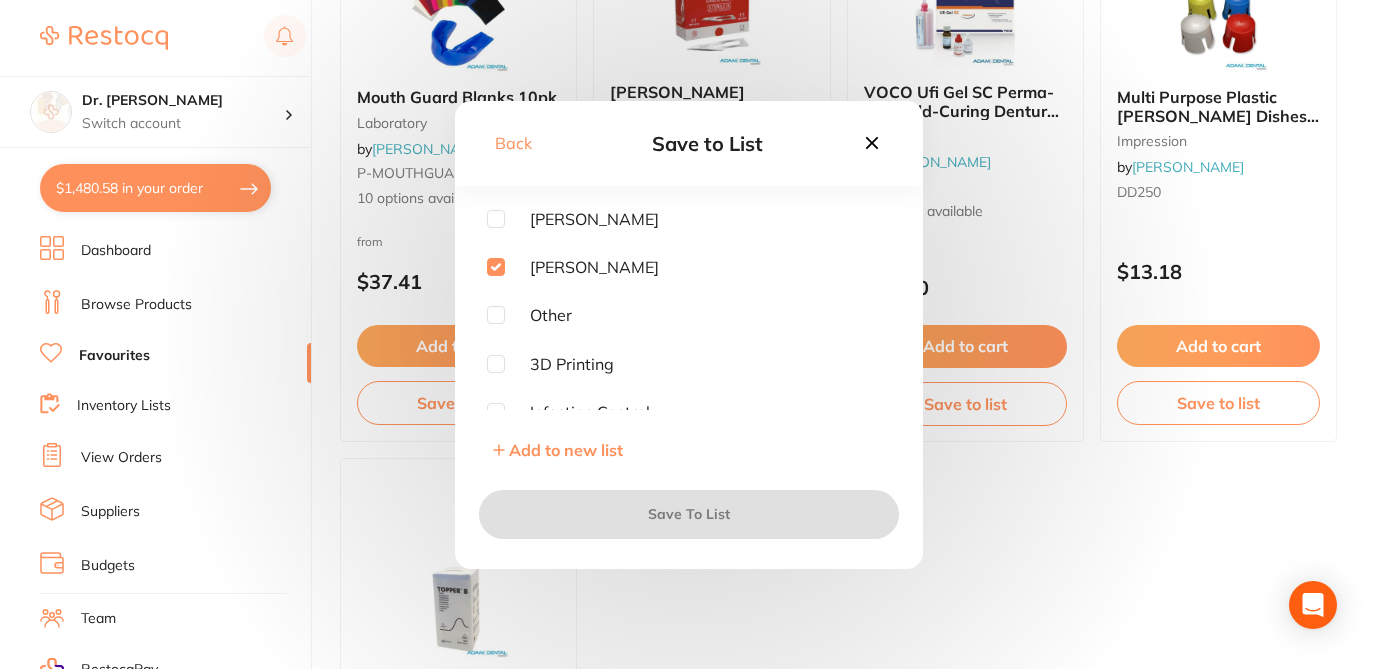 checkbox on "true" 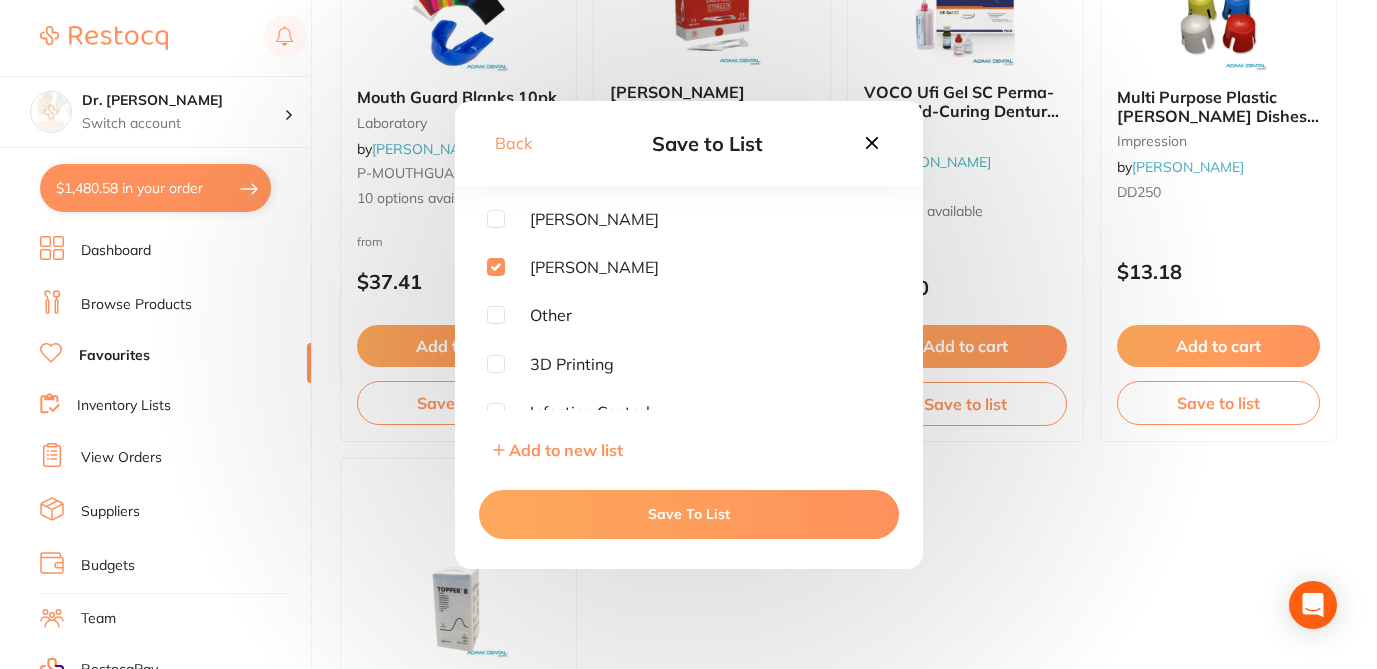 click on "Save To List" at bounding box center [689, 514] 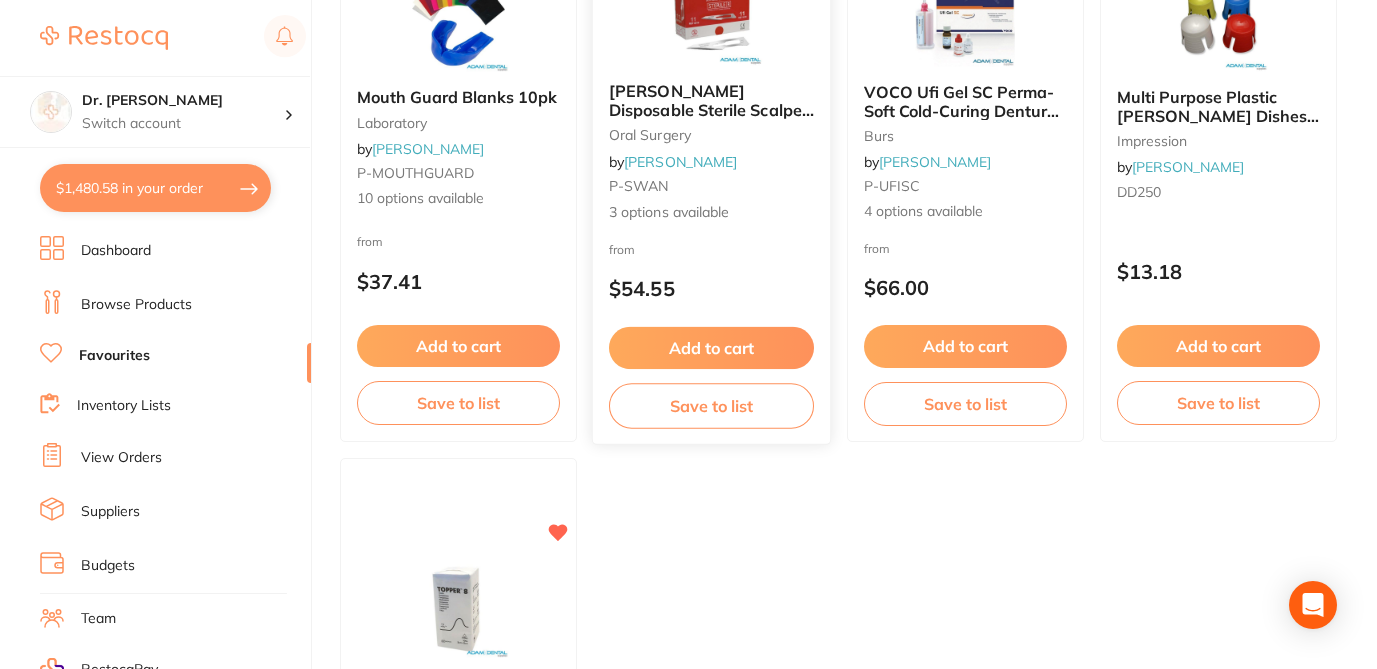 click on "Save to list" at bounding box center (711, 406) 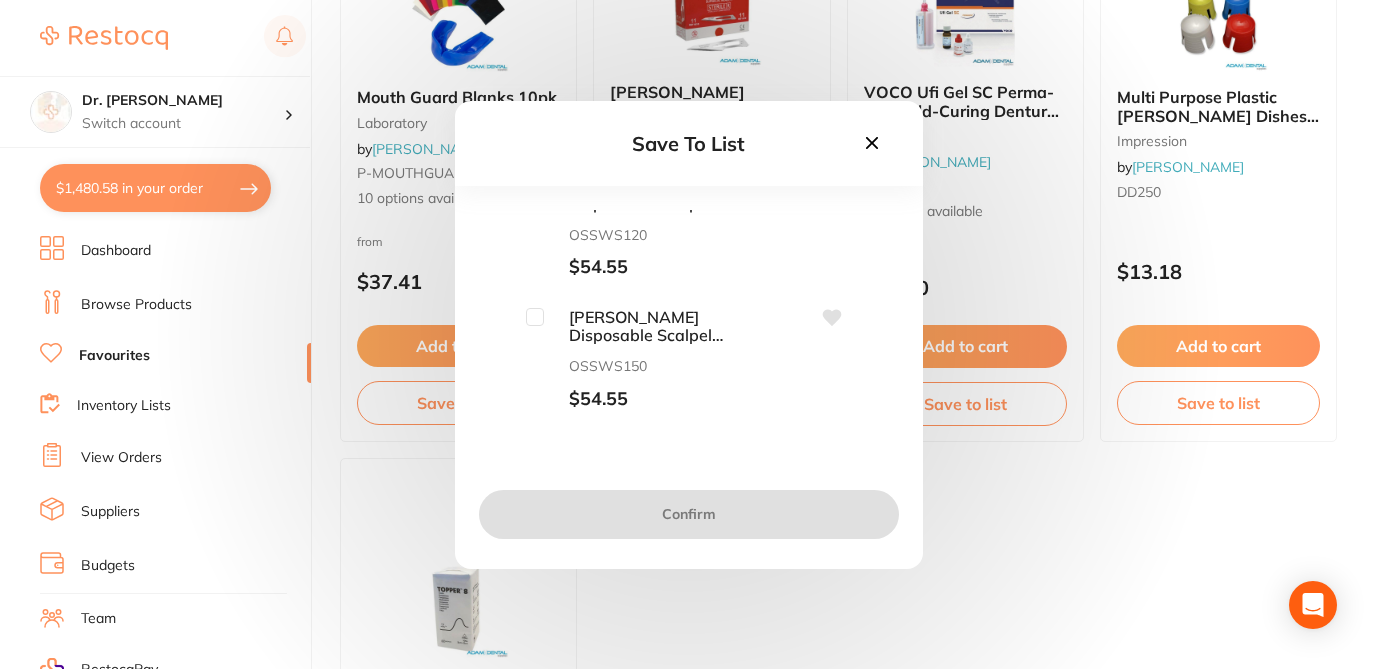 scroll, scrollTop: 0, scrollLeft: 0, axis: both 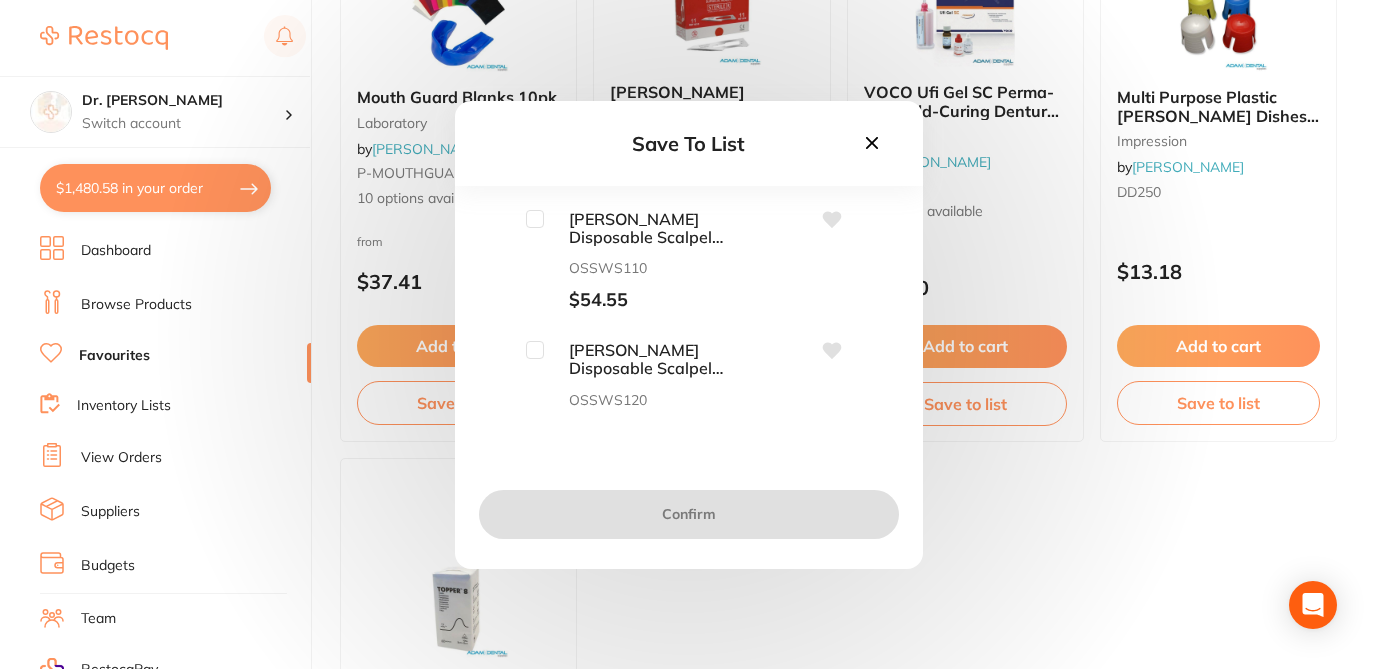 click at bounding box center (535, 219) 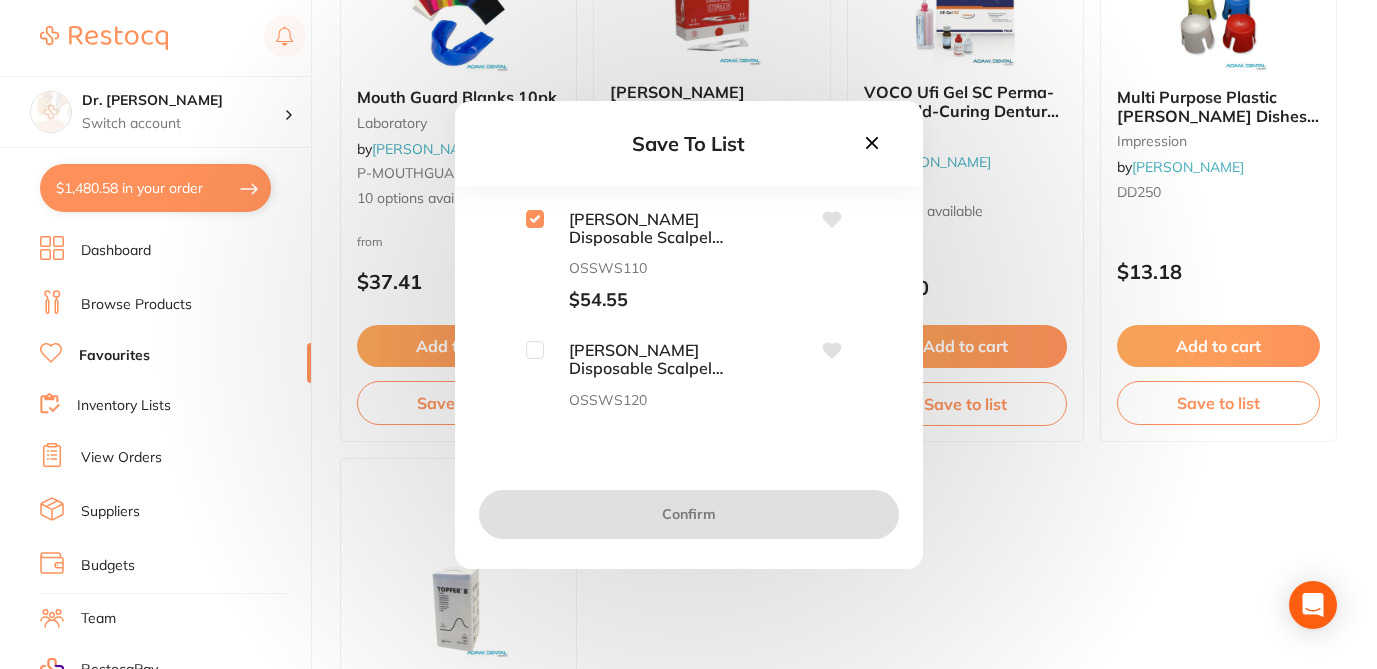 checkbox on "true" 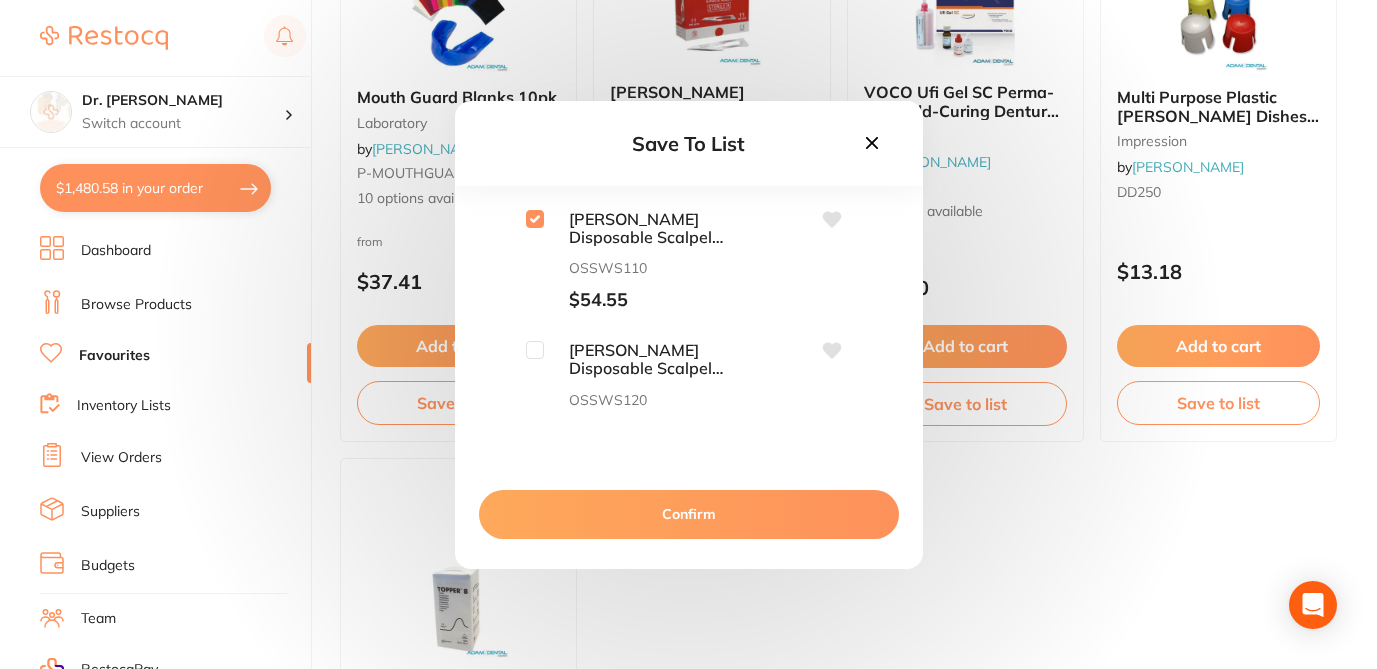click at bounding box center (535, 350) 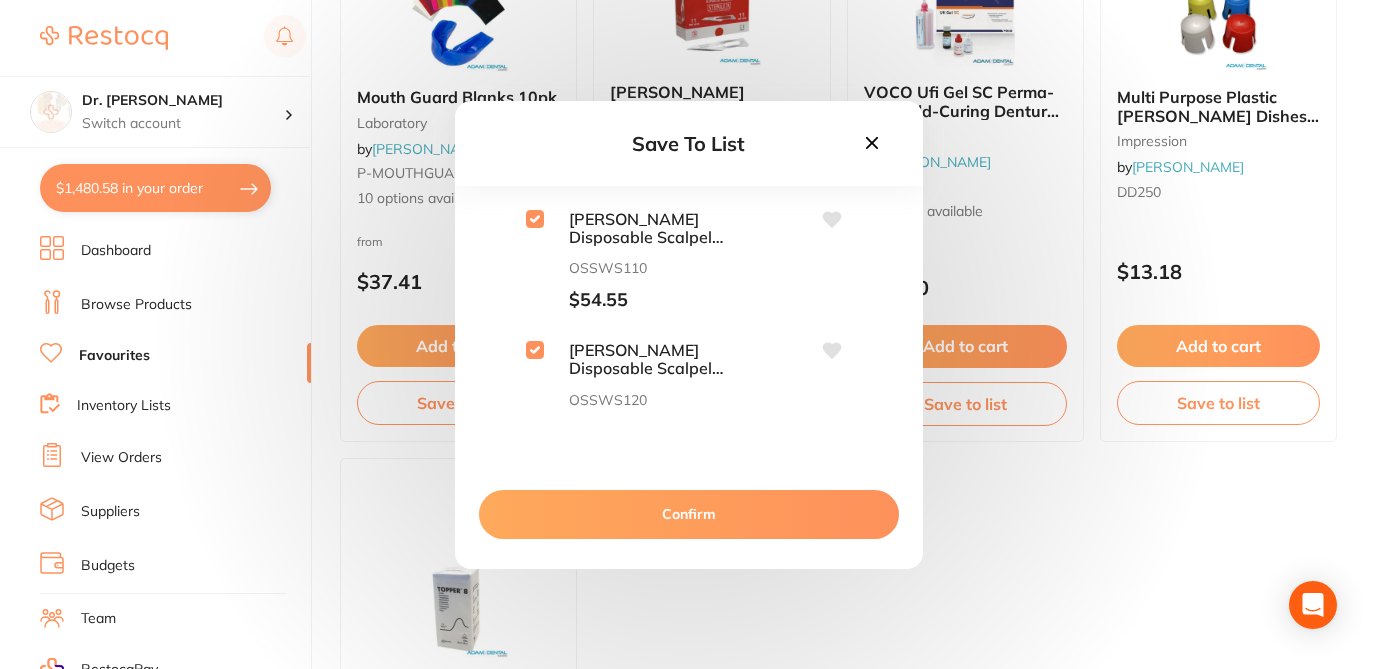 checkbox on "true" 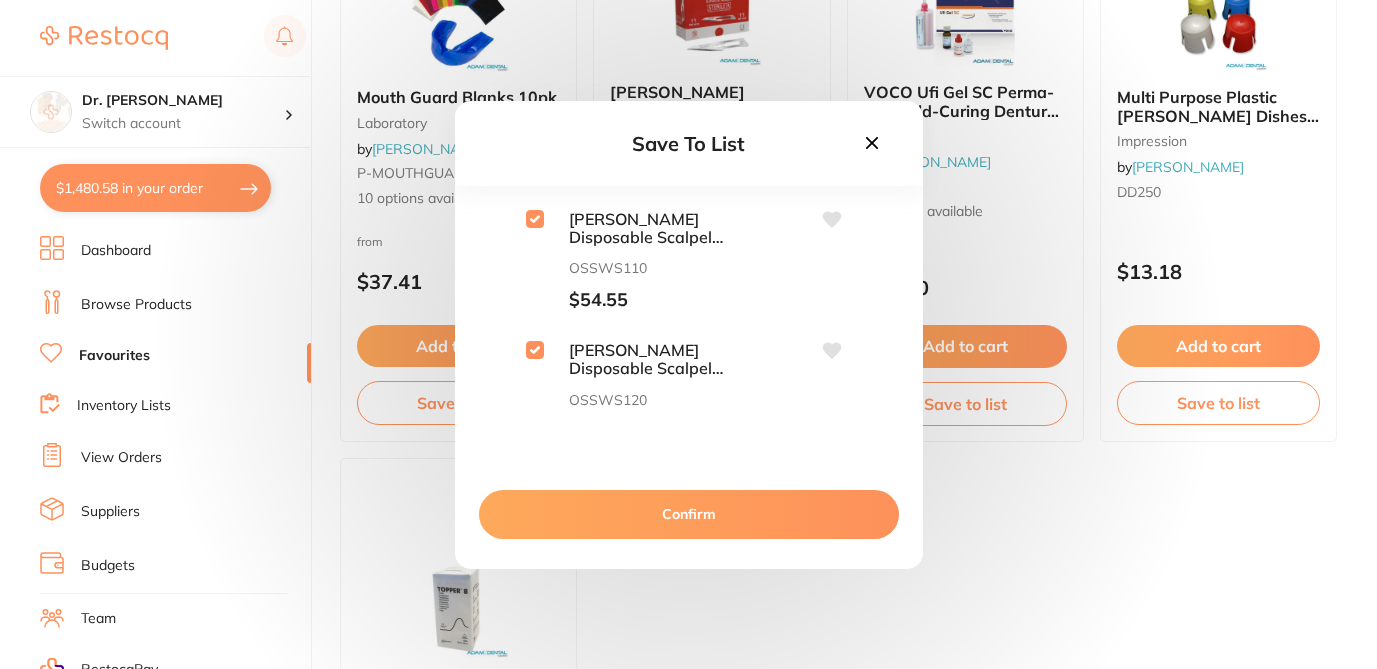 click 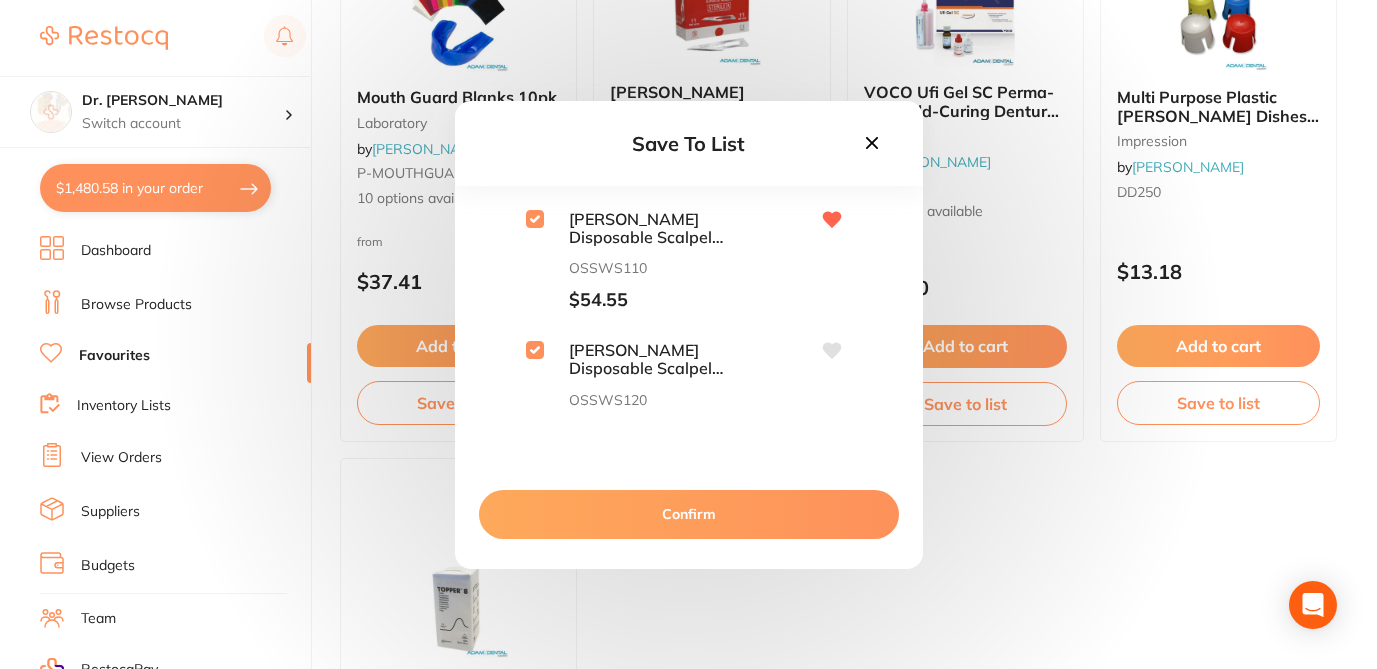 click 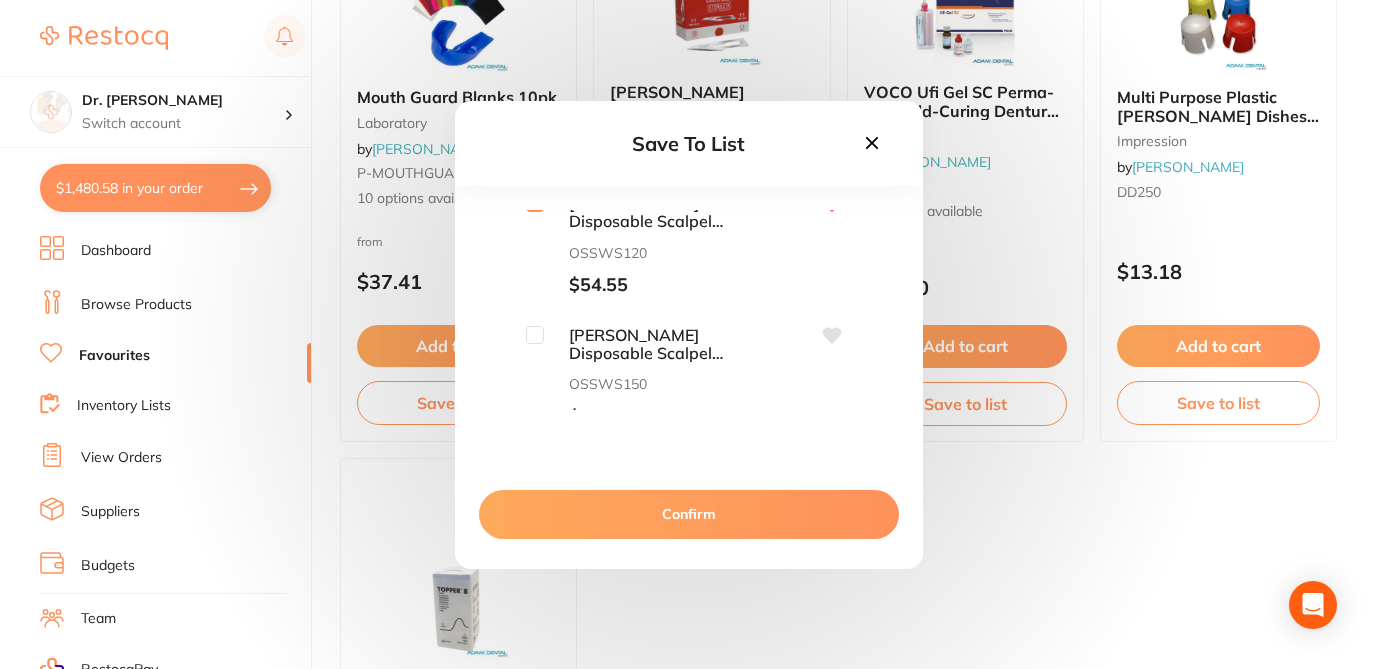 scroll, scrollTop: 160, scrollLeft: 0, axis: vertical 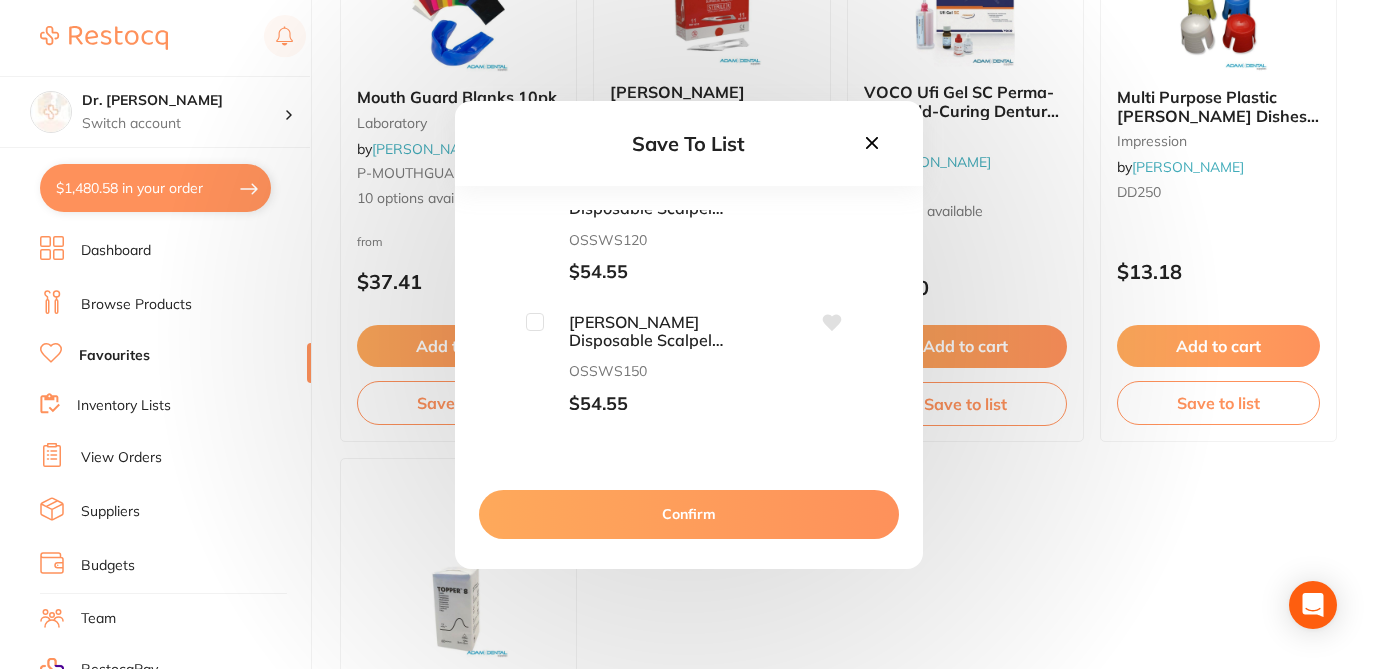 click 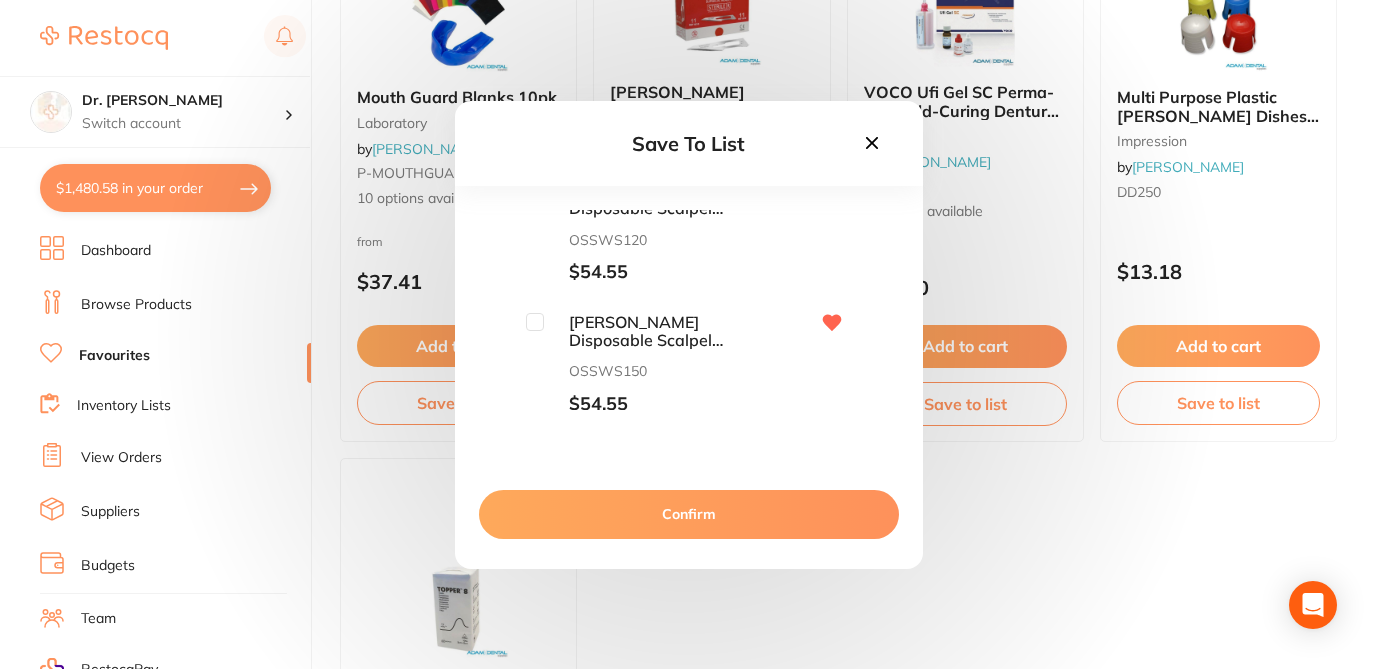click at bounding box center [535, 322] 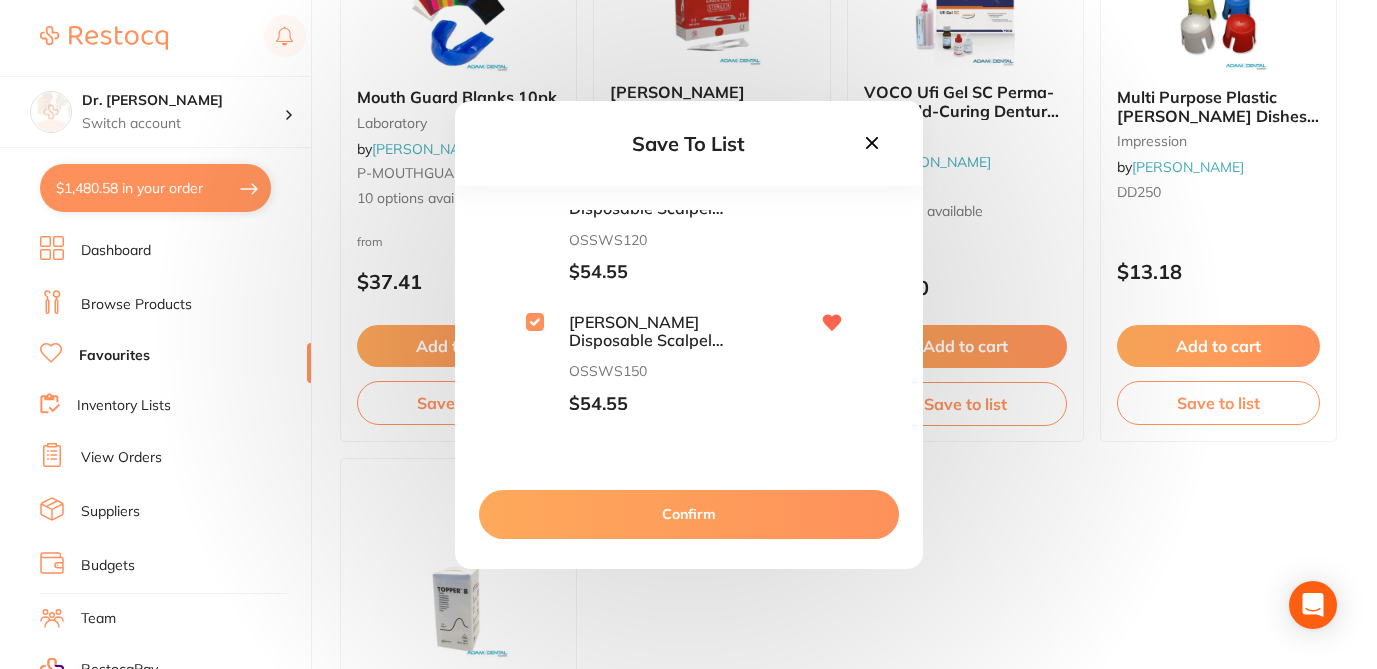 checkbox on "true" 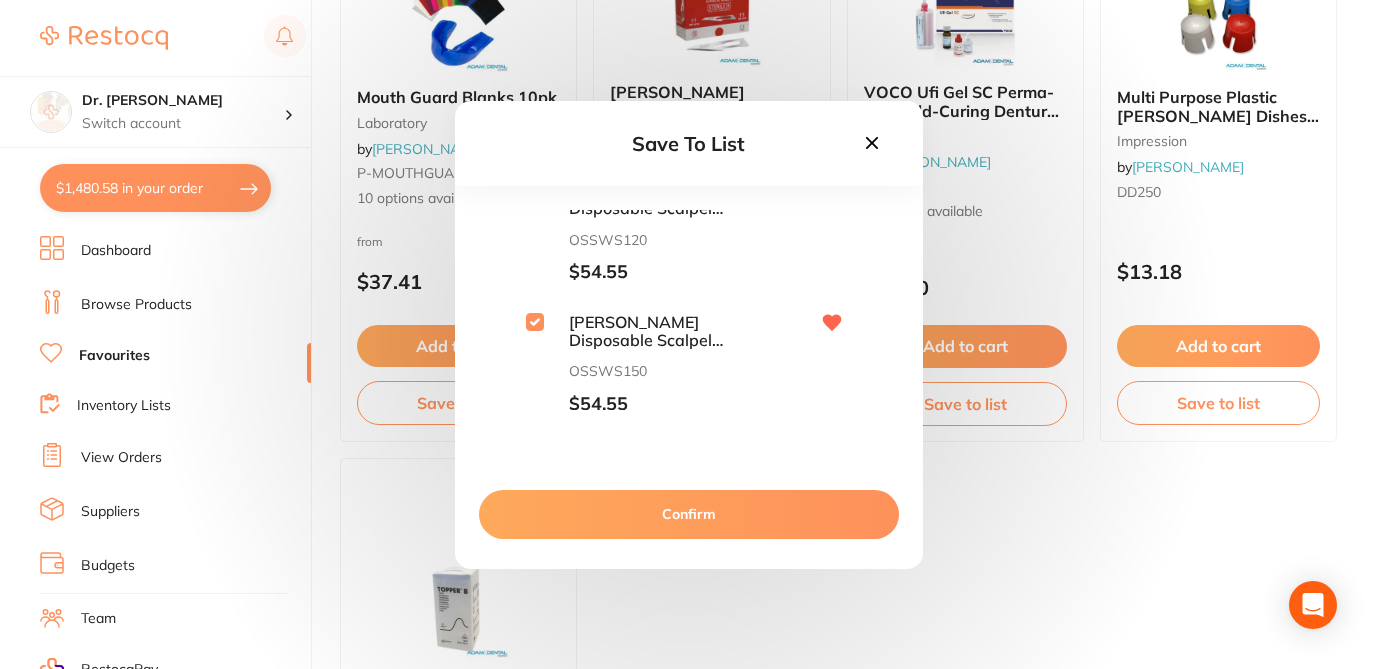 scroll, scrollTop: 165, scrollLeft: 0, axis: vertical 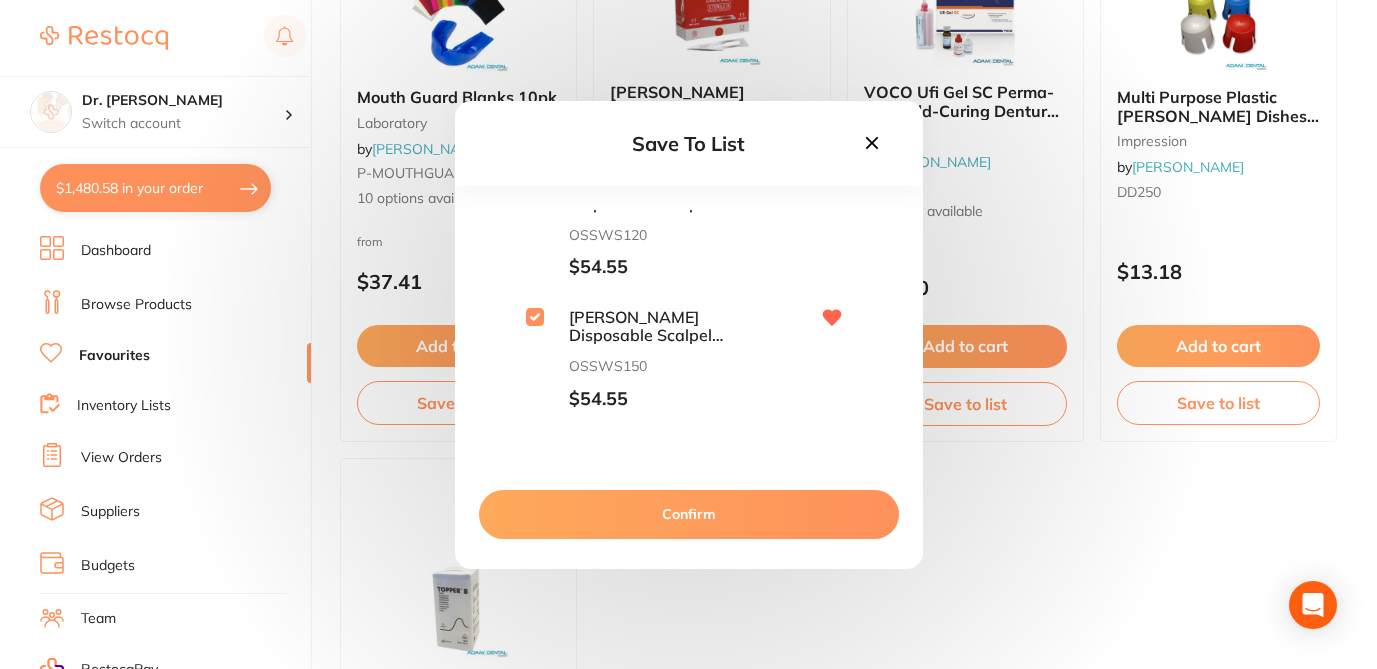 click on "Confirm" at bounding box center [689, 514] 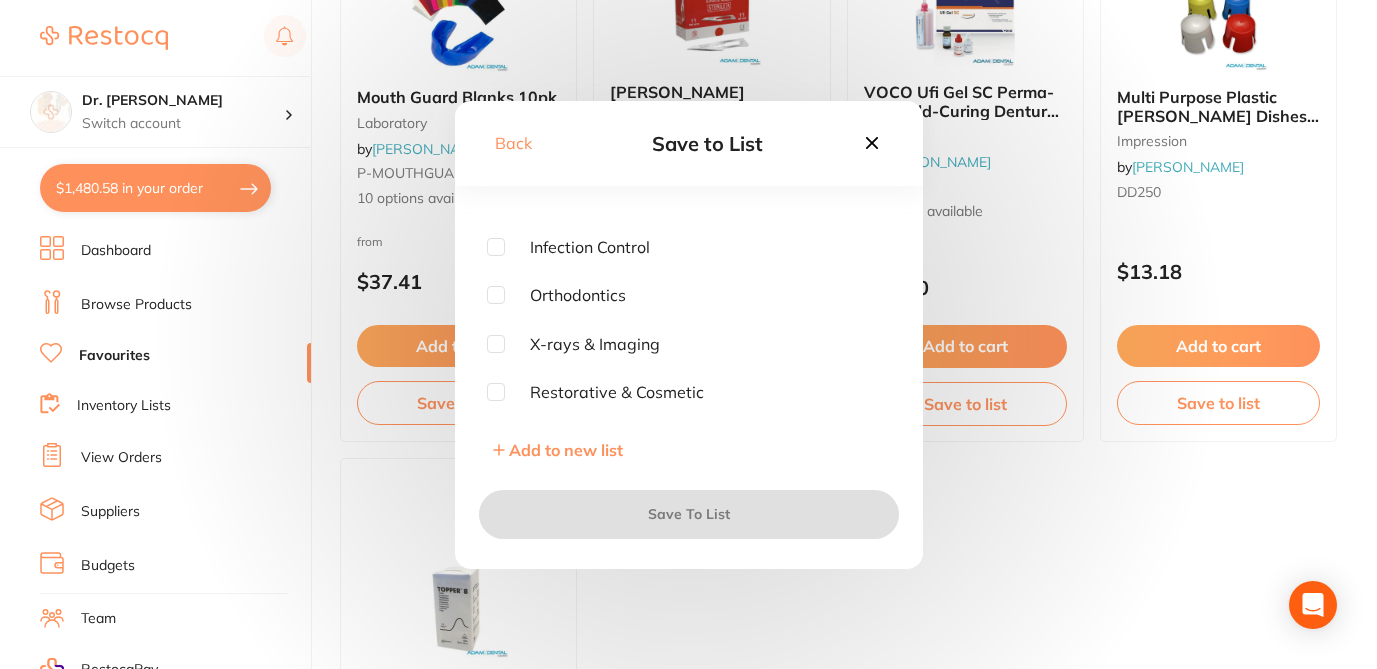 scroll, scrollTop: 0, scrollLeft: 0, axis: both 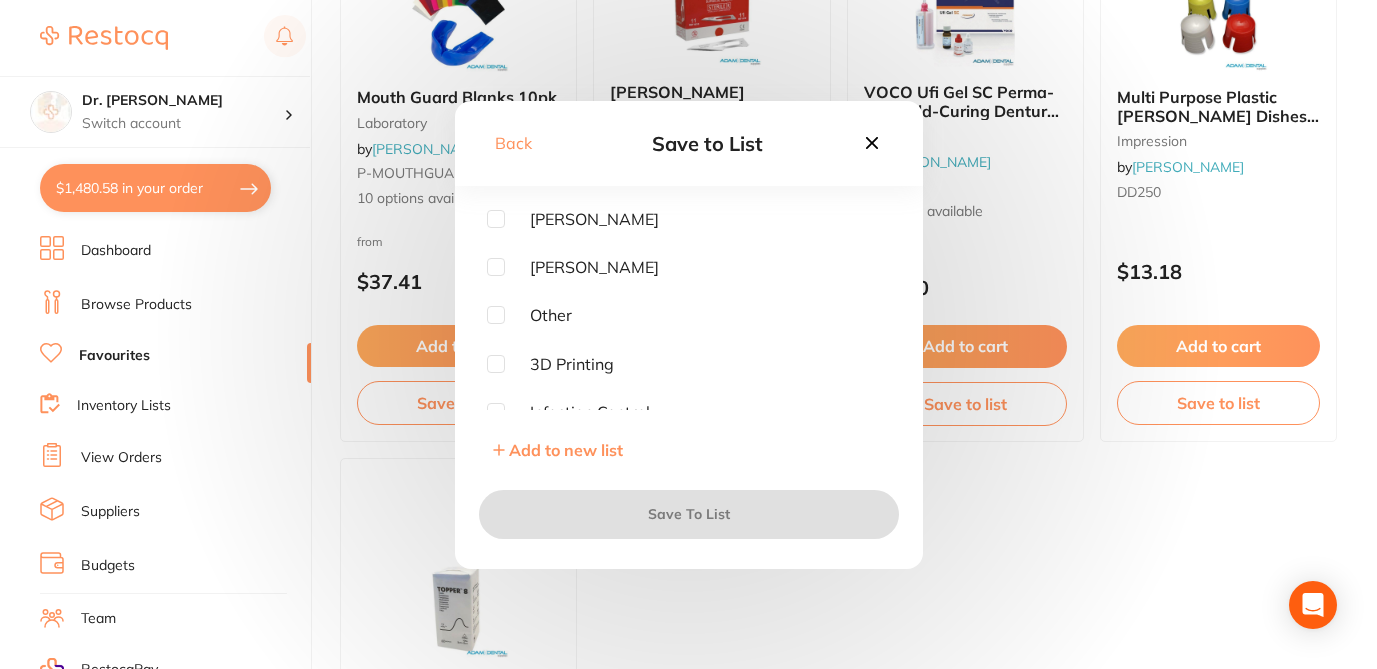 click at bounding box center [496, 267] 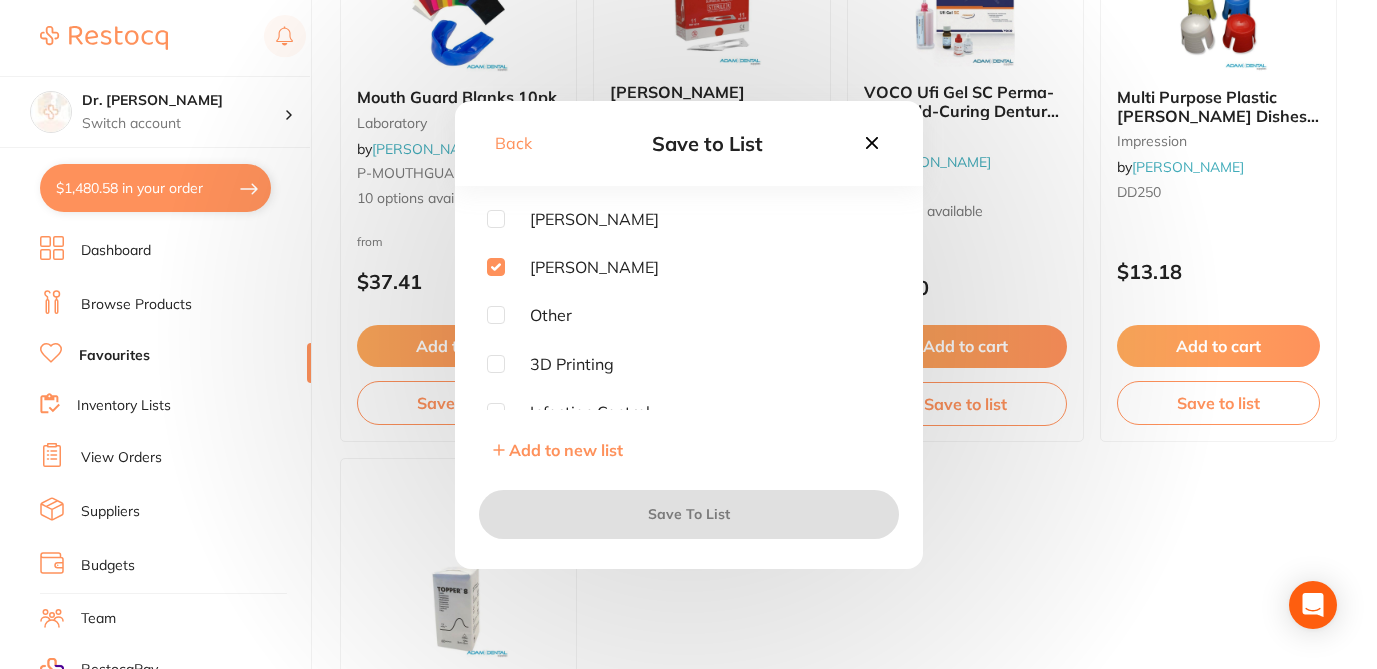 checkbox on "true" 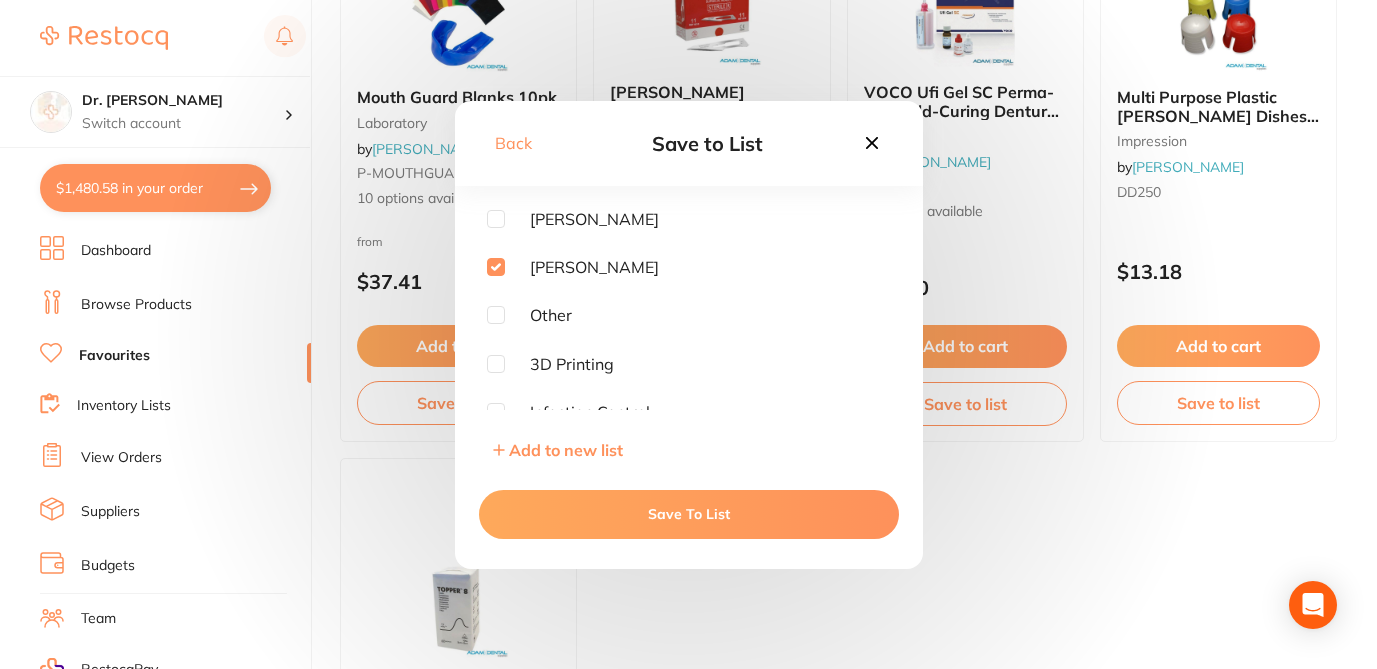 click on "Save To List" at bounding box center (689, 514) 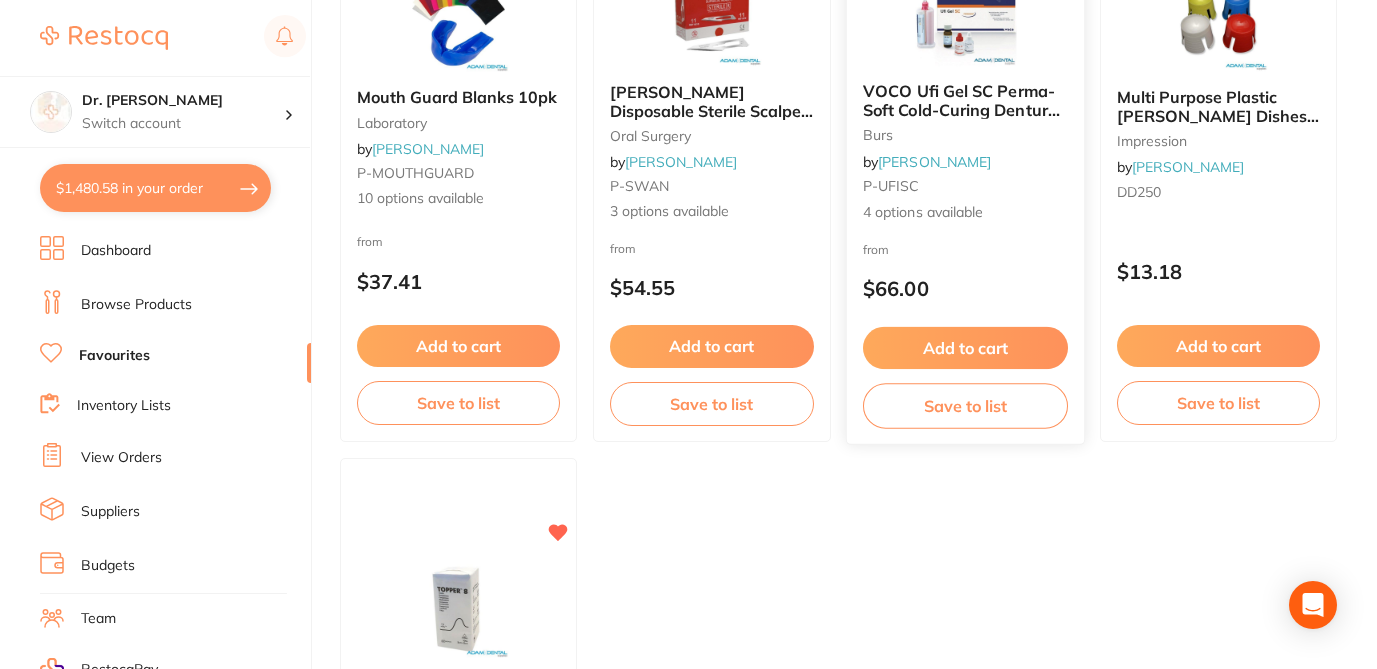 click on "Save to list" at bounding box center [964, 406] 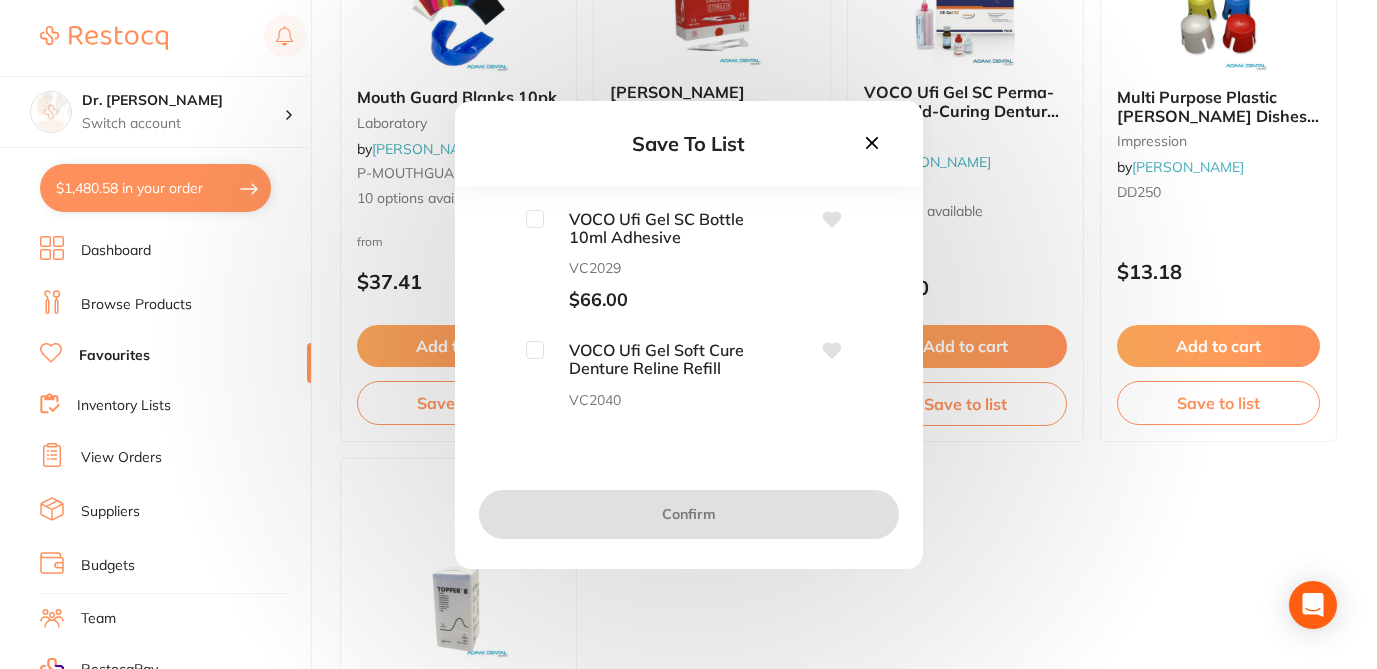 click at bounding box center (535, 219) 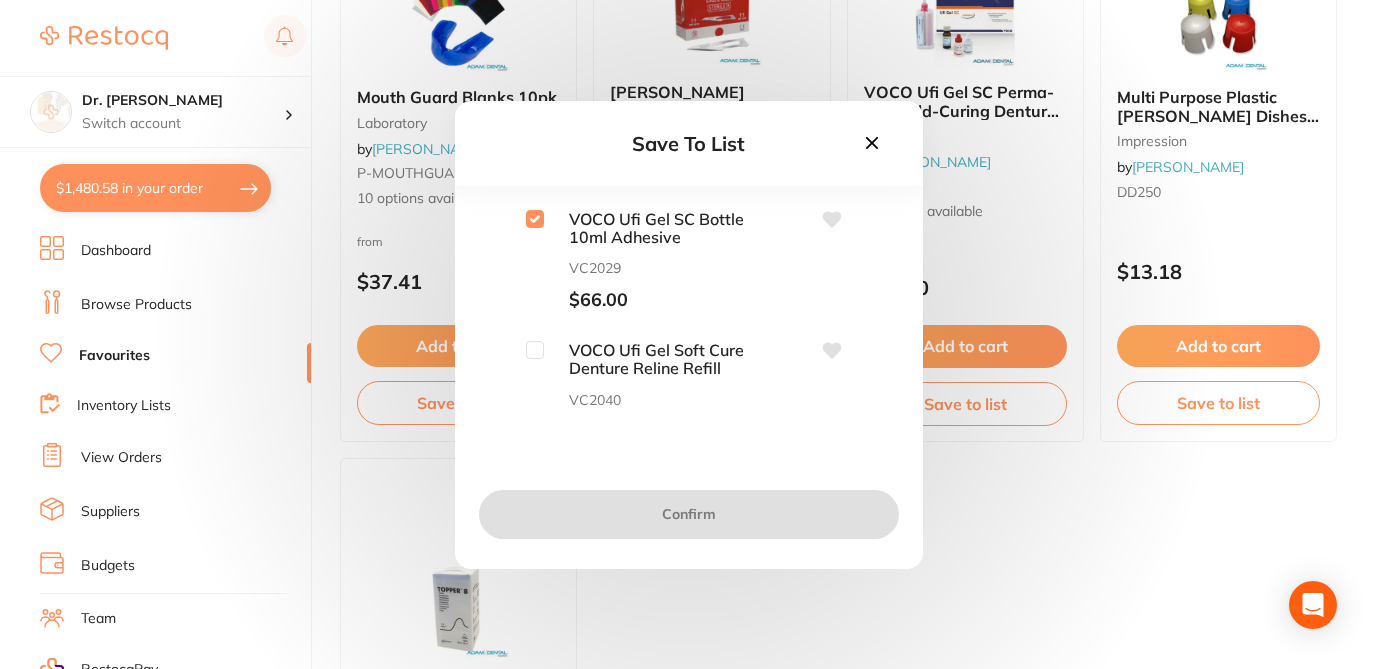 checkbox on "true" 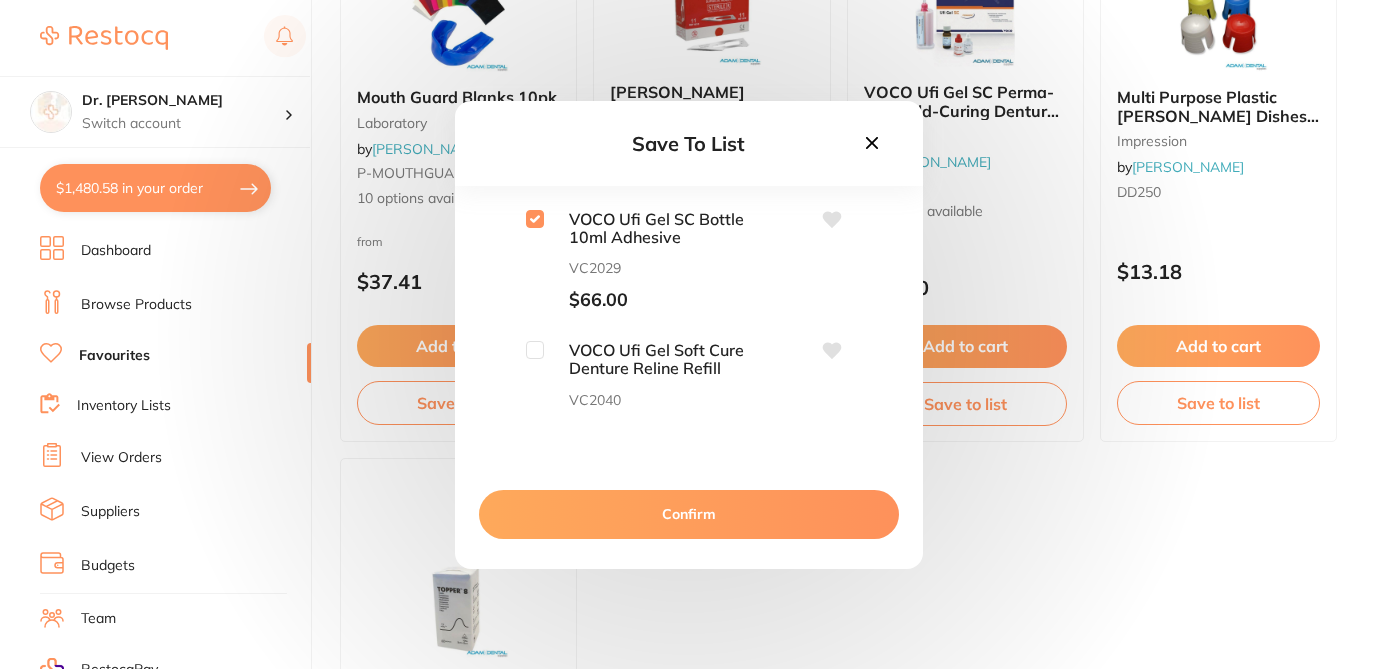 click at bounding box center (535, 350) 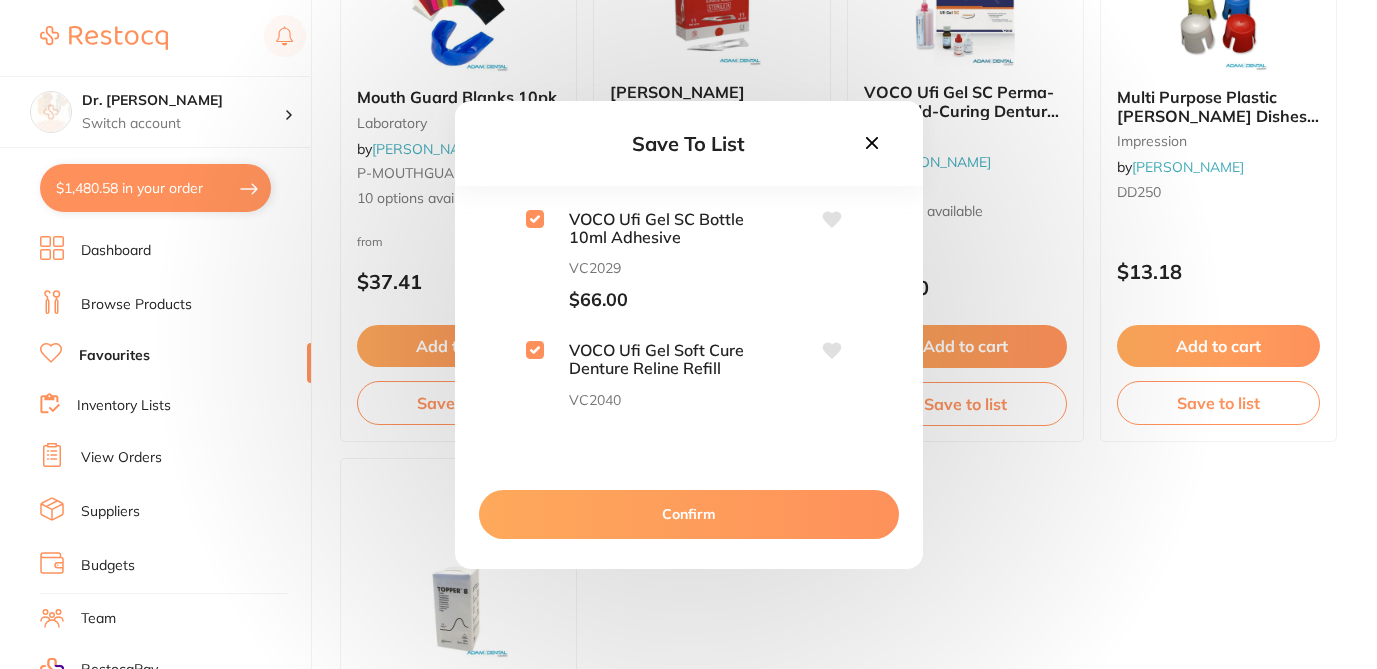 checkbox on "true" 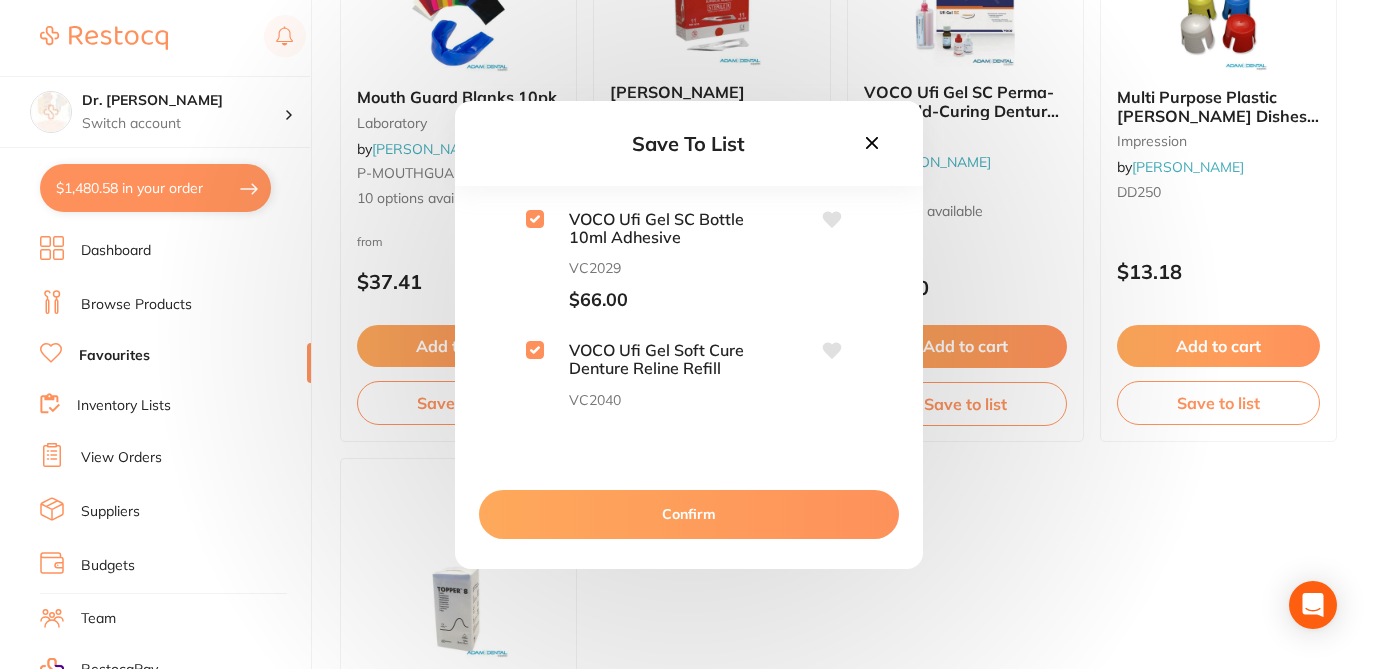 click 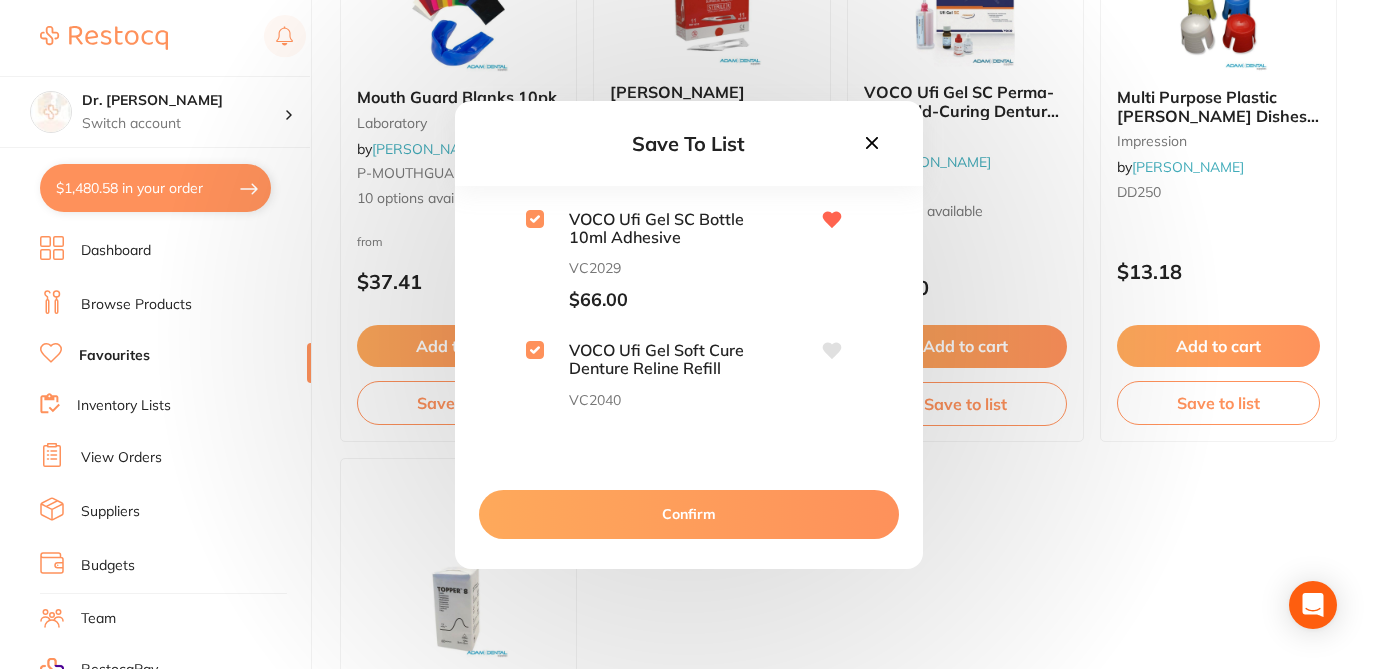click 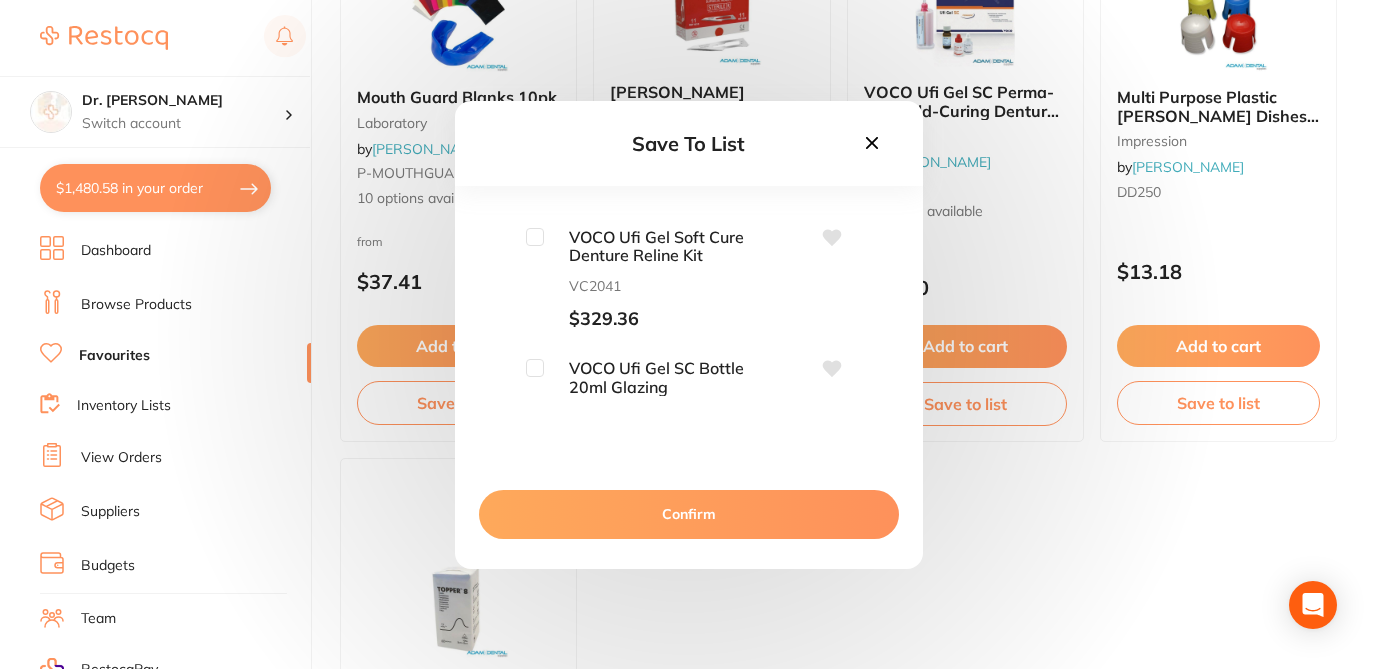 scroll, scrollTop: 213, scrollLeft: 0, axis: vertical 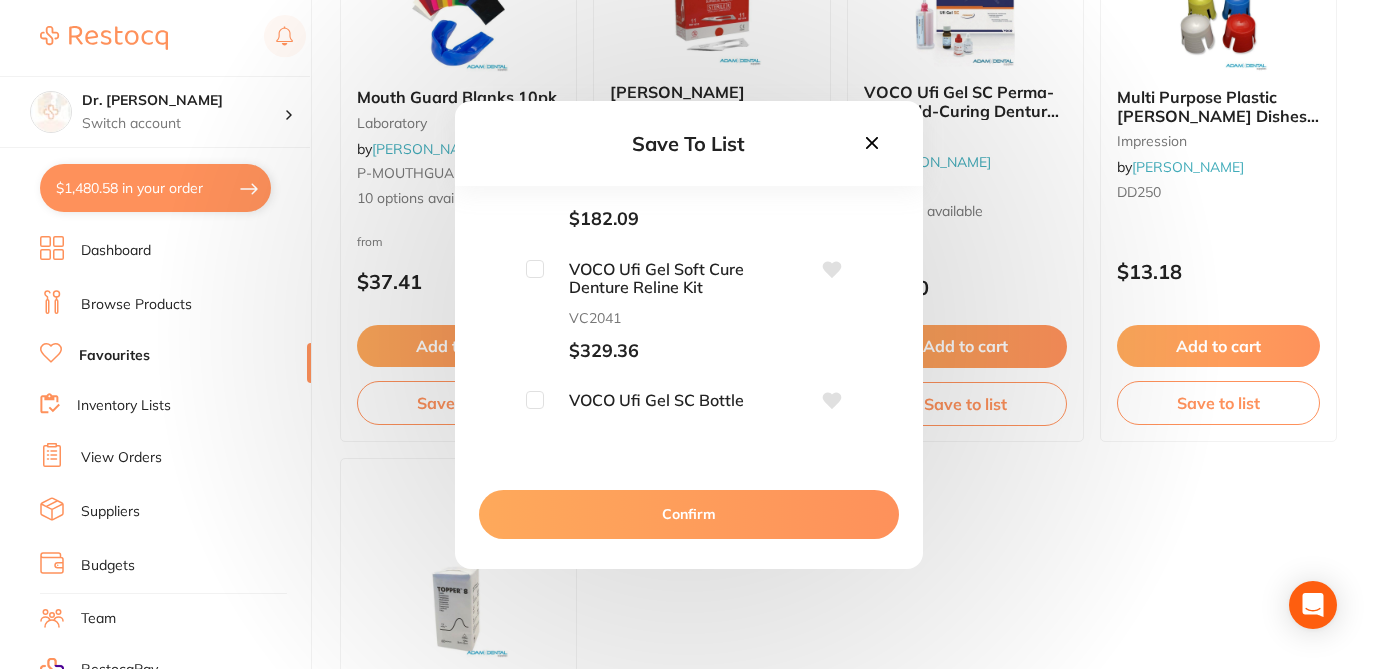 click at bounding box center (535, 269) 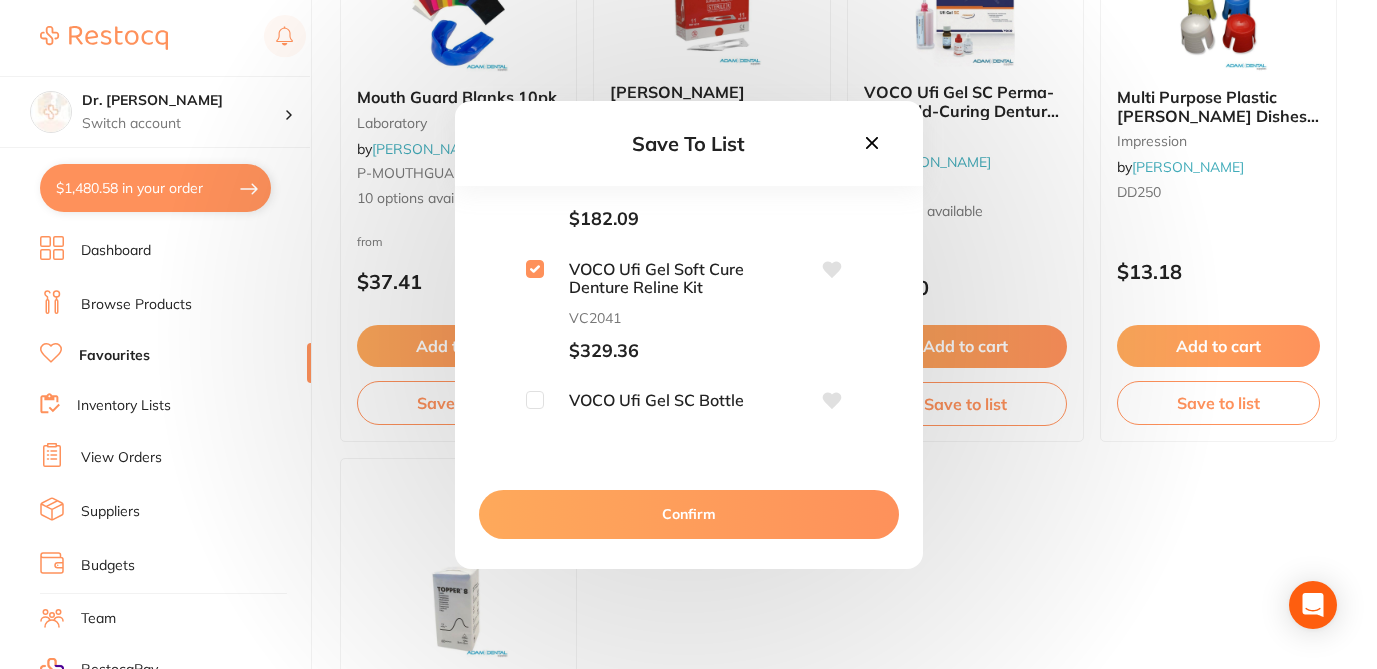checkbox on "true" 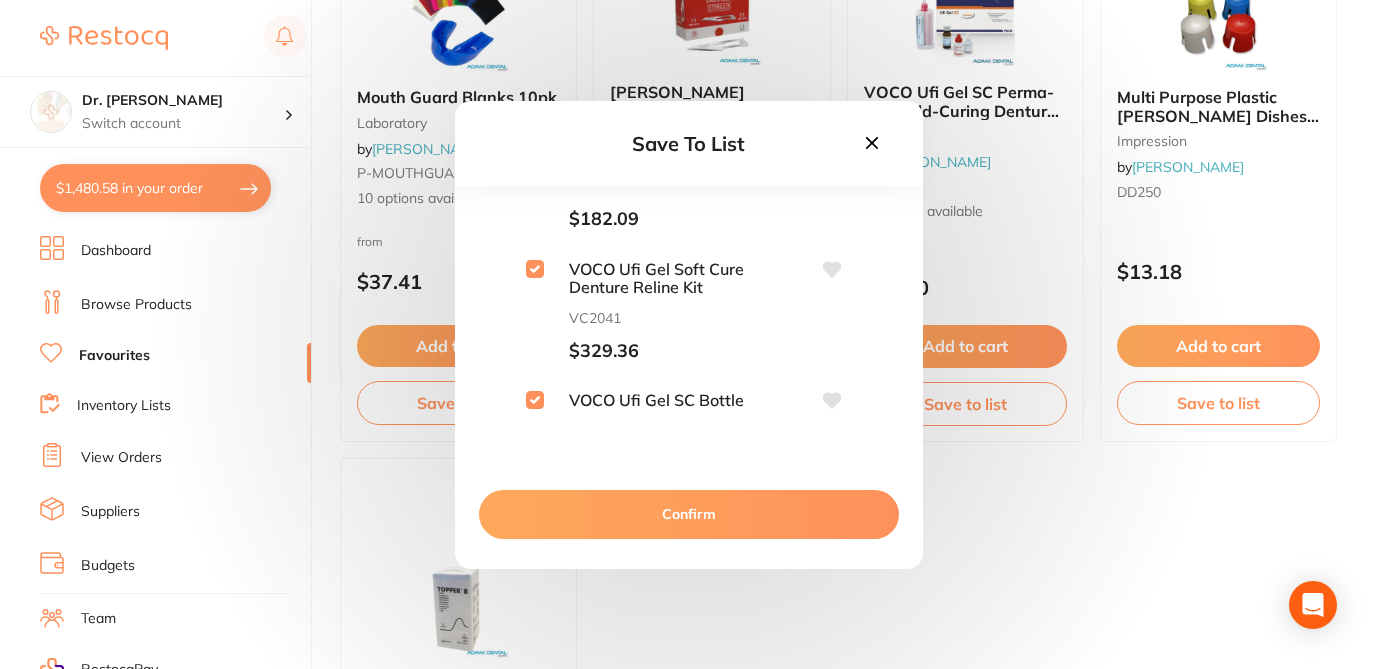 checkbox on "true" 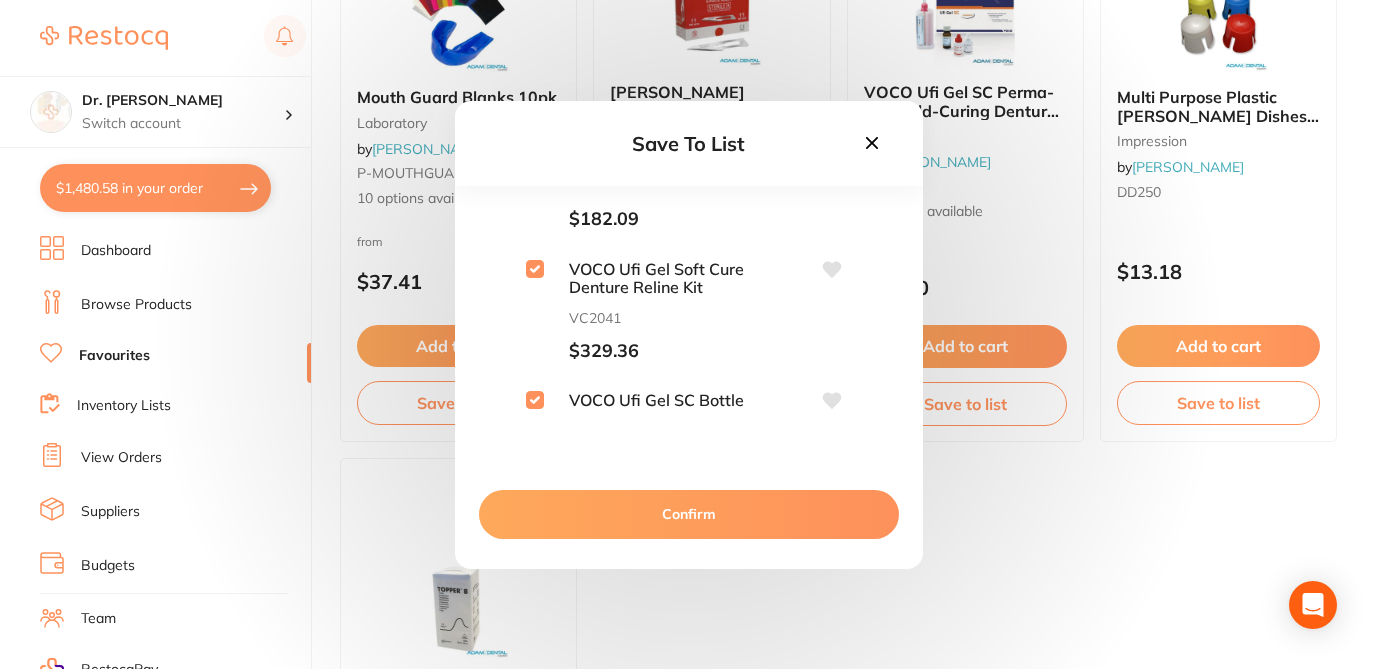 click 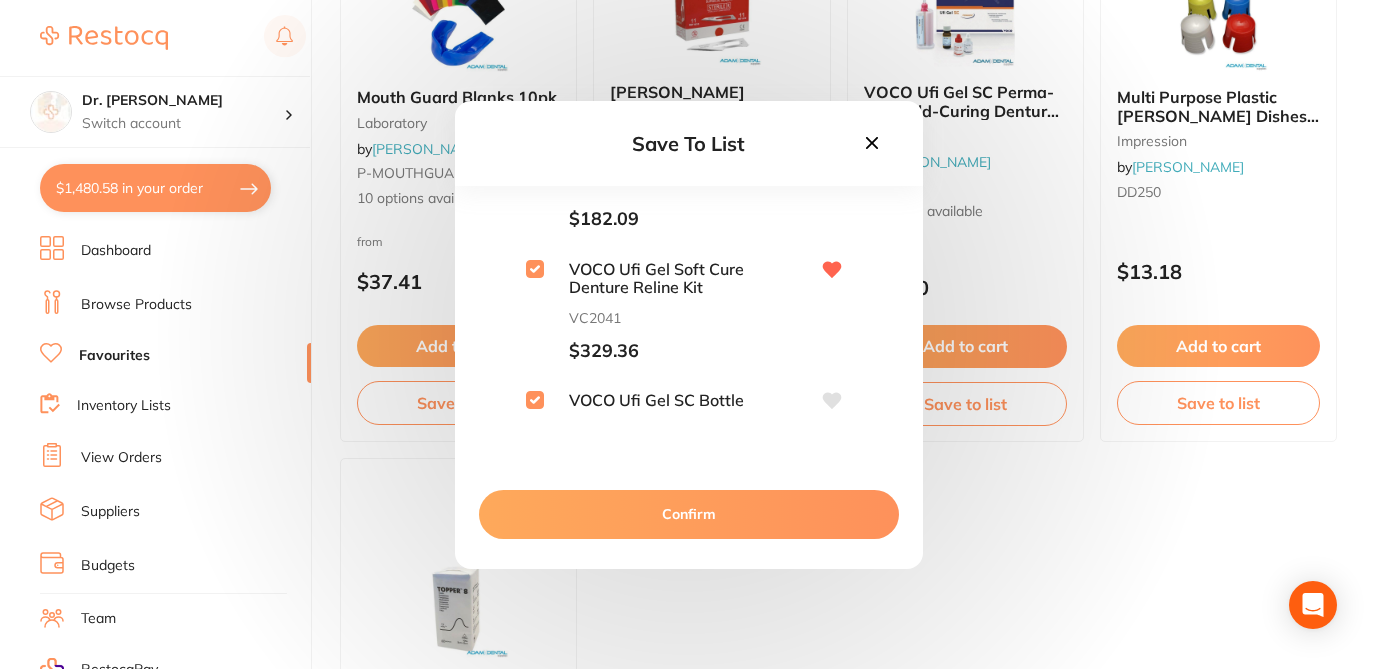 click 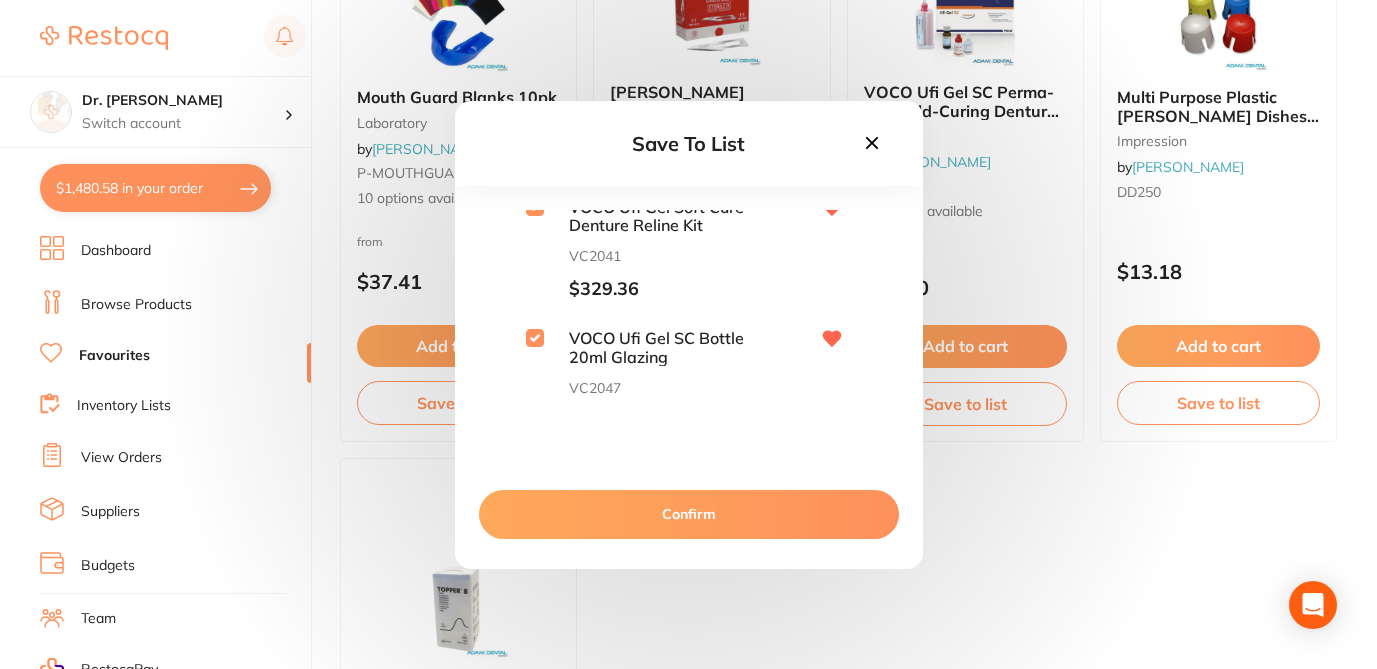 scroll, scrollTop: 296, scrollLeft: 0, axis: vertical 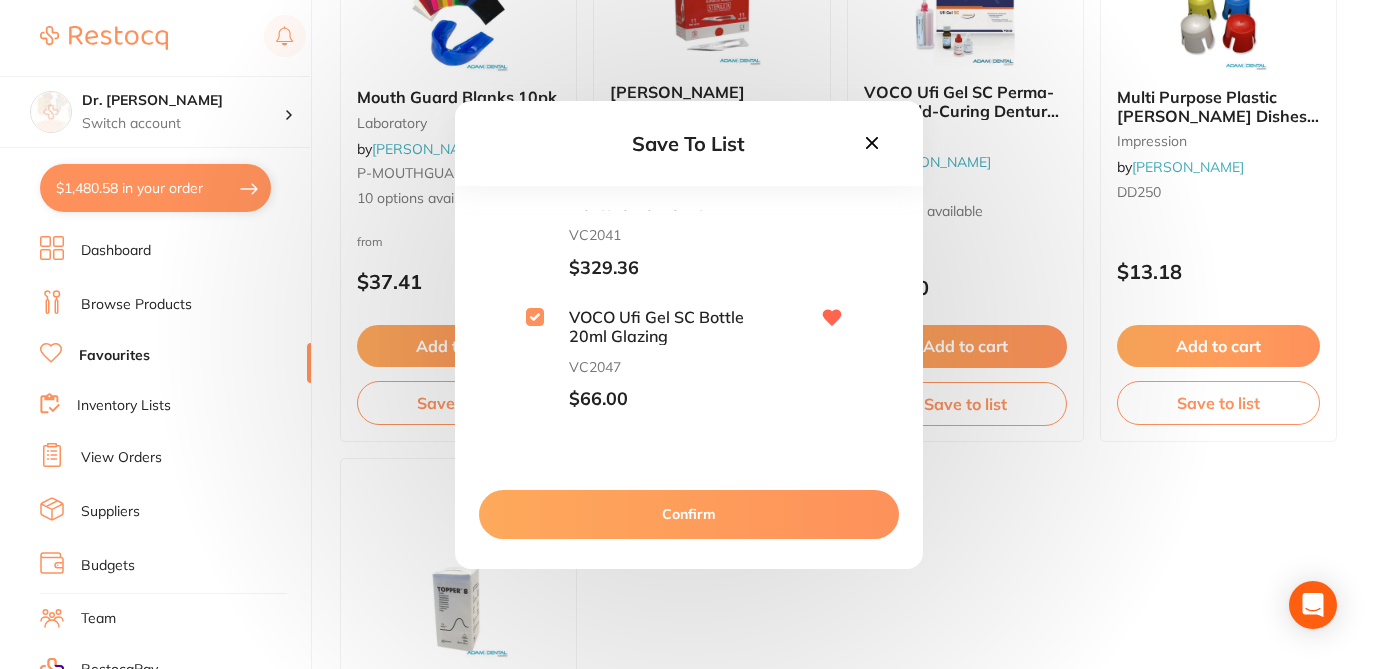 click on "Confirm" at bounding box center (689, 514) 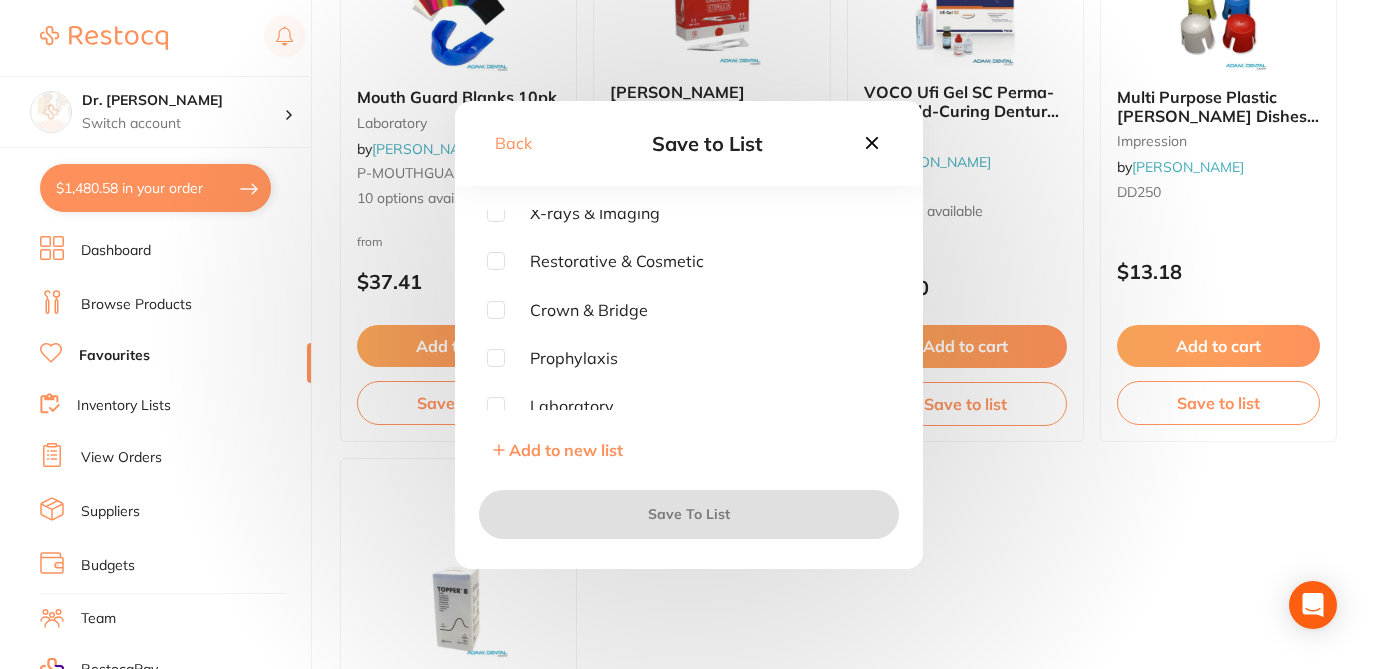scroll, scrollTop: 0, scrollLeft: 0, axis: both 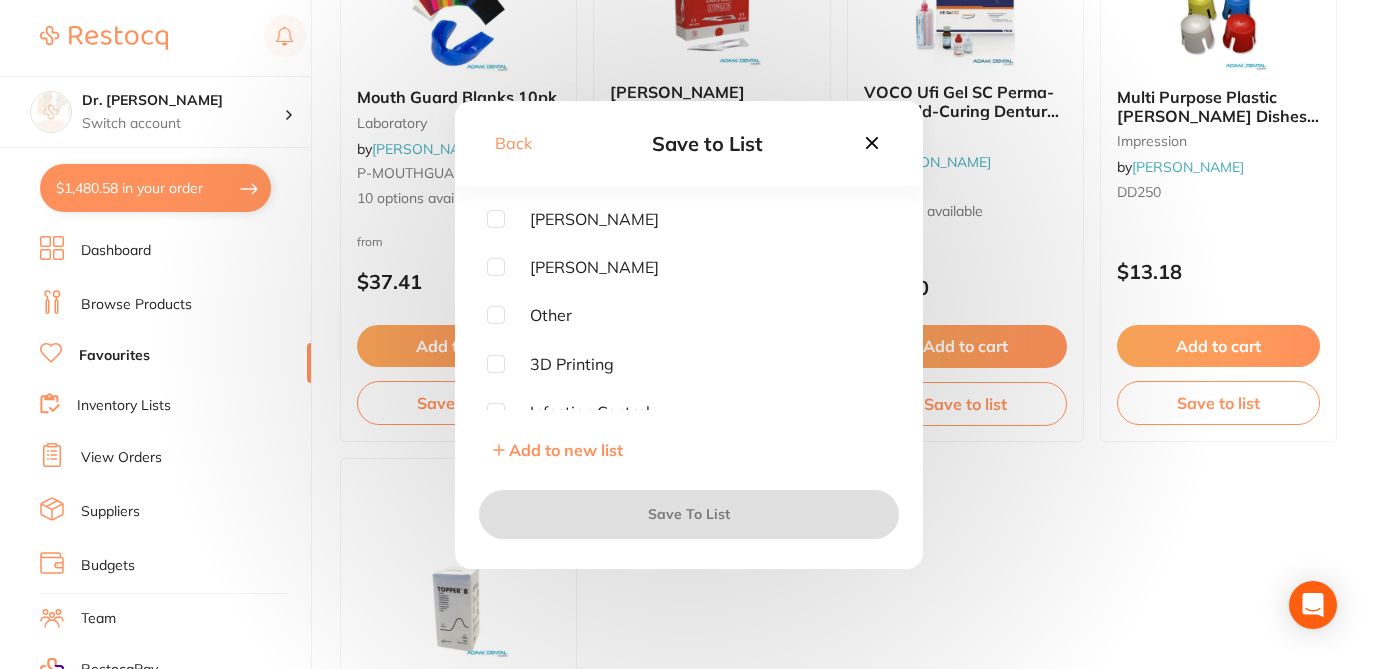 click at bounding box center [496, 267] 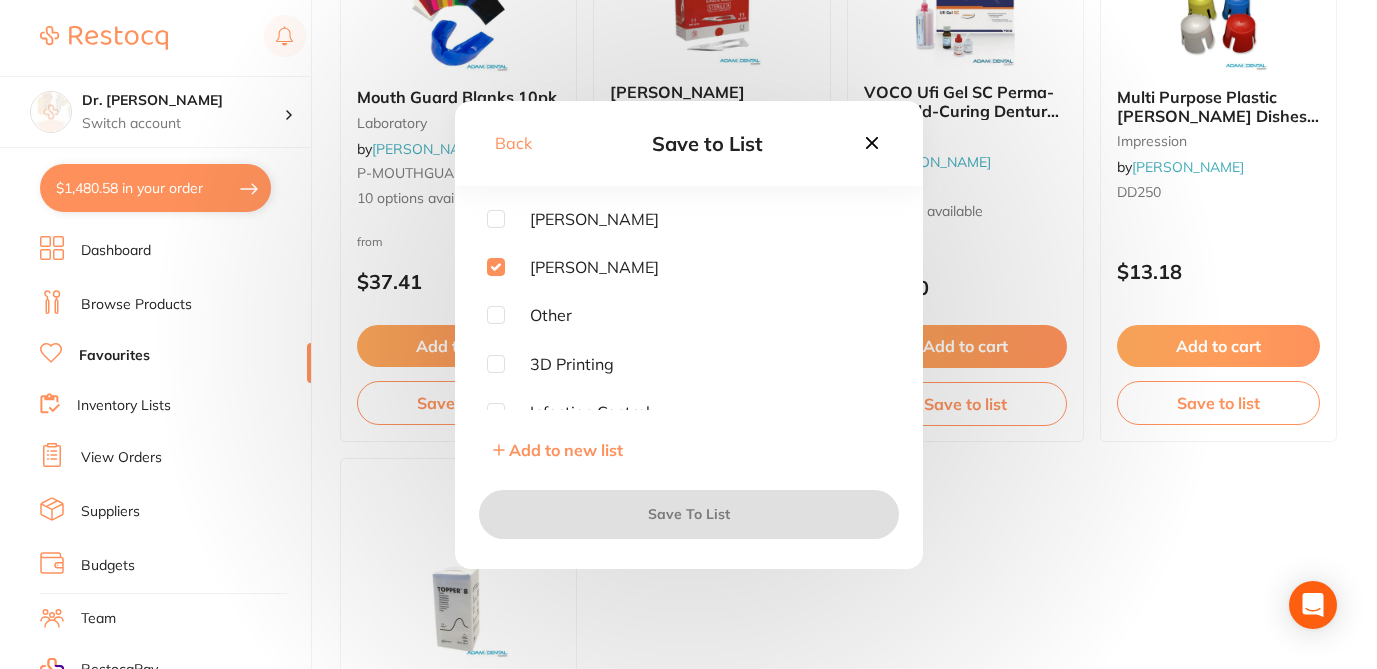 checkbox on "true" 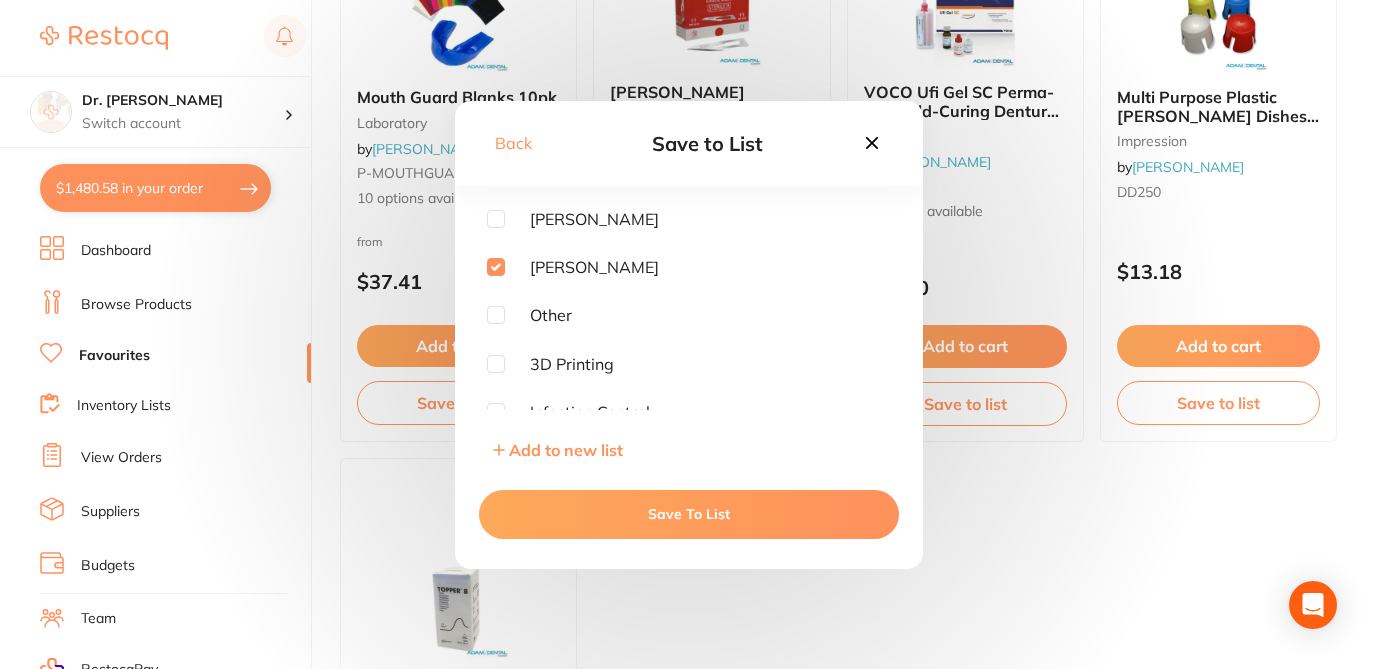 click on "Save To List" at bounding box center [689, 514] 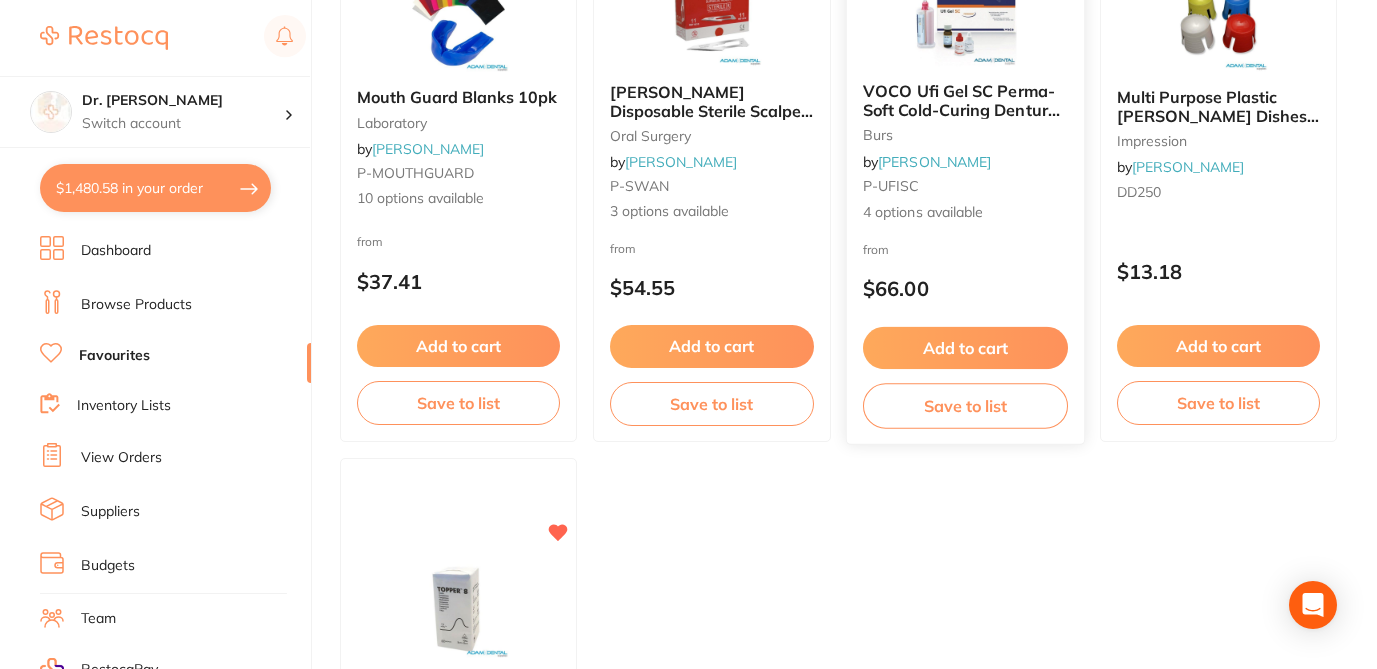 click on "Save to list" at bounding box center [964, 406] 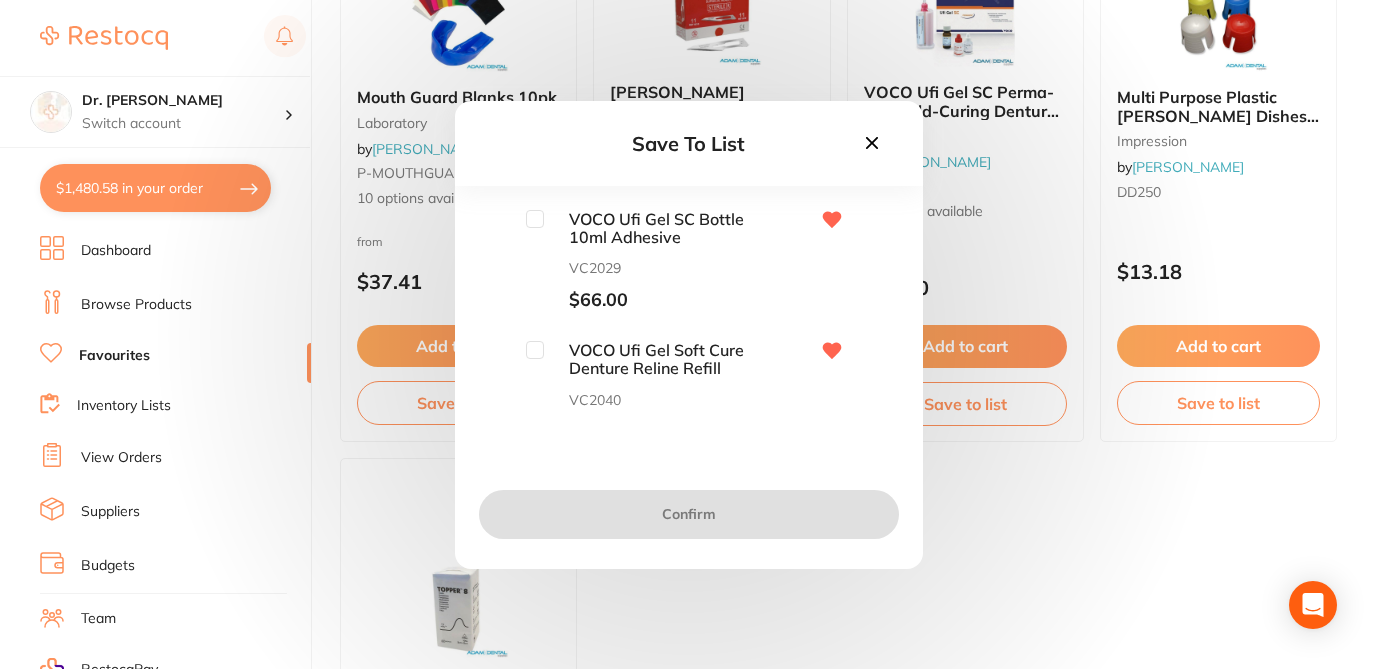 click at bounding box center (535, 350) 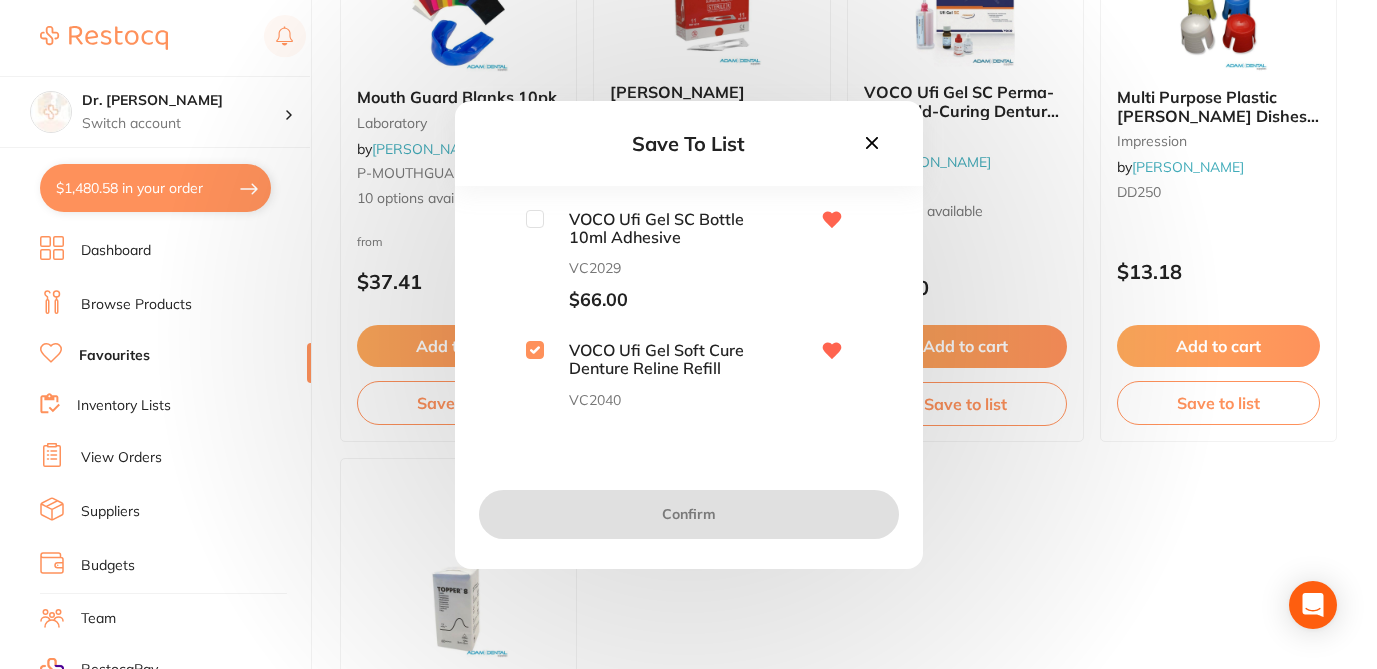 checkbox on "true" 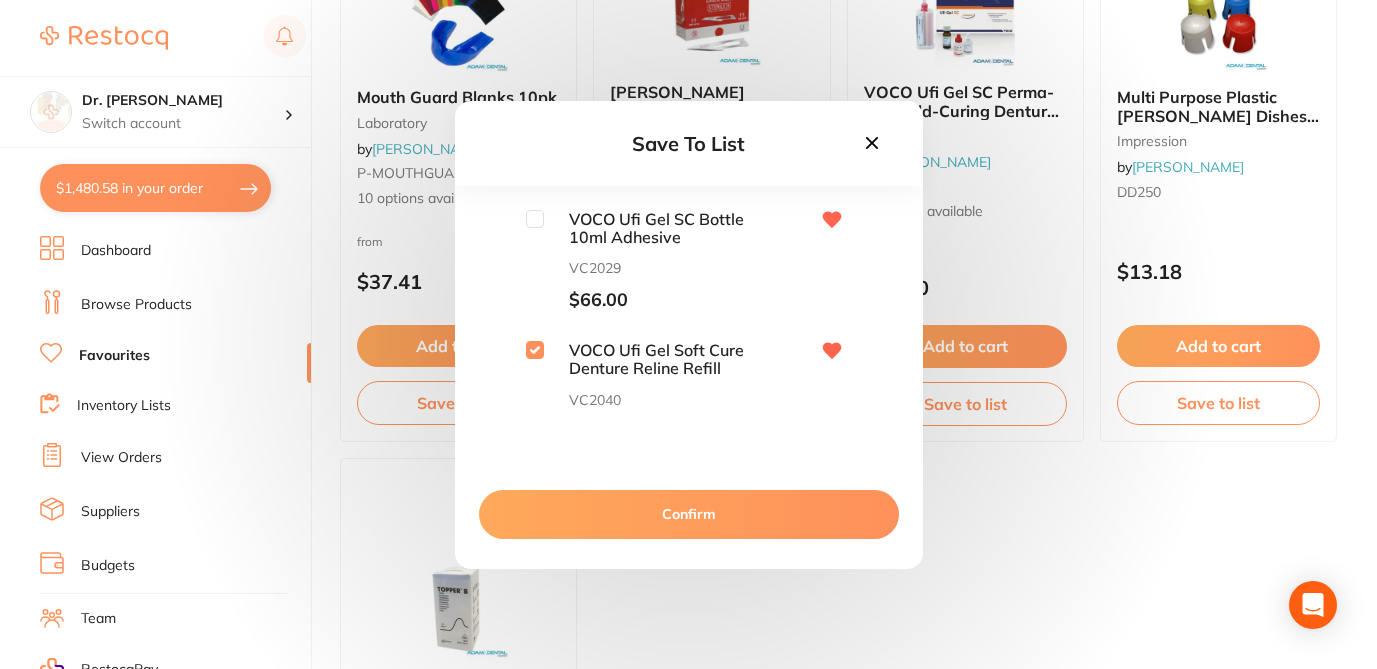 click at bounding box center (535, 219) 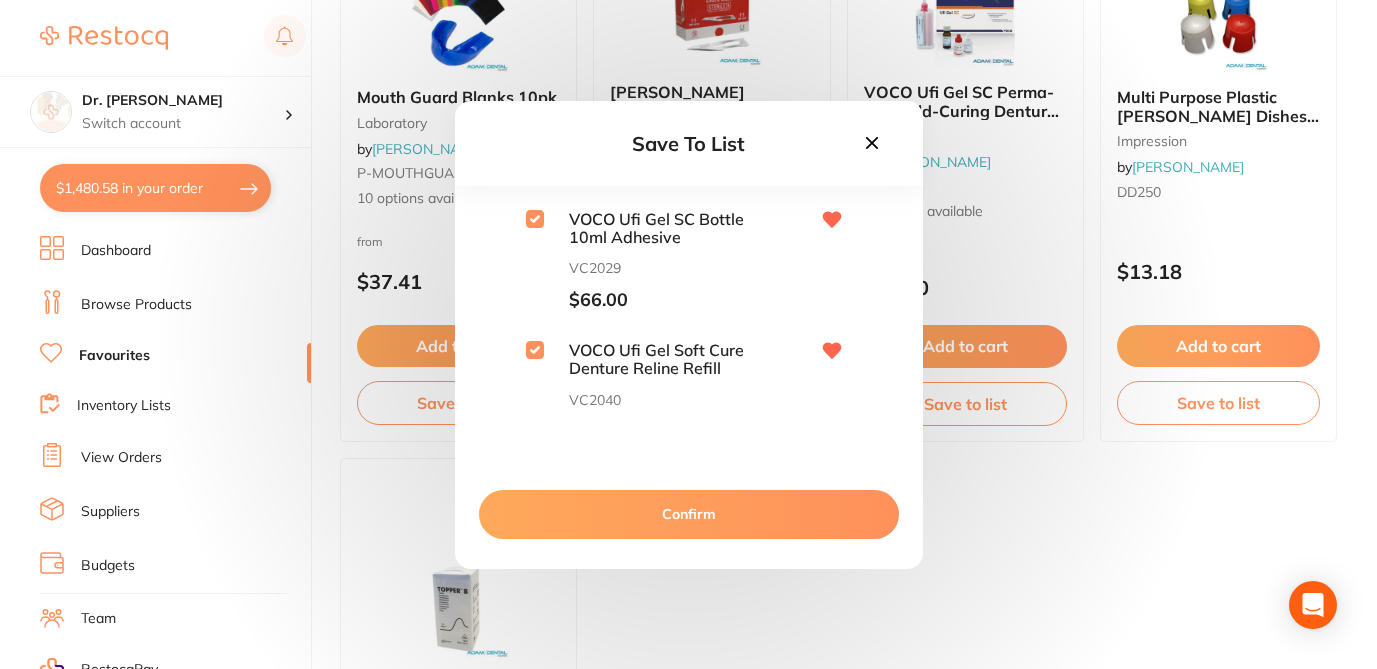 checkbox on "true" 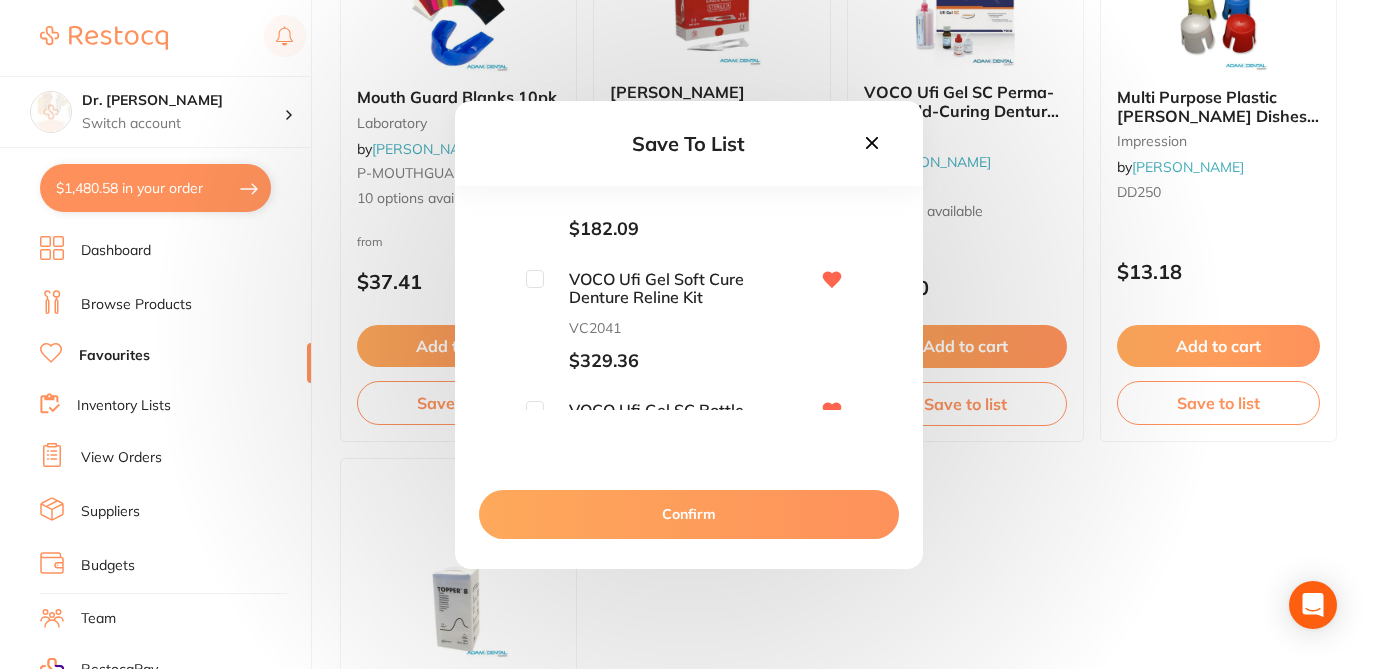 scroll, scrollTop: 206, scrollLeft: 0, axis: vertical 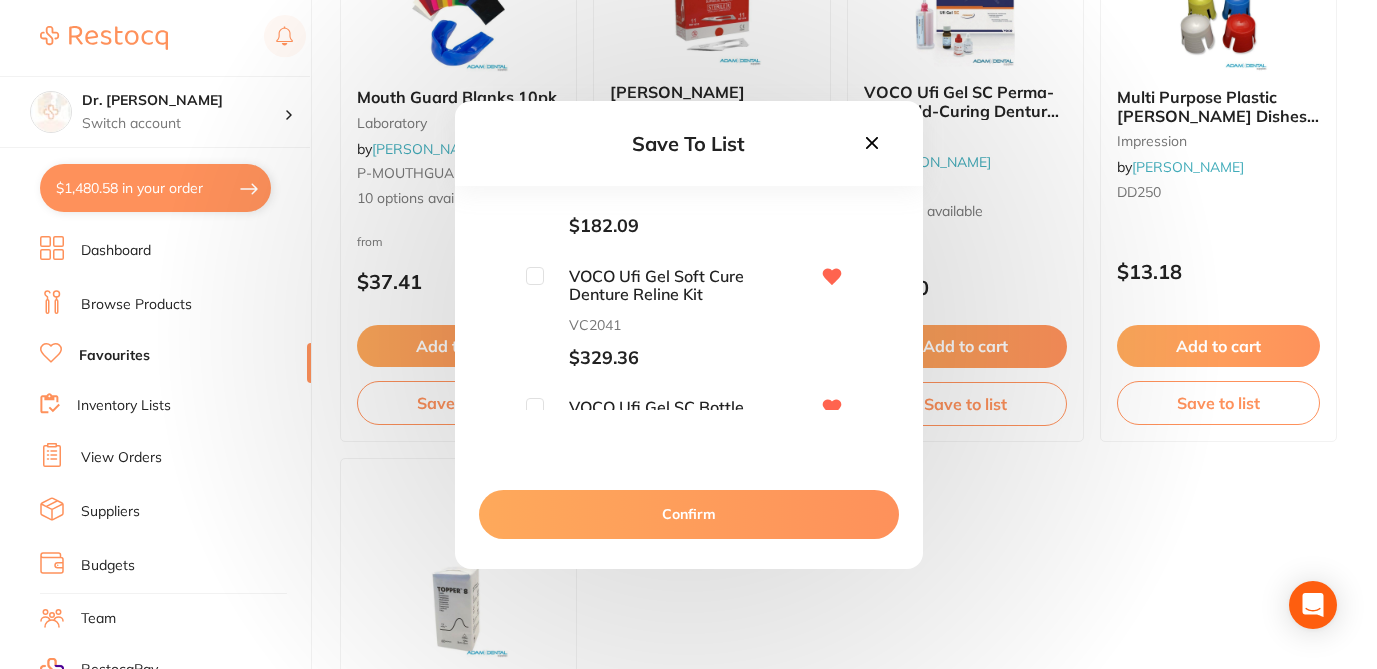click at bounding box center [535, 276] 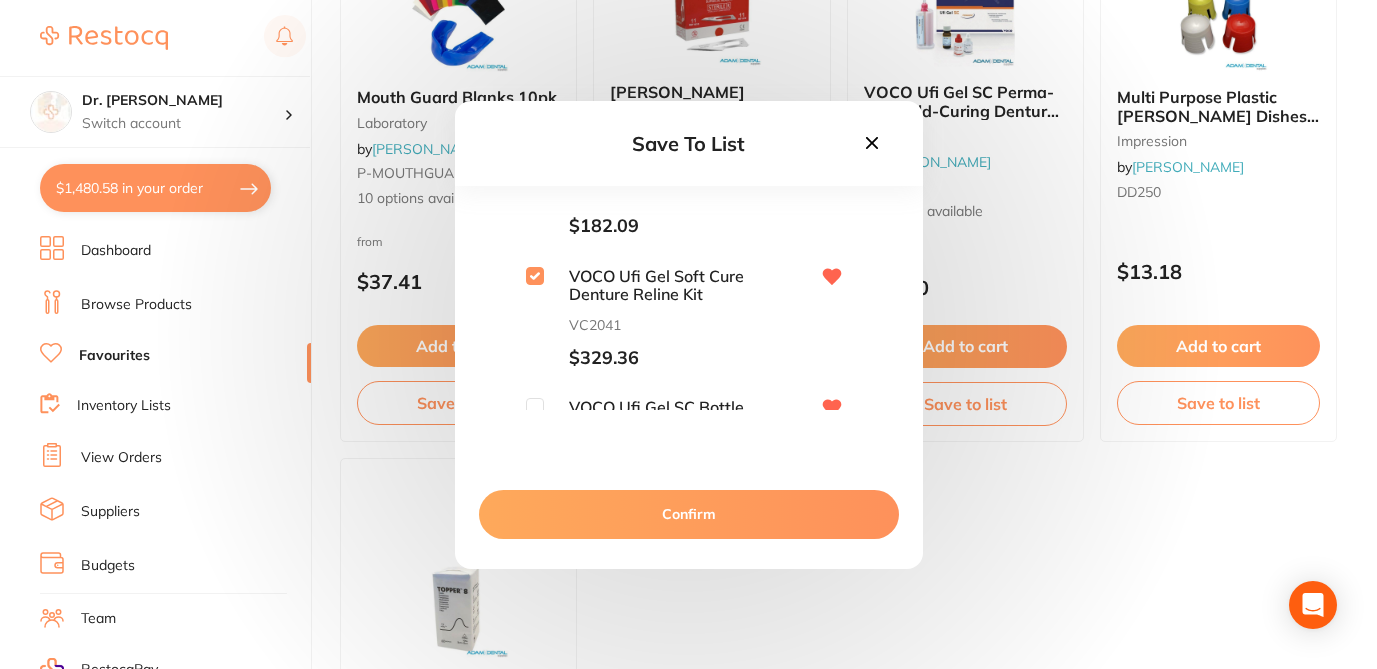 checkbox on "true" 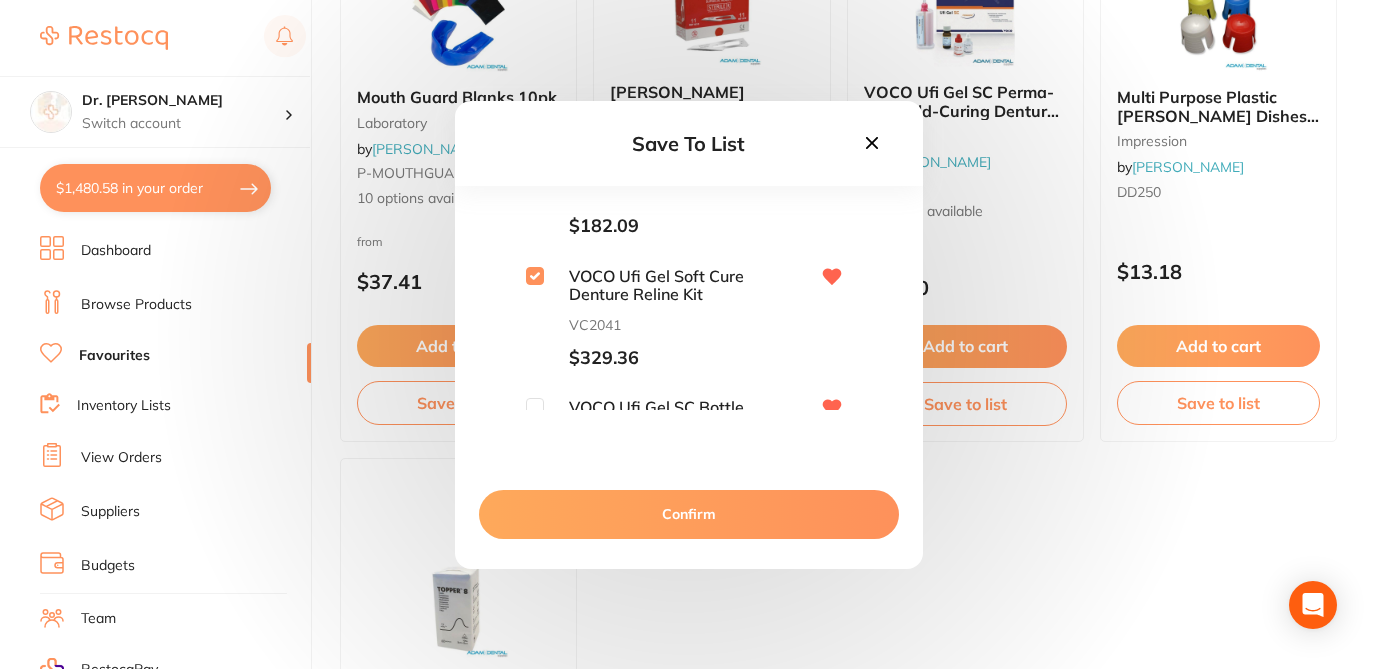 click at bounding box center (535, 407) 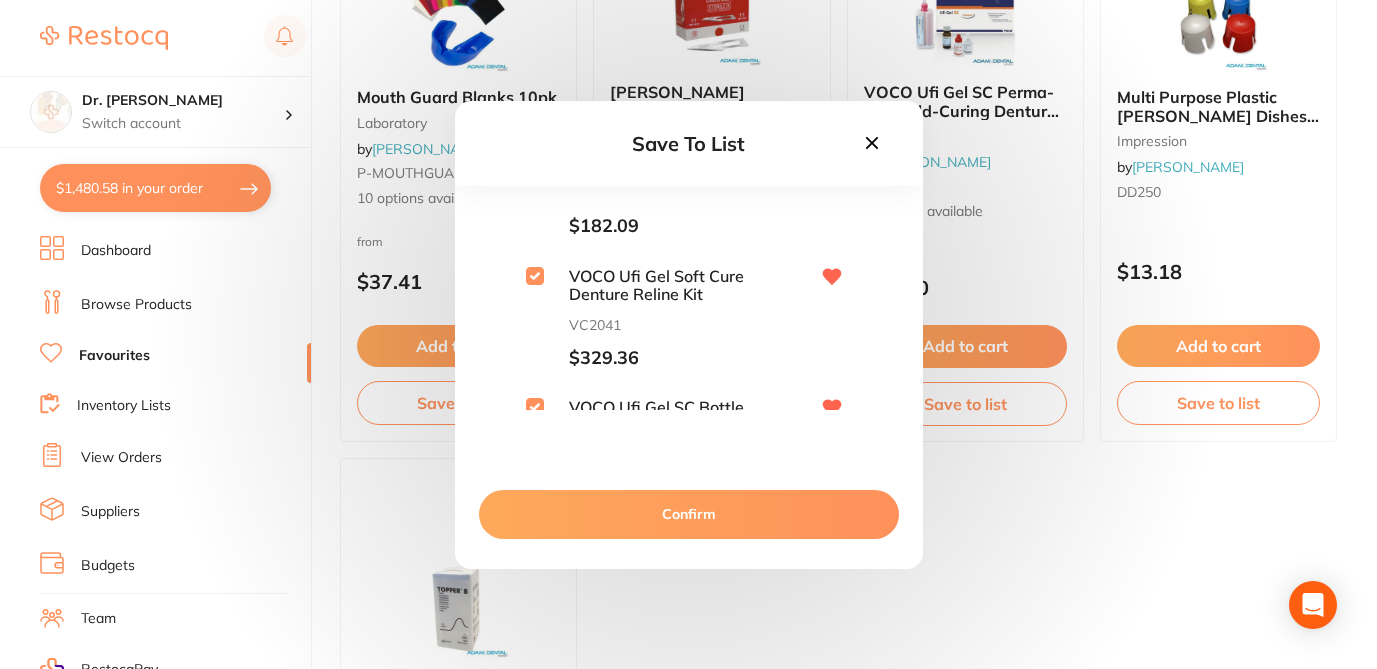 checkbox on "true" 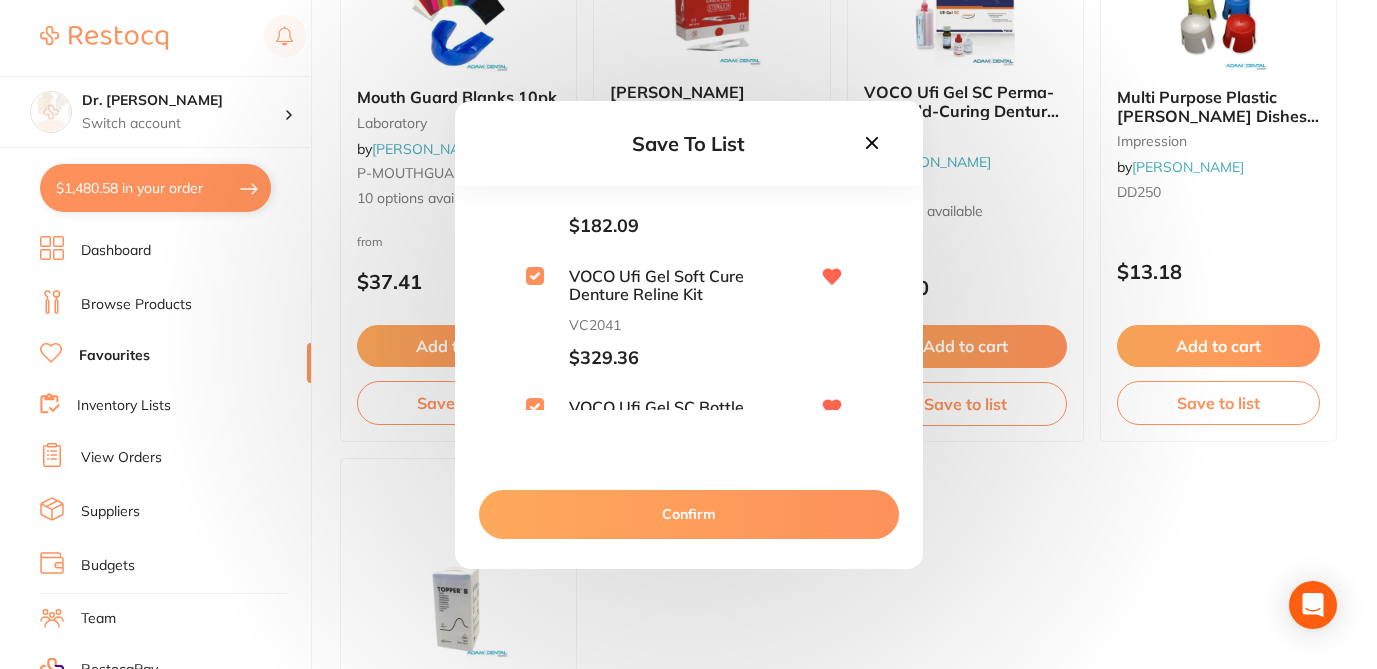 scroll, scrollTop: 296, scrollLeft: 0, axis: vertical 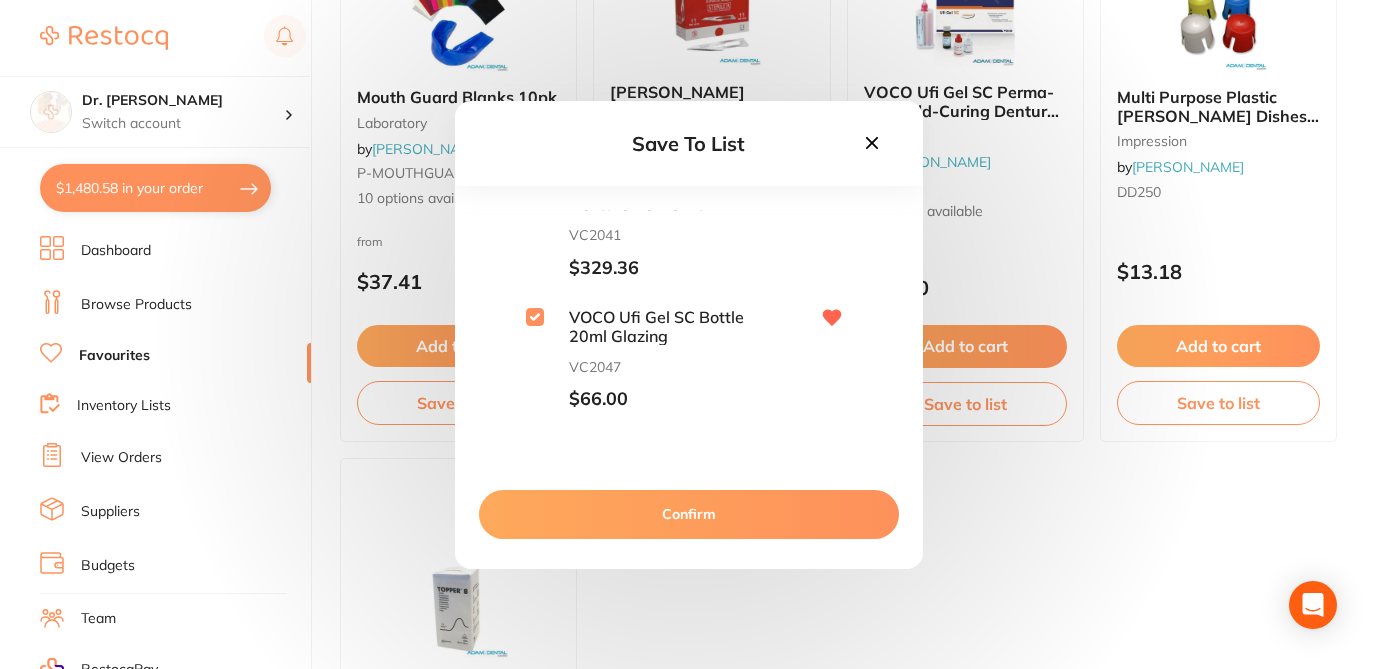 click on "Confirm" at bounding box center (689, 514) 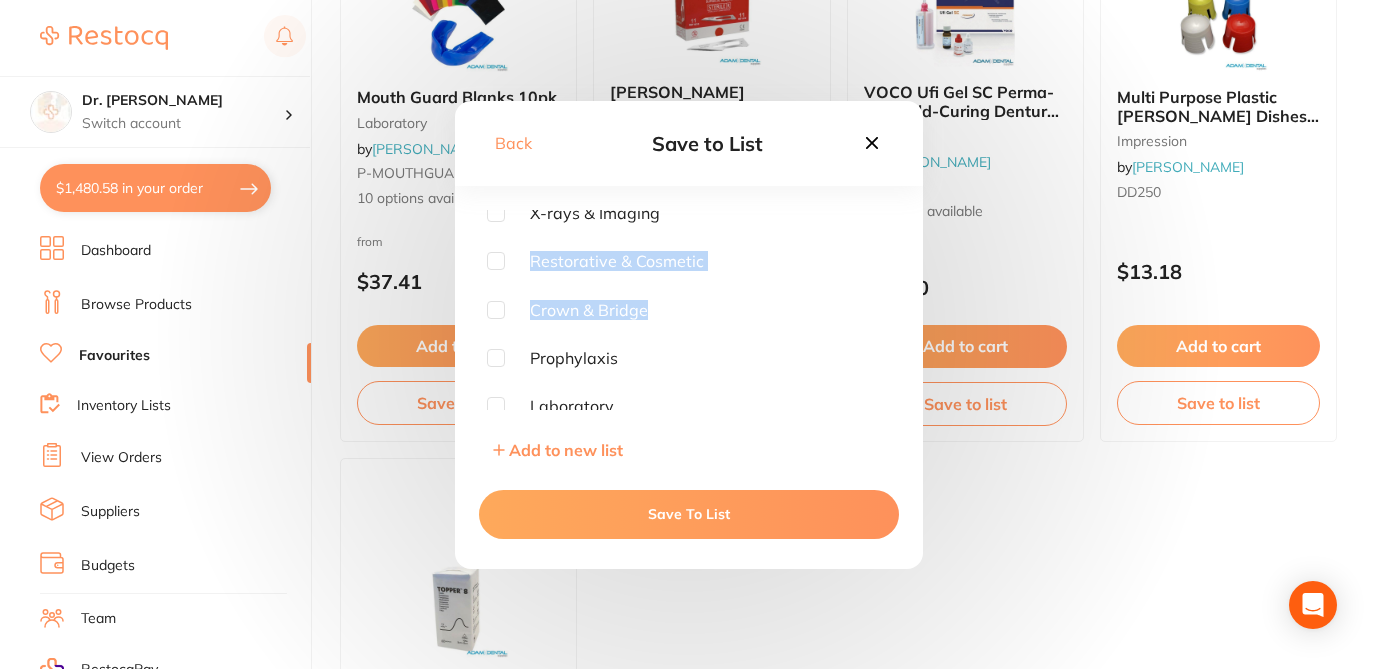 drag, startPoint x: 891, startPoint y: 308, endPoint x: 891, endPoint y: 245, distance: 63 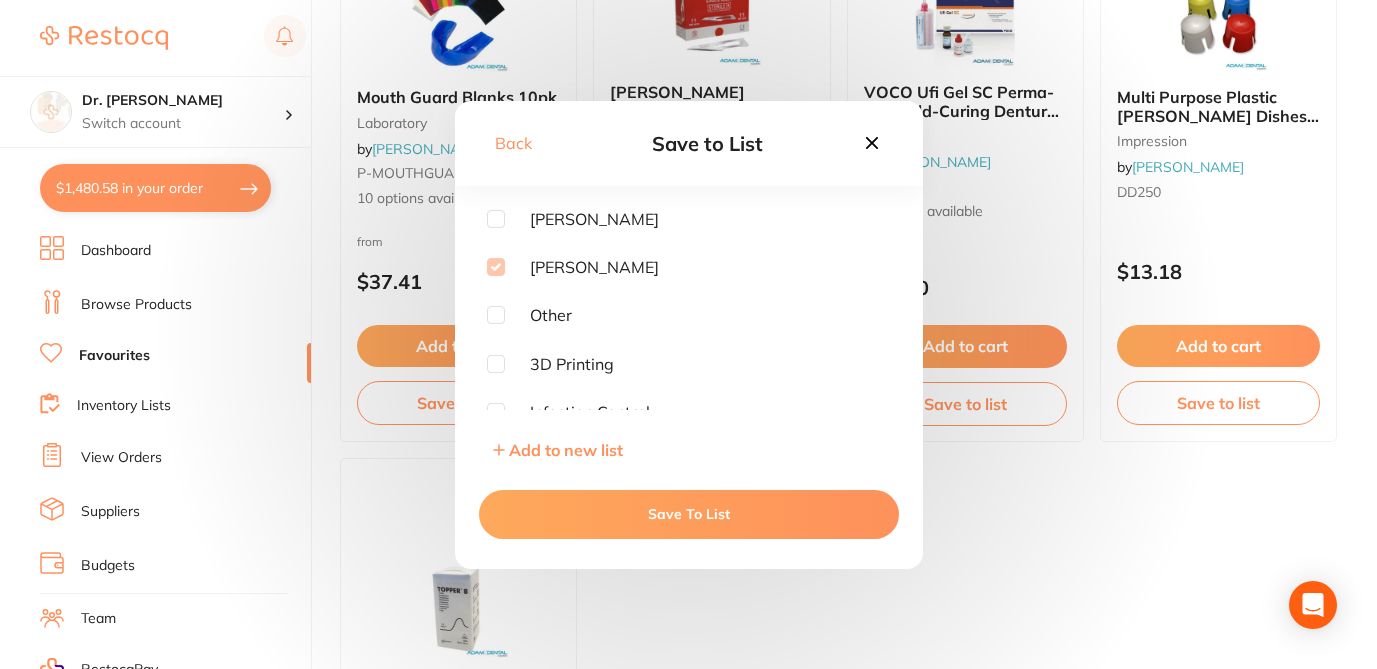 click on "Save To List" at bounding box center [689, 514] 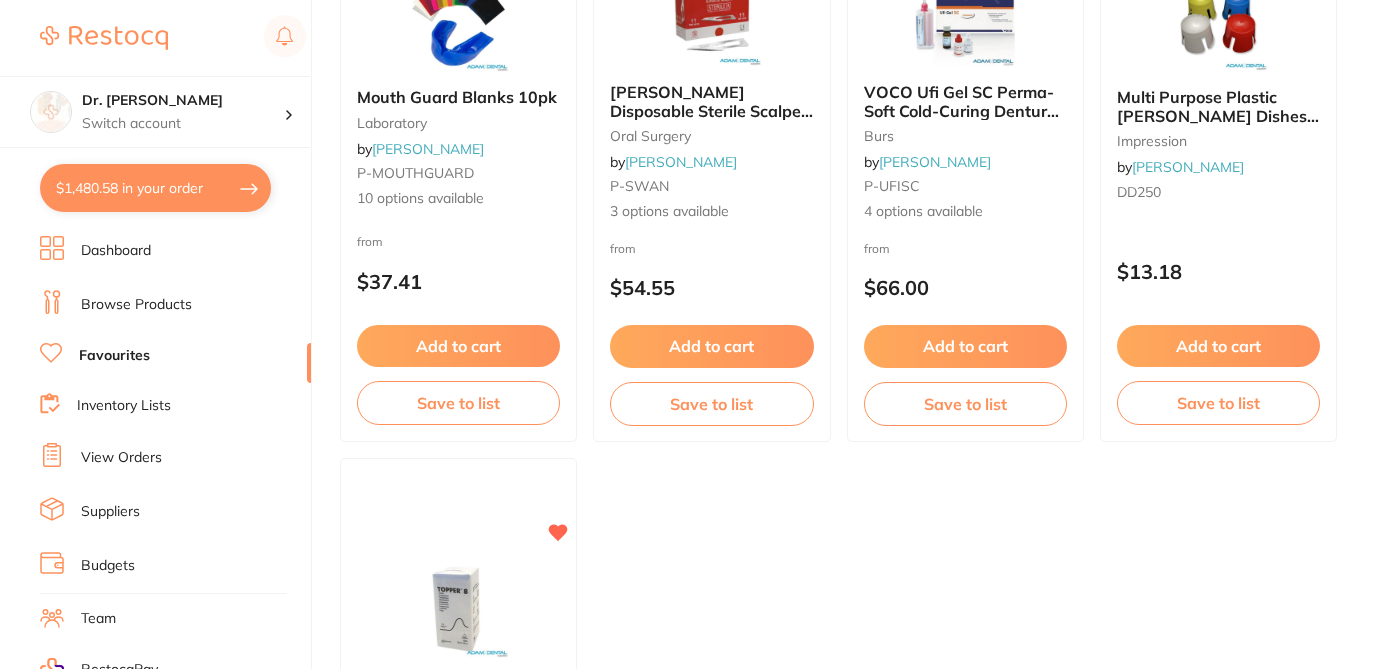 click on "Save to list" at bounding box center (1218, 403) 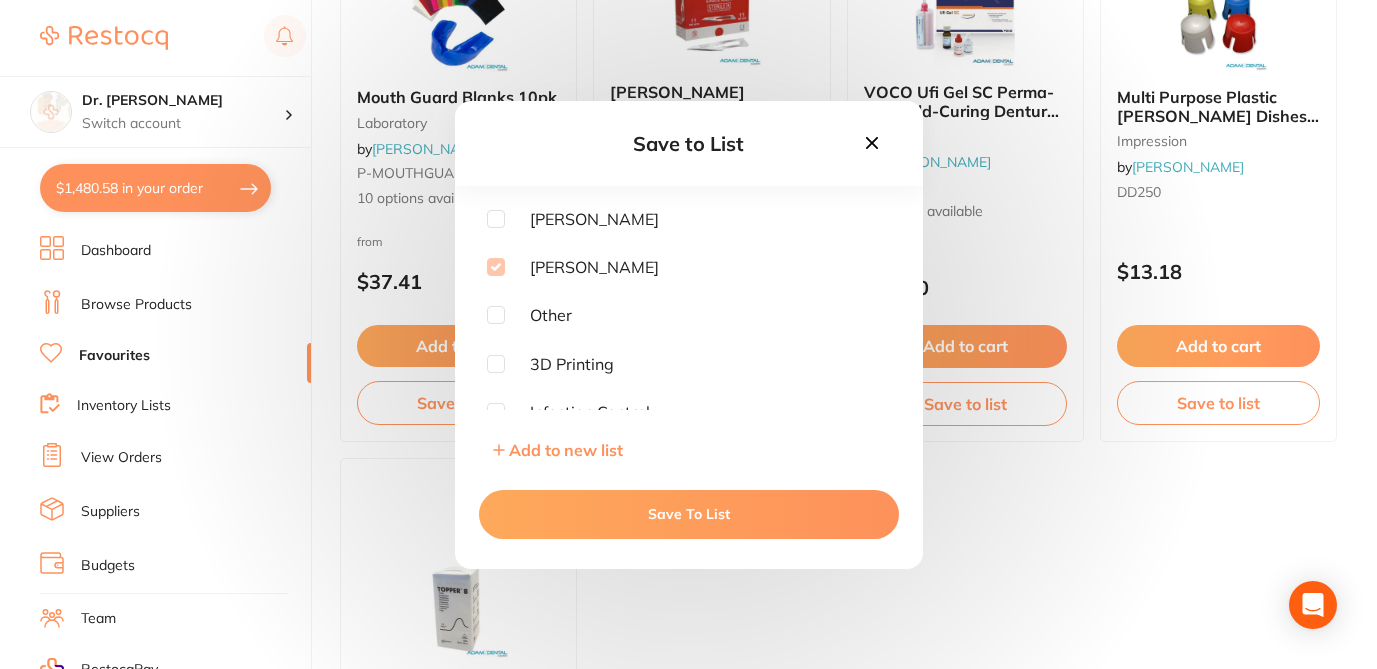 click on "Save to List Henry Schein Halas Adam Dental Other 3D Printing Infection Control Orthodontics X-rays & Imaging Restorative & Cosmetic Crown & Bridge Prophylaxis Laboratory Bleach Finishing & Polishing Disposables- Cottons Disposables Instruments Restorative Materials | Composites Restorative Materials Anaesthetic Impression Materials and Trays           Add to new list Save To List" at bounding box center [688, 334] 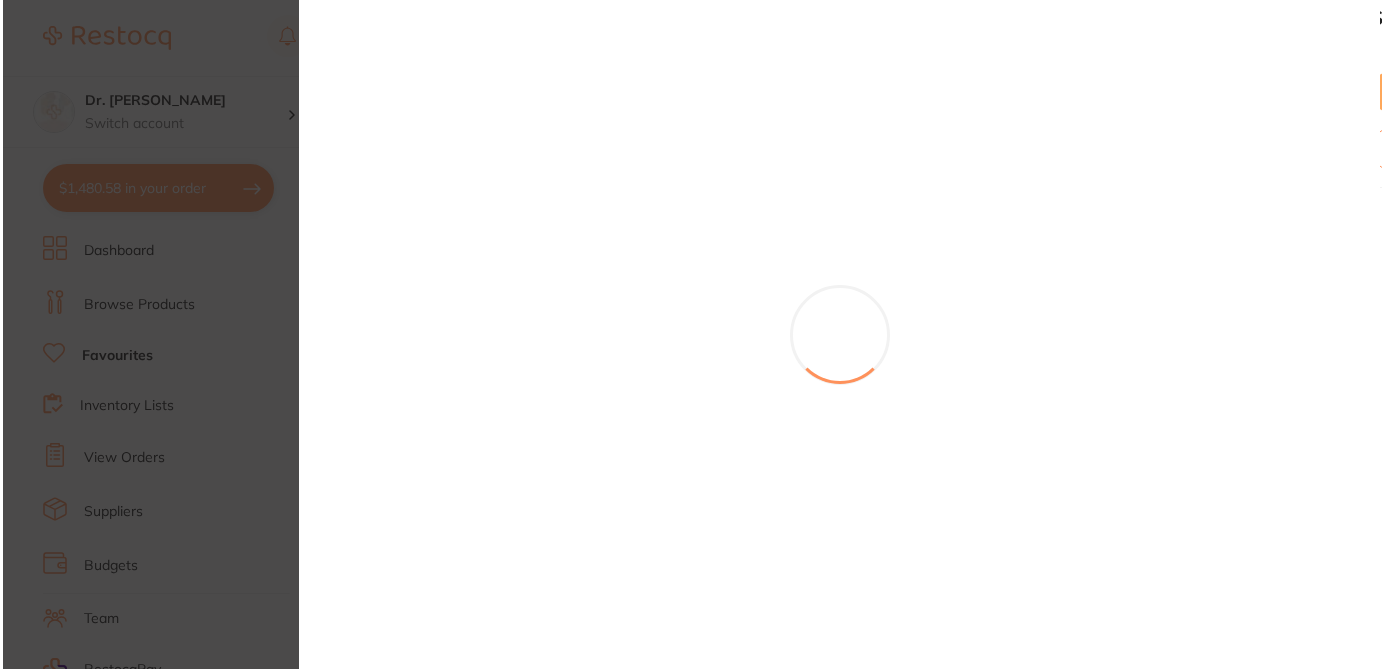 scroll, scrollTop: 0, scrollLeft: 0, axis: both 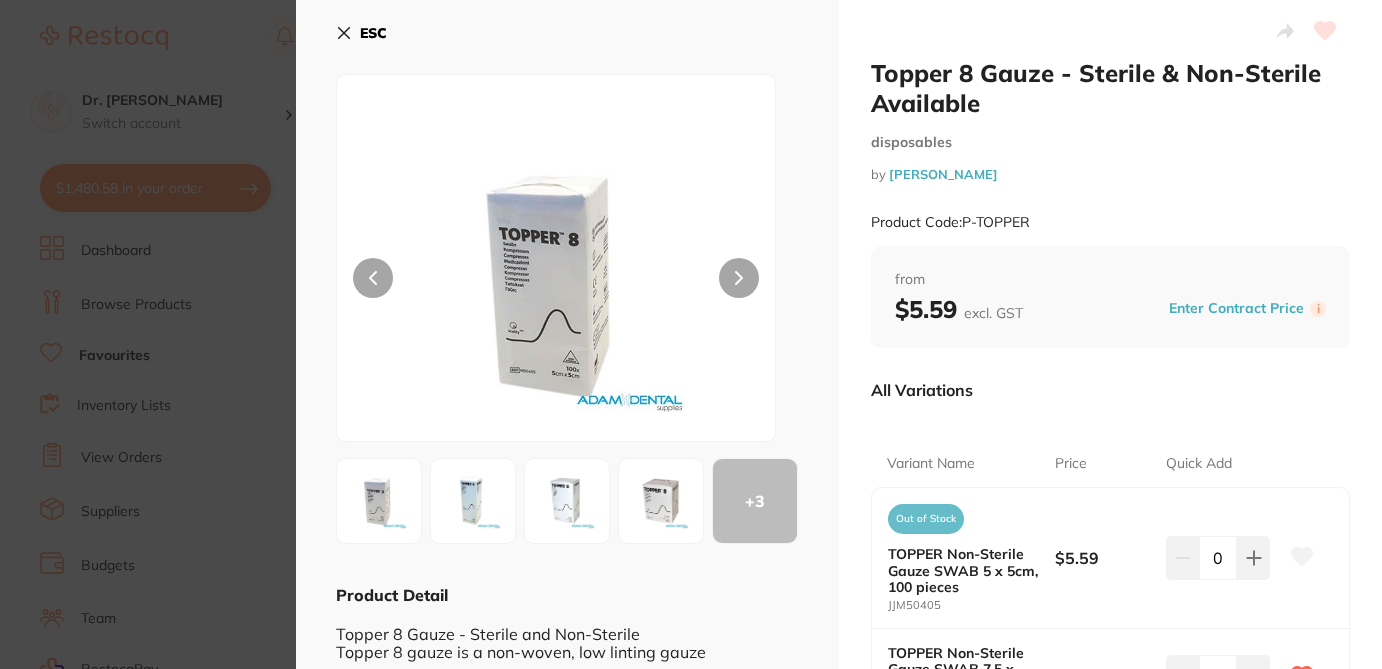 click on "All Variations" at bounding box center [1110, 390] 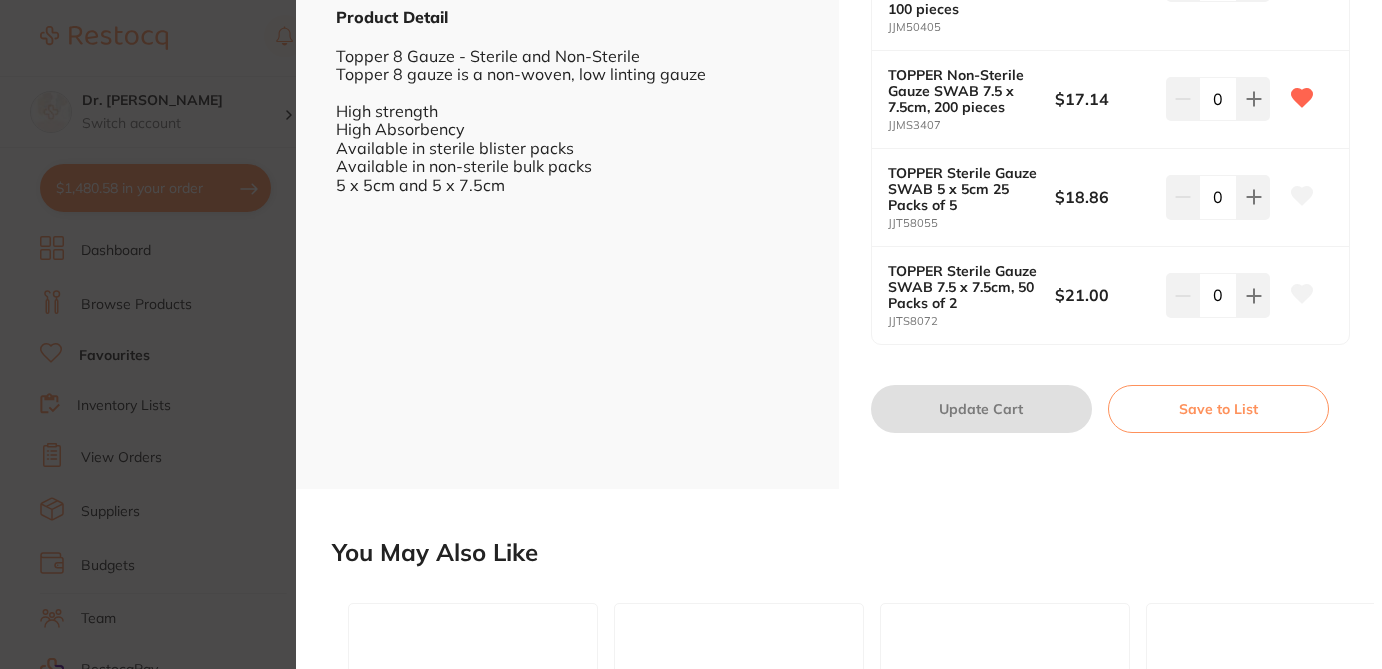 scroll, scrollTop: 600, scrollLeft: 0, axis: vertical 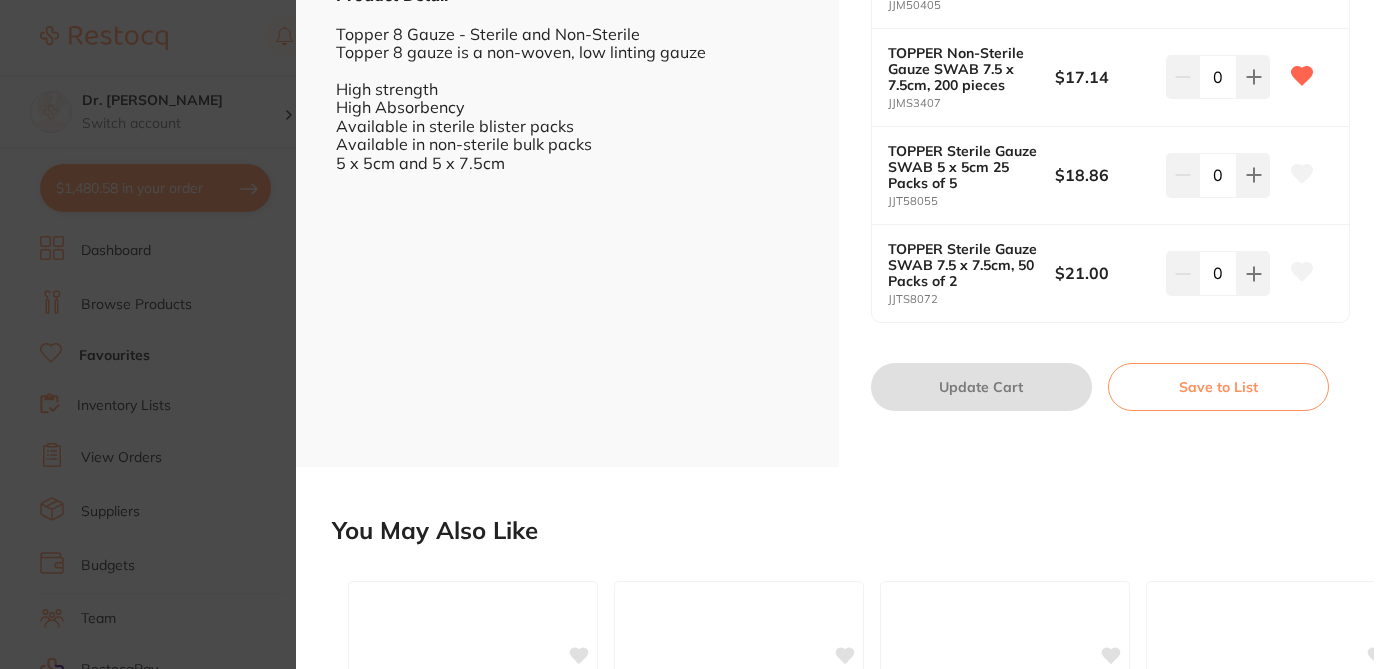 click on "Save to List" at bounding box center (1218, 387) 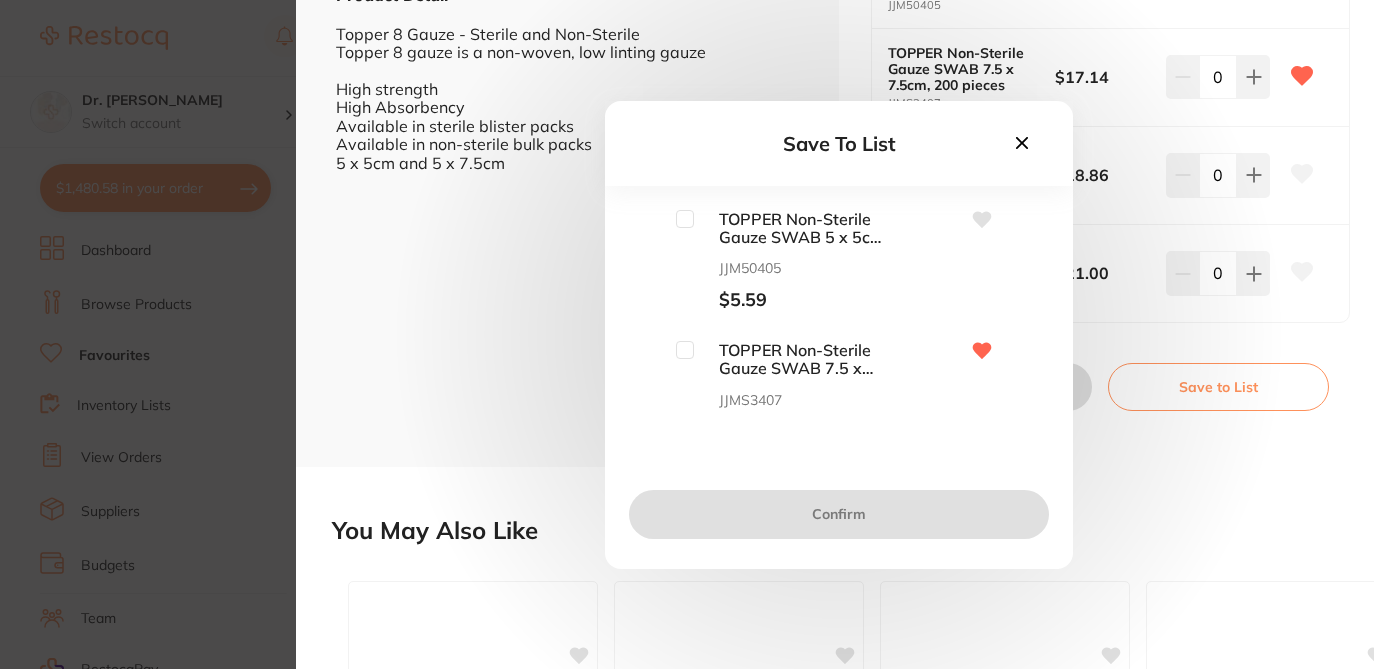 click at bounding box center [685, 350] 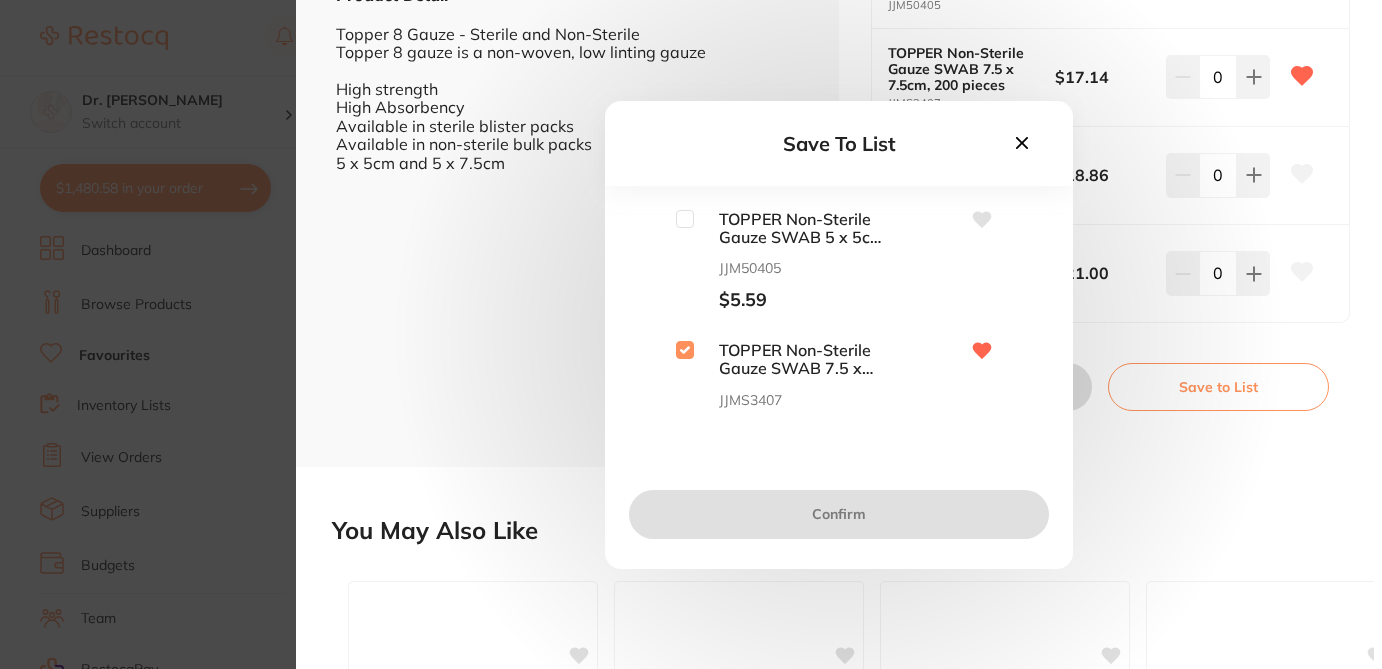 checkbox on "true" 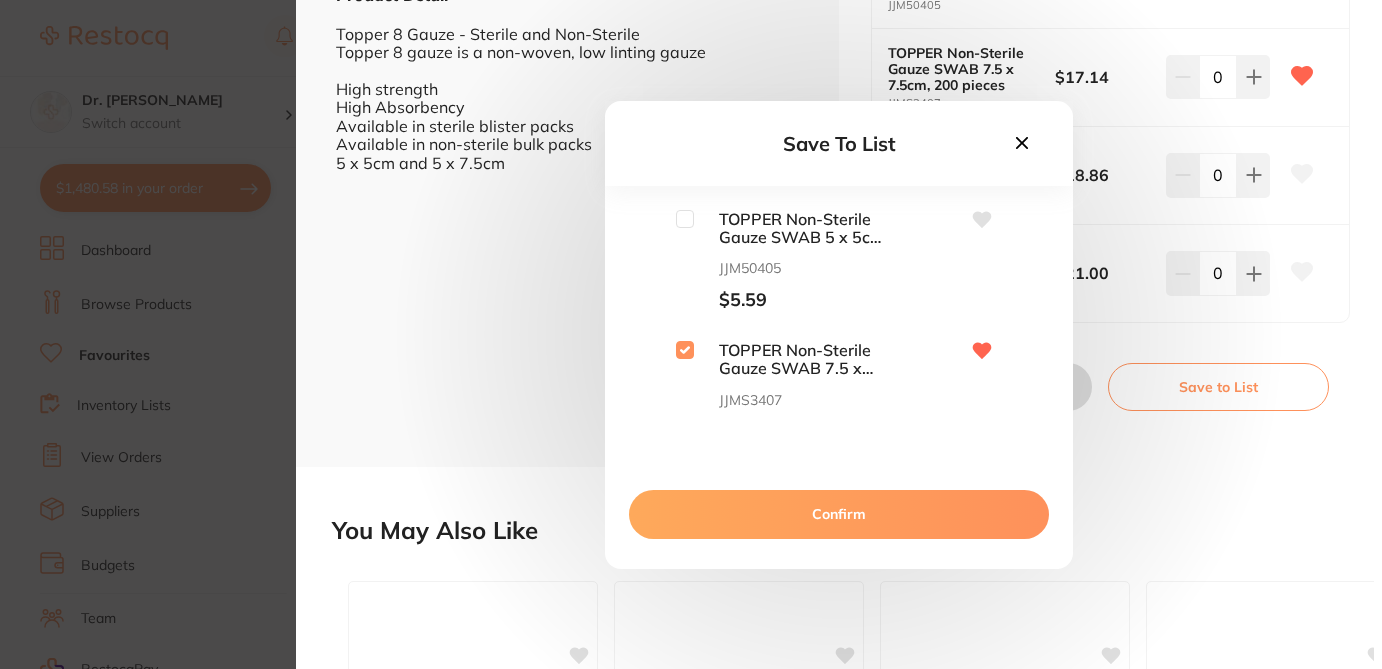 click on "Confirm" at bounding box center (839, 514) 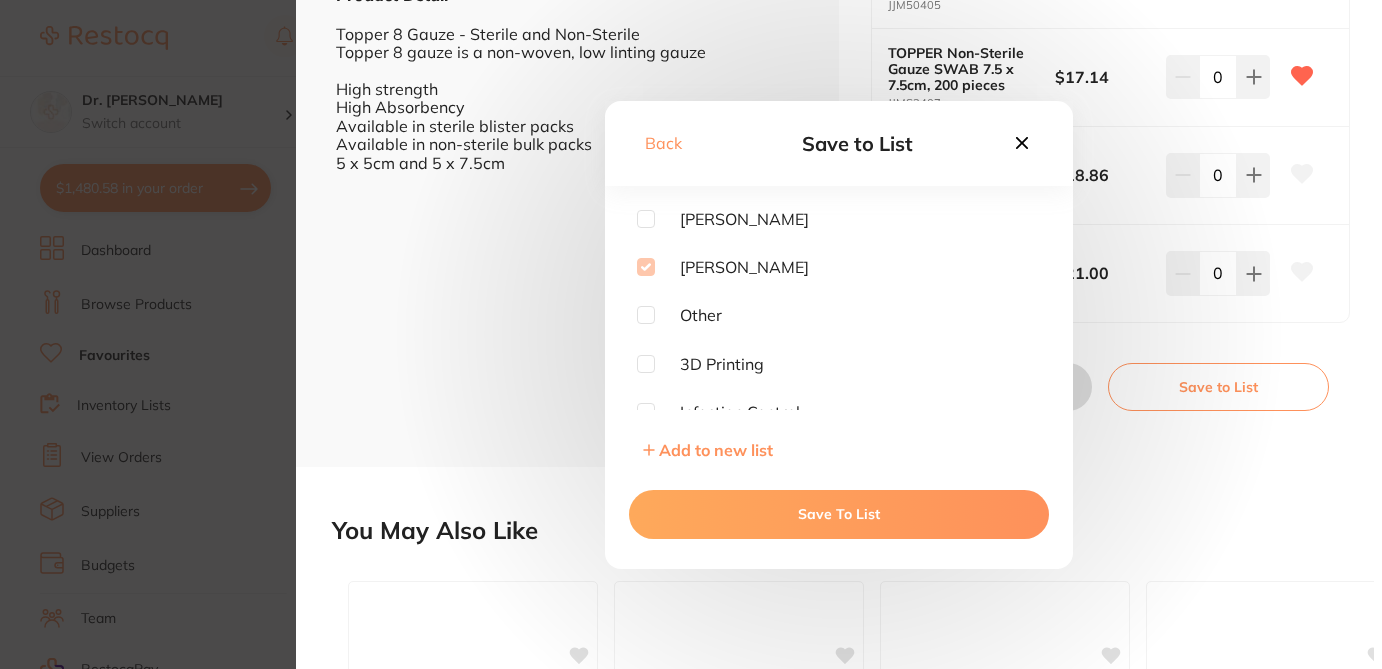 click on "Save To List" at bounding box center [839, 514] 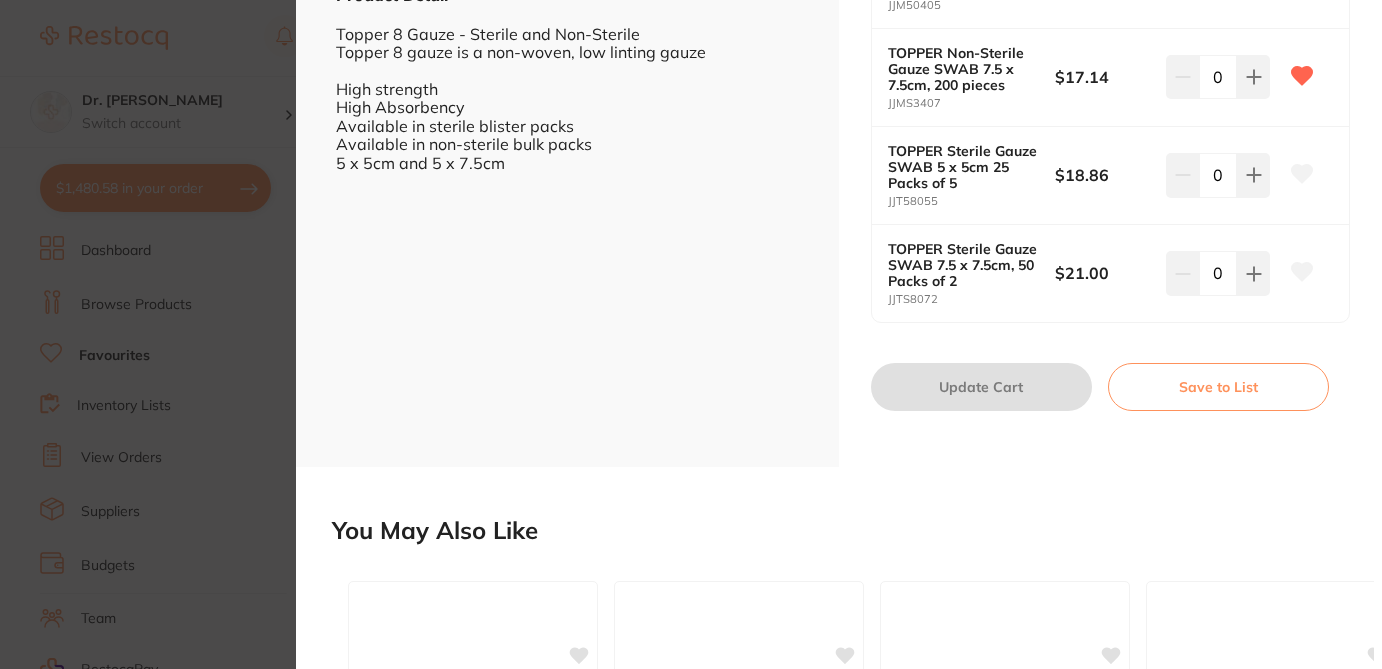 click on "Topper 8 Gauze - Sterile & Non-Sterile Available disposables by   Adam Dental Product Code:  P-TOPPER ESC         + 3 Product Detail
Topper 8 Gauze - Sterile and Non-Sterile
Topper 8 gauze is a non-woven, low linting gauze
High strength
High Absorbency
Available in sterile blister packs
Available in non-sterile bulk packs
5 x 5cm and 5 x 7.5cm
Topper 8 Gauze - Sterile & Non-Sterile Available disposables by   Adam Dental Product Code:  P-TOPPER from $5.59     excl. GST Enter Contract Price i All Variations Variant   Name Price Quick Add Out of Stock TOPPER Non-Sterile Gauze SWAB 5 x 5cm, 100 pieces JJM50405 $5.59     0         TOPPER Non-Sterile Gauze SWAB 7.5 x 7.5cm, 200 pieces JJMS3407 $17.14     0         TOPPER Sterile Gauze  SWAB 5 x 5cm 25 Packs of 5 JJT58055 $18.86     0         TOPPER Sterile Gauze  SWAB 7.5 x 7.5cm, 50 Packs of 2 JJTS8072 $21.00     0         Update Cart Save to List All Variations Reset Options Price TOPPER Non-Sterile Gauze SWAB 5 x 5cm, 100 pieces $5.59" at bounding box center (691, 334) 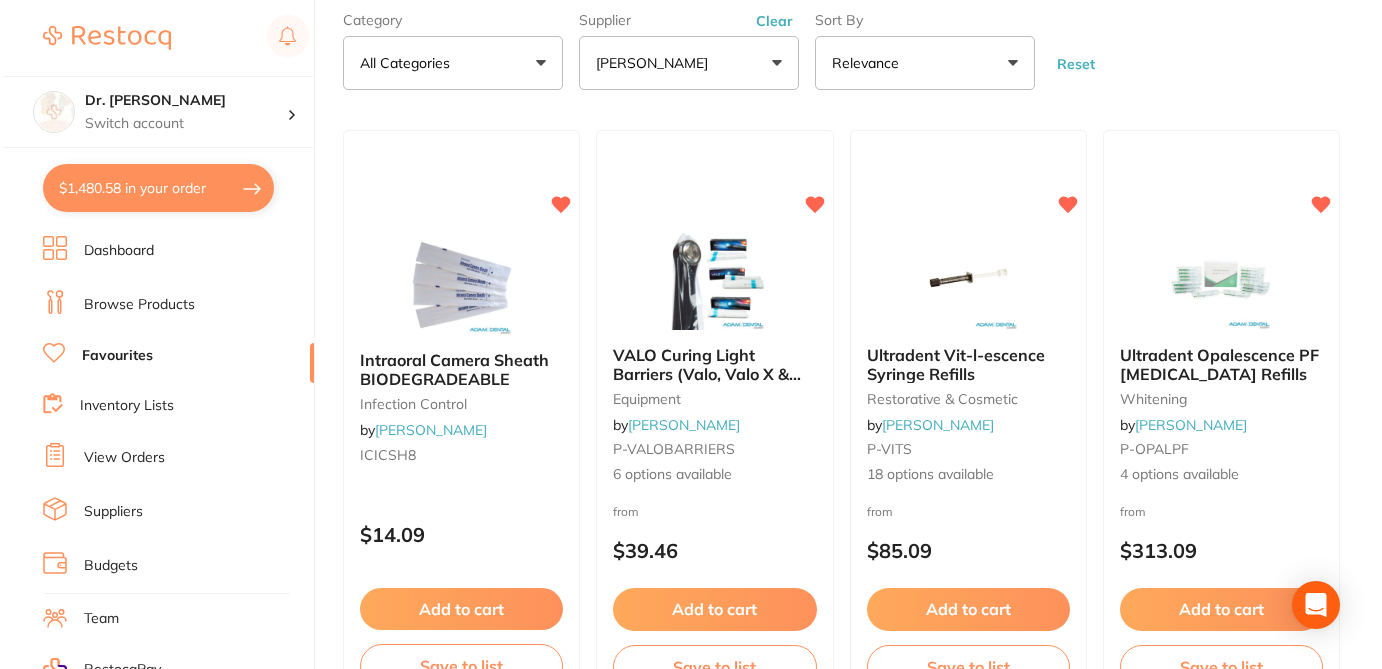 scroll, scrollTop: 0, scrollLeft: 0, axis: both 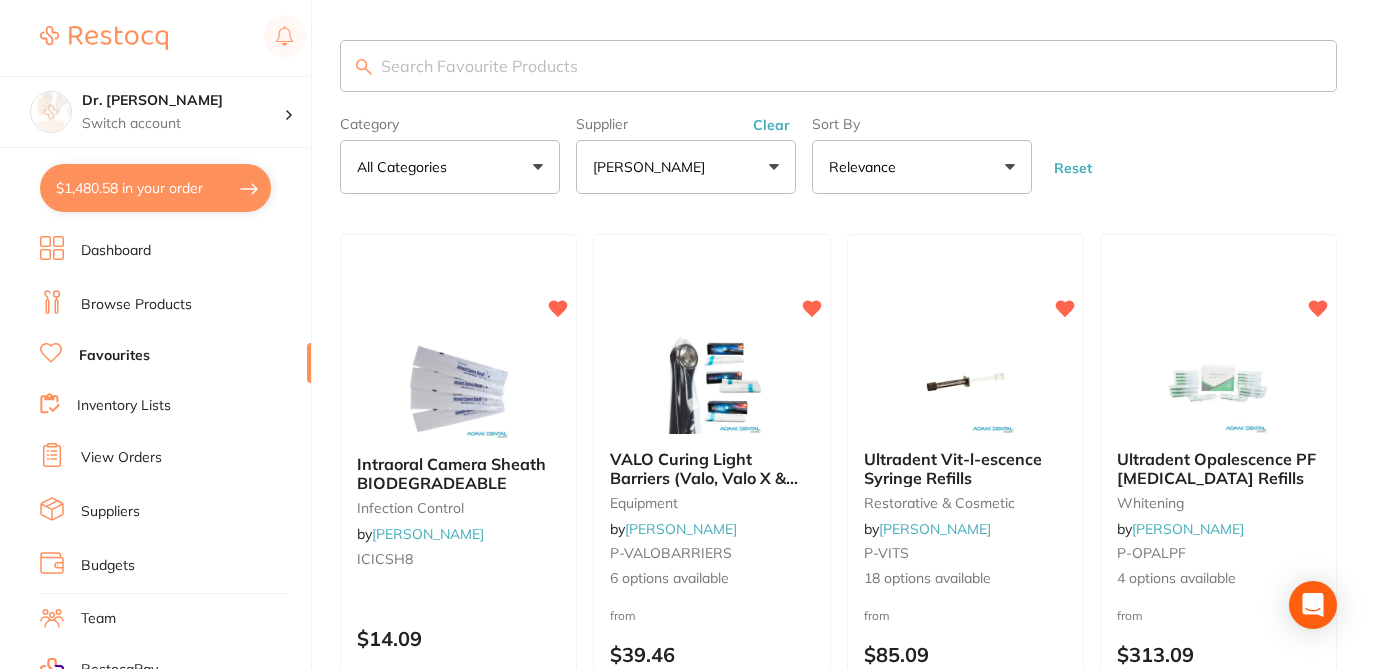 click on "Clear" at bounding box center [771, 125] 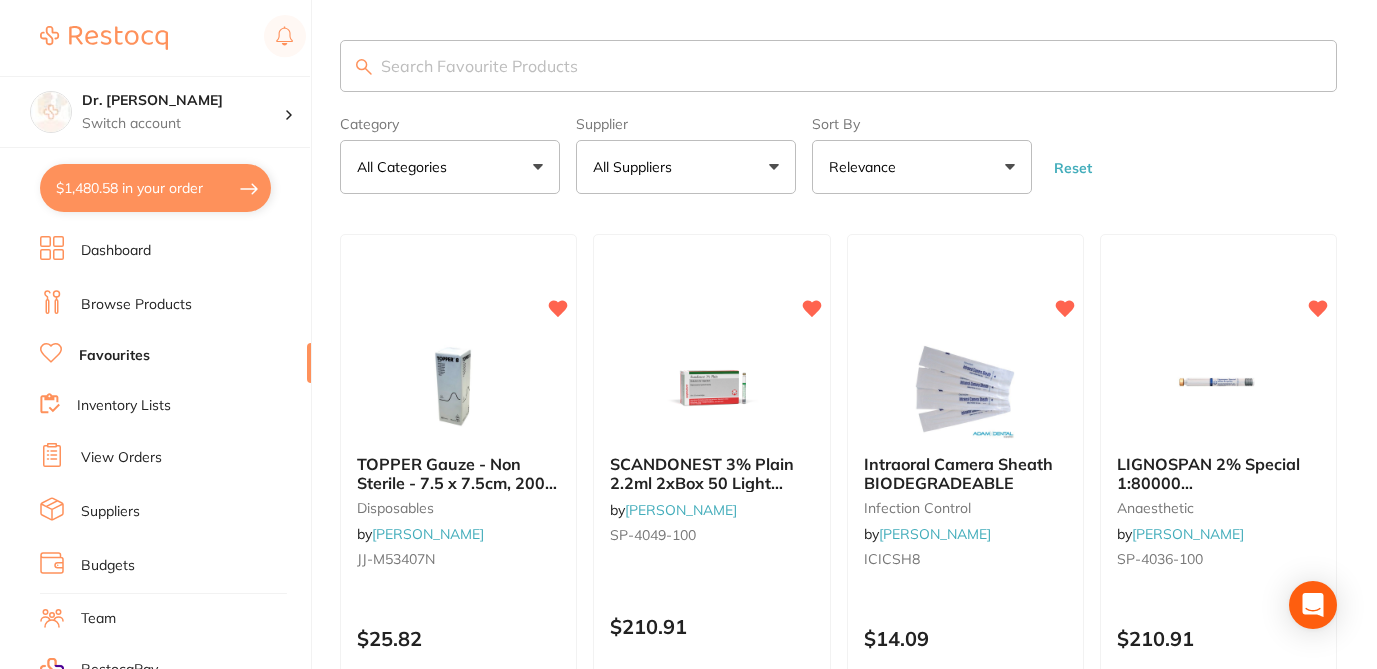 click on "All Suppliers" at bounding box center (686, 167) 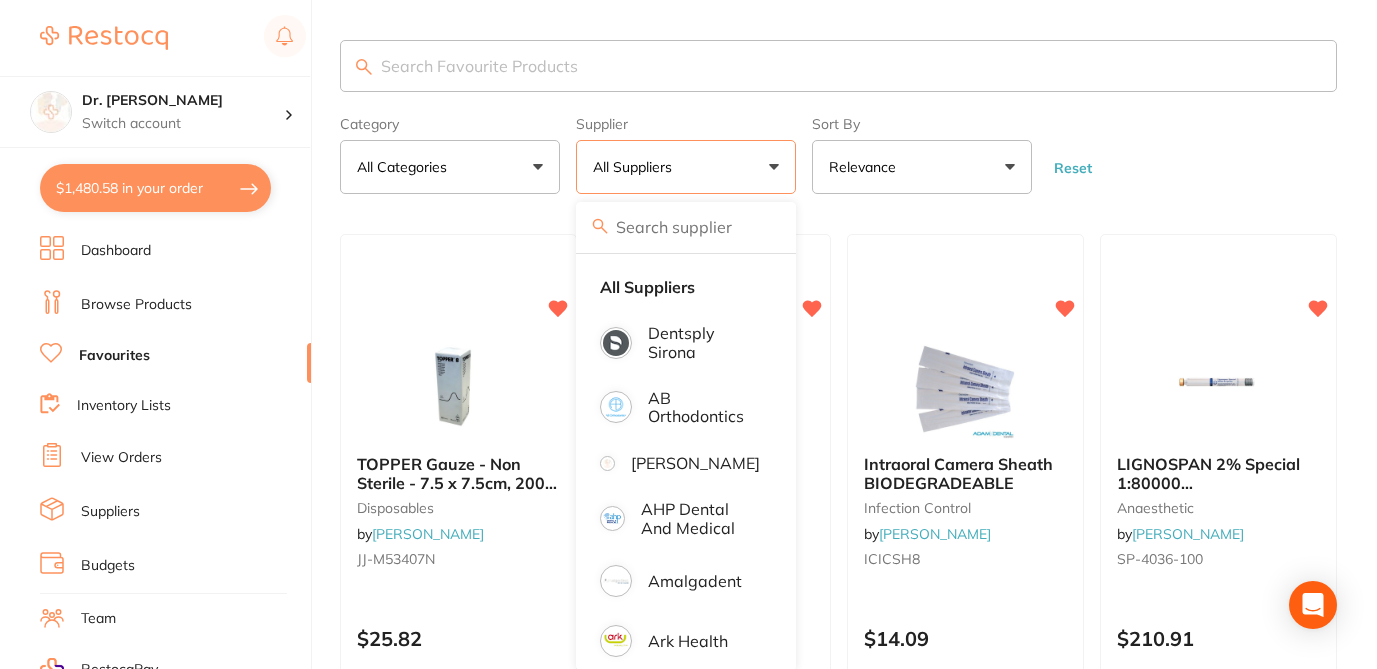 click on "$1,480.58   in your order" at bounding box center (155, 188) 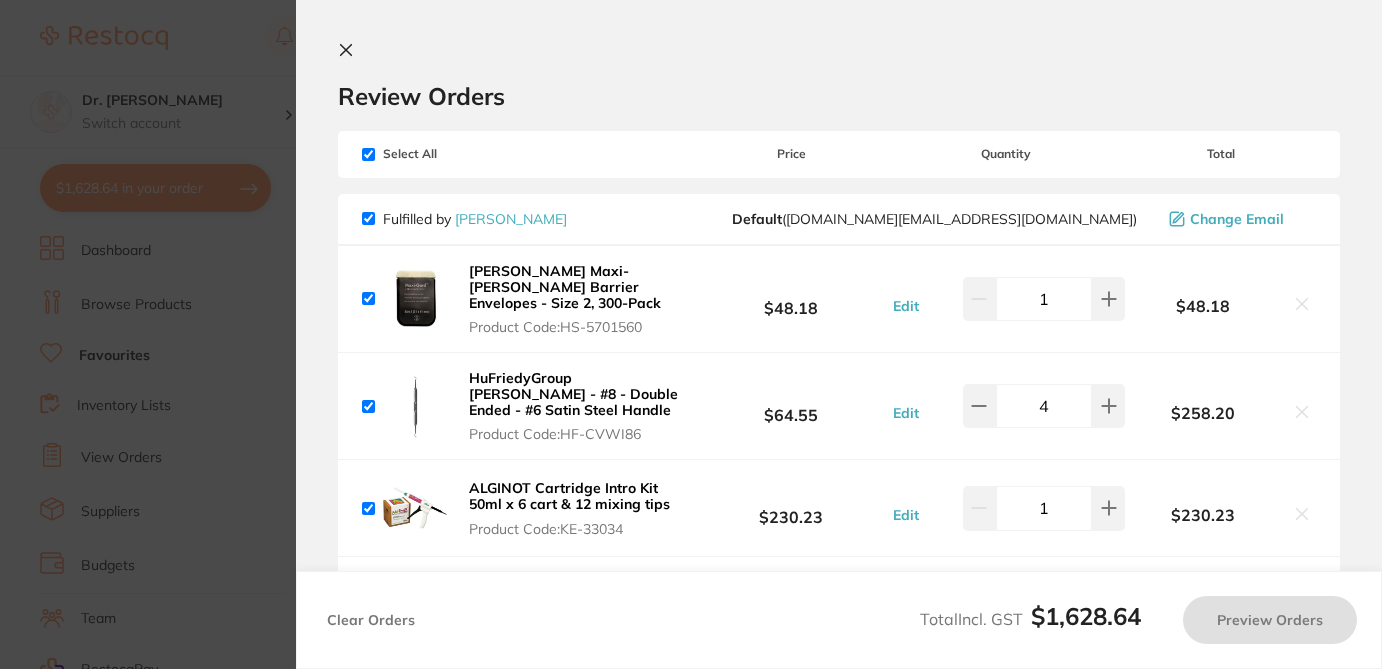 checkbox on "true" 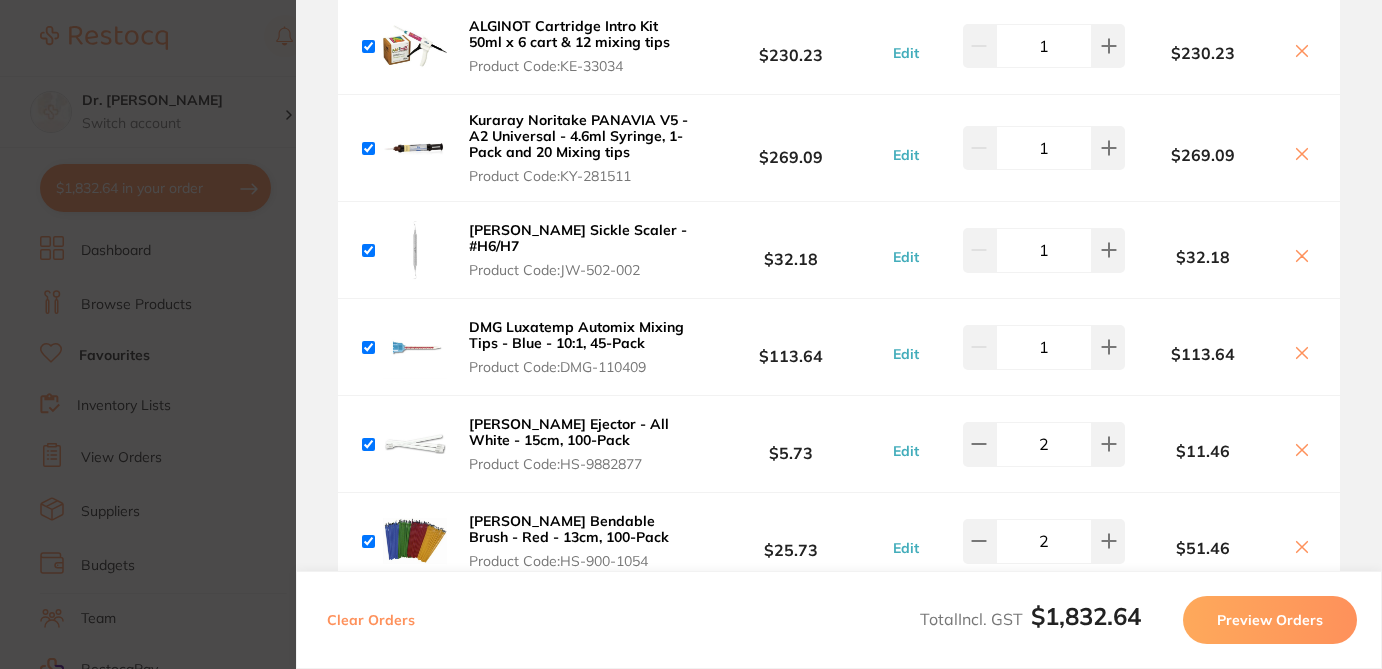 scroll, scrollTop: 0, scrollLeft: 0, axis: both 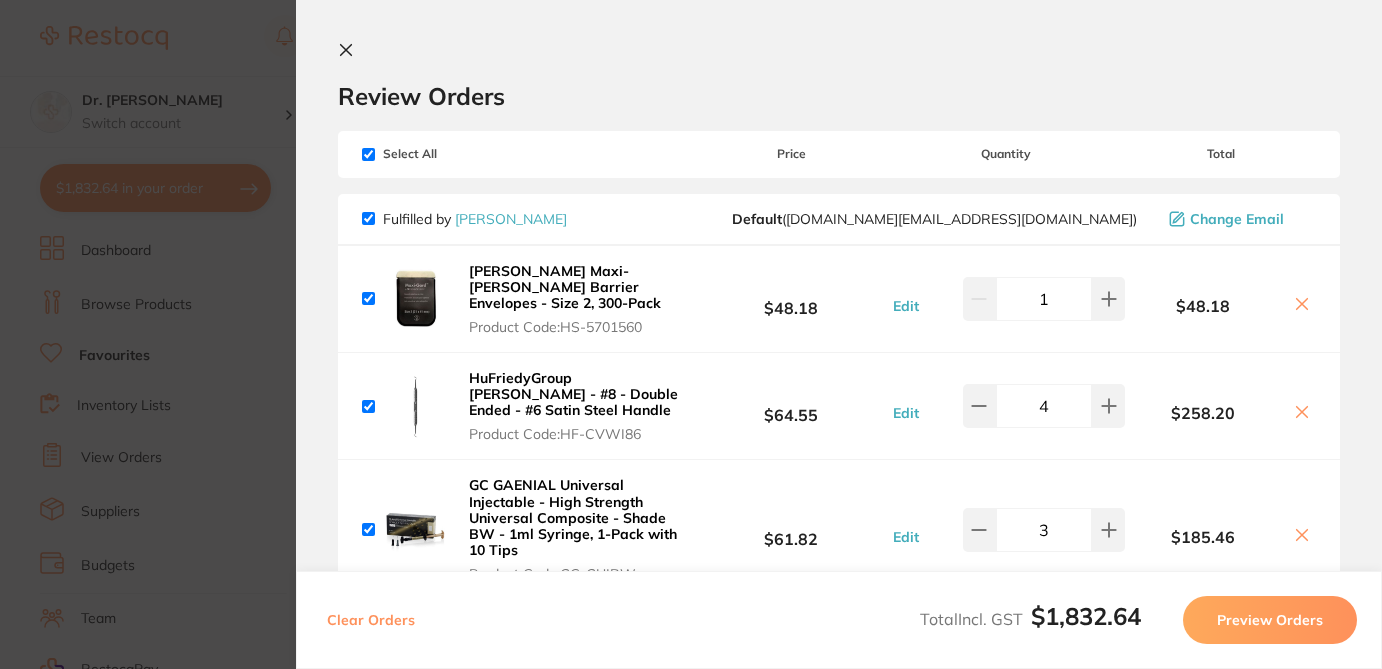 click 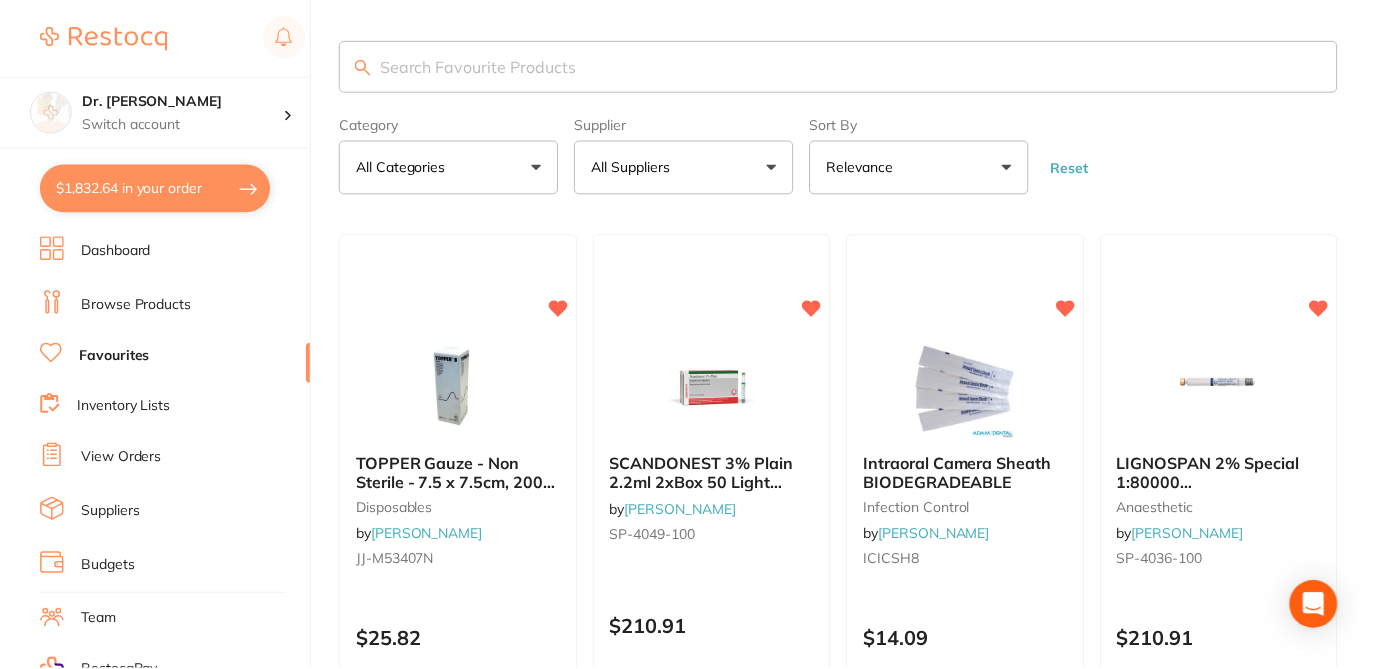 scroll, scrollTop: 23, scrollLeft: 0, axis: vertical 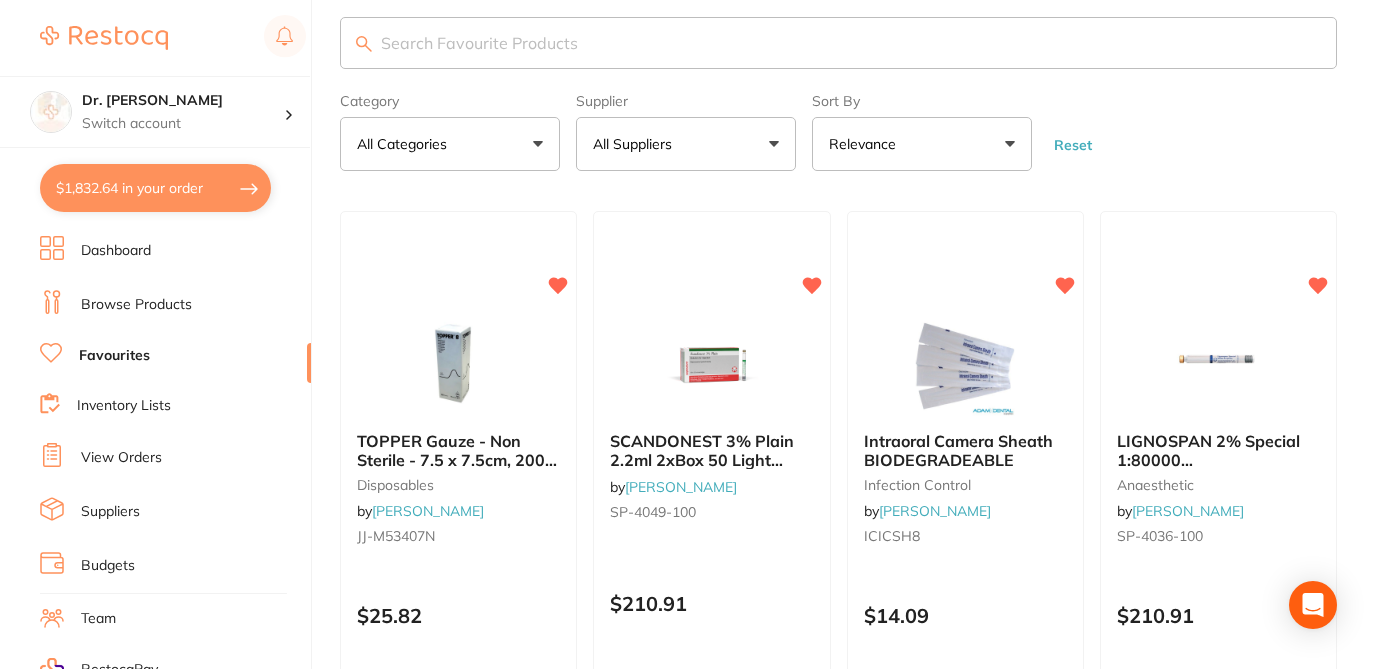 click on "View Orders" at bounding box center [121, 458] 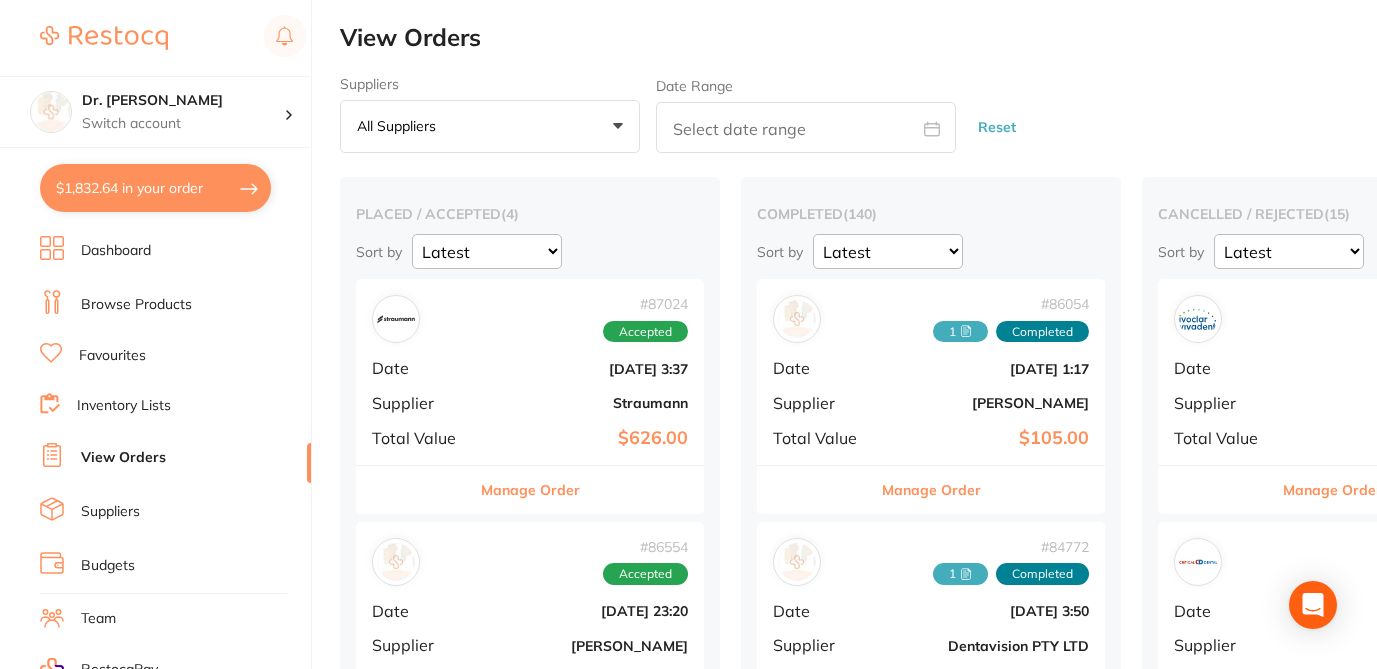click on "All suppliers +0" at bounding box center (490, 127) 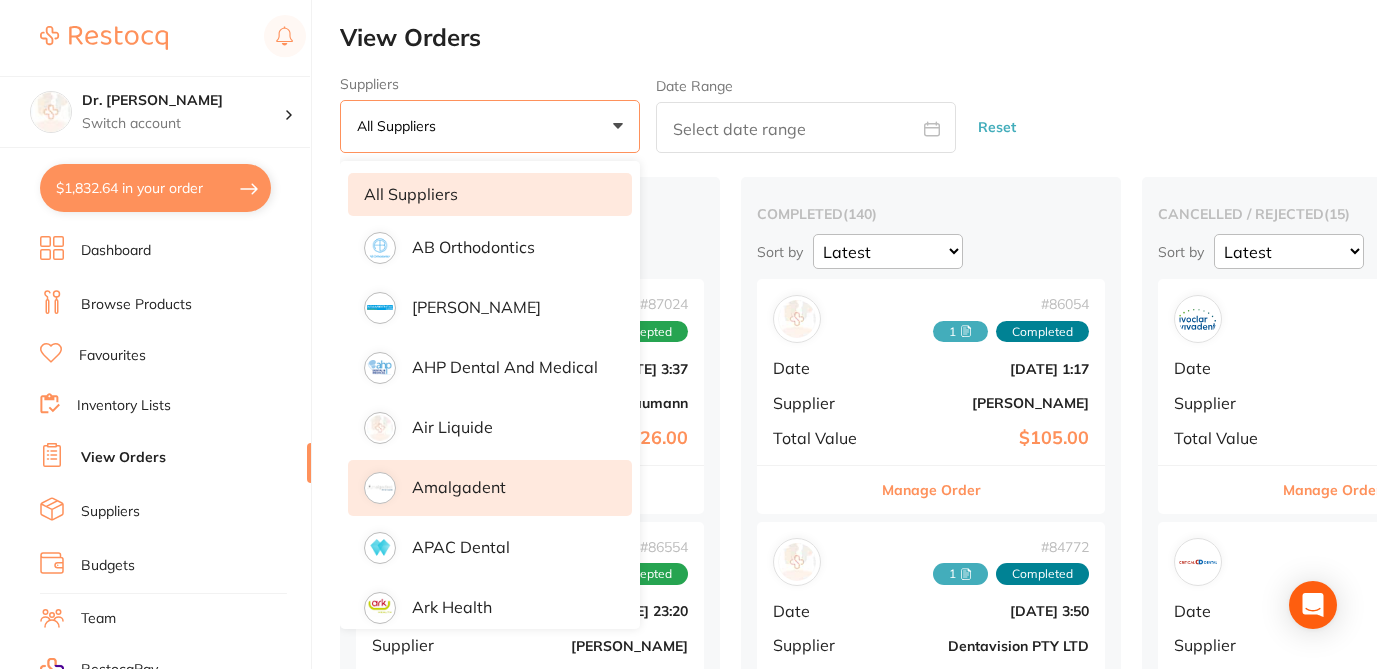type 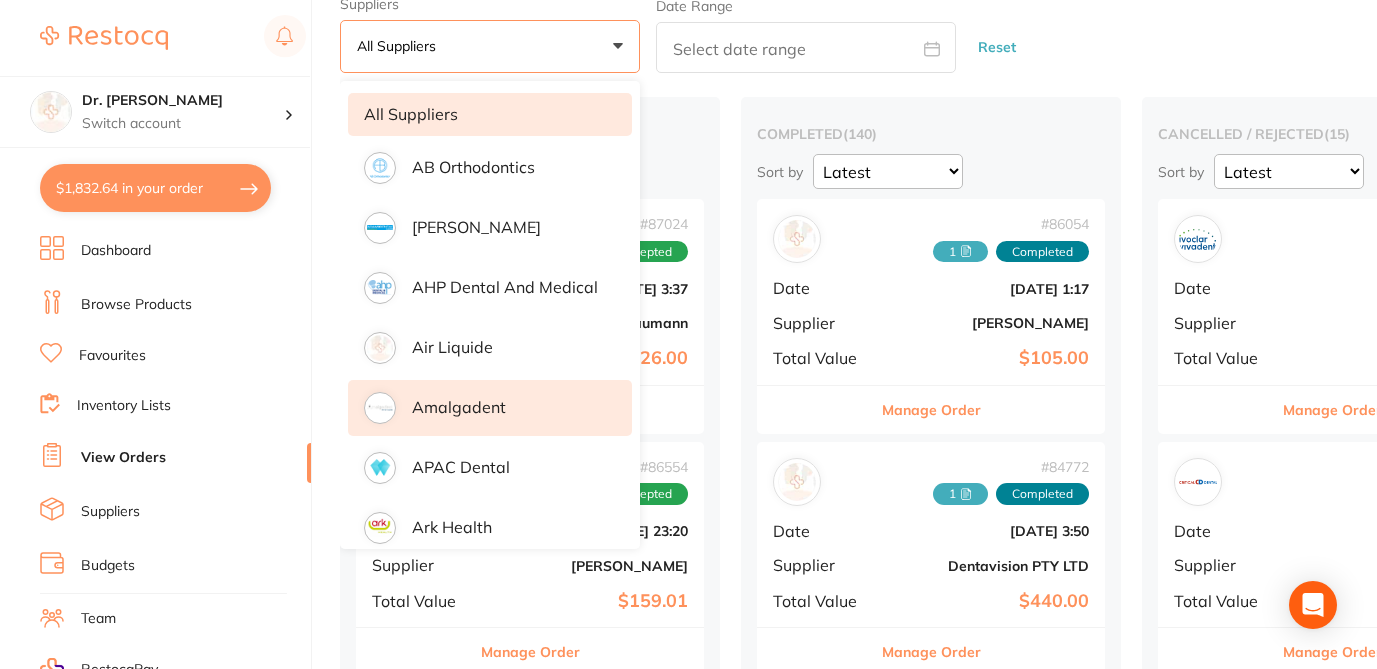 scroll, scrollTop: 120, scrollLeft: 0, axis: vertical 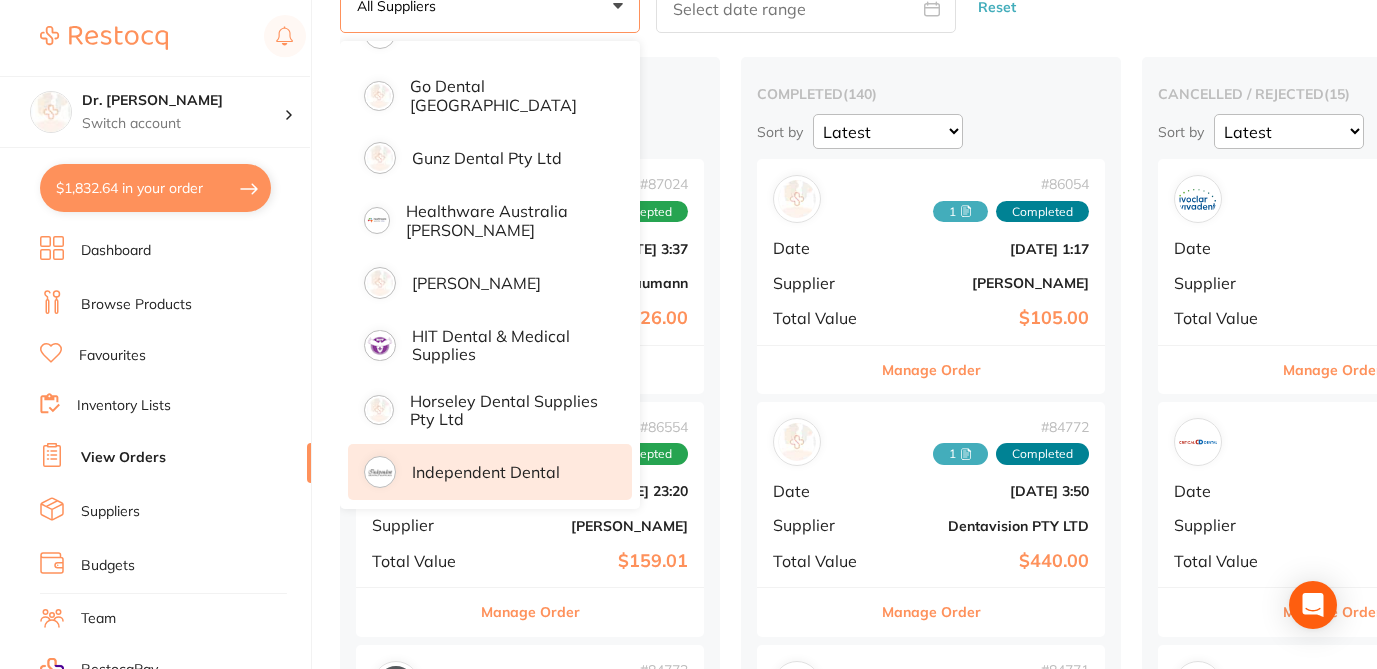 drag, startPoint x: 487, startPoint y: 316, endPoint x: 506, endPoint y: 442, distance: 127.424484 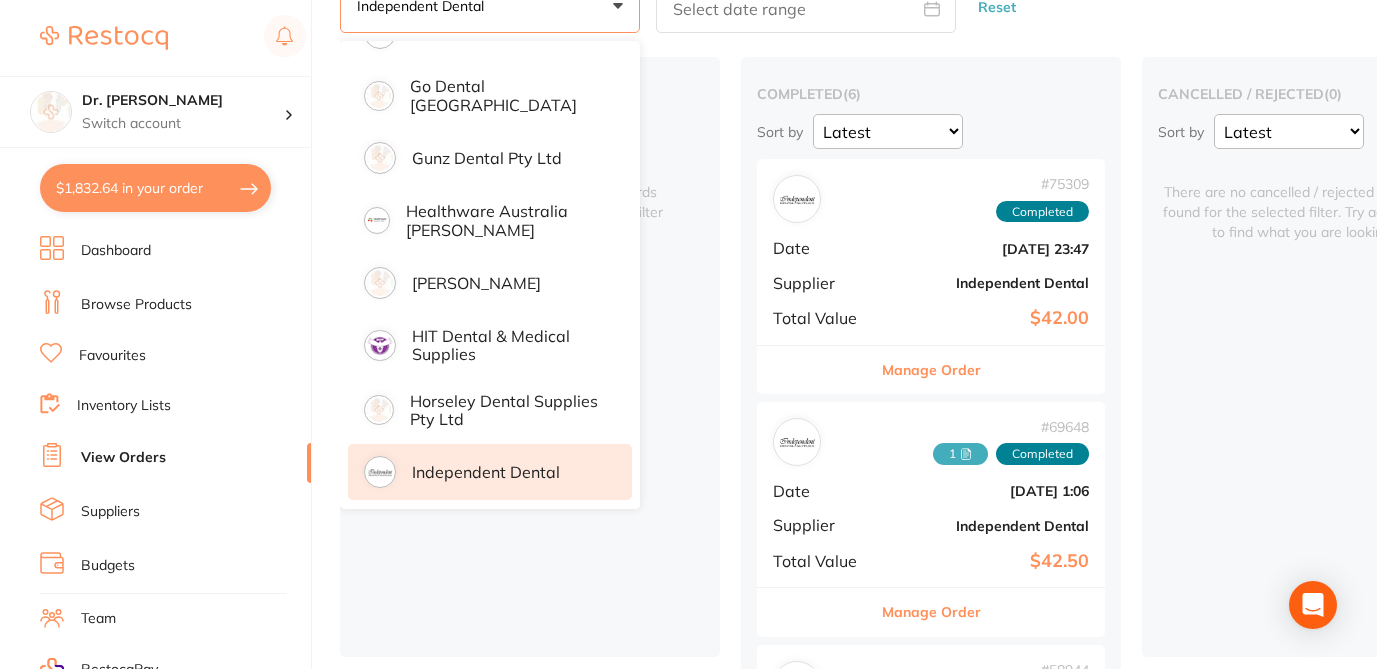 click on "View Orders Suppliers Independent Dental +0 All suppliers AB Orthodontics Adam Dental AHP Dental and Medical Air Liquide  Amalgadent APAC Dental Ark Health BioMeDent Pty Ltd CareDent	 CDS Dental Critical Dental DENSOL Dental Practice Supplies Dental Zone Dentavision PTY LTD Dentsply Sirona Erkodent Erskine Dental FabDent	Products and Services Geistlich Go Dental NSW	 Gunz Dental Pty Ltd Healthware Australia Ridley Henry Schein Halas HIT Dental & Medical Supplies Horseley Dental Supplies Pty Ltd Independent Dental Iso Diamant	 Ivoclar Vivadent Kulzer Leepac Medical and Dental Livingstone International Macono Ortho Lab		 Main Orthodontics Matrixdental Mayfair Dental Supplies MDS Dental Medi-Dent Pty Ltd Megagen Implant Nobel Biocare Numedical Orien dental Origin Dental Ozdent Quovo Raypurt Dental RiDental Ridley dental Solventum Southern Dental Pty Ltd Southern Implant	 Straumann Ultimate Dental Supplies Utech Medical	 VP Dental & Medical Supplies Zim Vie Dental	 Date Range     Reset Placed / Accepted Orders  (" at bounding box center (858, 755) 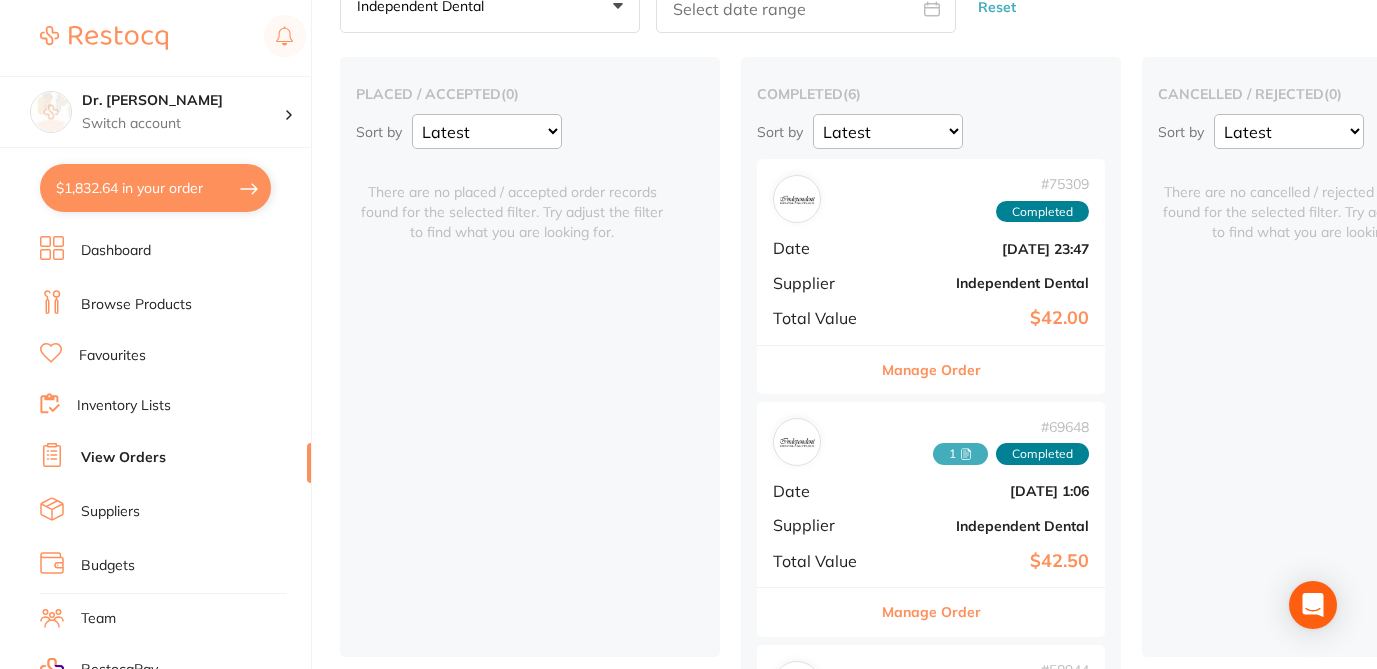 click on "Manage Order" at bounding box center [931, 370] 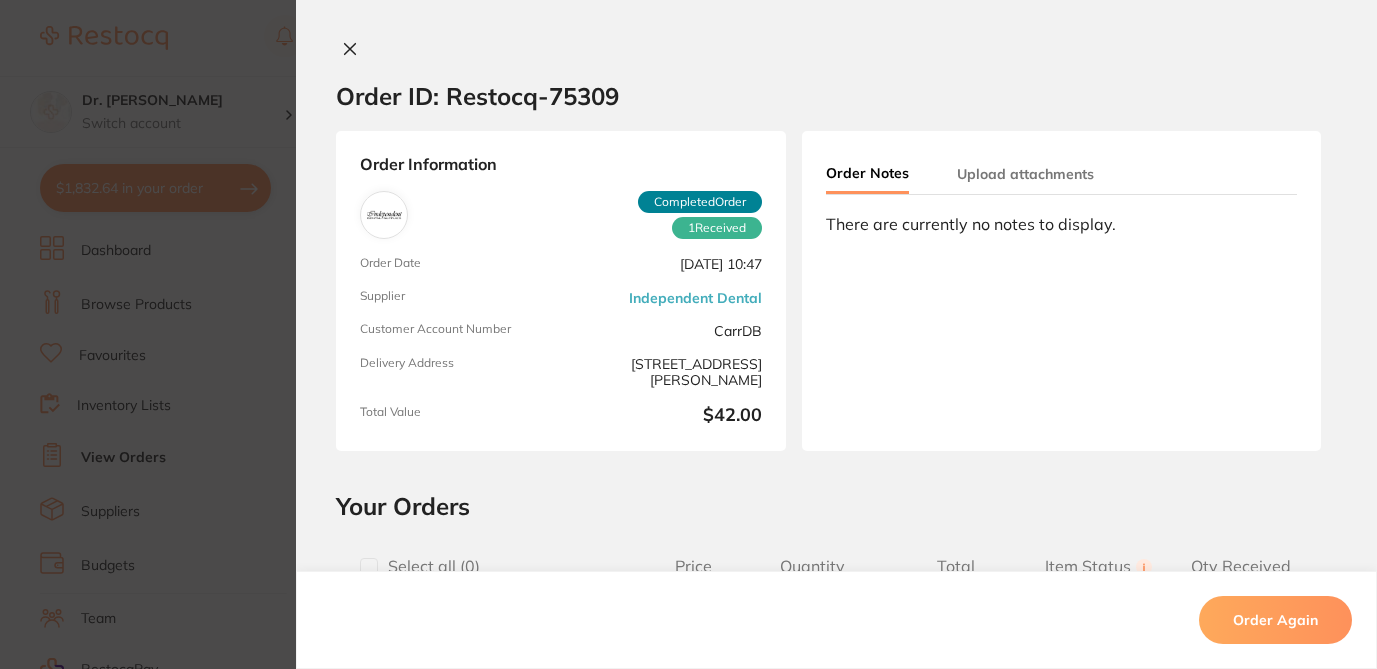 click on "Your Orders" at bounding box center [836, 506] 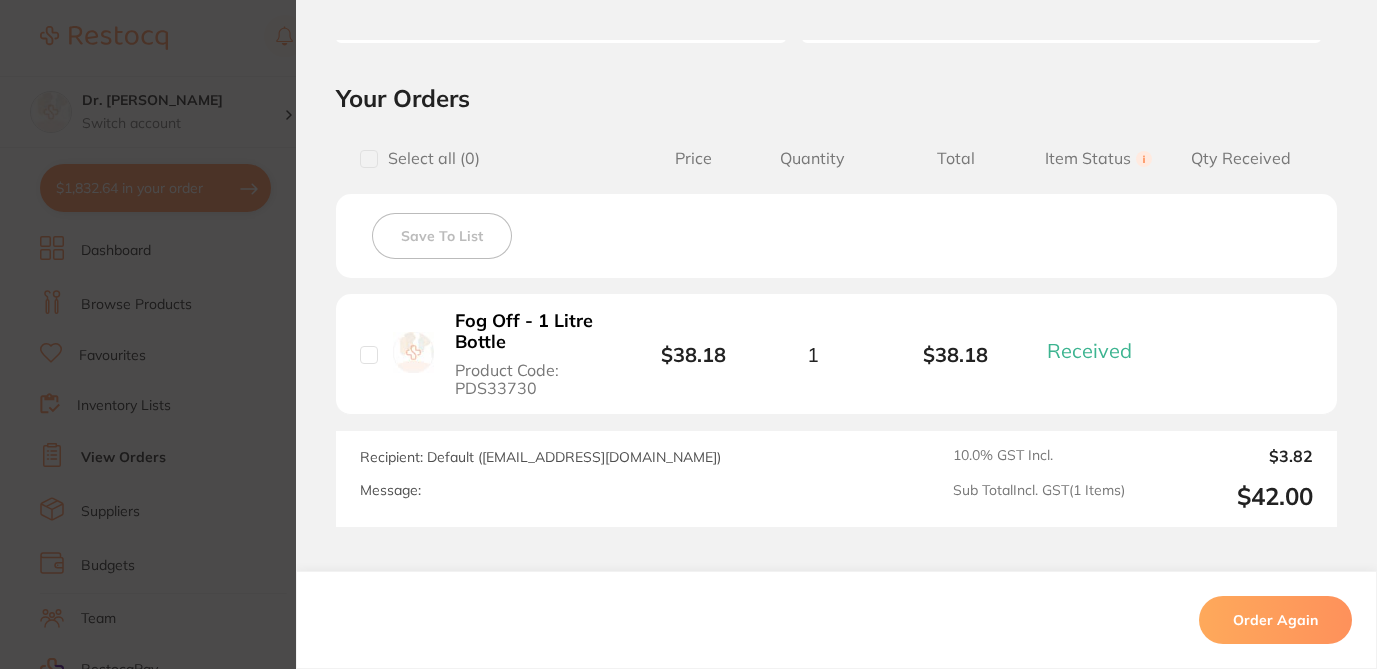 scroll, scrollTop: 416, scrollLeft: 0, axis: vertical 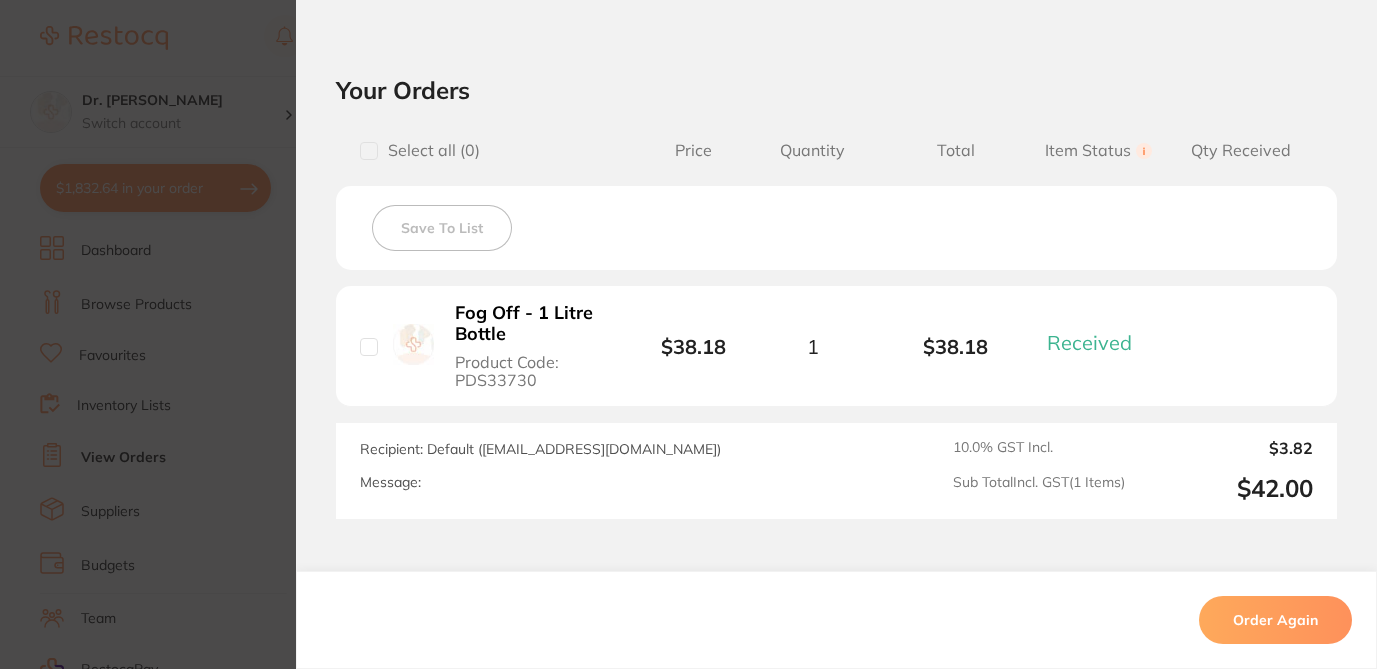 click on "Order ID: Restocq- 75309   Order Information   1  Received Completed  Order Order Date Apr 2 2025, 10:47 Supplier Independent Dental   Customer Account Number CarrDB Delivery Address Suite 10, 17-19 Knox St , Double Bay NSW 2028 Total Value $42.00 Order Notes Upload attachments There are currently no notes to display. Your Orders   Select all ( 0 ) Price Quantity Total Item Status   You can use this feature to track items that you have received and those that are on backorder Qty Received Save To List Fog Off - 1 Litre Bottle   Product    Code:  PDS33730     $38.18 1 $38.18 Received Received Back Order Fog Off - 1 Litre Bottle Product    Code:  PDS33730 $38.18 Quantity:  1 Status:   Received Received Back Order Quantity Received:  Recipient: Default ( orders@independentdental.com.au ) Message:   10.0 % GST Incl. $3.82 Sub Total  Incl. GST  ( 1   Items) $42.00 Order Again ✕ ✕" at bounding box center [688, 334] 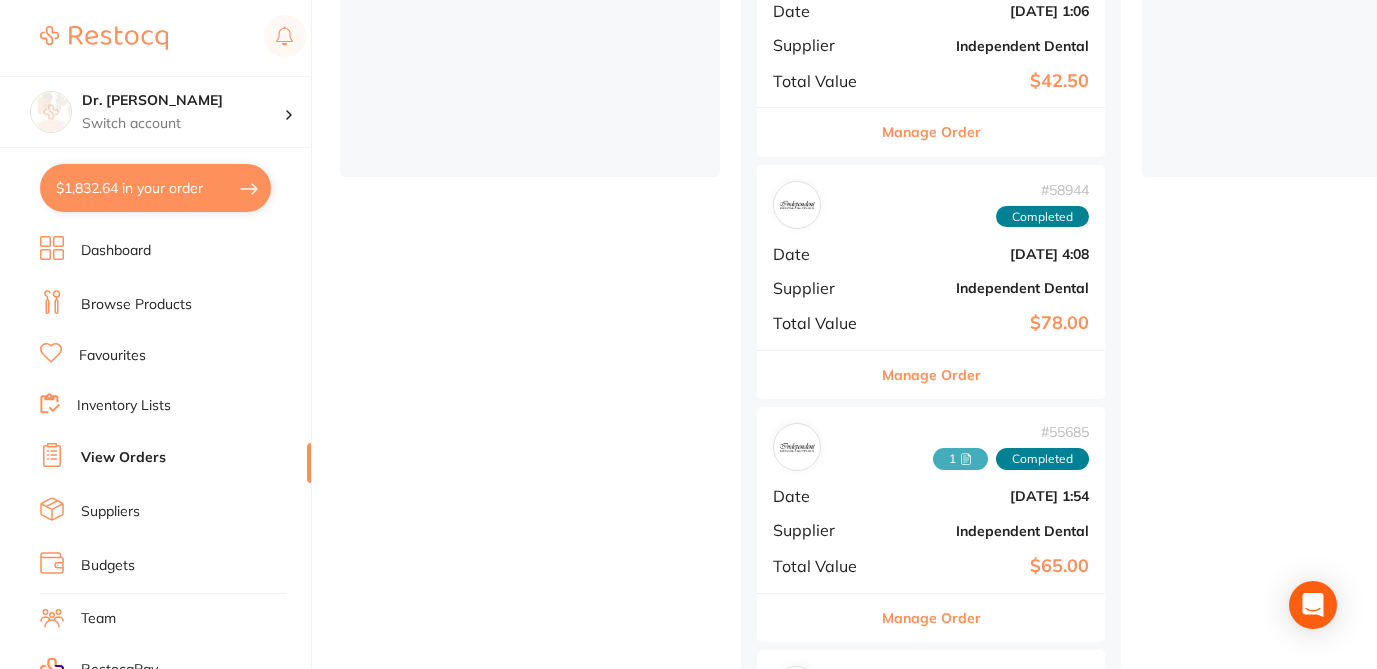 click on "Manage Order" at bounding box center [931, 375] 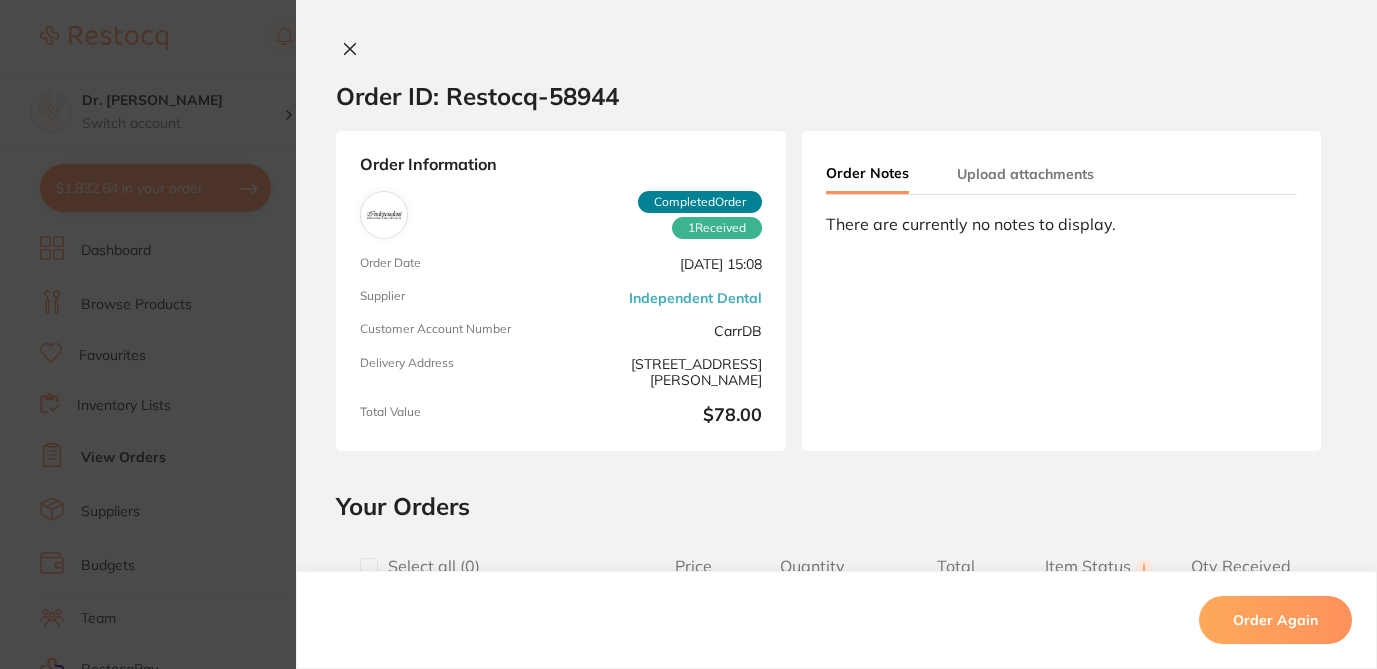 click on "Order ID: Restocq- 58944   Order Information   1  Received Completed  Order Order Date Nov 1 2024, 15:08 Supplier Independent Dental   Customer Account Number CarrDB Delivery Address Suite 10, 17-19 Knox St , Double Bay NSW 2028 Total Value $78.00 Order Notes Upload attachments There are currently no notes to display. Your Orders   Select all ( 0 ) Price Quantity Total Item Status   You can use this feature to track items that you have received and those that are on backorder Qty Received Save To List Topper 8 - Non Woven Gauze - 10cm x 10cm (100 Pack)   Product    Code:  JJ50410     $17.73 4 $70.92 Received Received Back Order Topper 8 - Non Woven Gauze - 10cm x 10cm (100 Pack) Product    Code:  JJ50410 $17.73 Quantity:  4 Status:   Received Received Back Order Quantity Received:  Recipient: Default ( orders@independentdental.com.au ) Message:   10.0 % GST Incl. $7.09 Sub Total  Incl. GST  ( 1   Items) $78.00 Order Again" at bounding box center (836, 354) 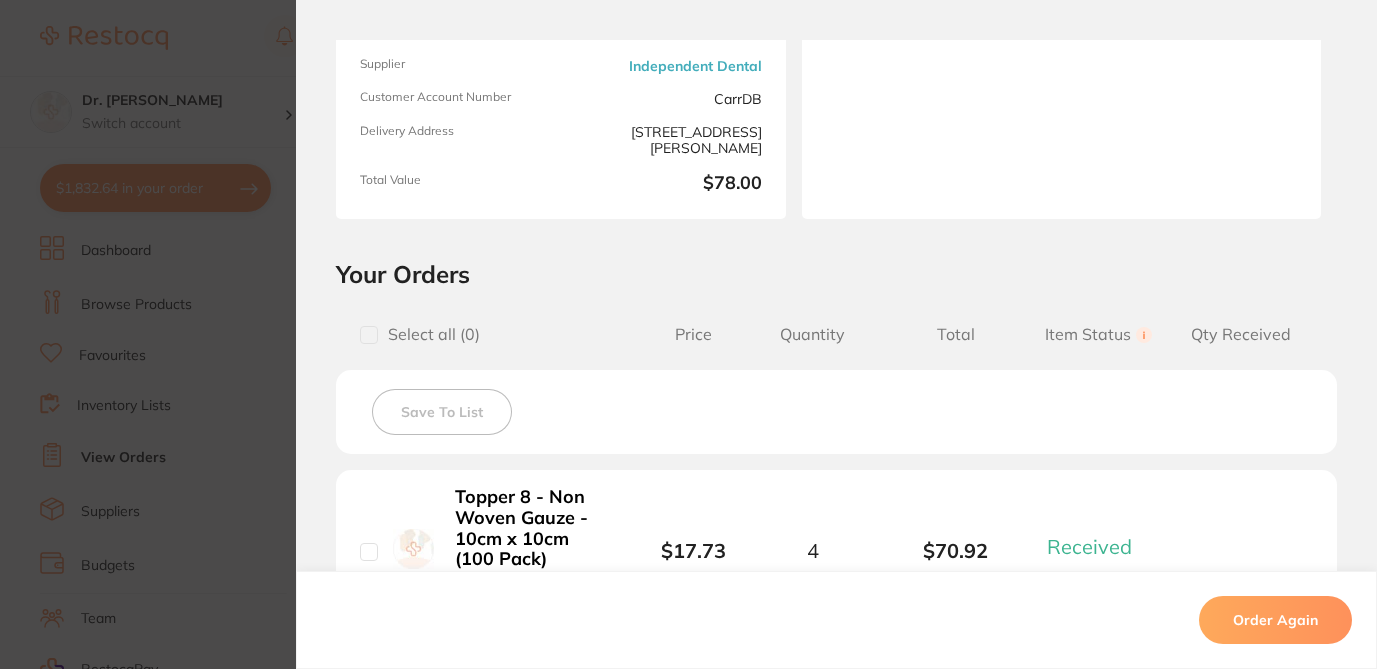 scroll, scrollTop: 272, scrollLeft: 0, axis: vertical 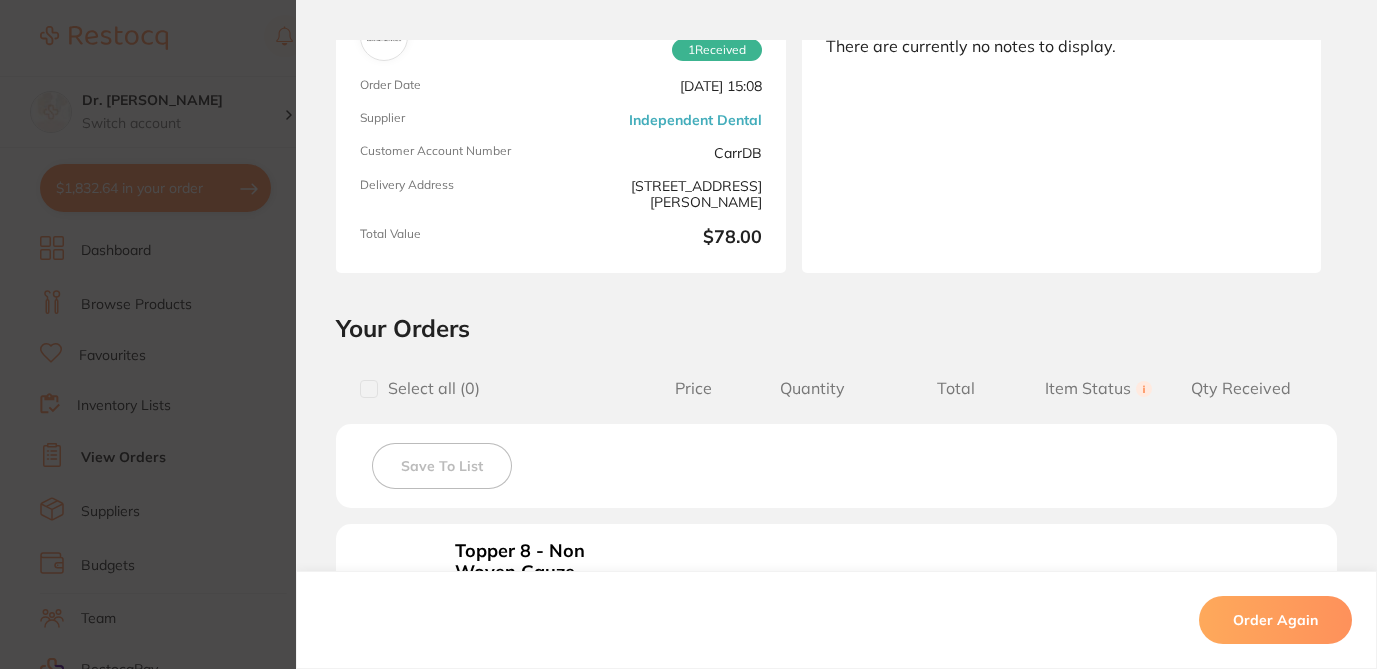 click on "Order ID: Restocq- 58944   Order Information   1  Received Completed  Order Order Date Nov 1 2024, 15:08 Supplier Independent Dental   Customer Account Number CarrDB Delivery Address Suite 10, 17-19 Knox St , Double Bay NSW 2028 Total Value $78.00 Order Notes Upload attachments There are currently no notes to display. Your Orders   Select all ( 0 ) Price Quantity Total Item Status   You can use this feature to track items that you have received and those that are on backorder Qty Received Save To List Topper 8 - Non Woven Gauze - 10cm x 10cm (100 Pack)   Product    Code:  JJ50410     $17.73 4 $70.92 Received Received Back Order Topper 8 - Non Woven Gauze - 10cm x 10cm (100 Pack) Product    Code:  JJ50410 $17.73 Quantity:  4 Status:   Received Received Back Order Quantity Received:  Recipient: Default ( orders@independentdental.com.au ) Message:   10.0 % GST Incl. $7.09 Sub Total  Incl. GST  ( 1   Items) $78.00 Order Again ✕ ✕" at bounding box center (688, 334) 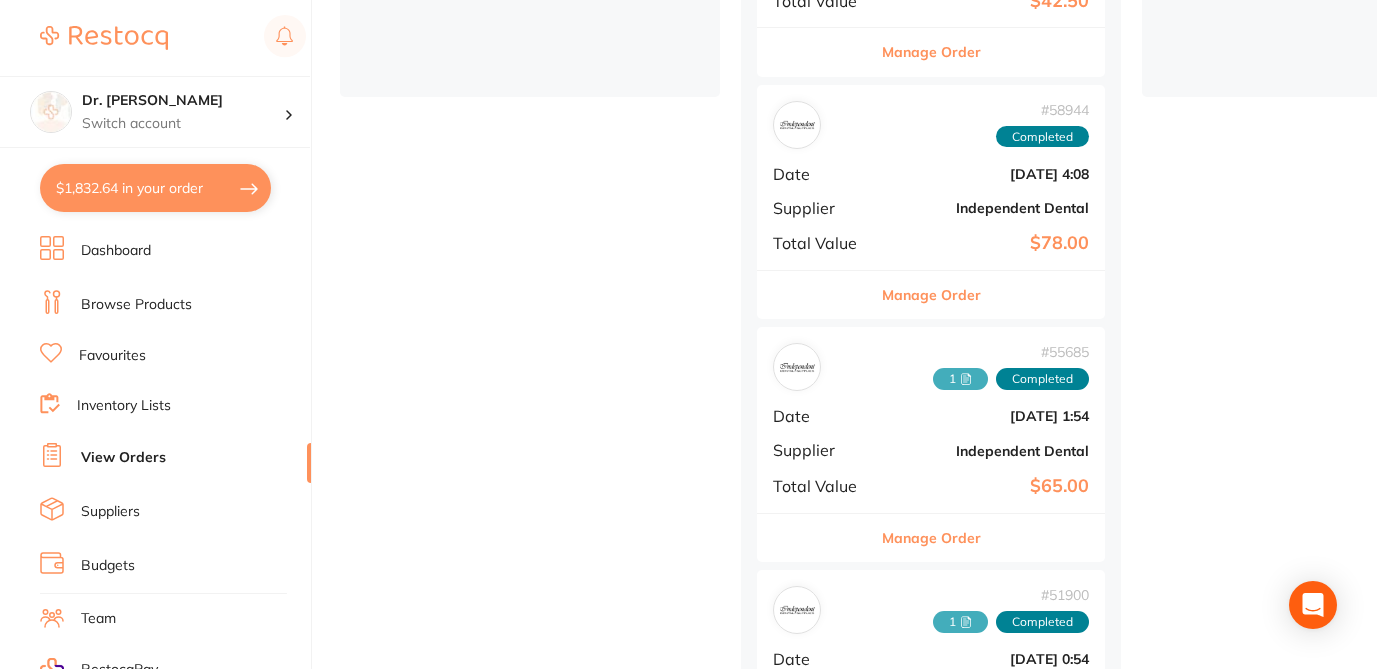 click on "Manage Order" at bounding box center (931, 538) 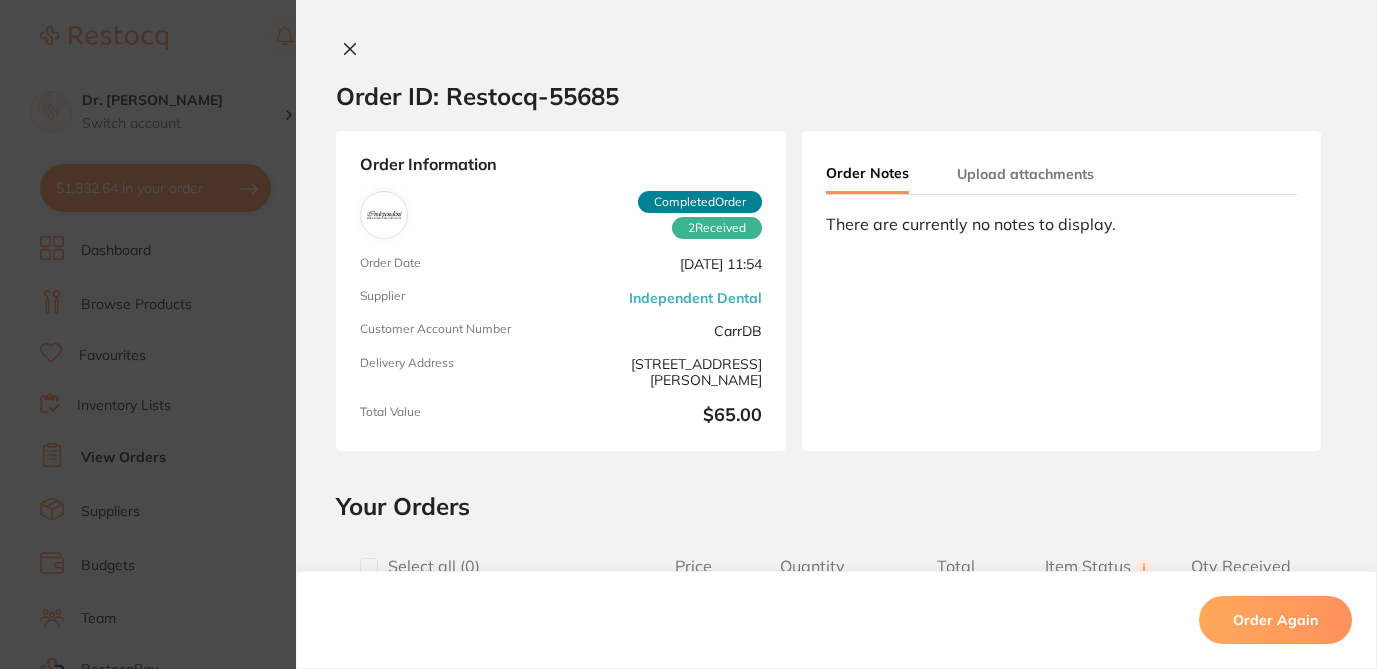 click on "Your Orders" at bounding box center [836, 506] 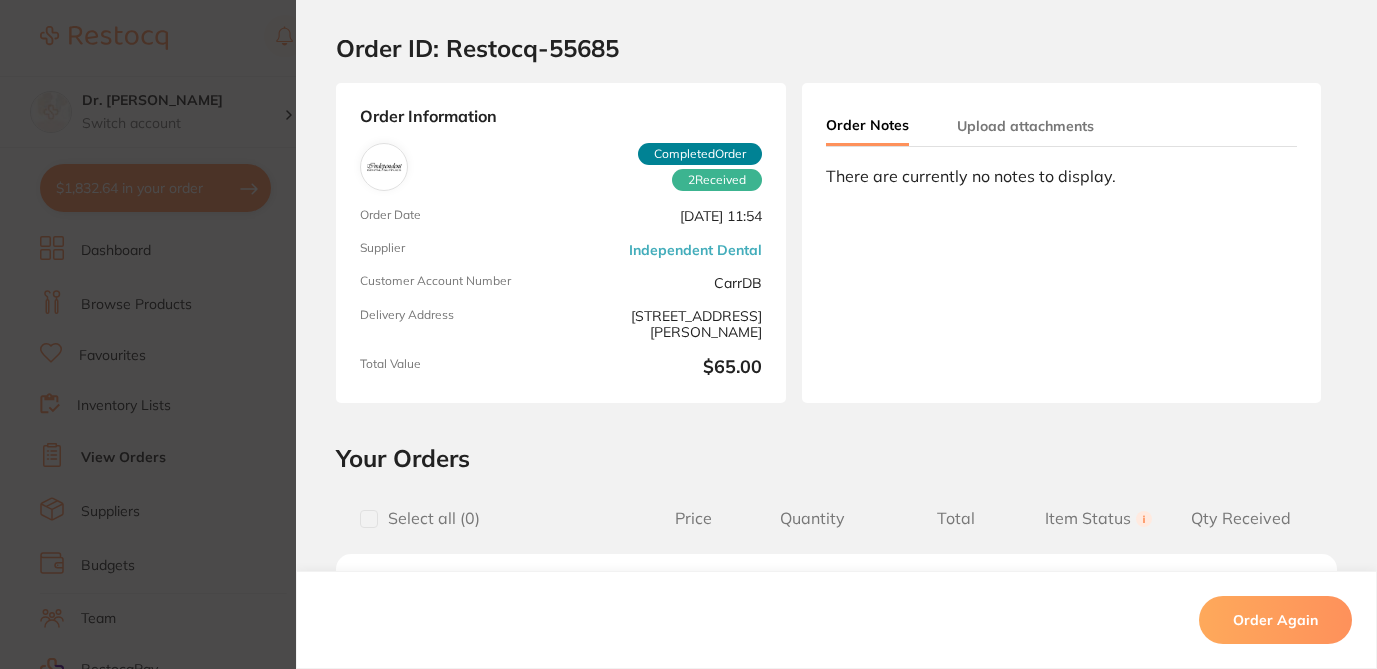 scroll, scrollTop: 0, scrollLeft: 0, axis: both 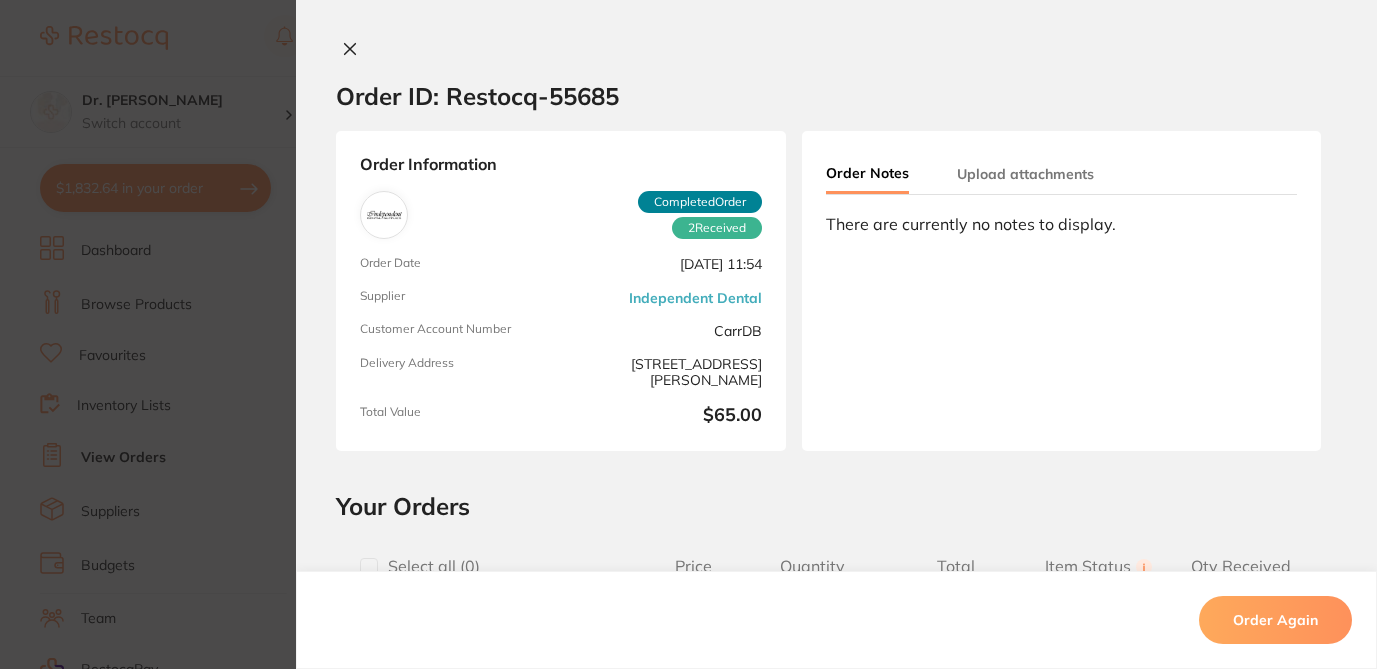 click on "Order ID: Restocq- 55685   Order Information   2  Received Completed  Order Order Date Oct 3 2024, 11:54 Supplier Independent Dental   Customer Account Number CarrDB Delivery Address Suite 10, 17-19 Knox St , Double Bay NSW 2028 Total Value $65.00 Order Notes Upload attachments There are currently no notes to display. Your Orders   Select all ( 0 ) Price Quantity Total Item Status   You can use this feature to track items that you have received and those that are on backorder Qty Received Save To List Kromopan - Alginate * BUY 5 RECEIVE 1 FREE**   Product    Code:  LASKROMO     $15.91 2 $31.82 Received Received Back Order Fog Off - 300ml Bottle   Product    Code:  PDS33710     $27.27 1 $27.27 Received Received Back Order Kromopan - Alginate * BUY 5 RECEIVE 1 FREE** Product    Code:  LASKROMO $15.91 Quantity:  2 Status:   Received Received Back Order Quantity Received:  Fog Off - 300ml Bottle Product    Code:  PDS33710 $27.27 Quantity:  1 Status:   Received Received Back Order Quantity Received:  ) Message:" at bounding box center [688, 334] 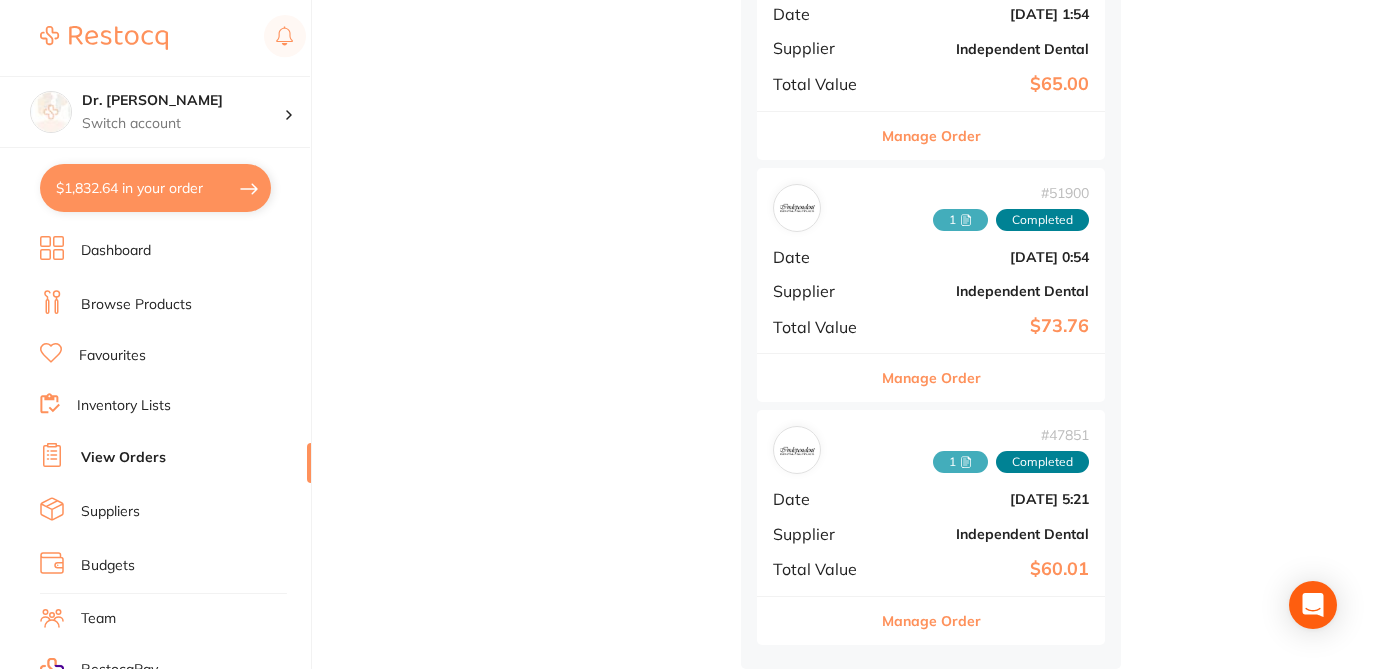 scroll, scrollTop: 1092, scrollLeft: 0, axis: vertical 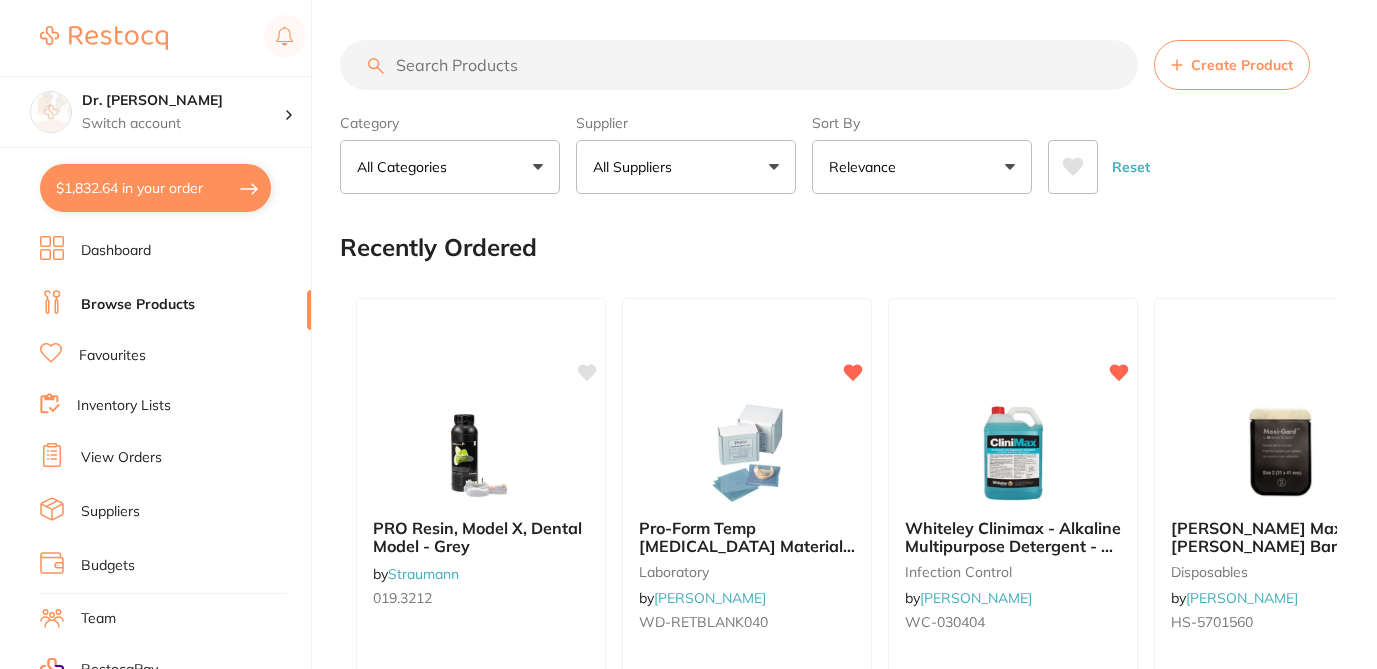 click on "All Suppliers" at bounding box center [636, 167] 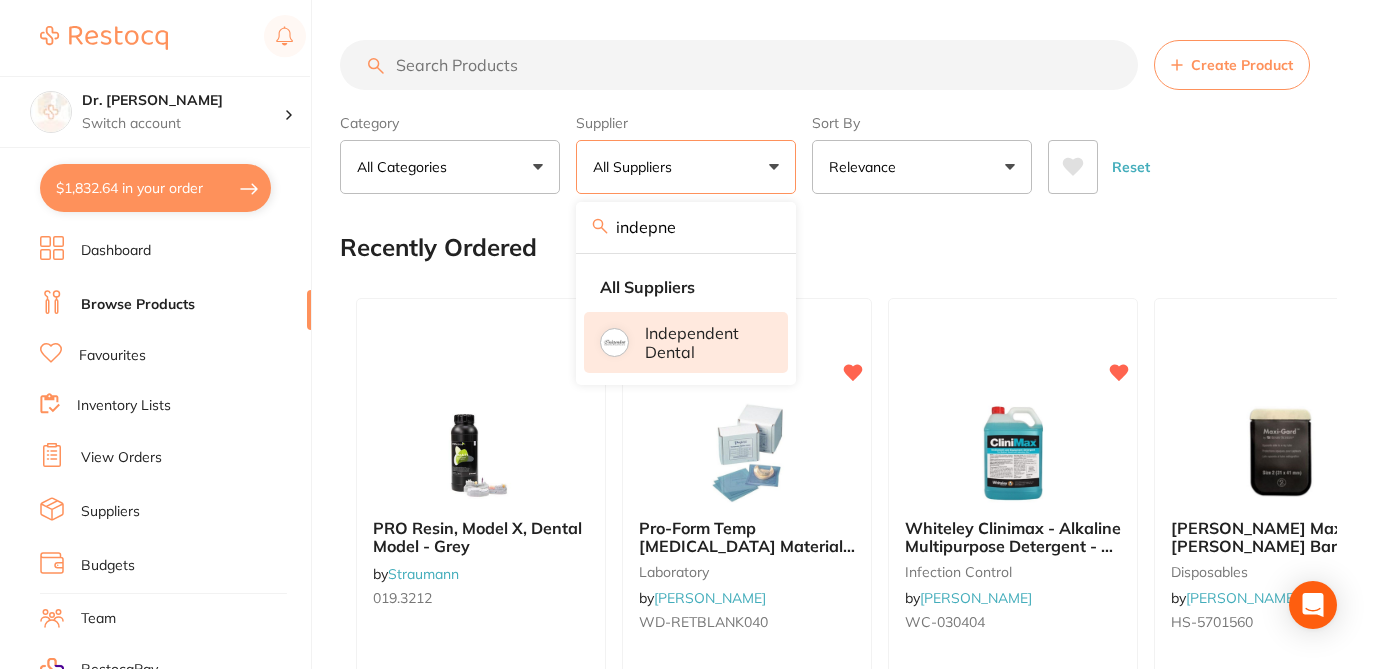 type on "indepne" 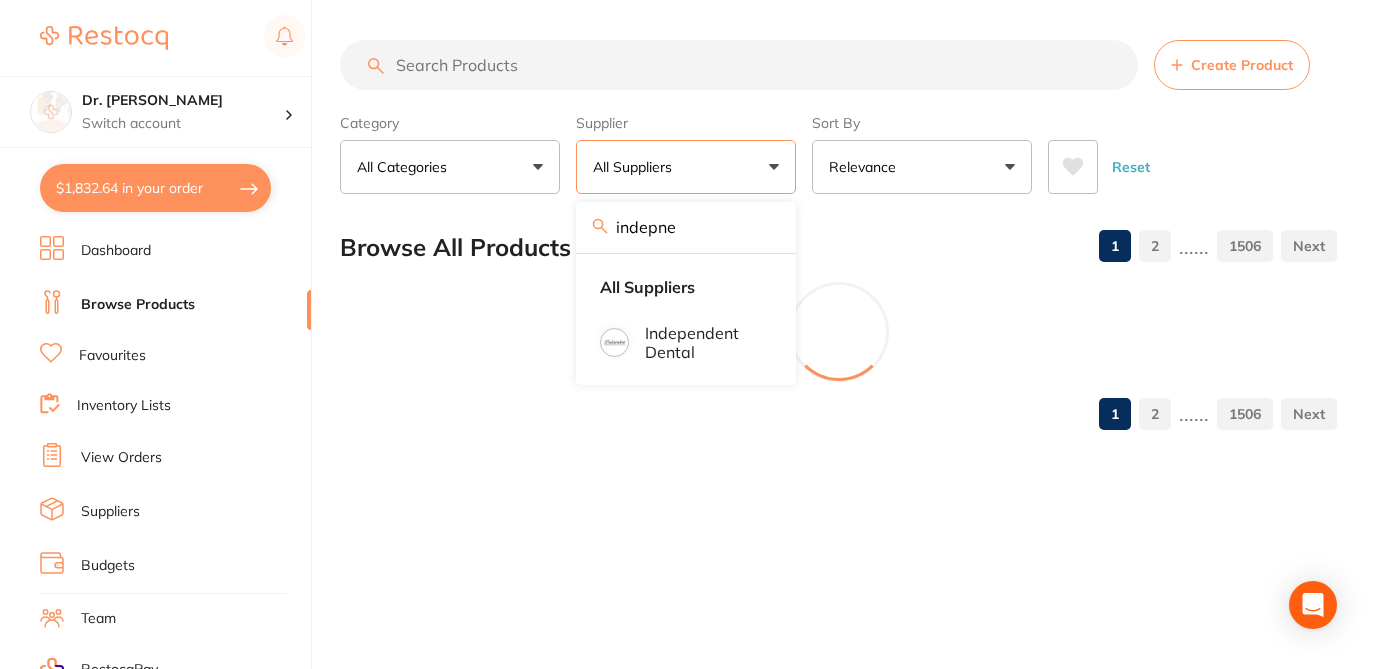 click at bounding box center (739, 65) 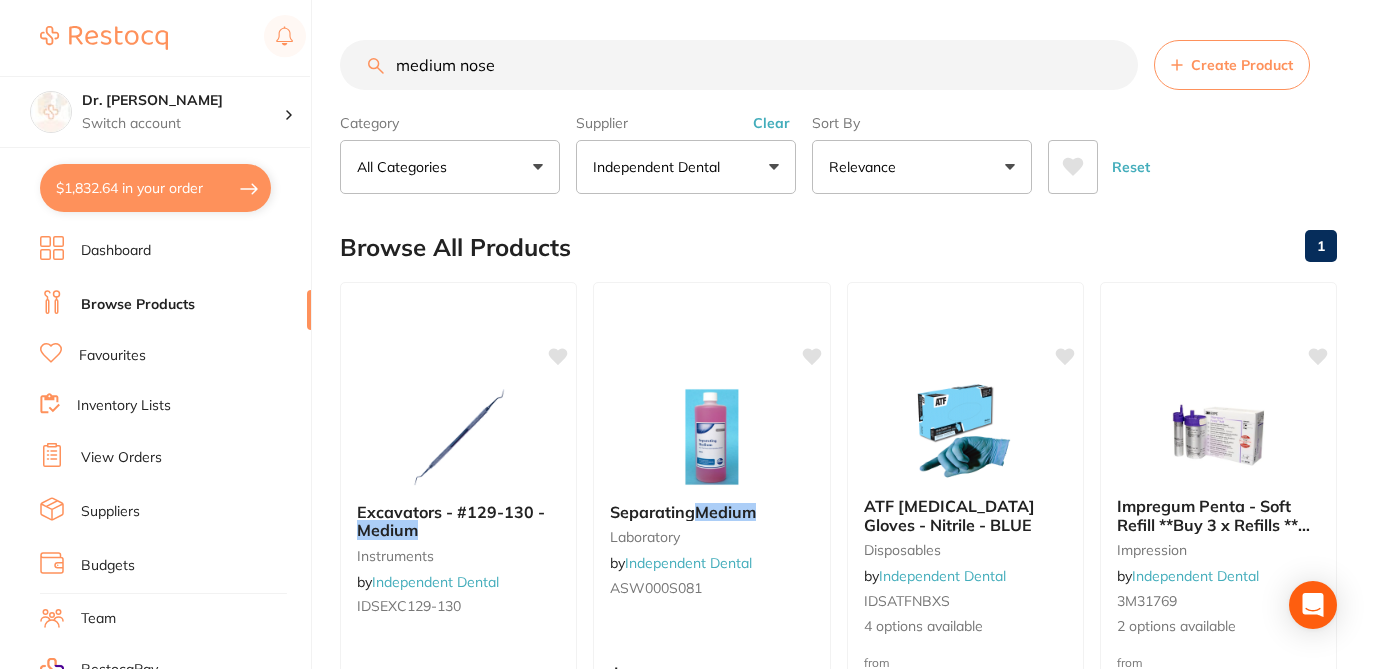 click on "Browse All Products 1" at bounding box center [838, 247] 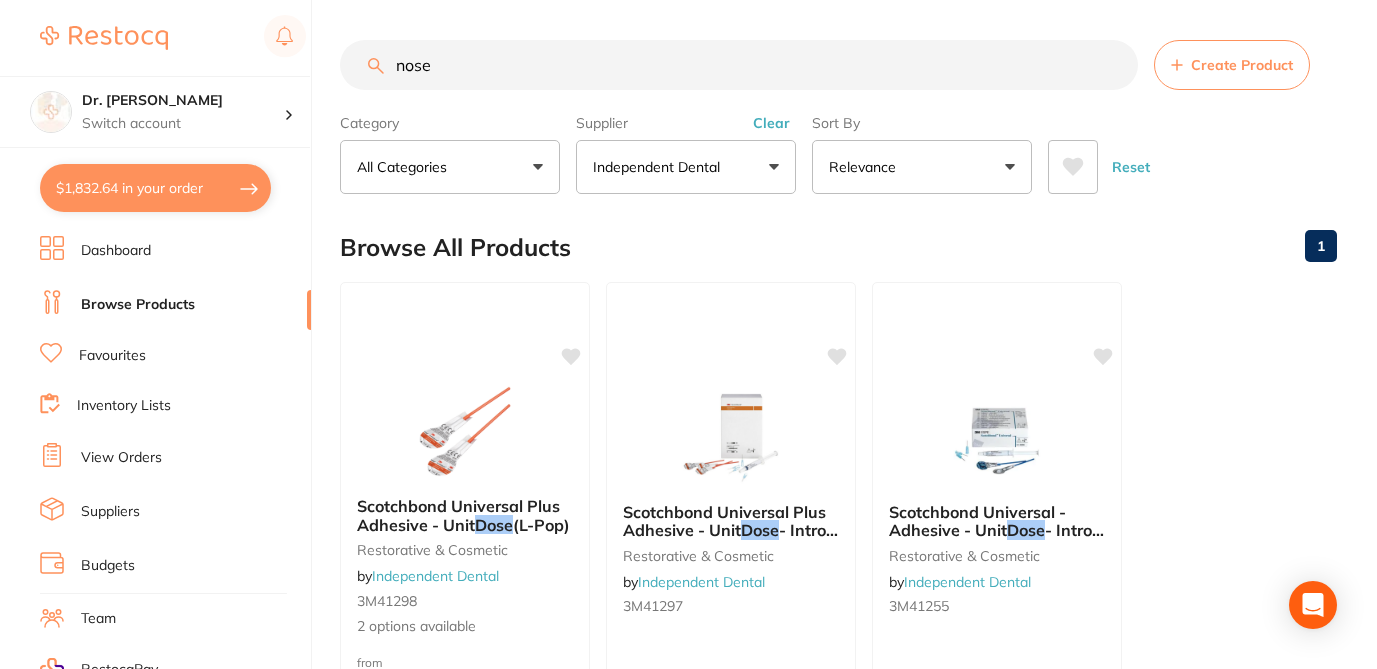 click on "Browse All Products 1" at bounding box center (838, 247) 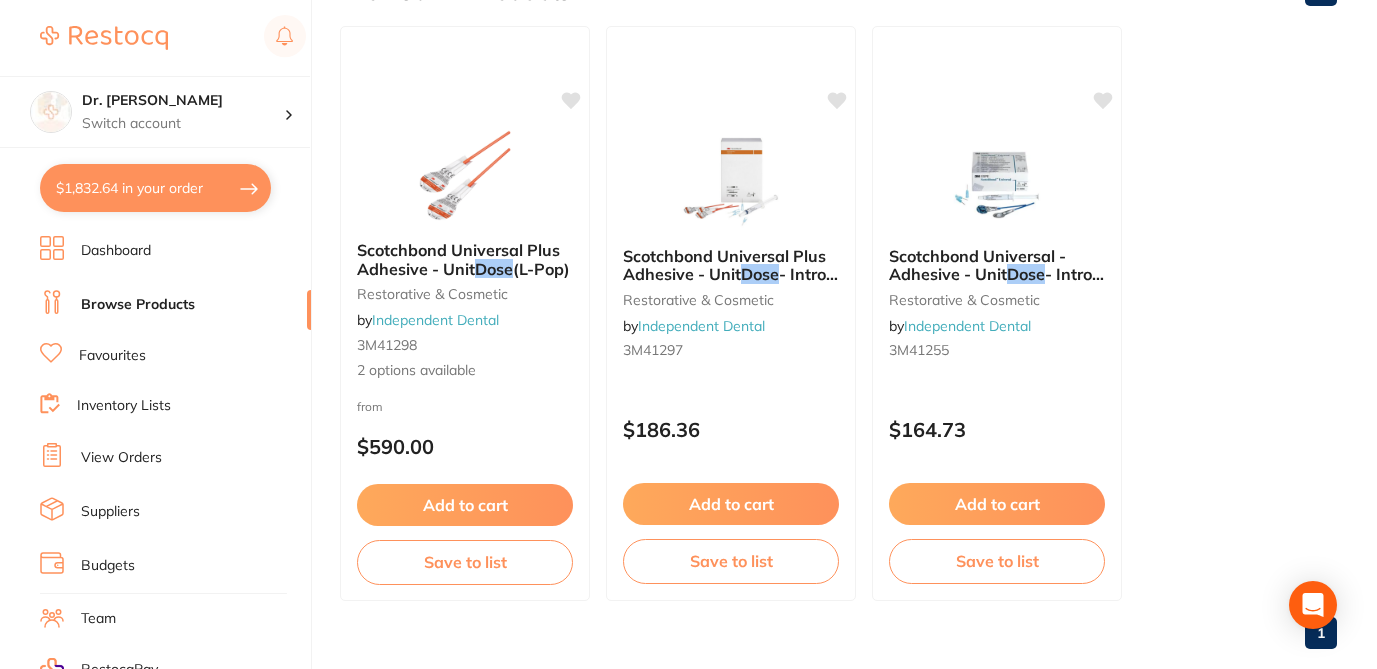 scroll, scrollTop: 252, scrollLeft: 0, axis: vertical 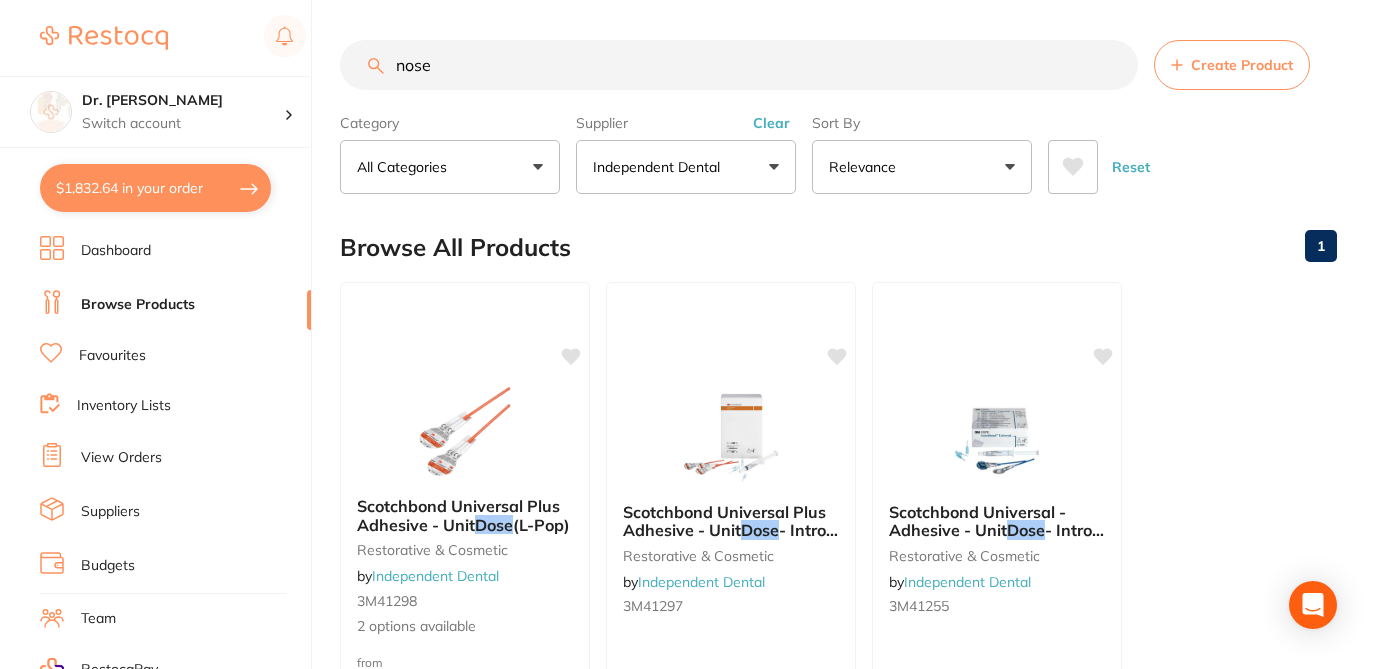 drag, startPoint x: 481, startPoint y: 66, endPoint x: 312, endPoint y: 58, distance: 169.18924 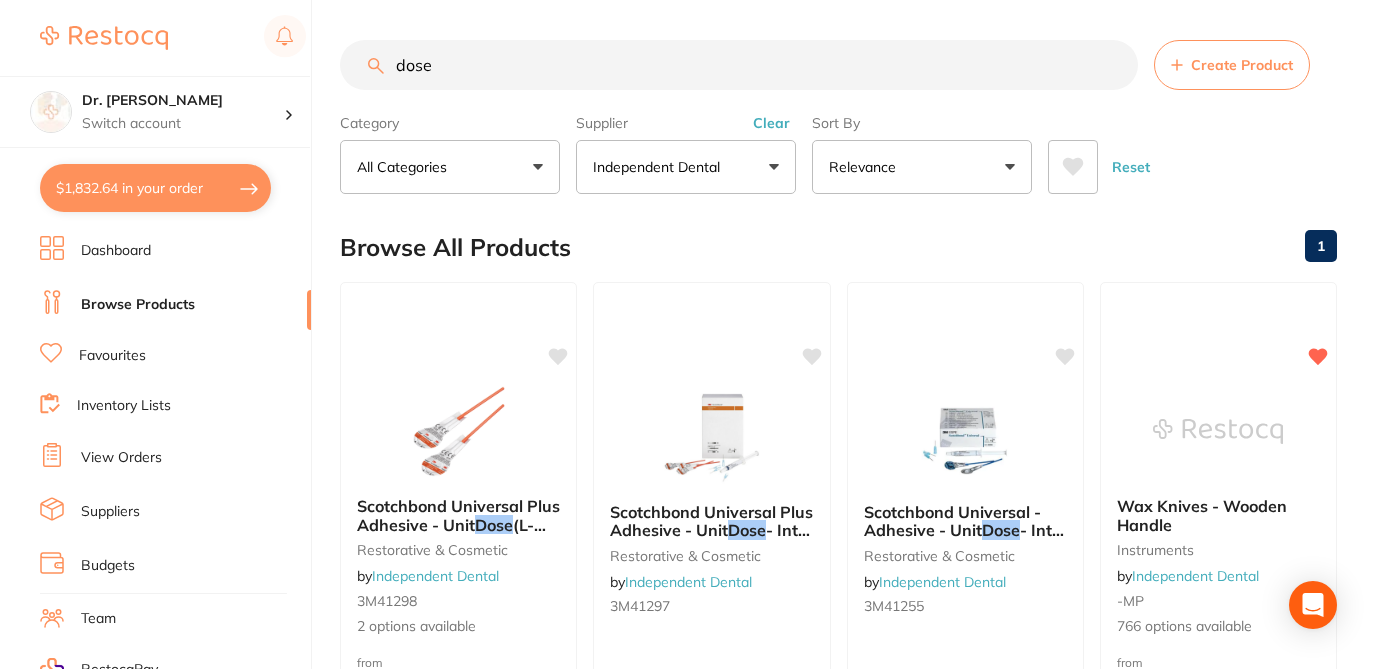 click on "Browse All Products 1" at bounding box center (838, 247) 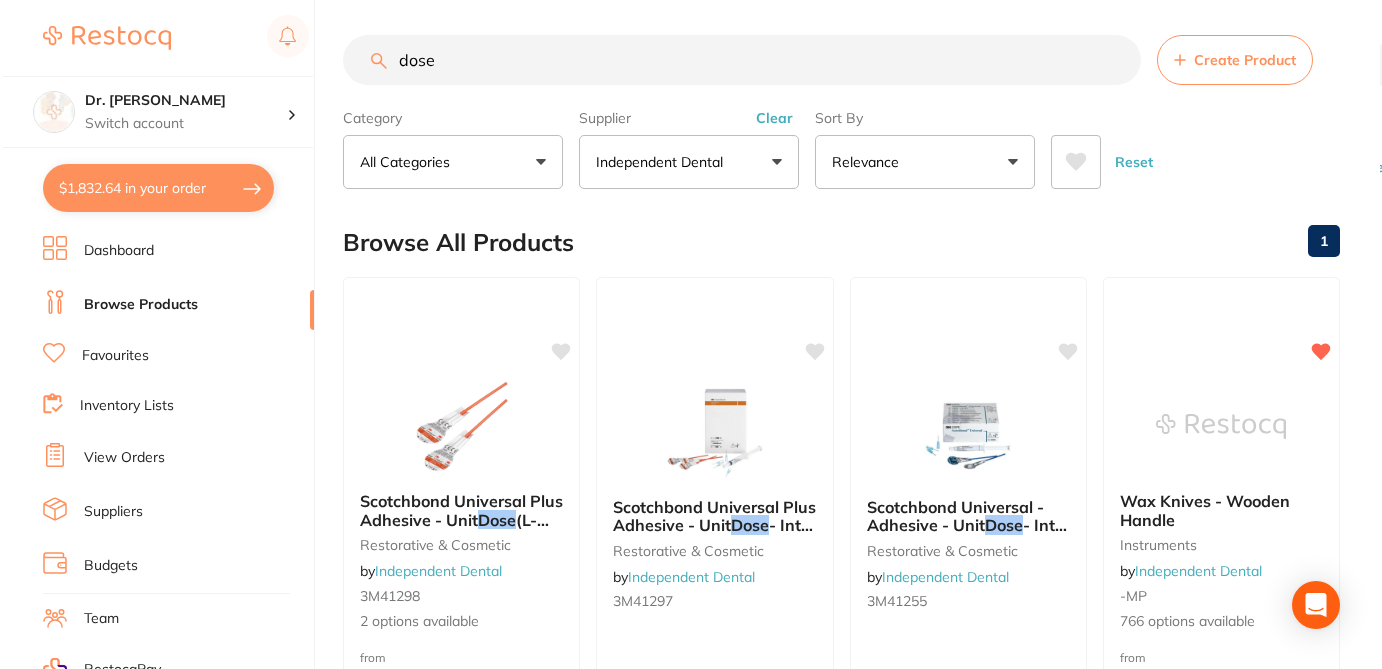 scroll, scrollTop: 0, scrollLeft: 0, axis: both 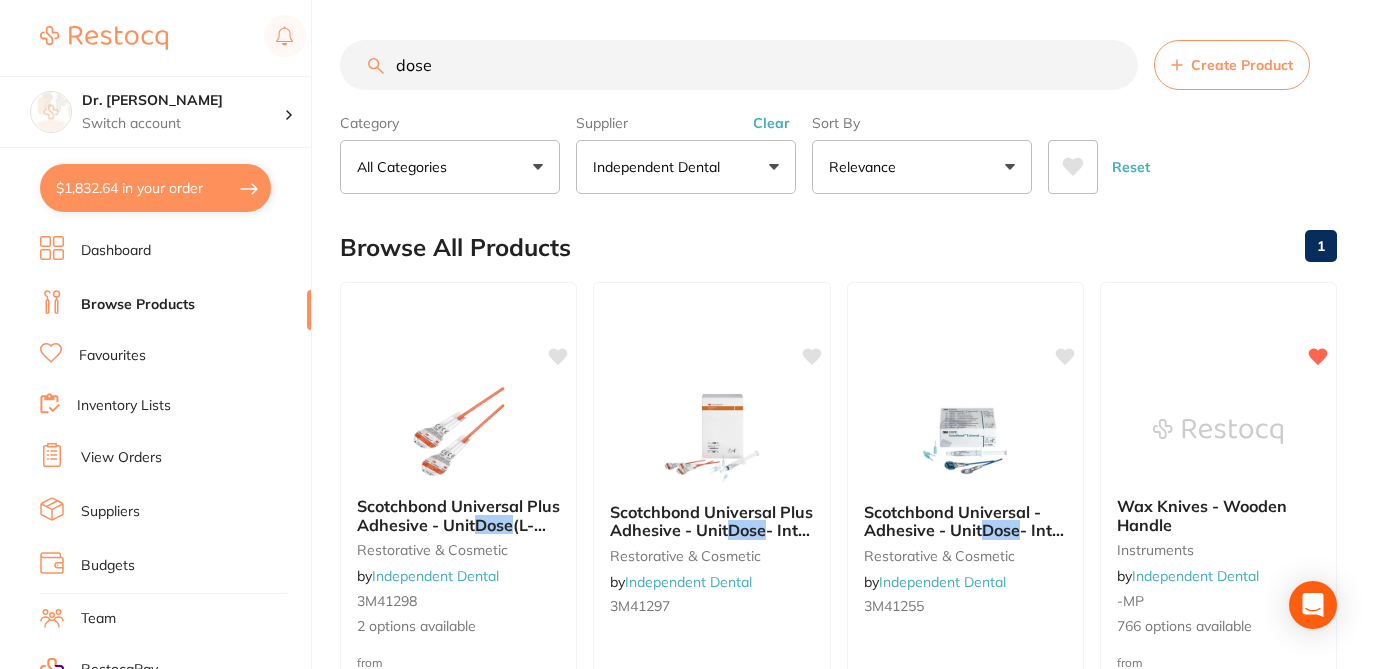 drag, startPoint x: 454, startPoint y: 72, endPoint x: 334, endPoint y: 35, distance: 125.57468 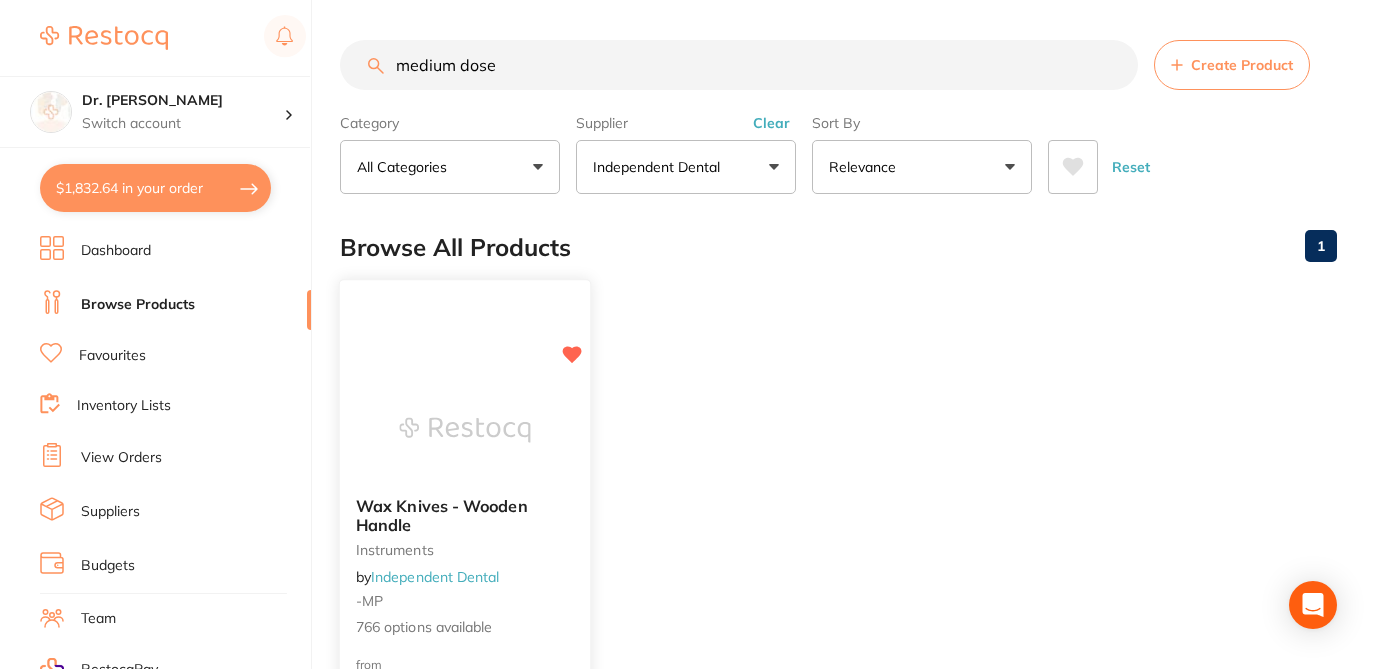 type on "medium dose" 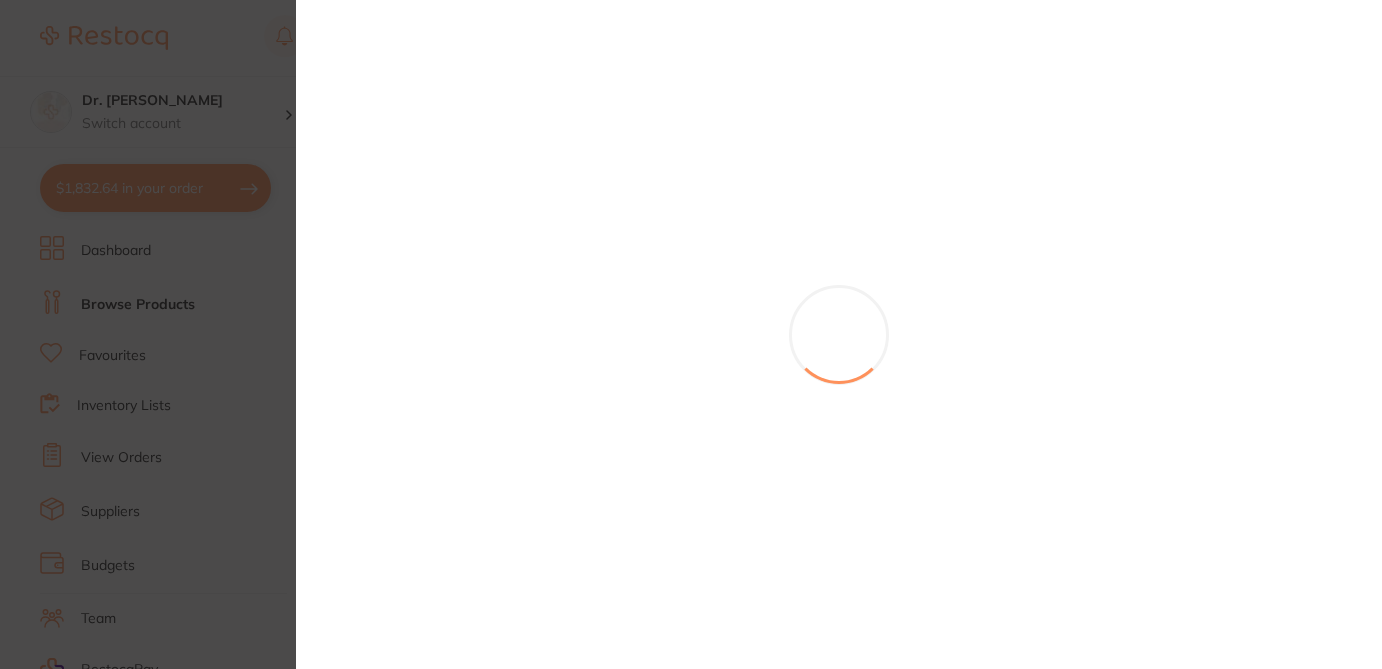click at bounding box center [691, 334] 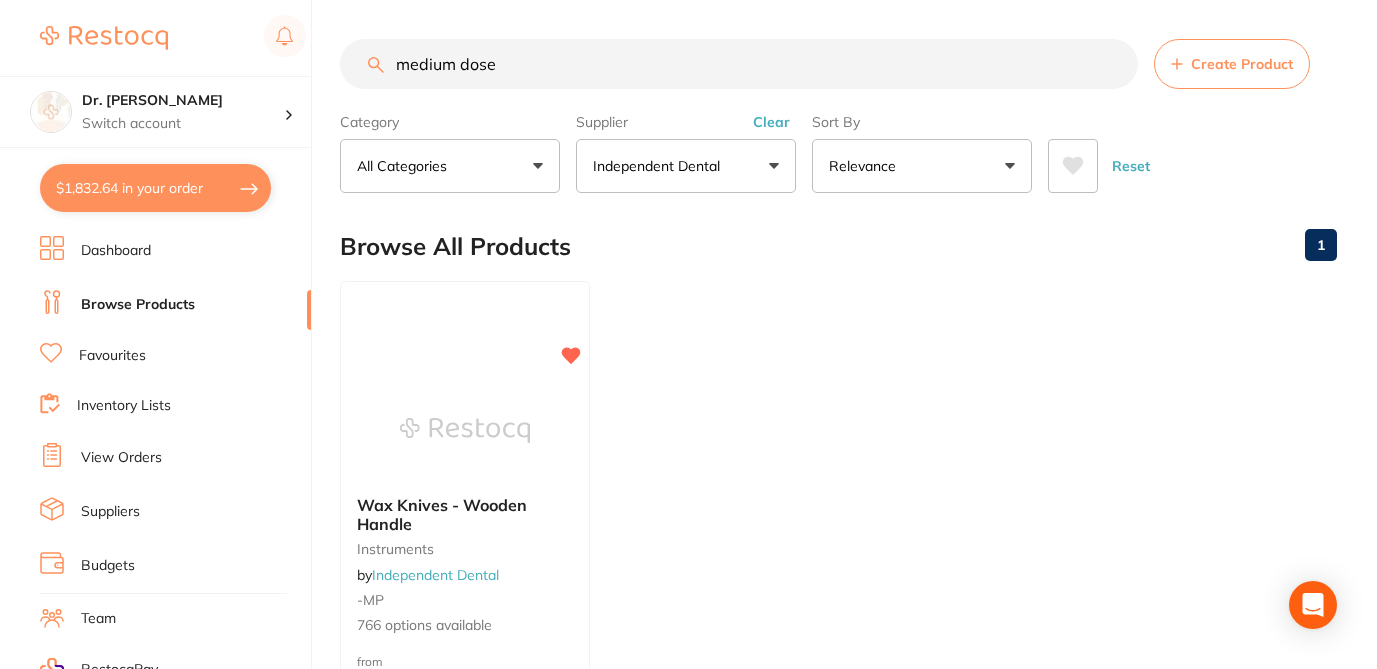scroll, scrollTop: 1, scrollLeft: 0, axis: vertical 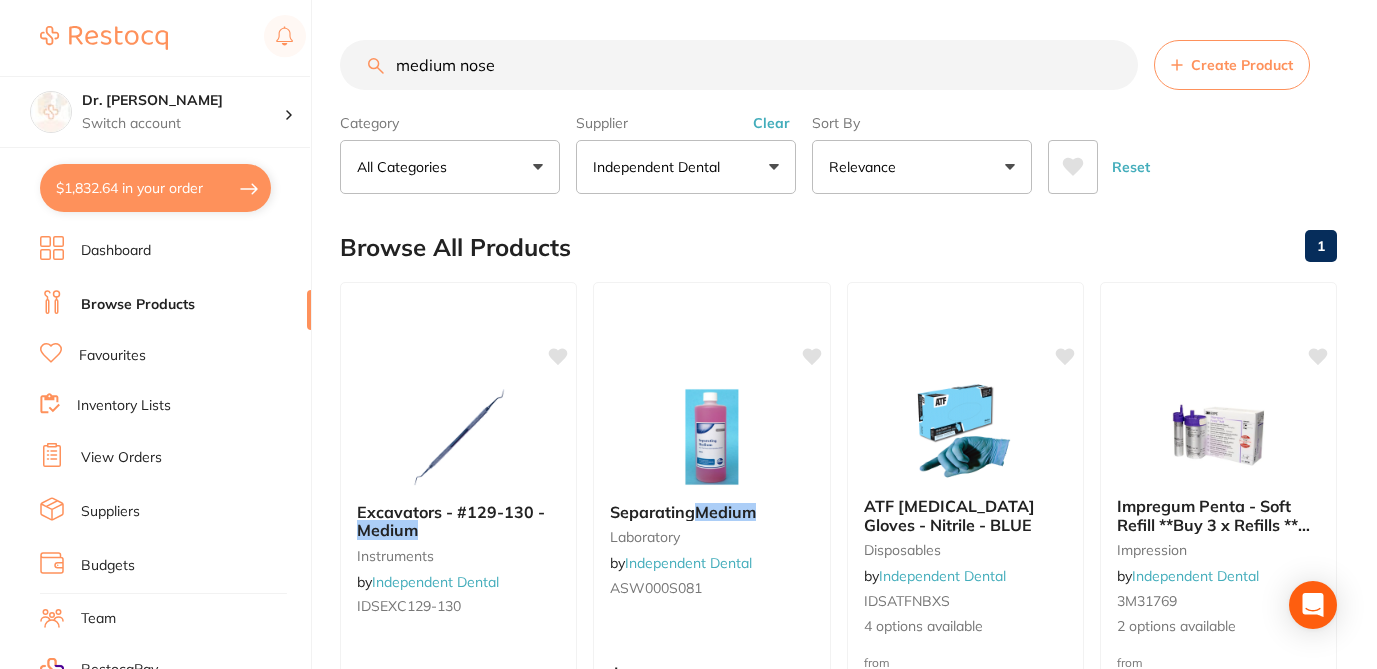 click on "Browse All Products 1" at bounding box center [838, 247] 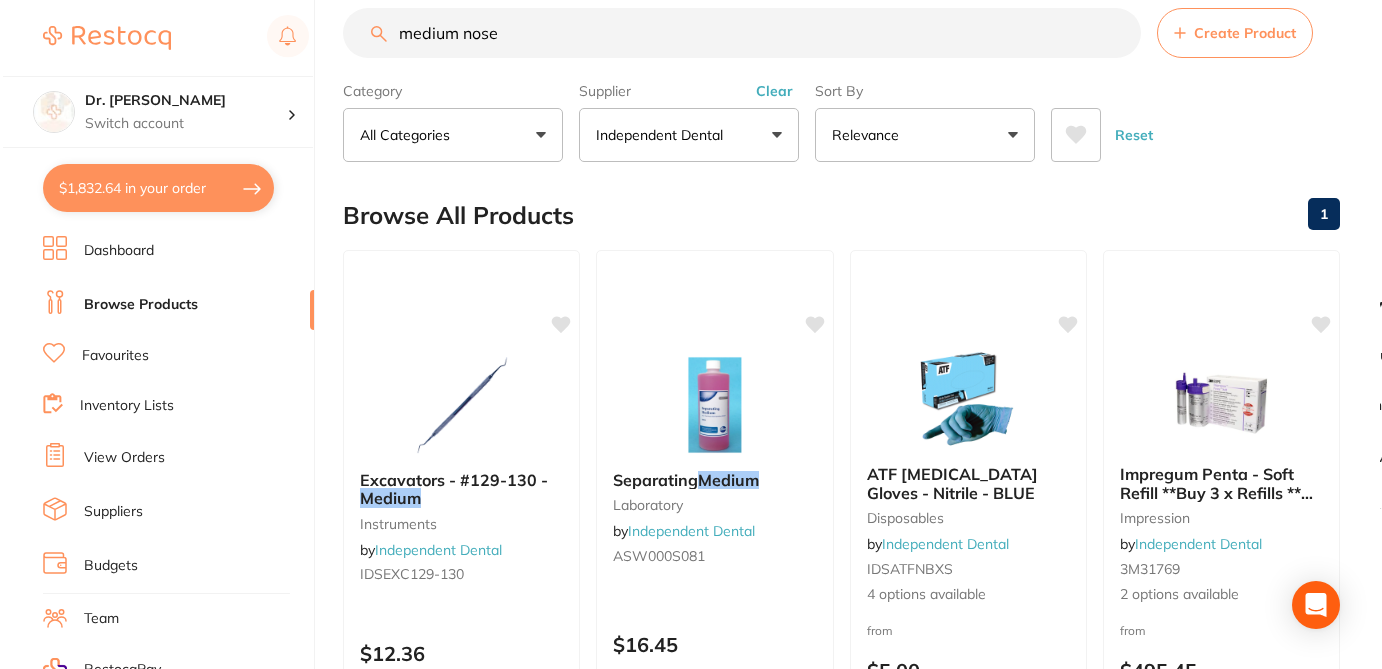 scroll, scrollTop: 0, scrollLeft: 0, axis: both 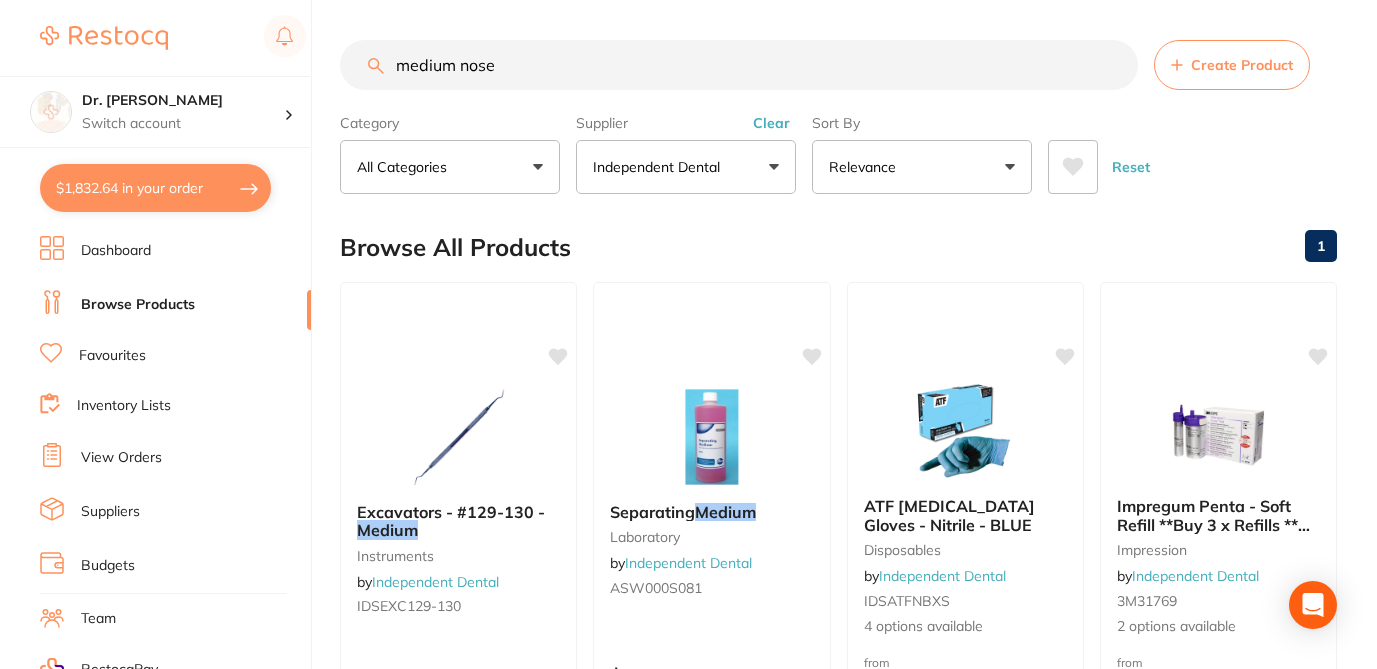 click on "medium nose" at bounding box center [739, 65] 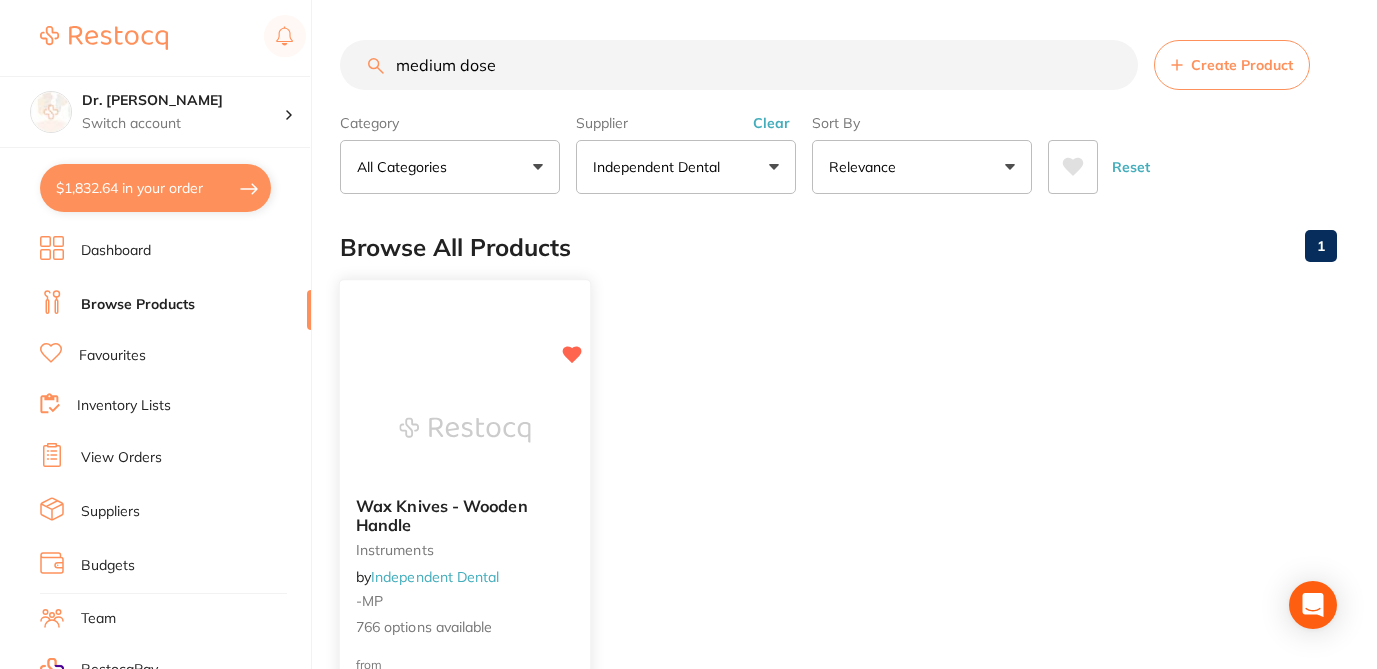 type on "medium dose" 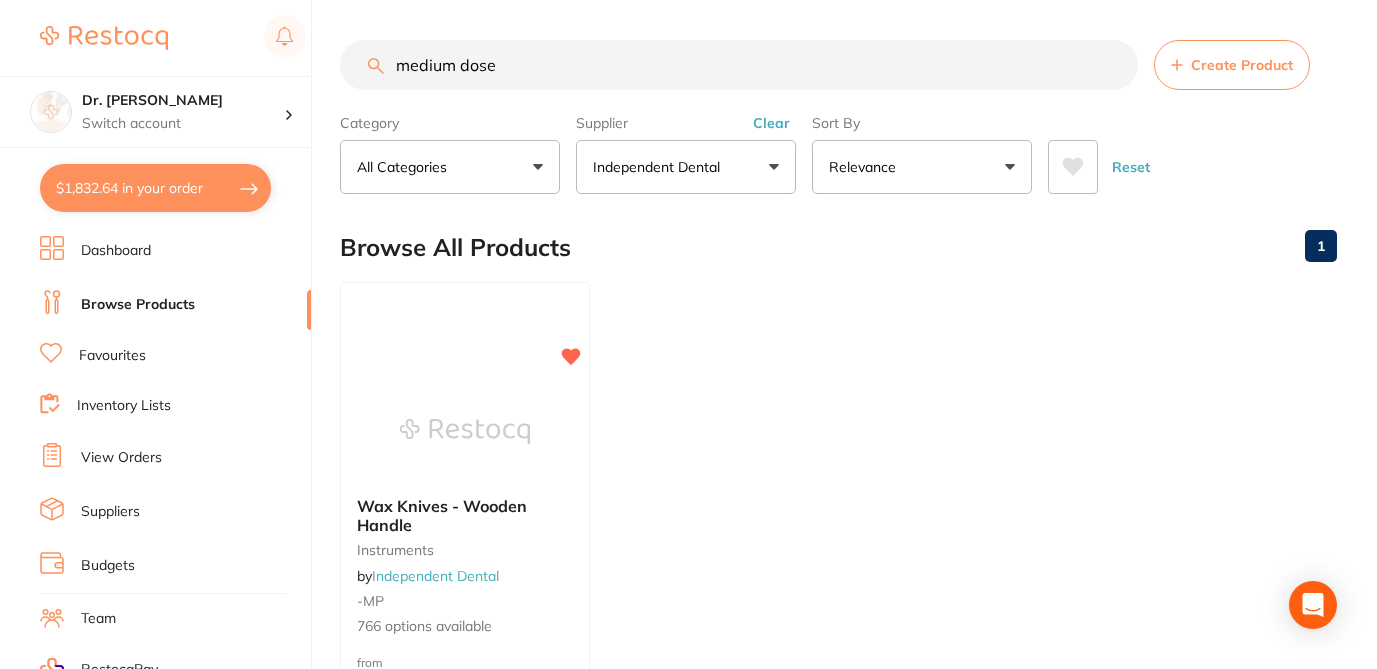 click at bounding box center (688, 334) 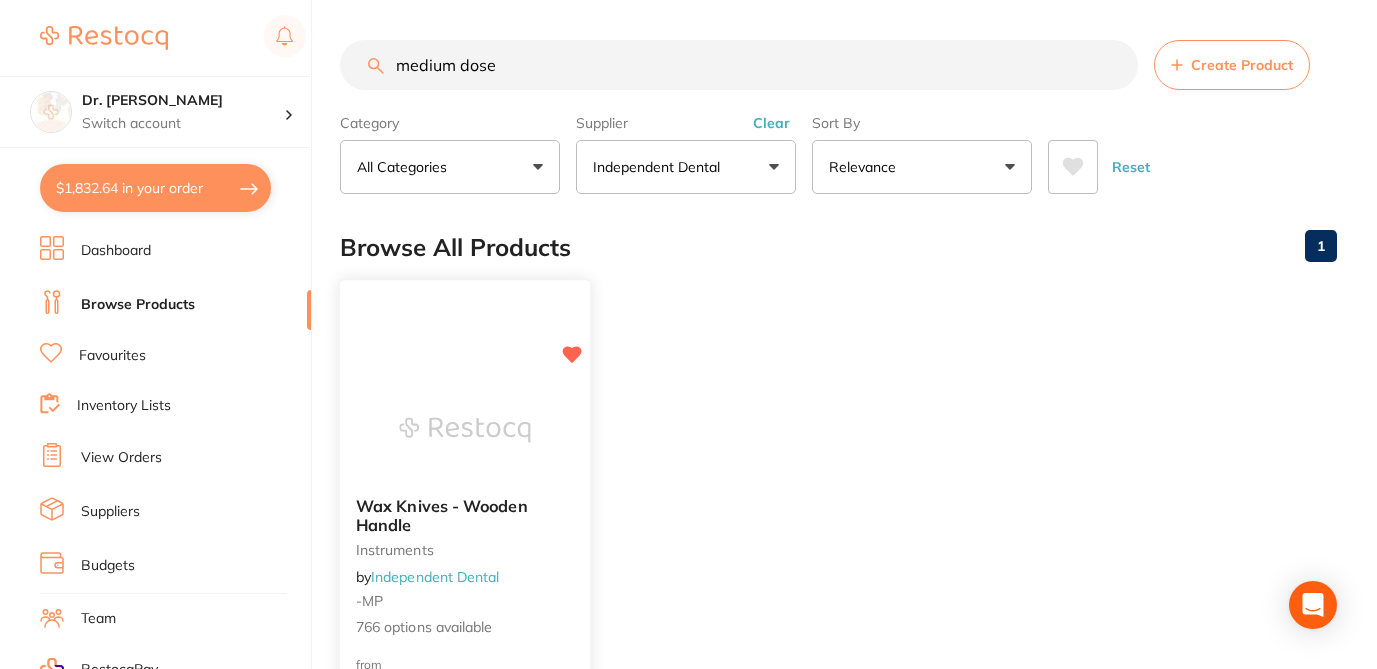 click on "Wax Knives - Wooden Handle   instruments by  Independent Dental -MP   766 options available" at bounding box center [465, 567] 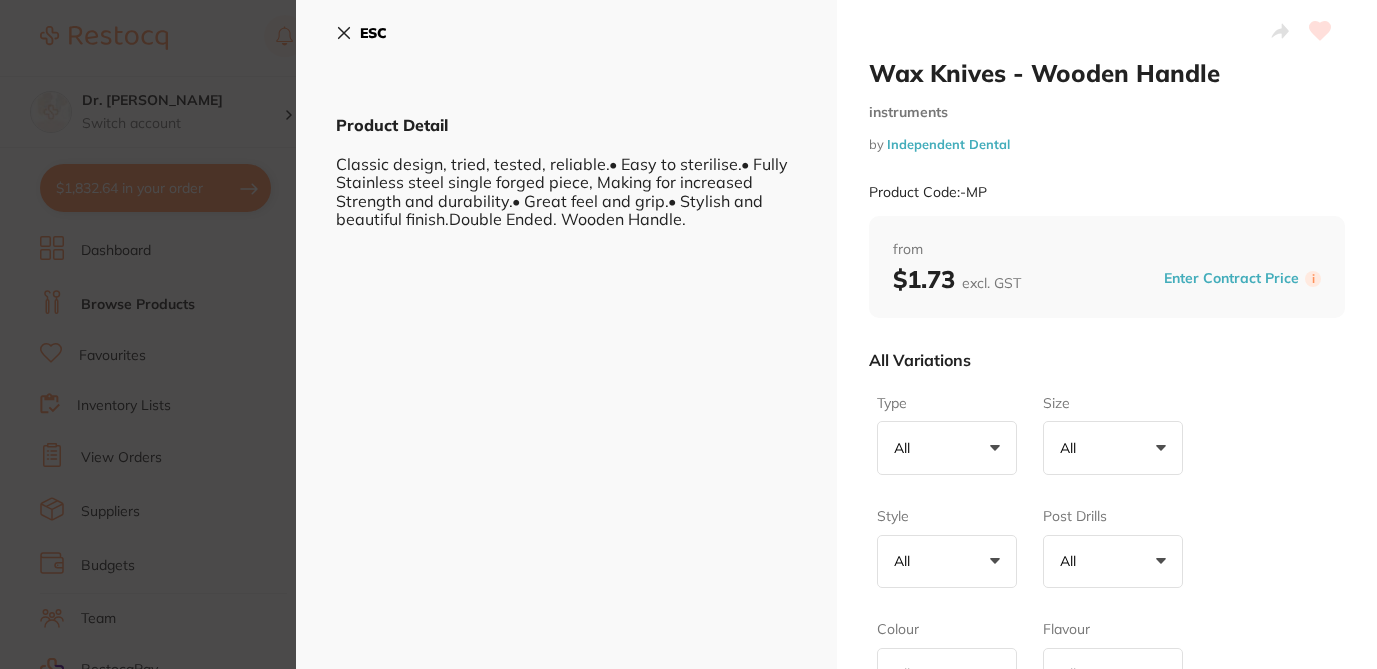 click on "Type All +0 All #1 #1 (Packet of 1000) #15 #801 - Square 0 - Thin 0162 - 18mm Wide - Lead Free 1 Litre Bottle 10 x 3ml Syringes 100ml Bag **OUT OF STOCK-NO ETA** 100ml Bottle 100ml Pump Pack 10ml 12 FG 15 FG 15 Litre Bottle 161 2 Well (500 Pack) 200ml Bottle ** BUY 5, GET 1 FREE! ** 20kg Bag 20kg Pail 215ml Aerosol Spray 23G x 25mm 23g - Notched 250ml Bottle 27 x 1 1/4” - Yellow 27g - Short 2mm - Curved 3.8 Litre Bottle 30cm x 30cm (Box of 1000) 4 Ply (Box of 2000) 410 - Intro Pack (1 x of each size) 422B - Poly Syn FA BRD 4/0 - 12pkt 454g Pack 5 Litre Bottle 500 mls Bottle 500ml Bottle 500ml Pump Pack 52160 - 4/0 - 19mm RC 3/8 45cm (Packet of 24) 557 (10 Pack) 5ml Bottle ** PRICE DROP ** 6 FG + 6 RA 6 x 1.5 Litre Bottles 7.5cm x 7.5cm (200 Pack) 7041 (Suits Towel - 4210) A010C - Coarse A1 - Dentin A1 - Dentin (10 Pack) A12F - Fine A1L A1STC - Coarse A2L A3L A3PF A4L AB144M AD15C Adhesive Adhesive - 8ml Adult Adult - Mint Anterior Assorted Assorted Pack B11C - Coarse B16M - Medium Base Paste (Single Tube) 1" at bounding box center [1107, 1312] 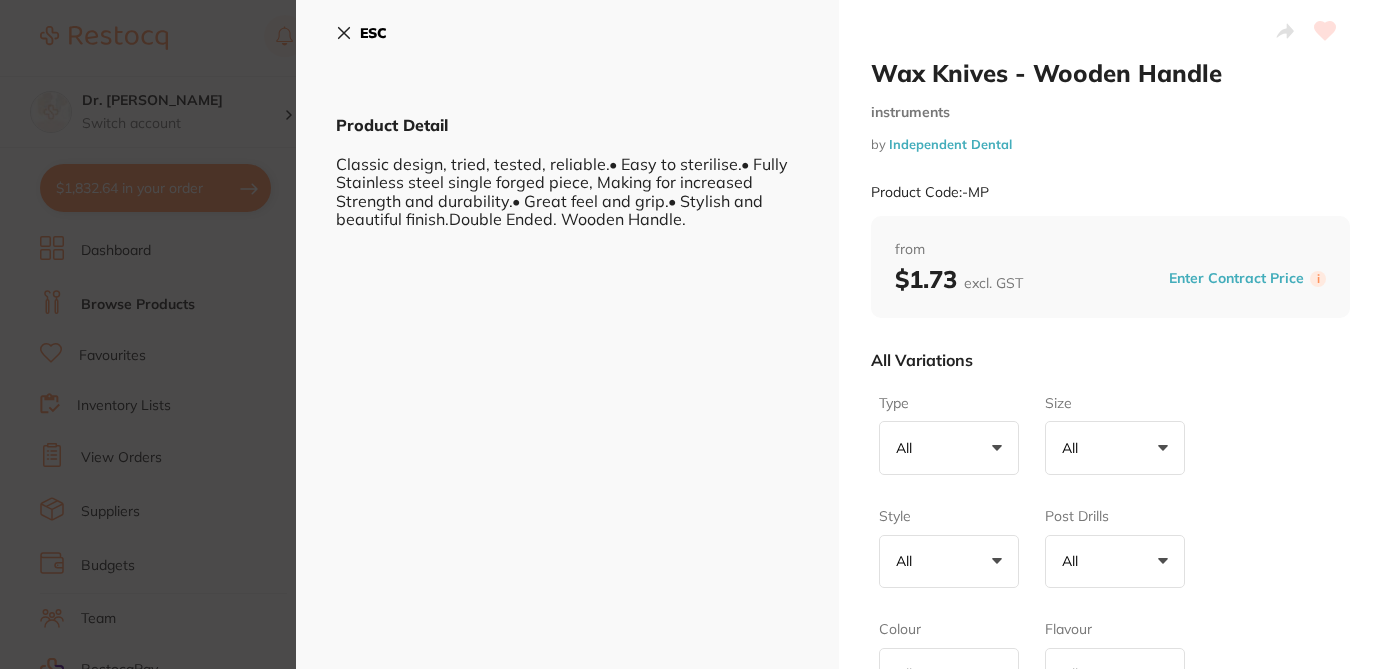 click on "Type All +0 All #1 #1 (Packet of 1000) #15 #801 - Square 0 - Thin 0162 - 18mm Wide - Lead Free 1 Litre Bottle 10 x 3ml Syringes 100ml Bag **OUT OF STOCK-NO ETA** 100ml Bottle 100ml Pump Pack 10ml 12 FG 15 FG 15 Litre Bottle 161 2 Well (500 Pack) 200ml Bottle ** BUY 5, GET 1 FREE! ** 20kg Bag 20kg Pail 215ml Aerosol Spray 23G x 25mm 23g - Notched 250ml Bottle 27 x 1 1/4” - Yellow 27g - Short 2mm - Curved 3.8 Litre Bottle 30cm x 30cm (Box of 1000) 4 Ply (Box of 2000) 410 - Intro Pack (1 x of each size) 422B - Poly Syn FA BRD 4/0 - 12pkt 454g Pack 5 Litre Bottle 500 mls Bottle 500ml Bottle 500ml Pump Pack 52160 - 4/0 - 19mm RC 3/8 45cm (Packet of 24) 557 (10 Pack) 5ml Bottle ** PRICE DROP ** 6 FG + 6 RA 6 x 1.5 Litre Bottles 7.5cm x 7.5cm (200 Pack) 7041 (Suits Towel - 4210) A010C - Coarse A1 - Dentin A1 - Dentin (10 Pack) A12F - Fine A1L A1STC - Coarse A2L A3L A3PF A4L AB144M AD15C Adhesive Adhesive - 8ml Adult Adult - Mint Anterior Assorted Assorted Pack B11C - Coarse B16M - Medium Base Paste (Single Tube) 1" at bounding box center (1110, 1312) 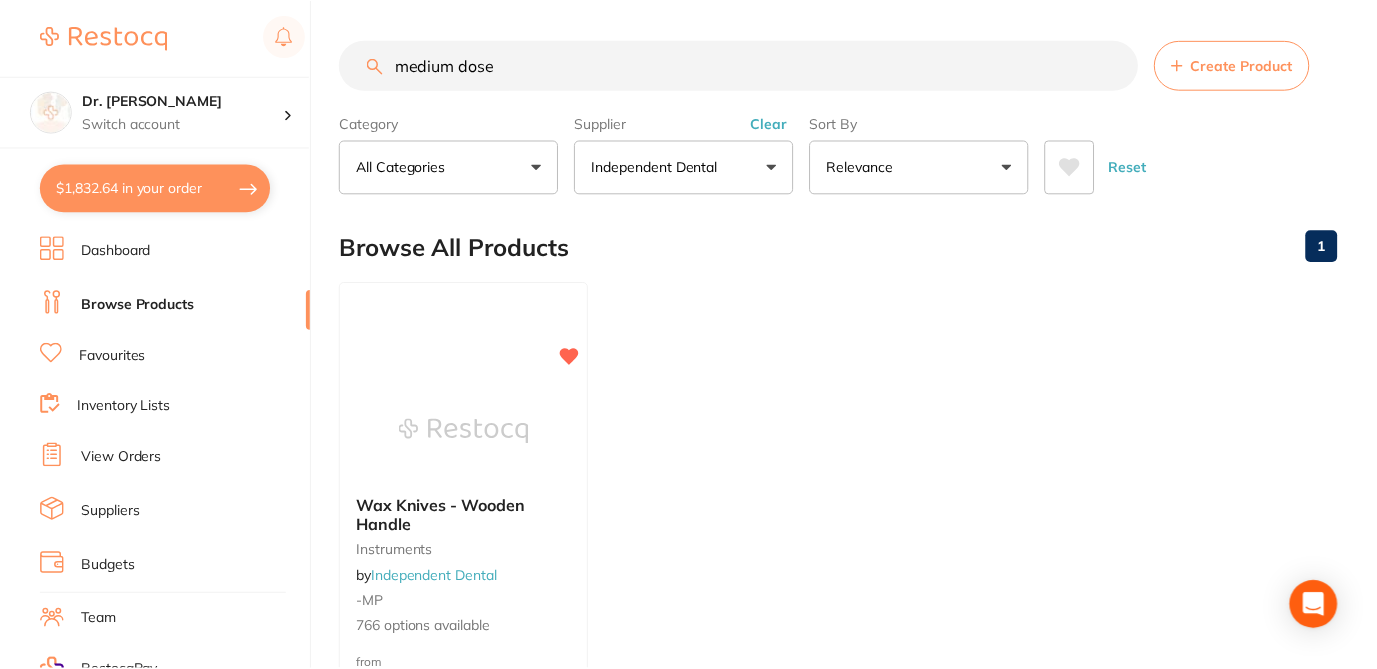 scroll, scrollTop: 1, scrollLeft: 0, axis: vertical 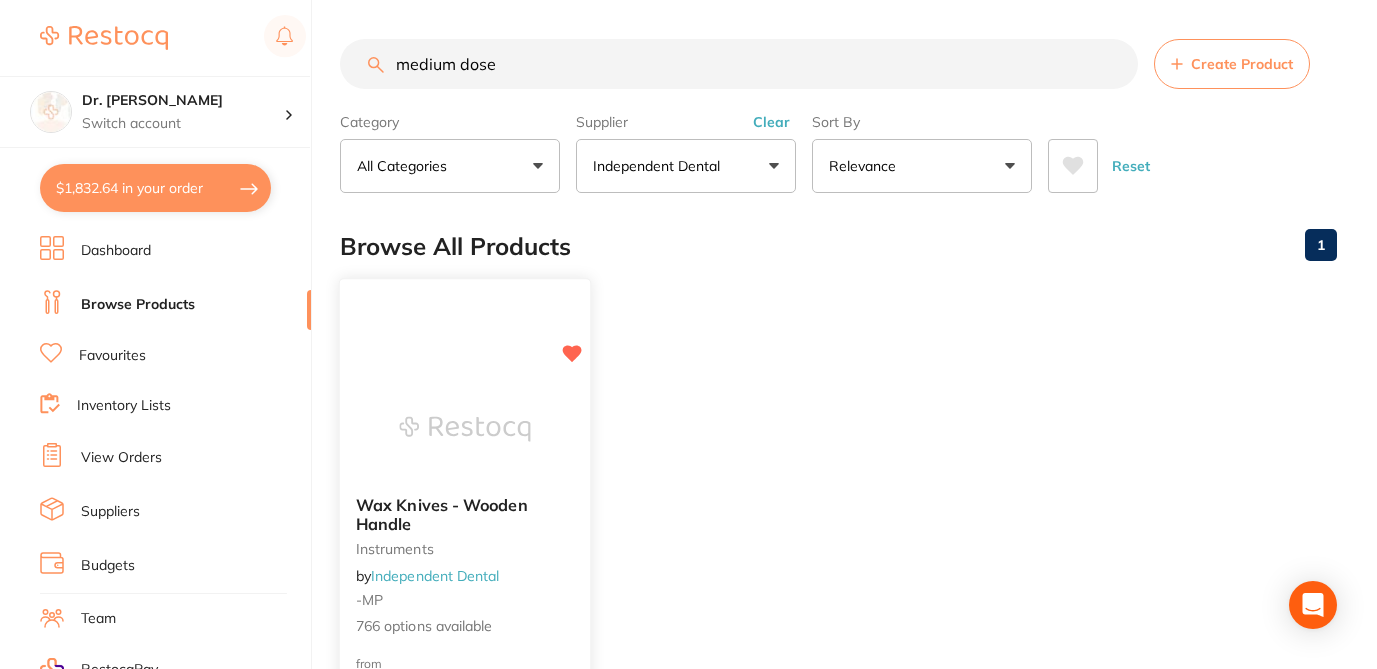 click on "Wax Knives - Wooden Handle" at bounding box center [465, 514] 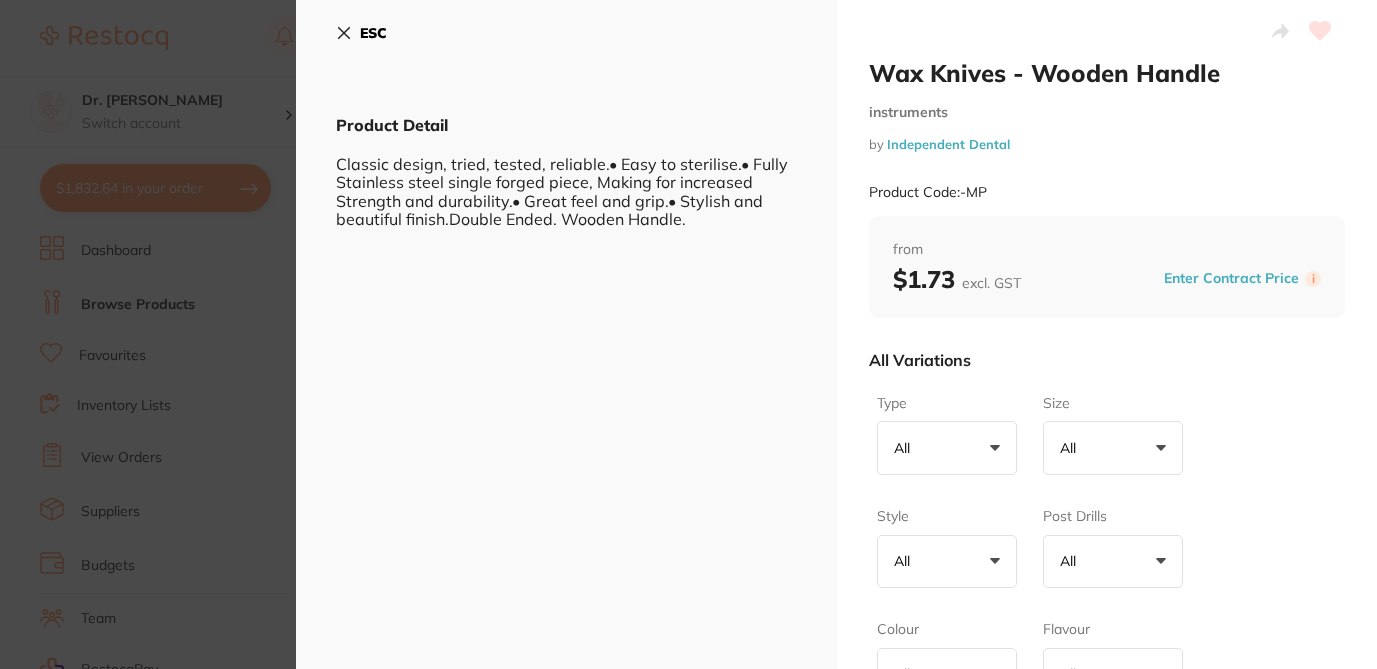 click 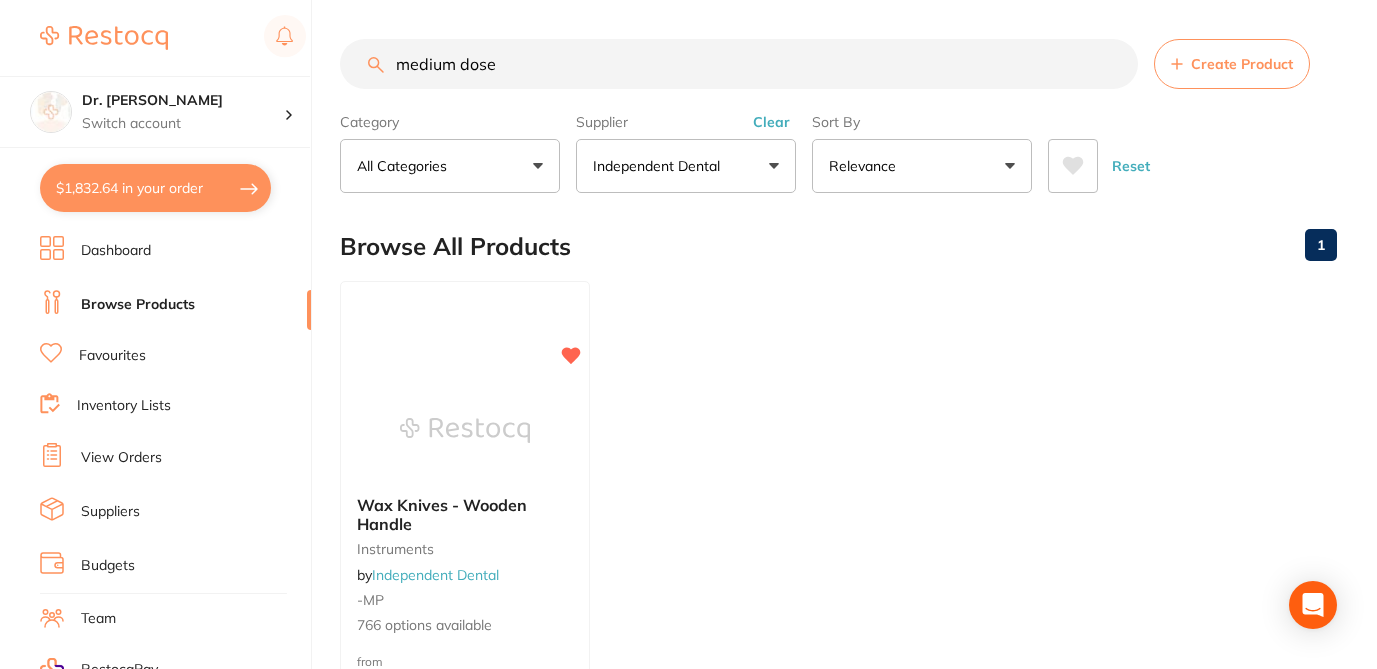 click on "Clear" at bounding box center [771, 122] 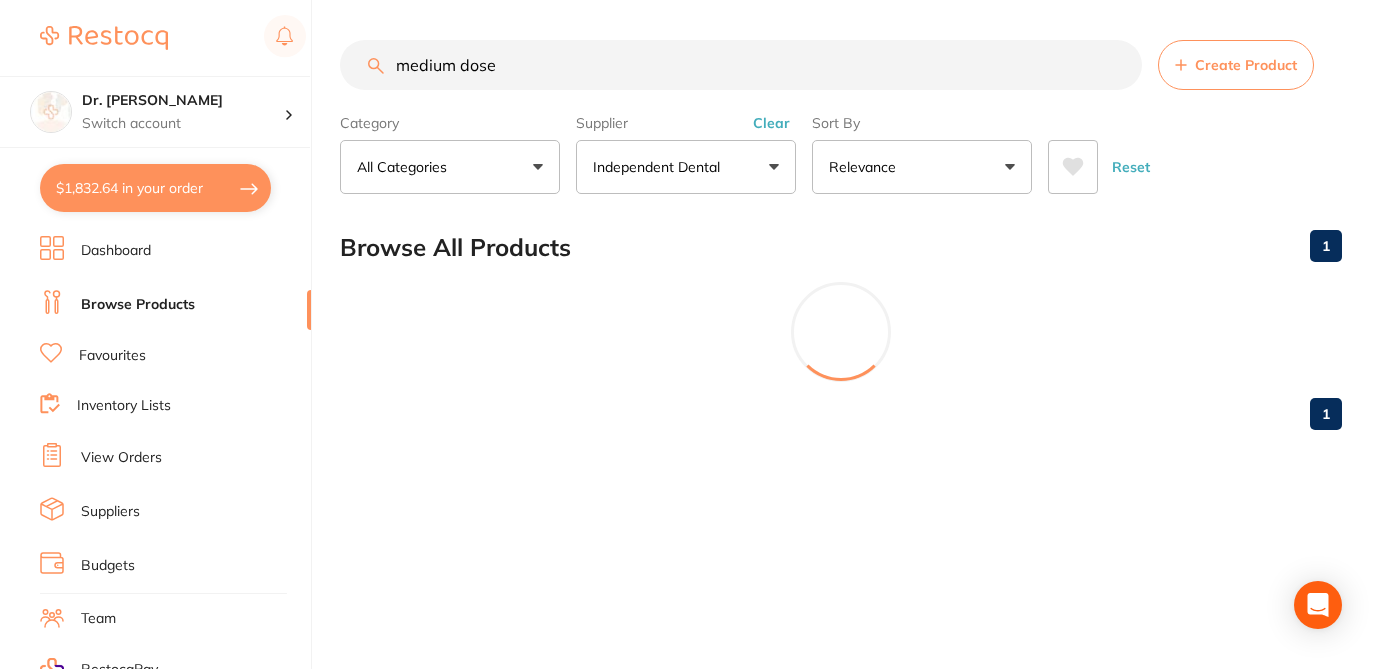 click on "medium dose" at bounding box center [741, 65] 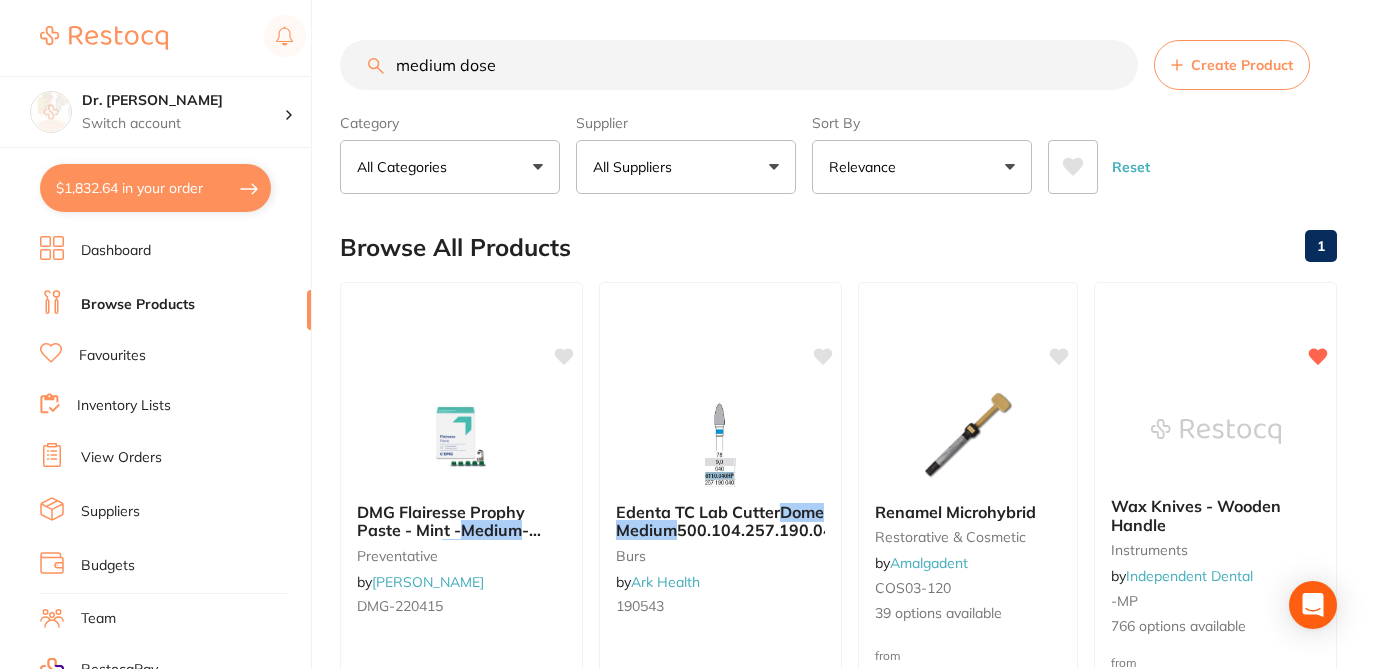 drag, startPoint x: 525, startPoint y: 67, endPoint x: 377, endPoint y: 63, distance: 148.05405 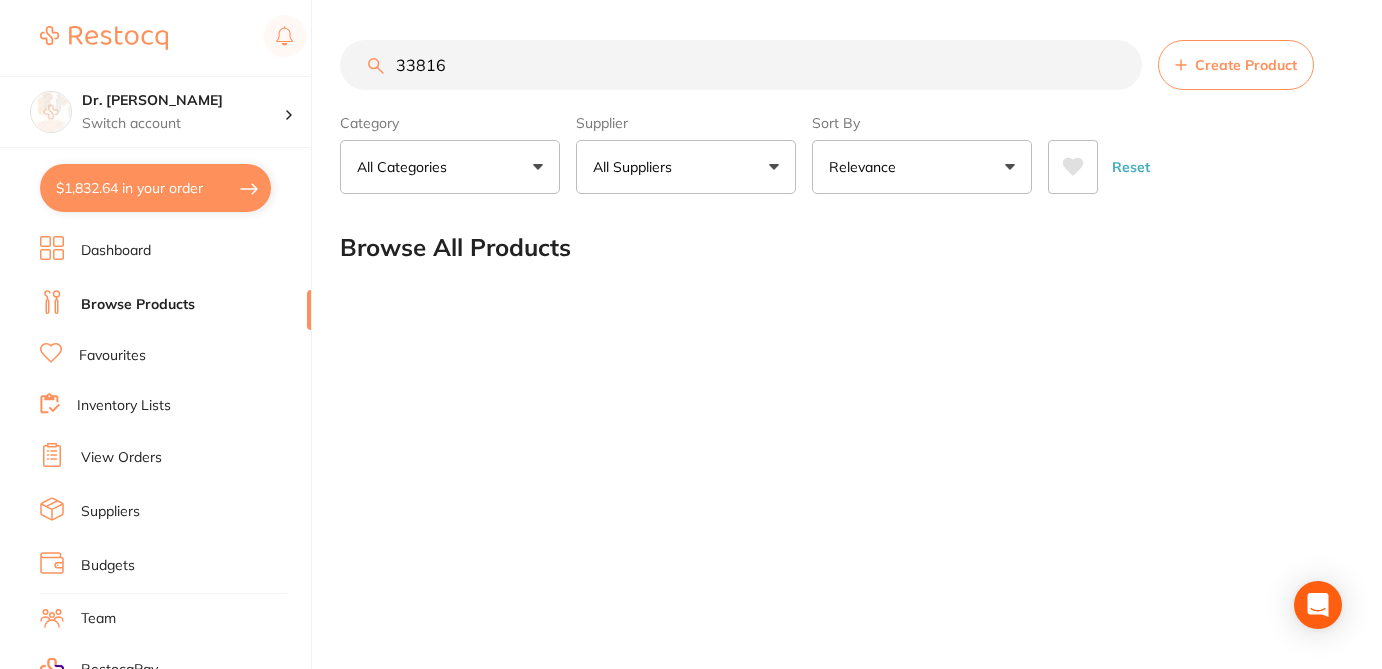 click on "33816" at bounding box center (741, 65) 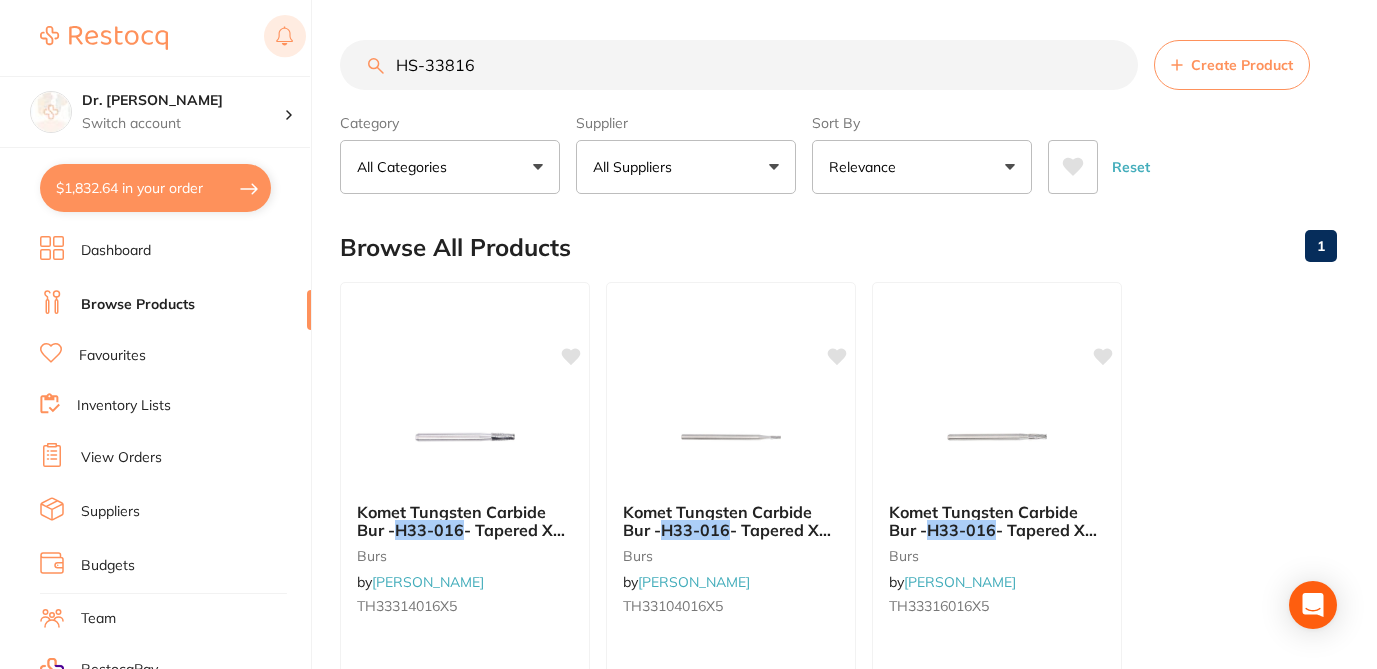 drag, startPoint x: 484, startPoint y: 64, endPoint x: 298, endPoint y: 57, distance: 186.13167 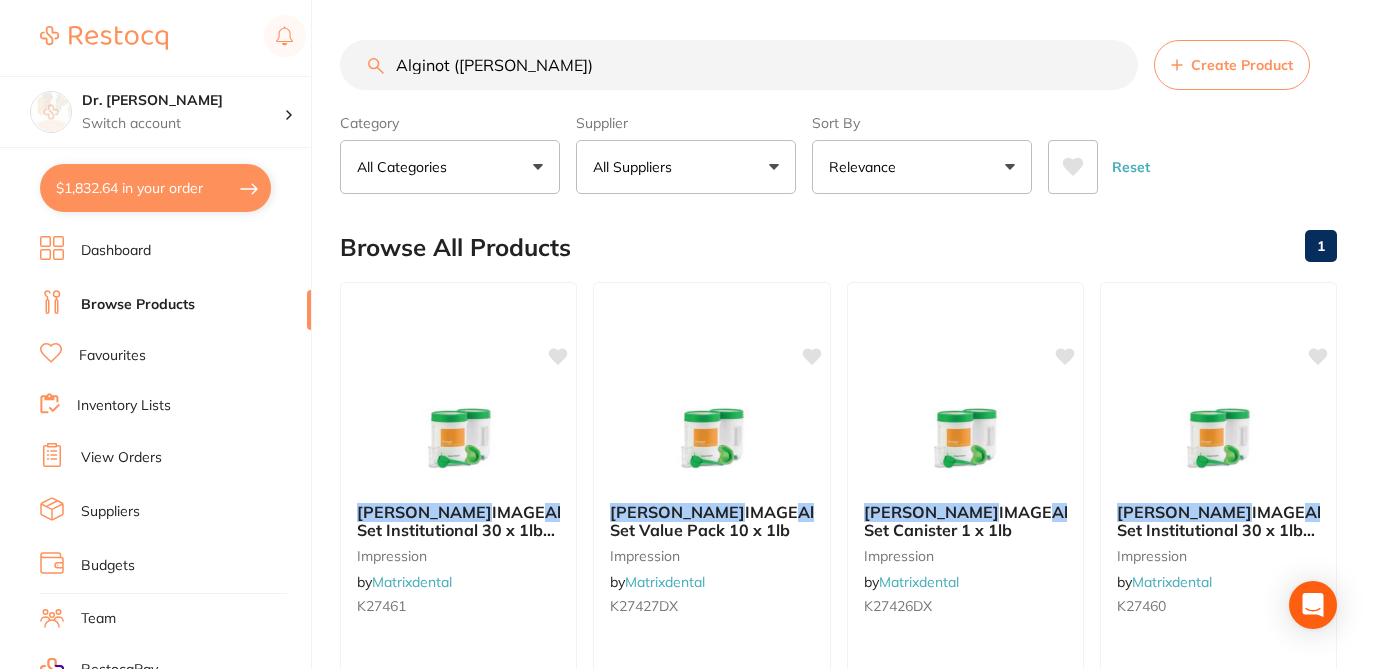 click on "All Suppliers" at bounding box center [686, 167] 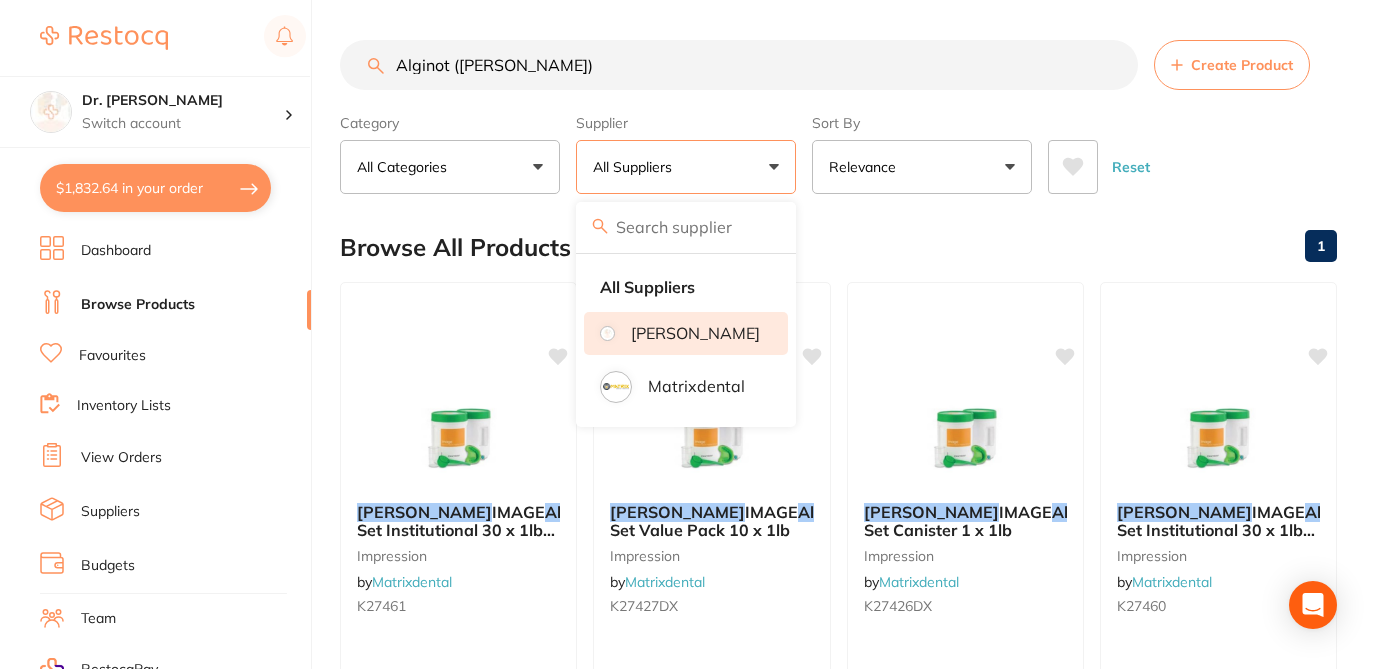 click on "[PERSON_NAME]" at bounding box center (695, 333) 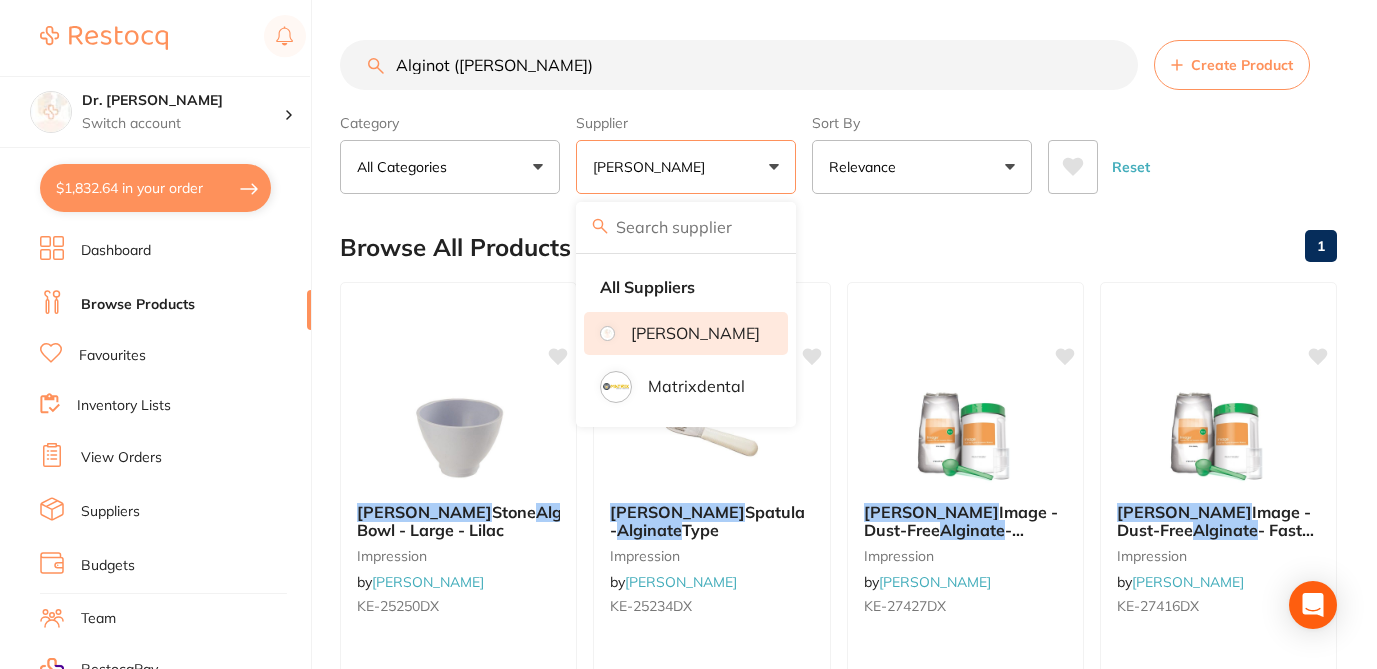 click on "Browse All Products 1" at bounding box center [838, 247] 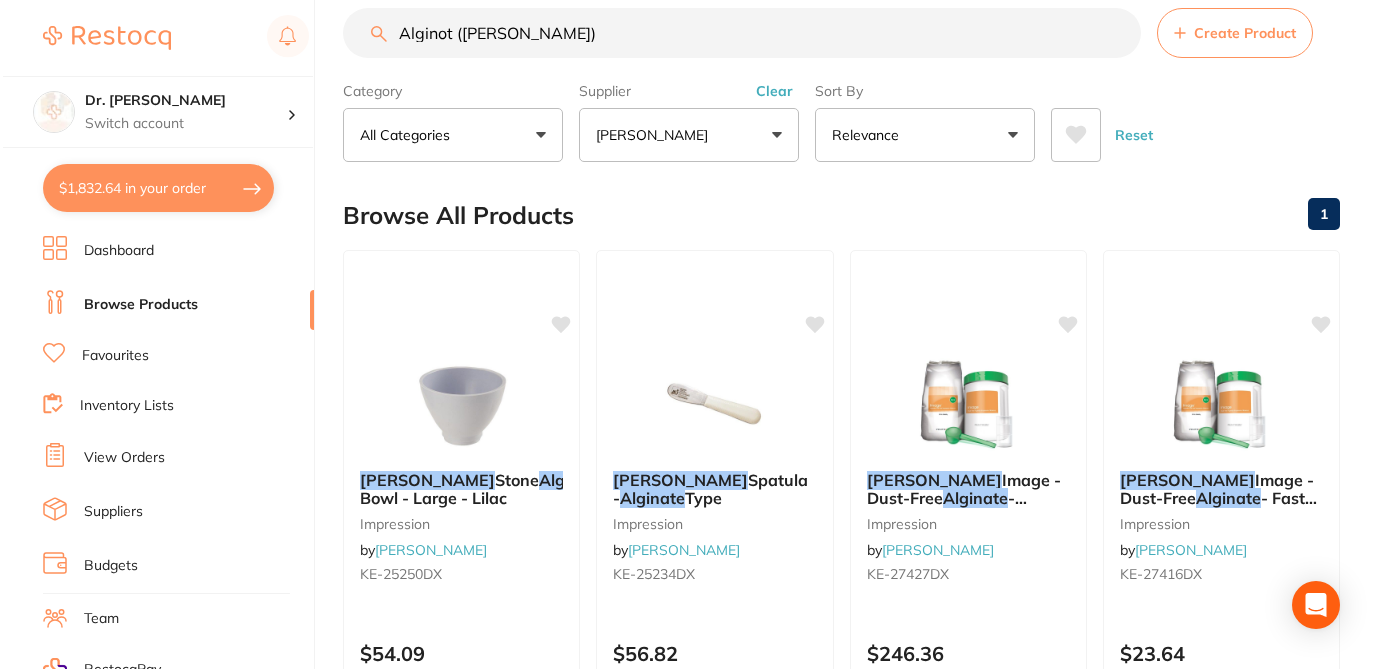 scroll, scrollTop: 0, scrollLeft: 0, axis: both 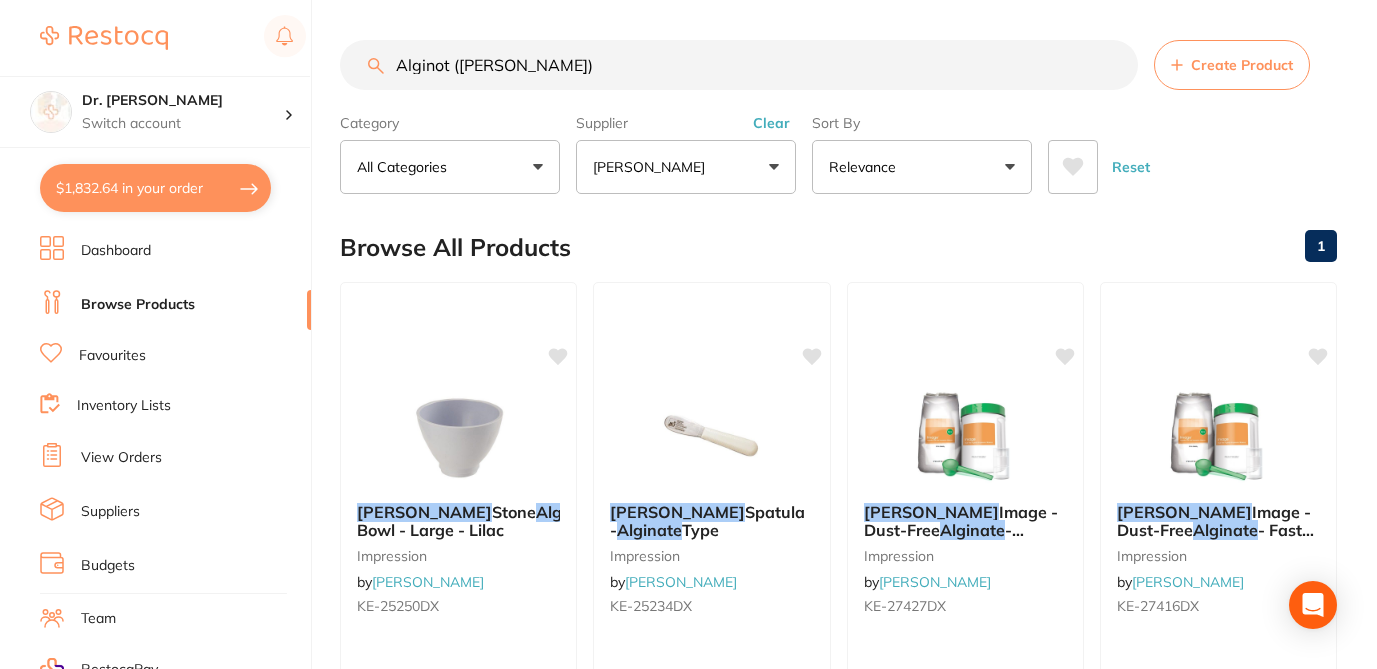 drag, startPoint x: 536, startPoint y: 75, endPoint x: 316, endPoint y: 60, distance: 220.51077 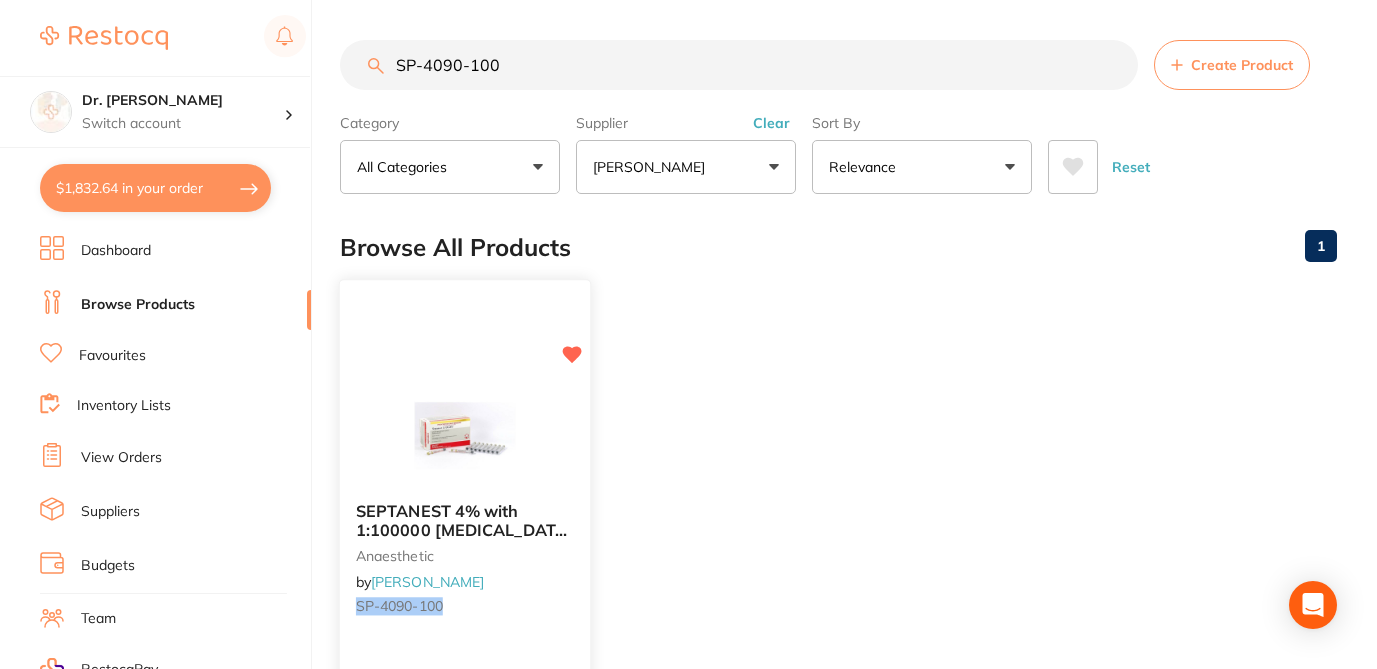 click on "SEPTANEST 4% with 1:100000 adrenalin 2.2ml 2xBox 50 GOLD   anaesthetic by  Henry Schein Halas SP-4090-100" at bounding box center [465, 562] 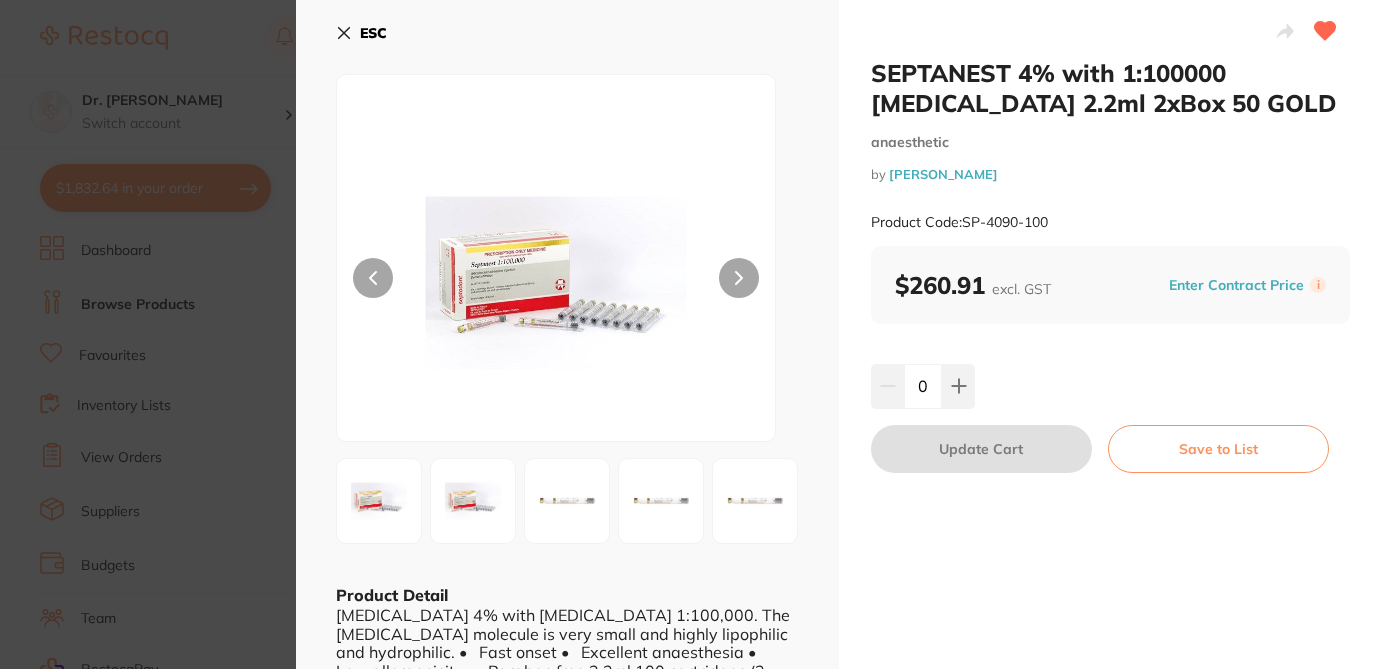 click on "Save to List" at bounding box center [1218, 449] 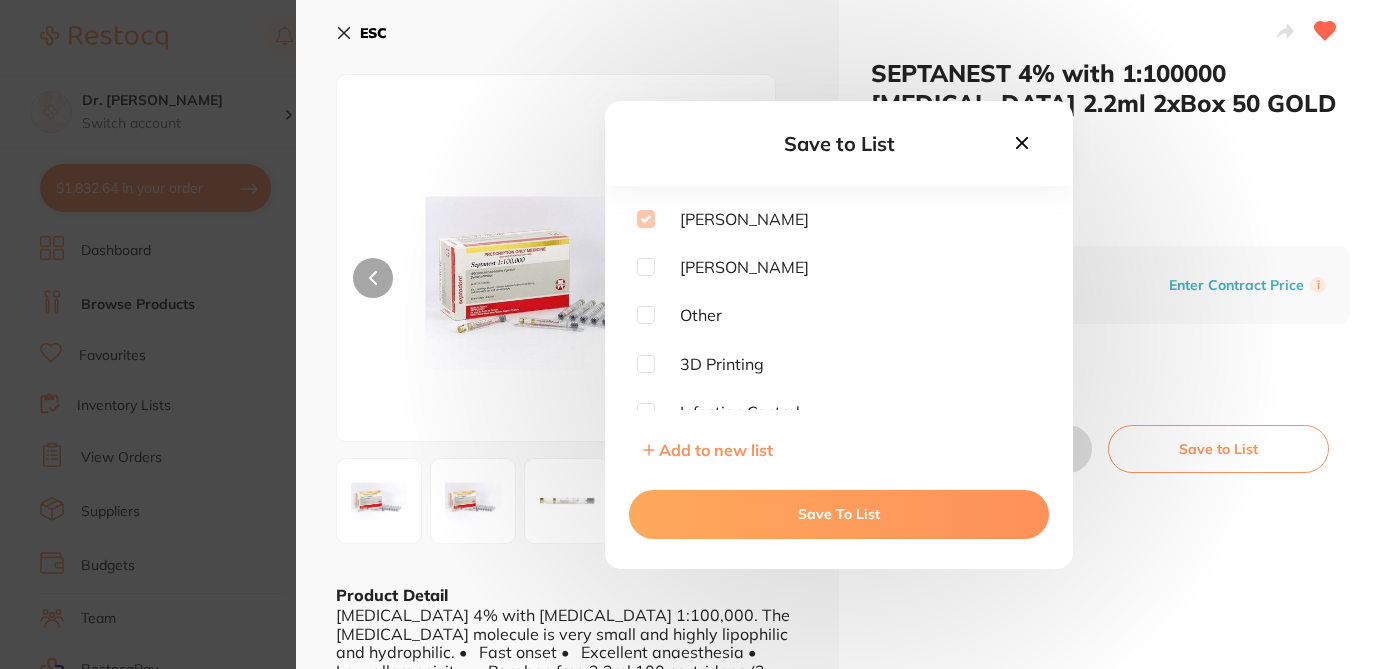 click on "SEPTANEST 4% with 1:100000 adrenalin 2.2ml 2xBox 50 GOLD anaesthetic by   Henry Schein Halas Product Code:  SP-4090-100 ESC         Product Detail Articaine hydrochloride 4% with adrenaline 1:100,000. The articaine molecule is very small and highly lipophilic and hydrophilic. •   Fast onset •   Excellent anaesthesia •   Low allergenicity •   Paraben free 2.2ml 100 cartridges (2 x 50 Boxes)         SEPTANEST 4% with 1:100000 adrenalin 2.2ml 2xBox 50 GOLD anaesthetic by   Henry Schein Halas Product Code:  SP-4090-100 $260.91     excl. GST Enter Contract Price i     0         Update Cart Save to List You May Also Like SCANDONEST 3% Plain 2.2ml 2xBox 50 Light Green label   by  Henry Schein Halas SP-4049-100 $210.91 Add to cart Save to list RT GOLD ABUTMENT   implants by  Straumann gold_abut_rt   2 options available   from $500.91 Add to cart Save to list VOCO Syringe 10 pcs 2ml   by  Adam Dental VC1256 $22.23 Add to cart Save to list Hanson Intraligamental Syringe 2.2ML   by  Adam Dental HIBG22   by" at bounding box center (691, 334) 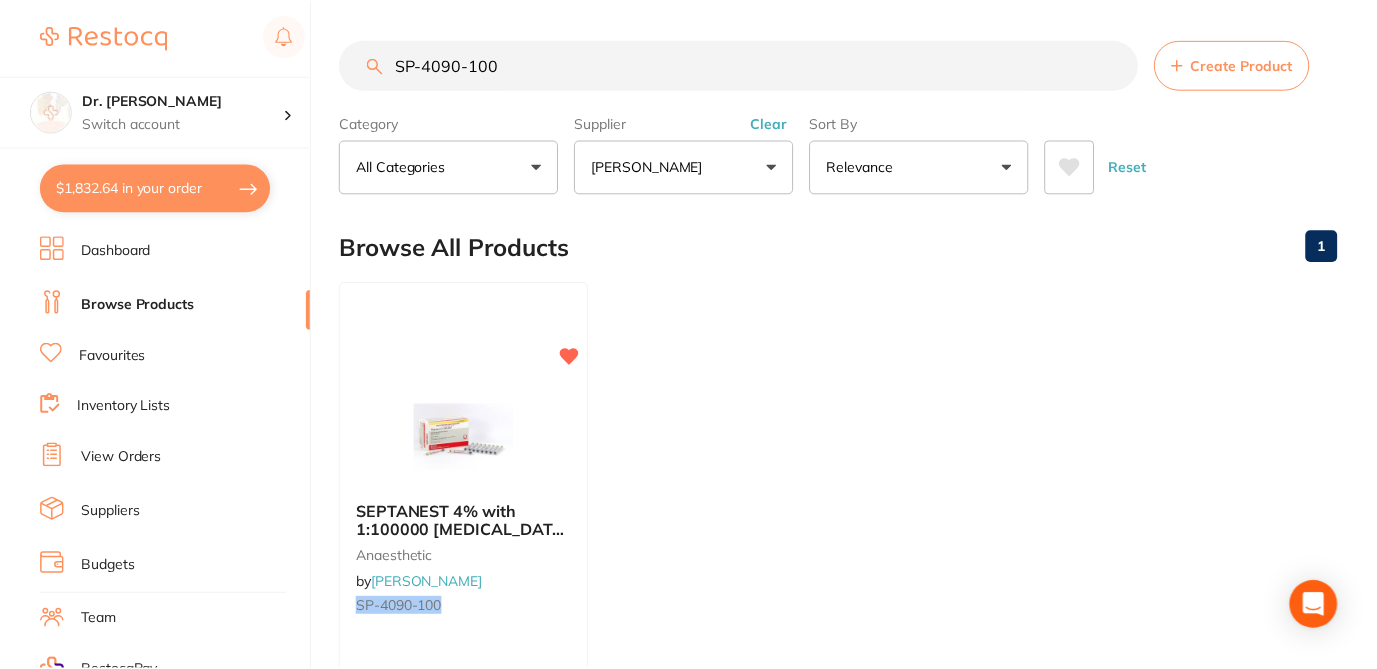 scroll, scrollTop: 2, scrollLeft: 0, axis: vertical 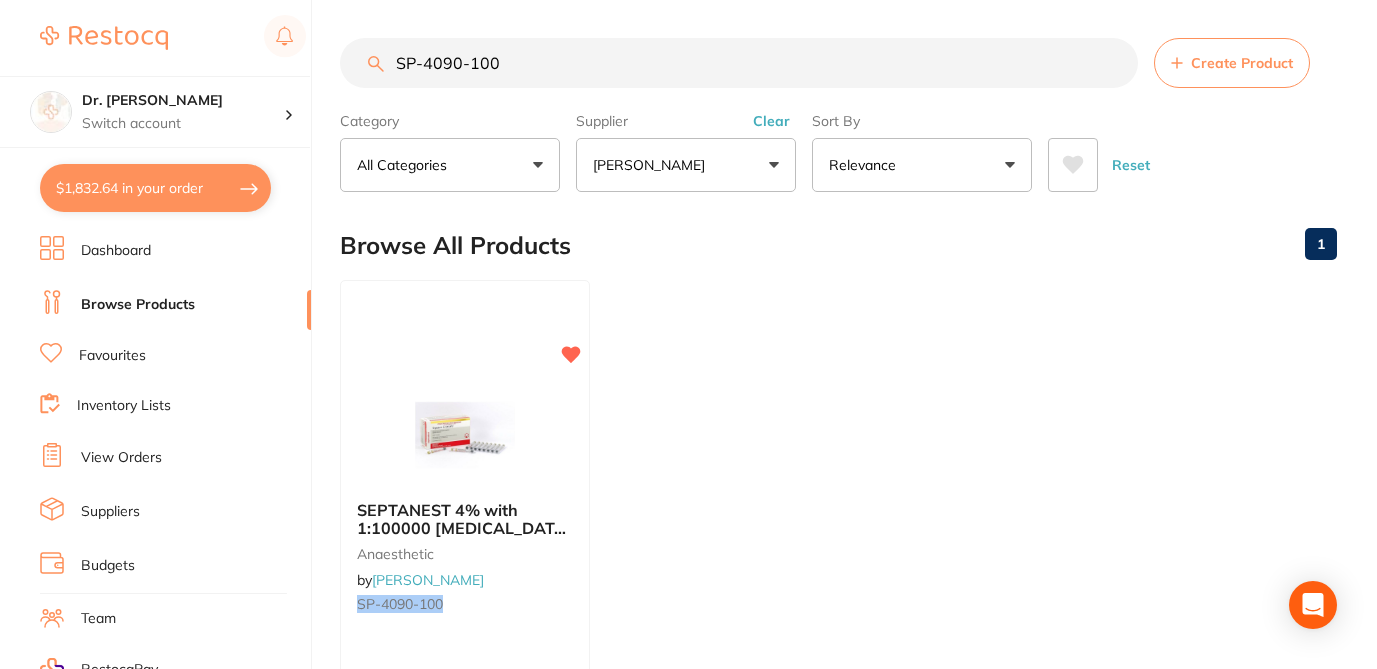 drag, startPoint x: 522, startPoint y: 69, endPoint x: 340, endPoint y: 46, distance: 183.44754 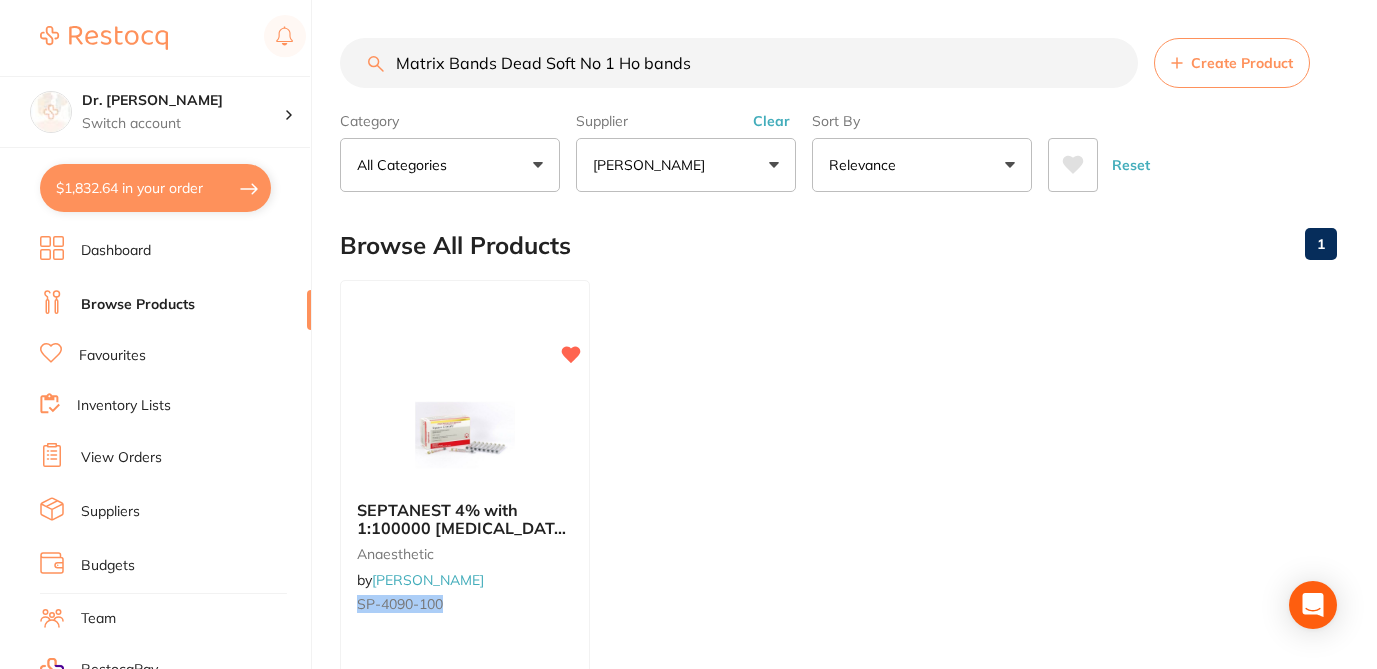scroll, scrollTop: 0, scrollLeft: 0, axis: both 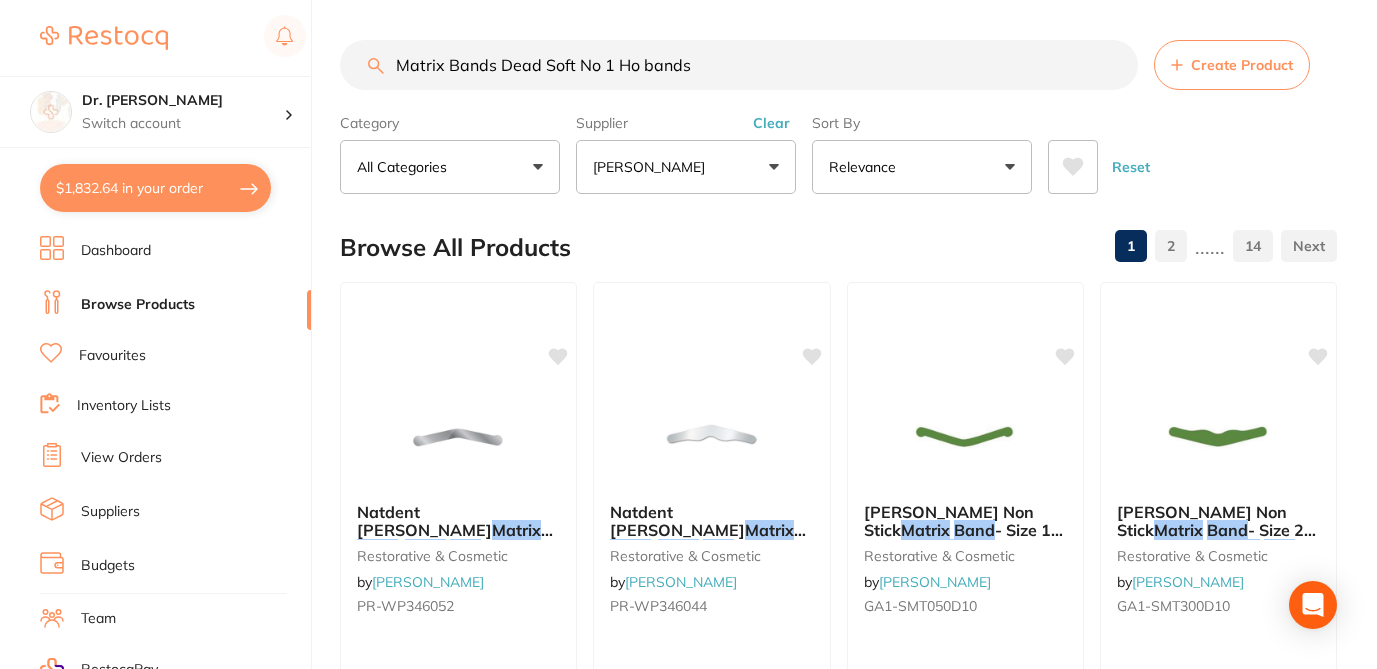 click on "Browse All Products 1 2 ...... 14" at bounding box center (838, 247) 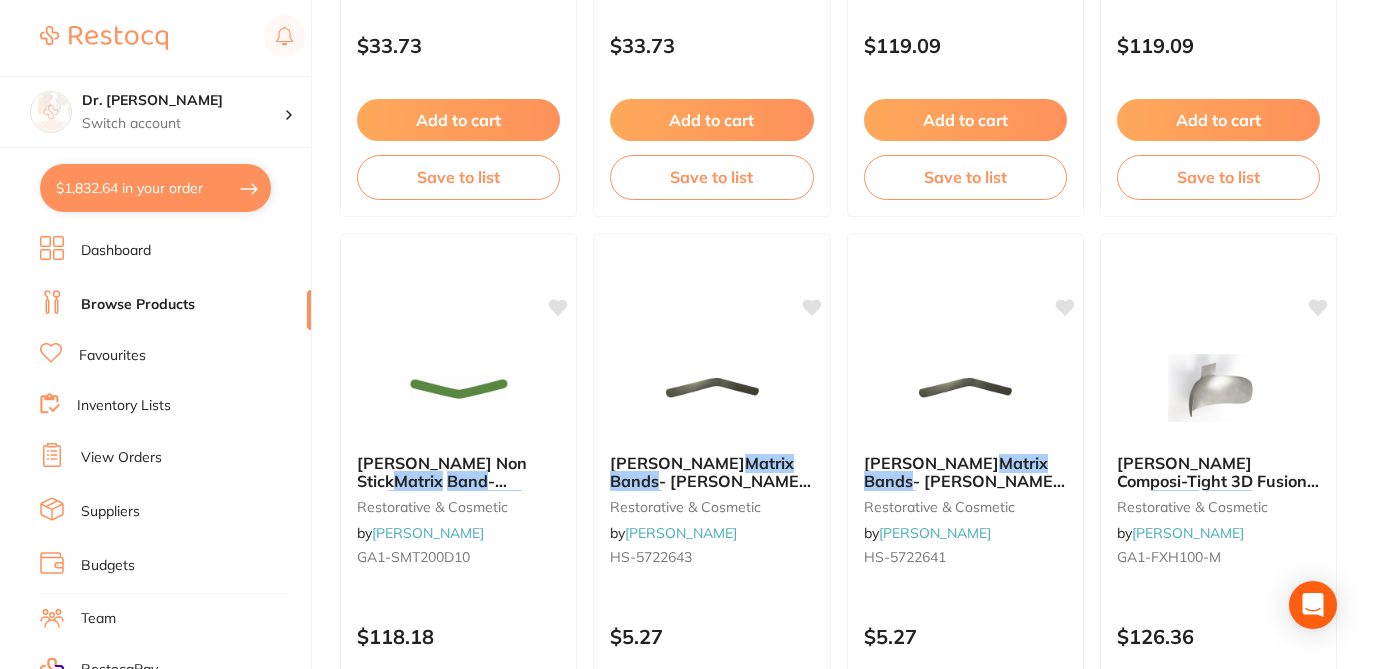 scroll, scrollTop: 720, scrollLeft: 0, axis: vertical 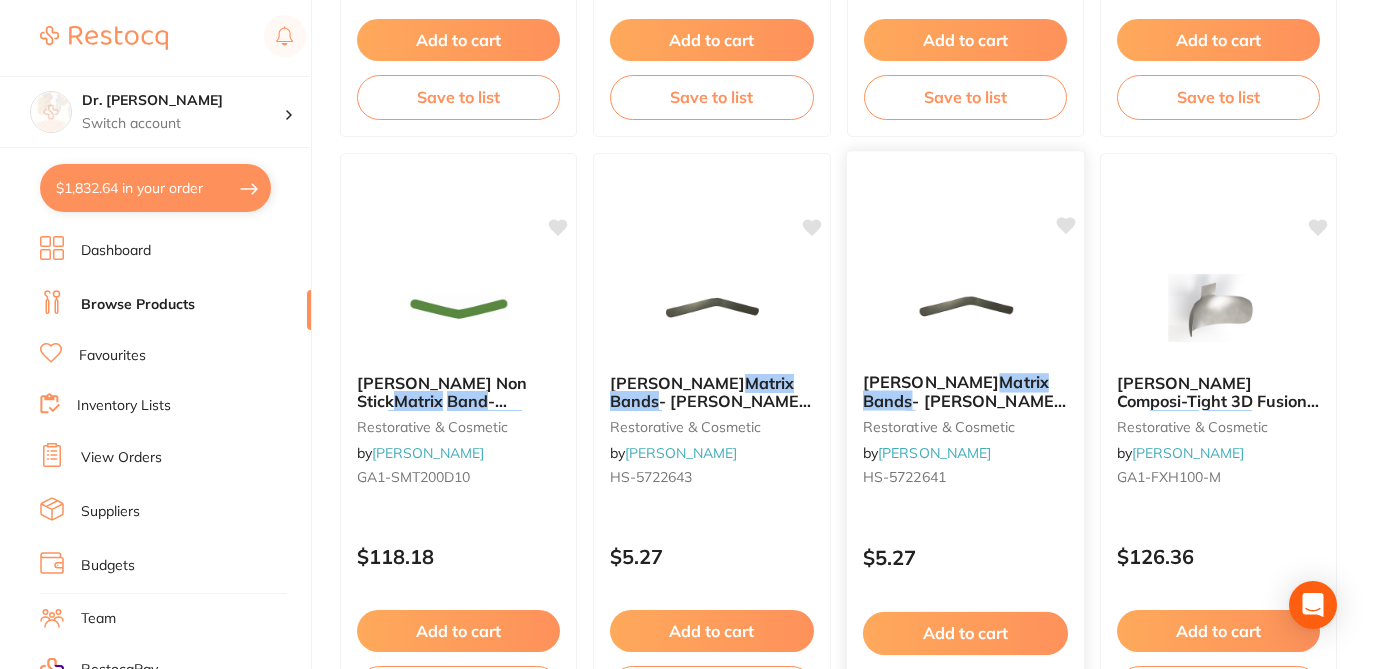 click on "$5.27" at bounding box center (964, 557) 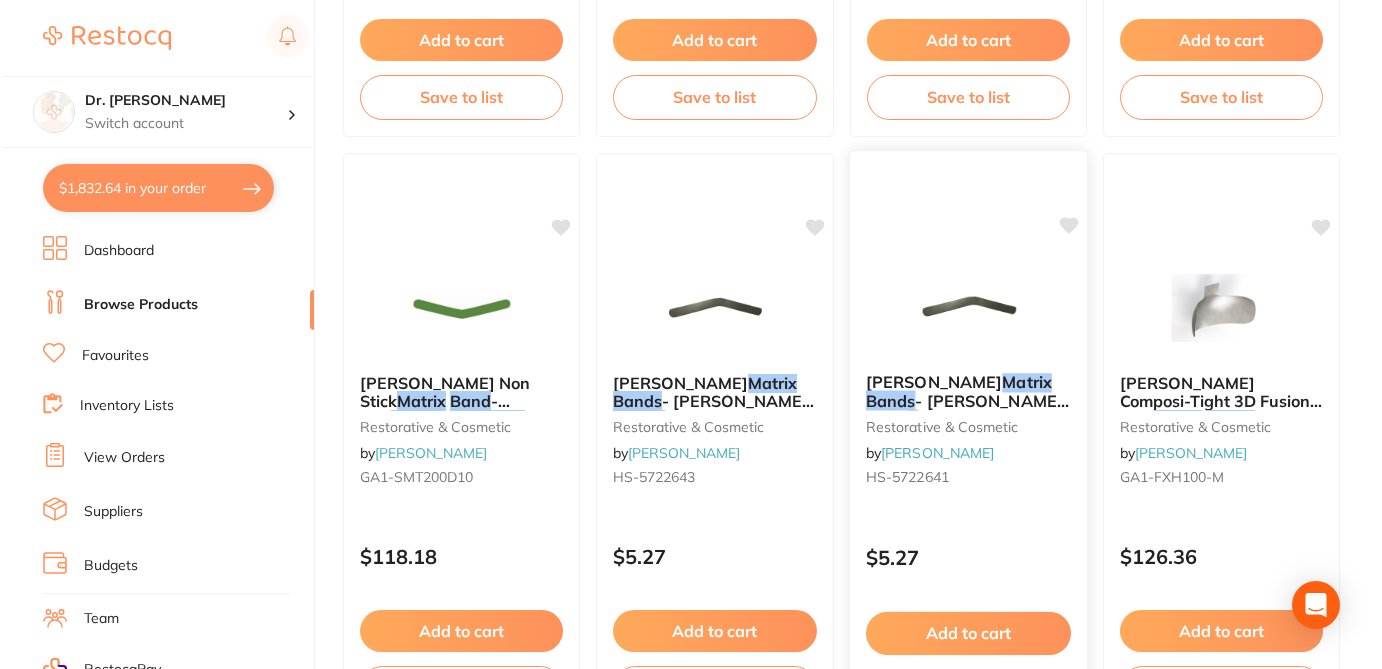 scroll, scrollTop: 0, scrollLeft: 0, axis: both 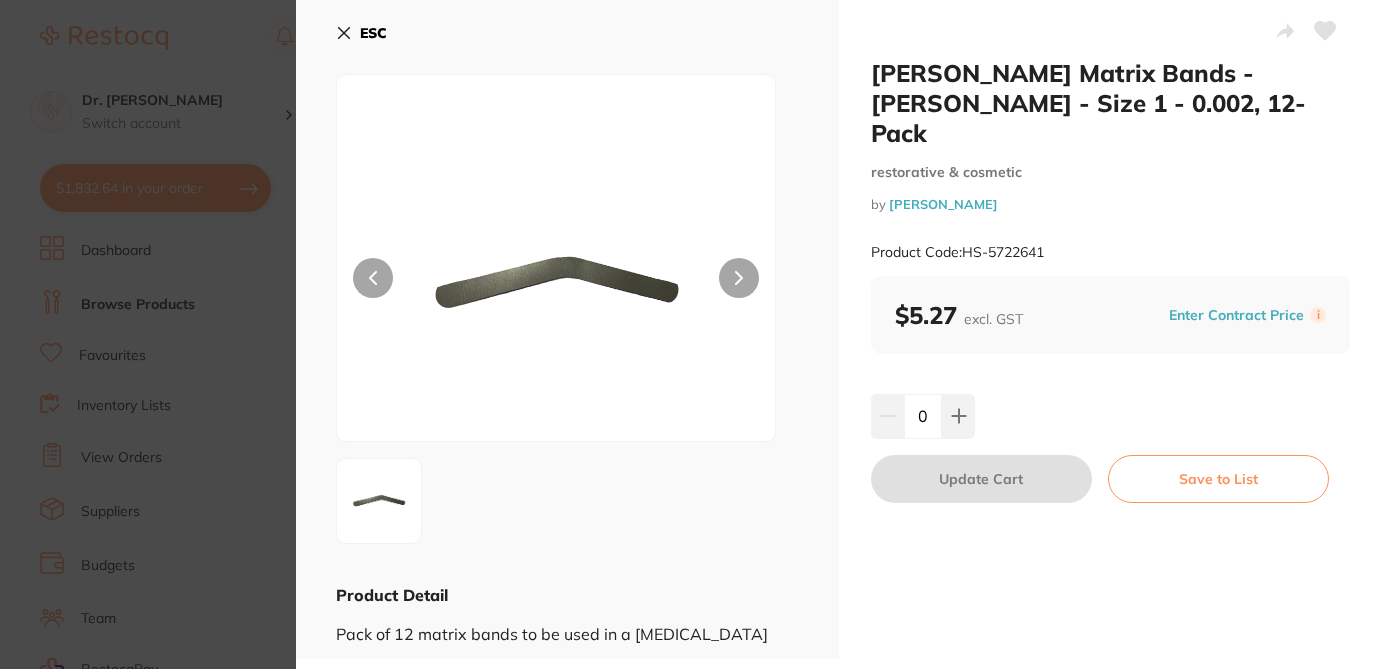 click 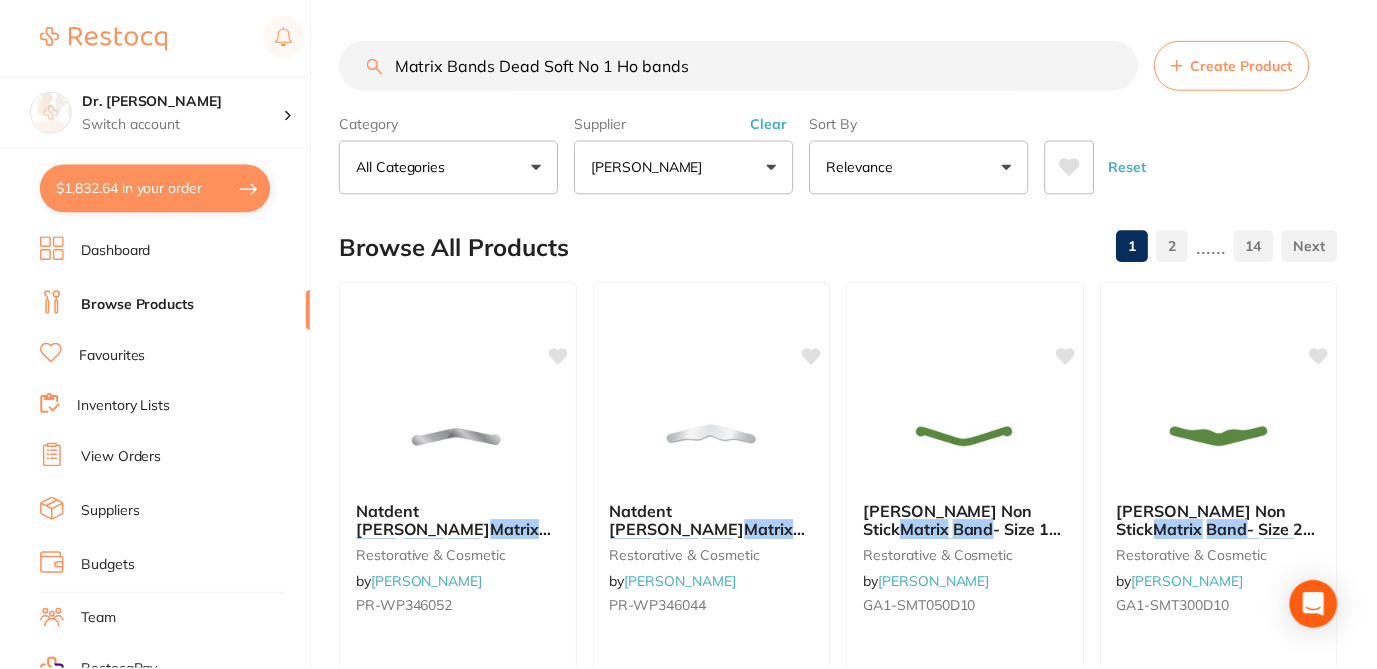 scroll, scrollTop: 720, scrollLeft: 0, axis: vertical 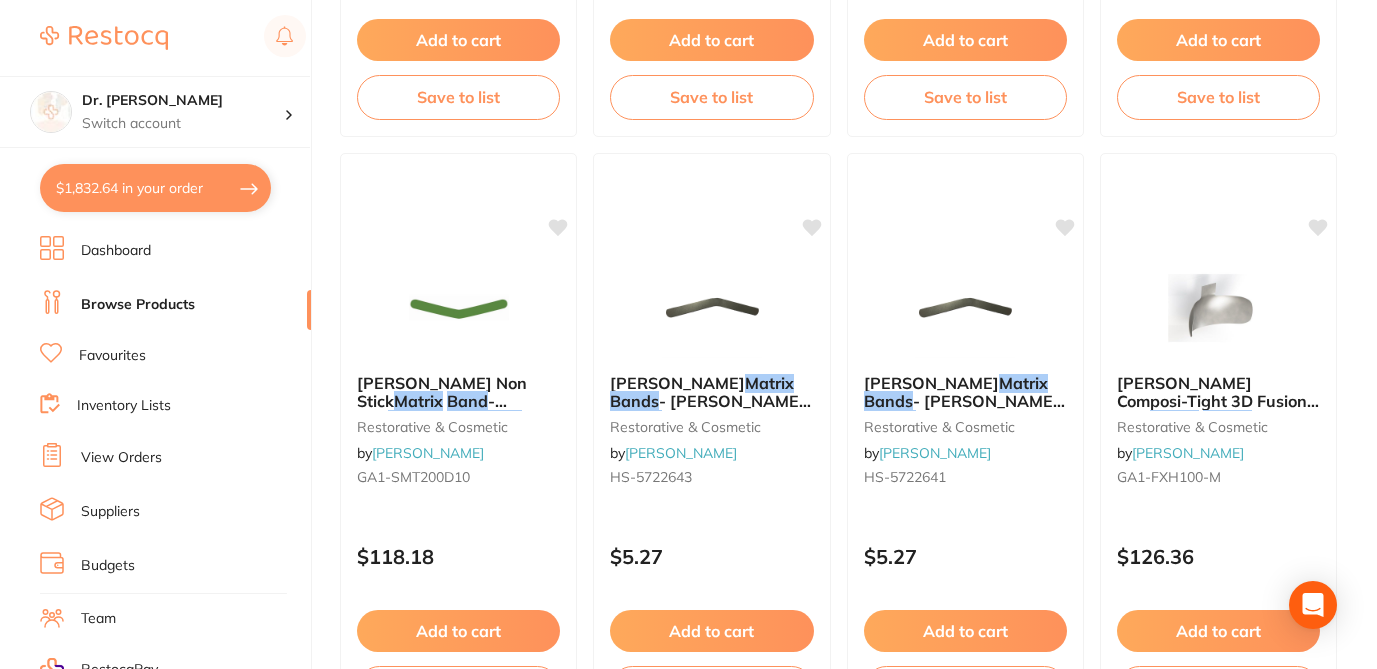 click on "Matrix Bands Dead Soft No 1 Ho bands         Create Product Category All Categories All Categories crown & bridge finishing & polishing handpieces infection control instruments laboratory oral surgery orthodontics restorative & cosmetic xrays/imaging Clear Category   false    All Categories Category All Categories crown & bridge finishing & polishing handpieces infection control instruments laboratory oral surgery orthodontics restorative & cosmetic xrays/imaging Supplier Henry Schein Halas All Suppliers Dentsply Sirona AB Orthodontics Adam Dental AHP Dental and Medical Amalgadent Ark Health Critical Dental DENSOL Dental Zone Erskine Dental Healthware Australia Ridley Henry Schein Halas HIT Dental & Medical Supplies Independent Dental Ivoclar Vivadent Leepac Medical and Dental Livingstone International Matrixdental Megagen Implant Numedical Orien dental Origin Dental Quovo Raypurt Dental RiDental Straumann VP Dental & Medical Supplies Clear Supplier   false    Henry Schein Halas Supplier Dentsply Sirona Quovo" at bounding box center (858, 3602) 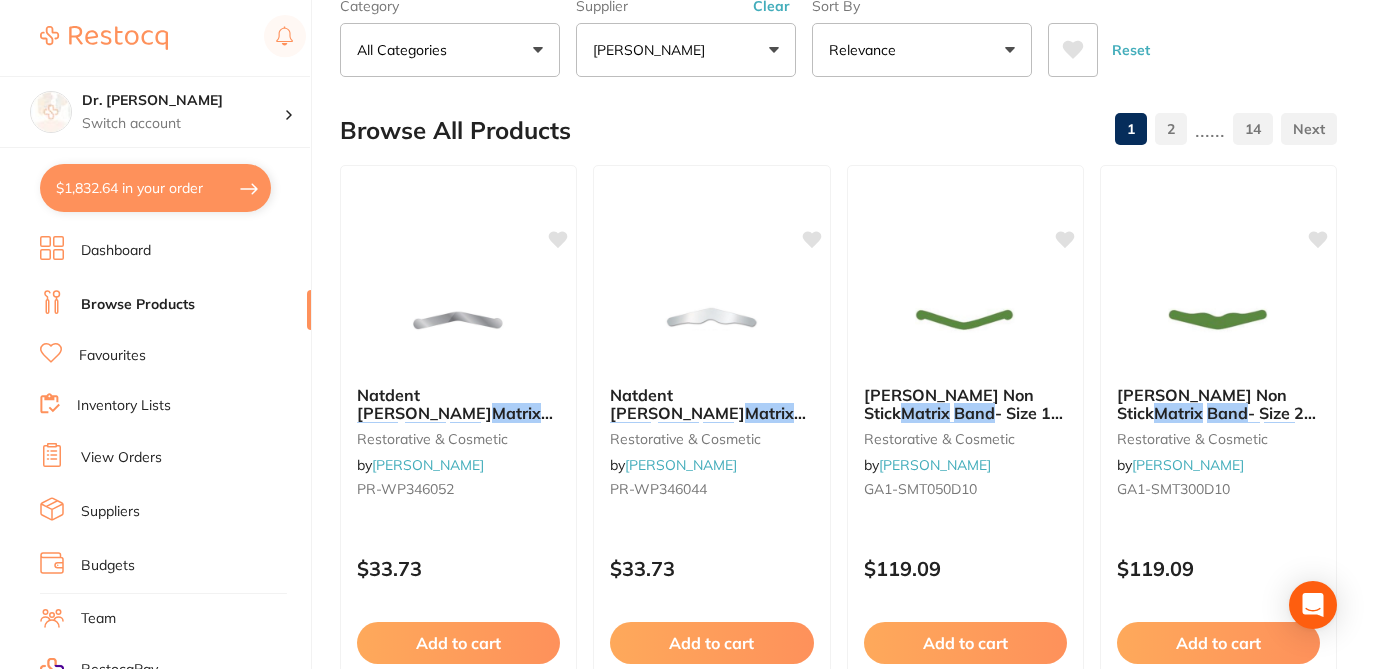 scroll, scrollTop: 0, scrollLeft: 0, axis: both 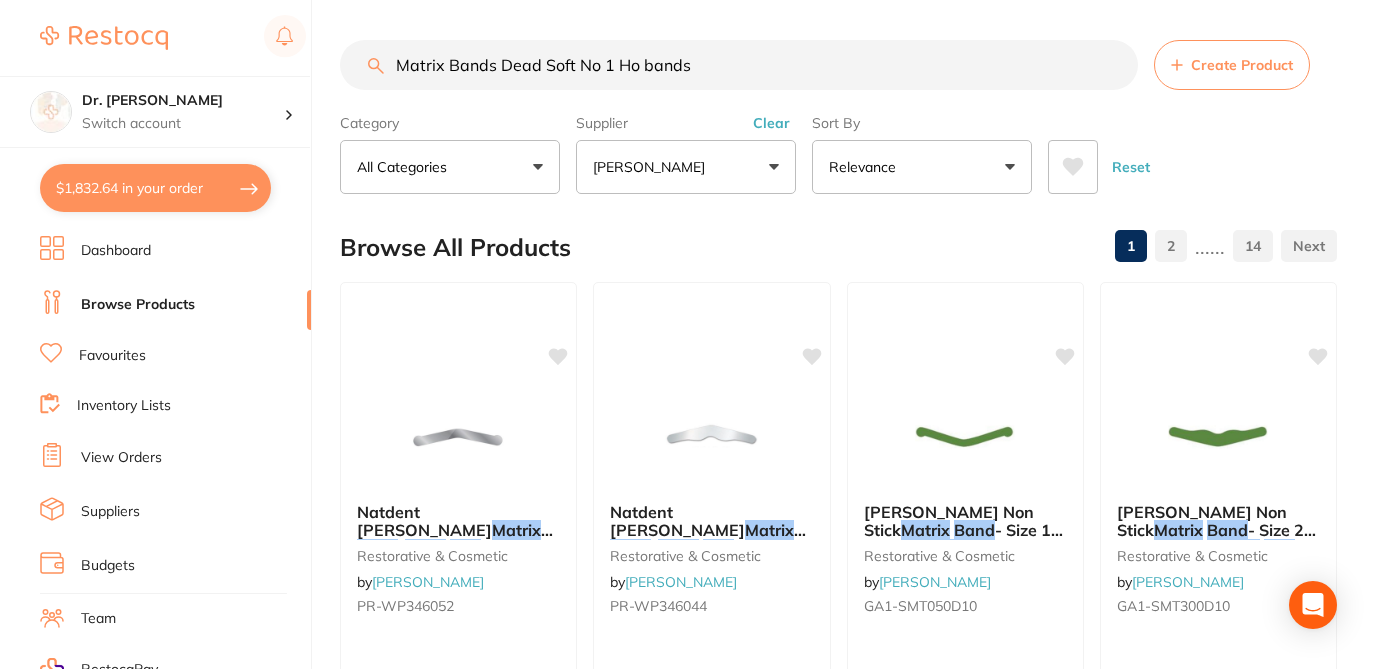 drag, startPoint x: 704, startPoint y: 89, endPoint x: 412, endPoint y: 91, distance: 292.00684 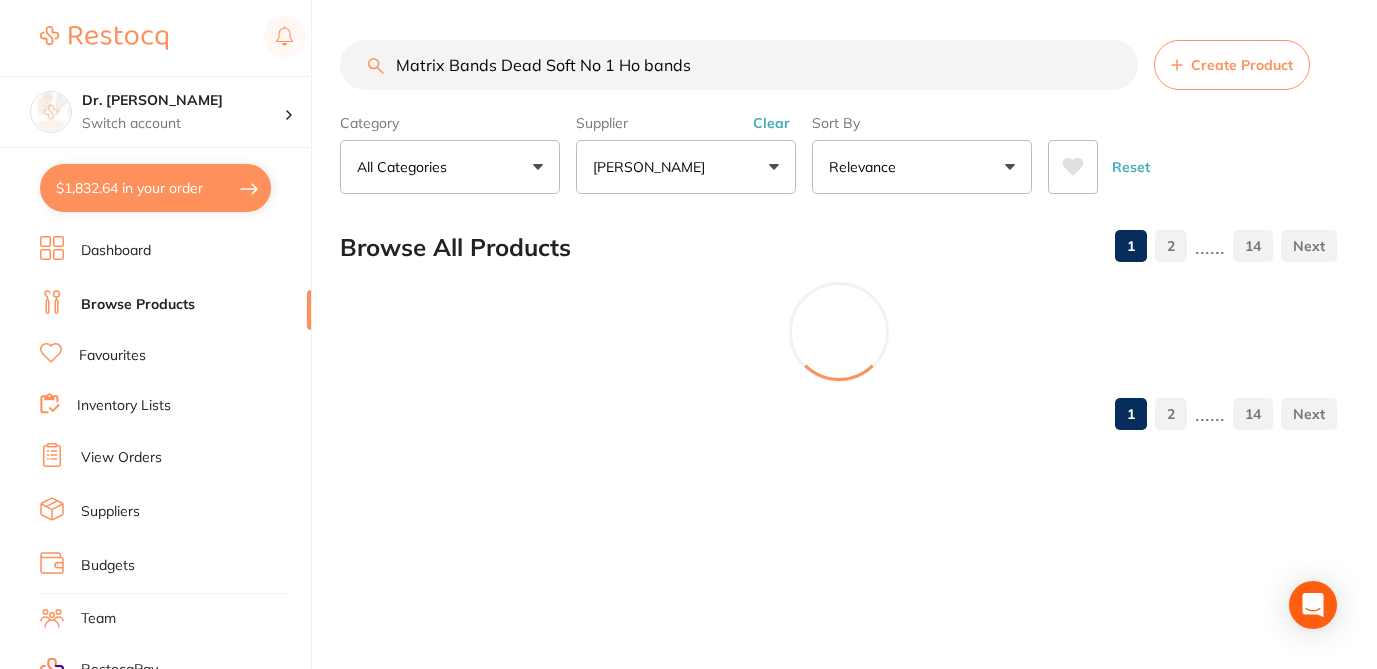 drag, startPoint x: 716, startPoint y: 74, endPoint x: 380, endPoint y: 63, distance: 336.18002 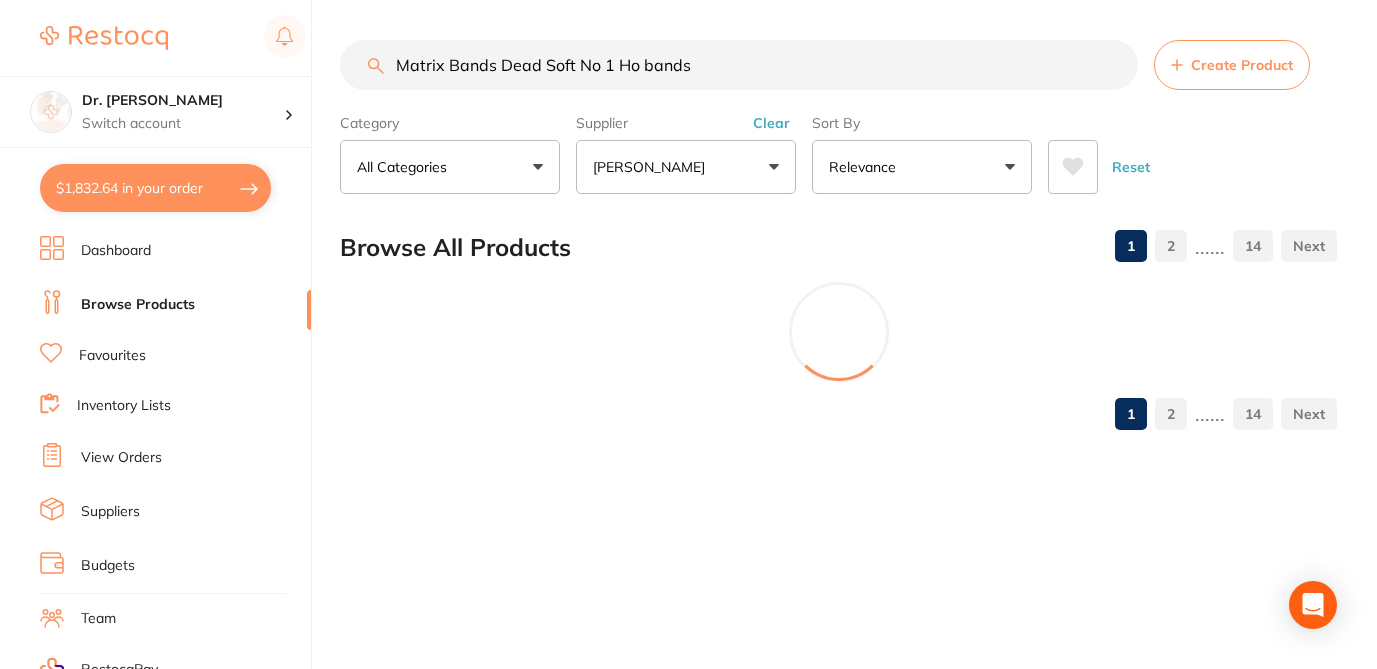 click on "Matrix Bands Dead Soft No 1 Ho bands         Create Product" at bounding box center (838, 65) 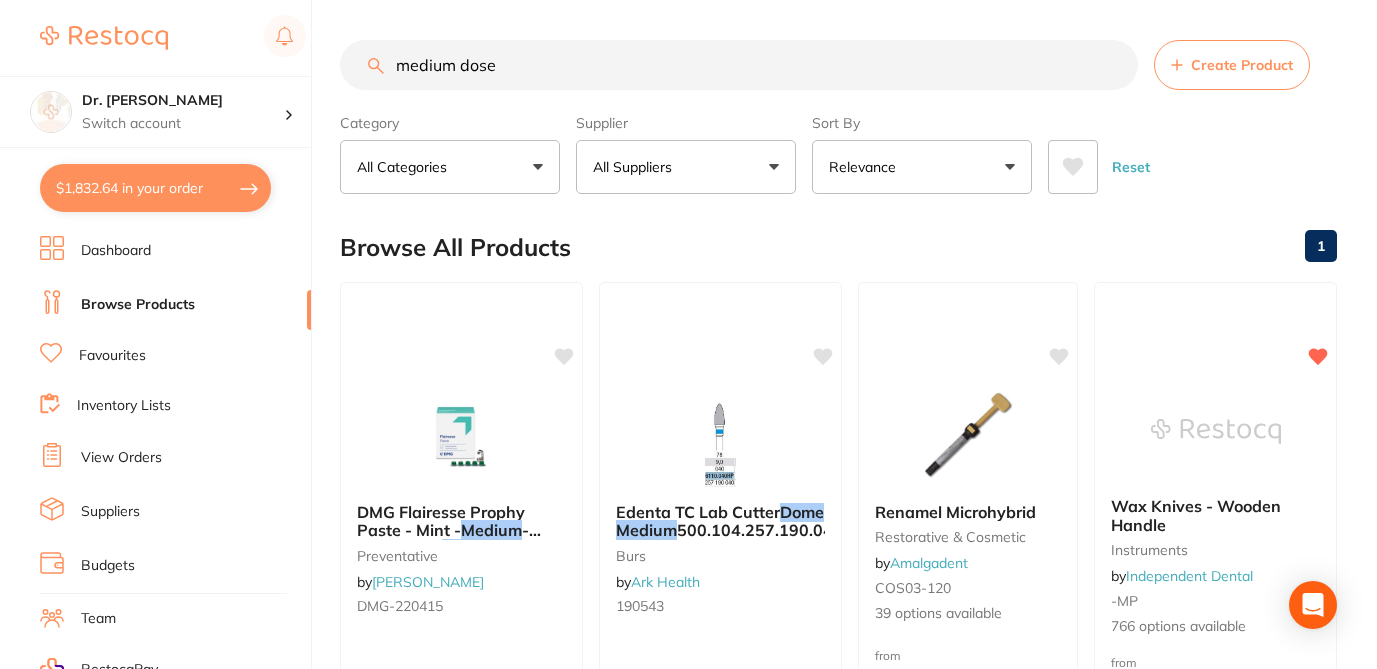 click on "medium dose" at bounding box center [739, 65] 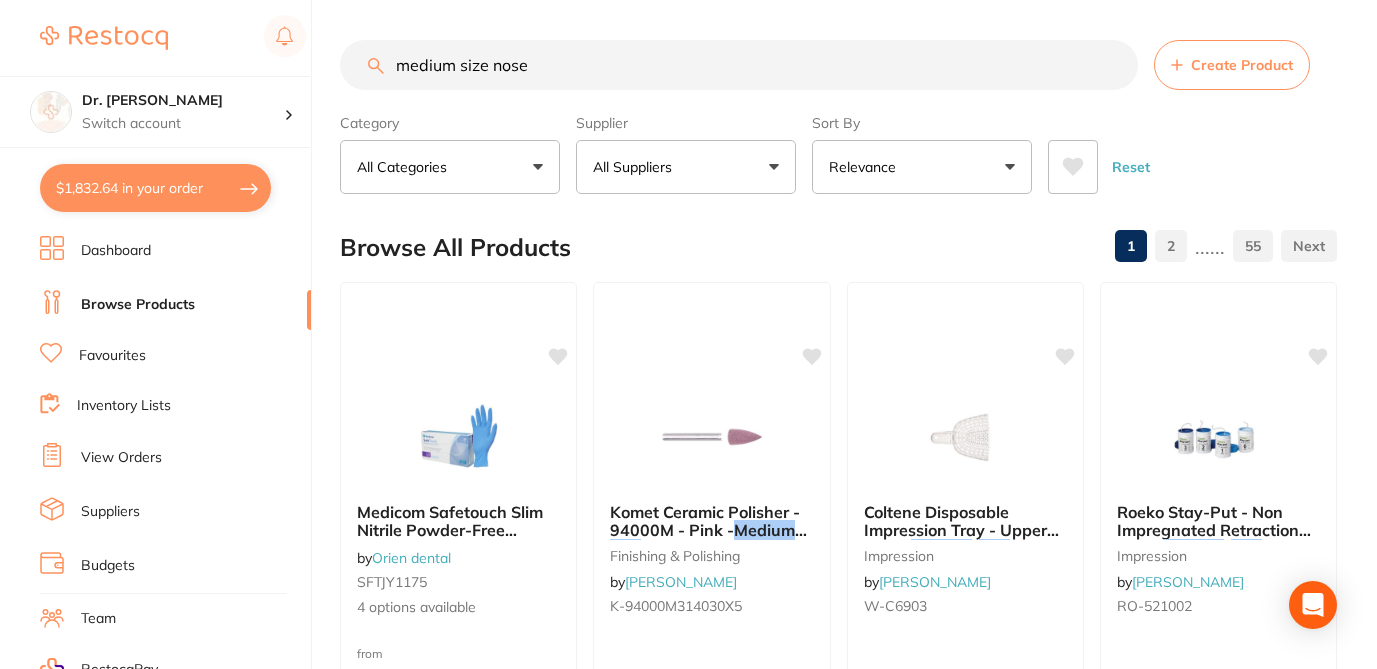 type on "medium size nose" 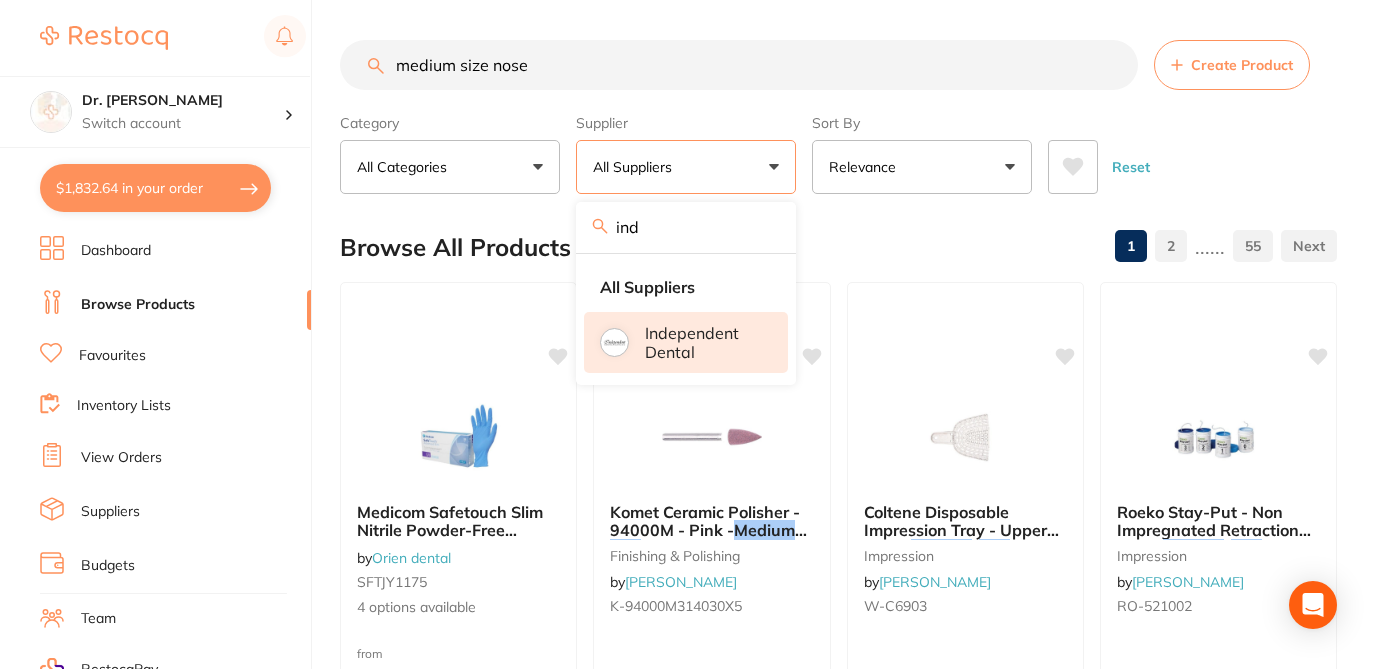 type on "ind" 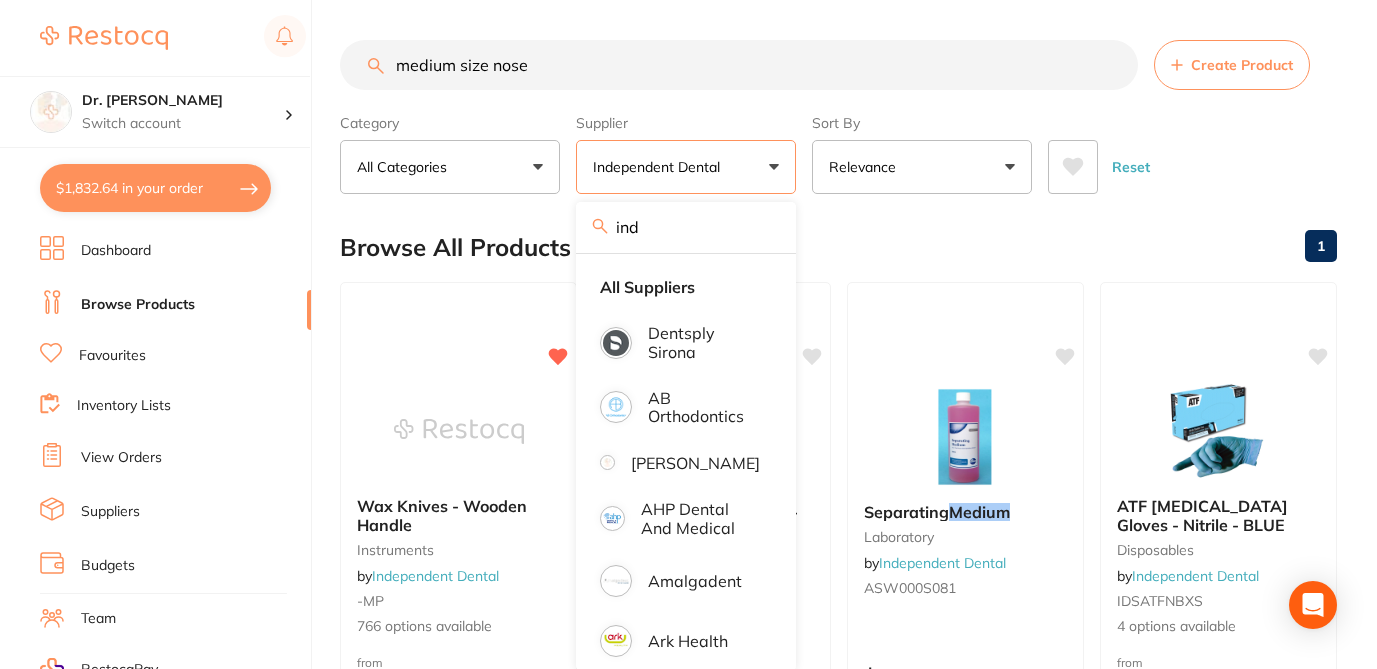 click on "Browse All Products 1" at bounding box center (838, 247) 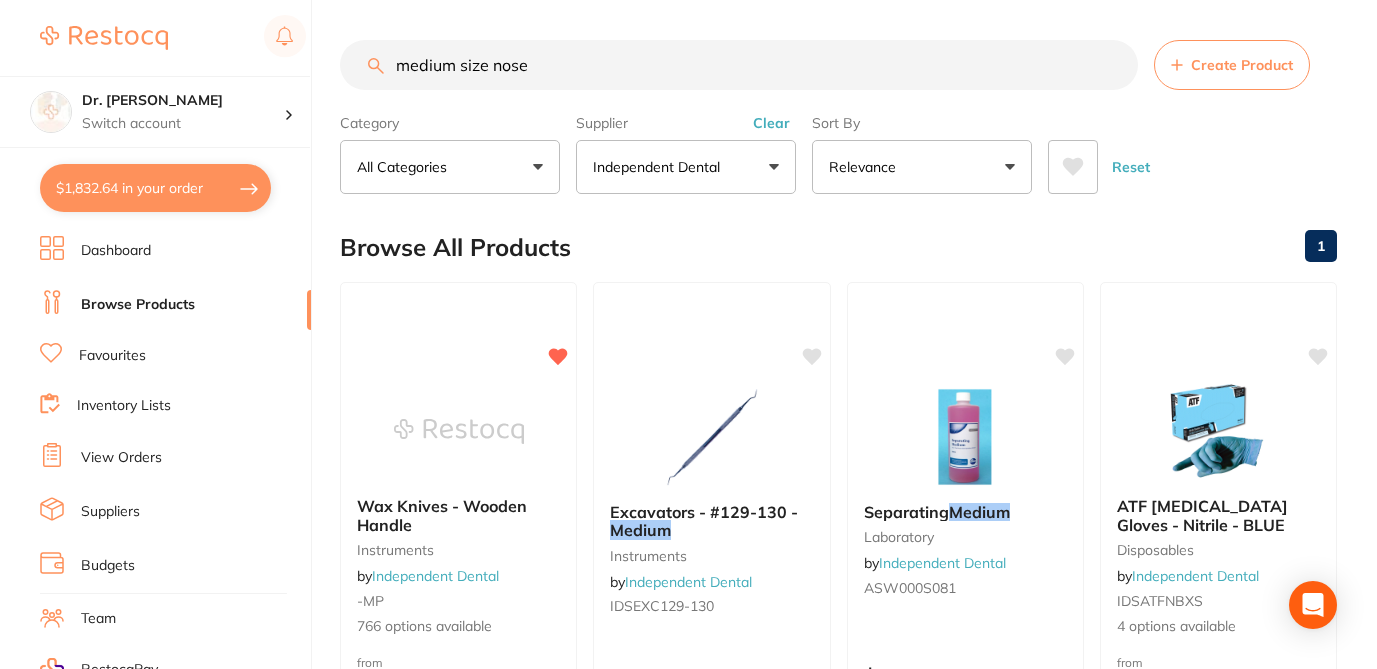 click on "Browse All Products 1" at bounding box center [838, 247] 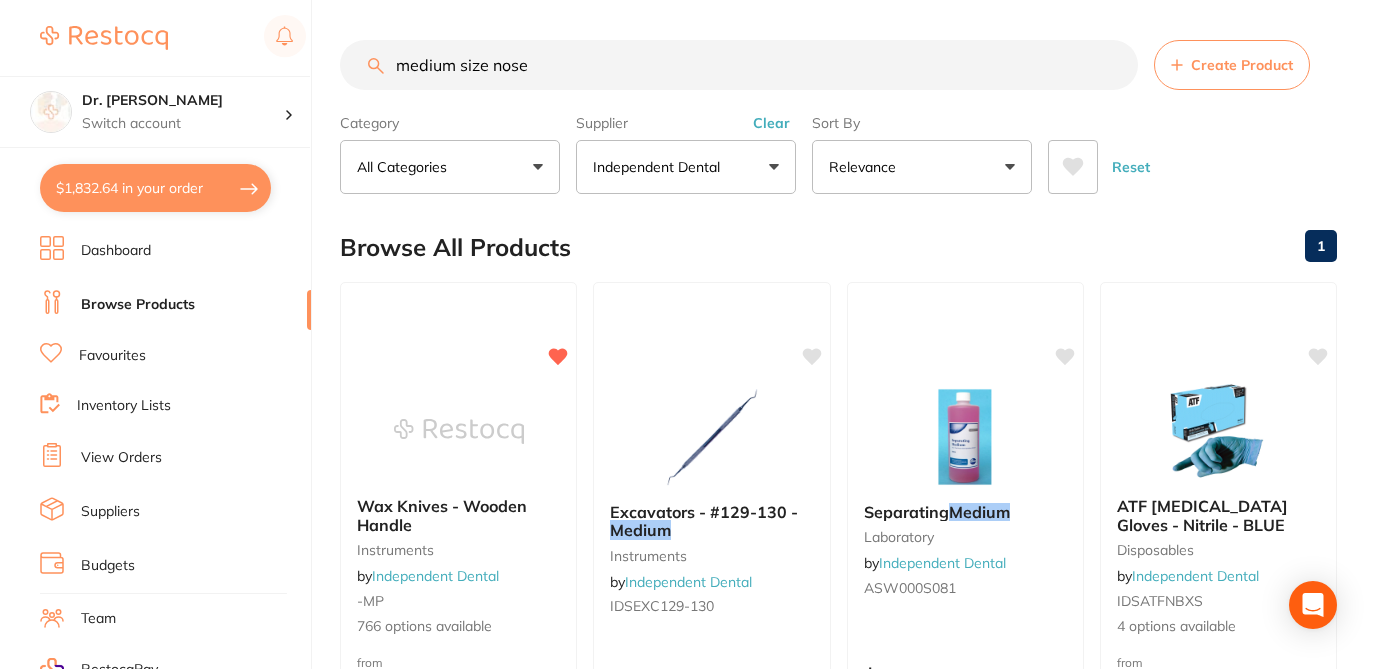 scroll, scrollTop: 0, scrollLeft: 0, axis: both 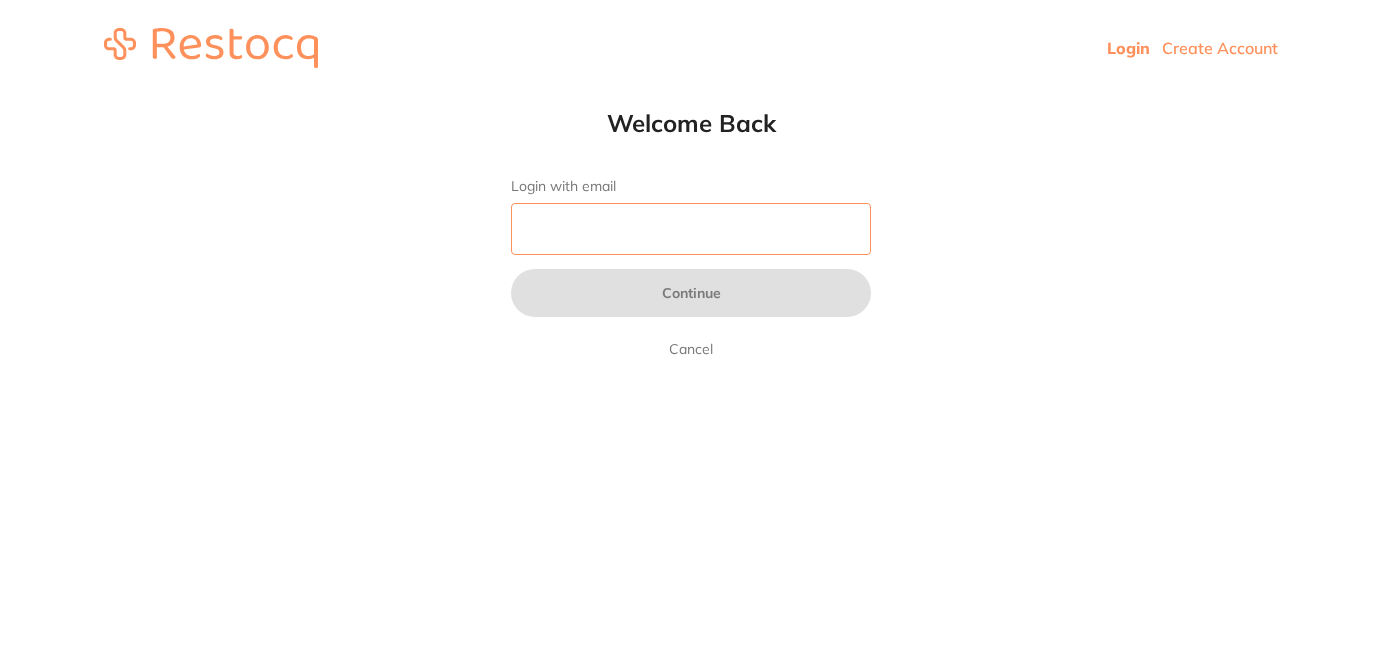 click on "Login with email" at bounding box center [691, 229] 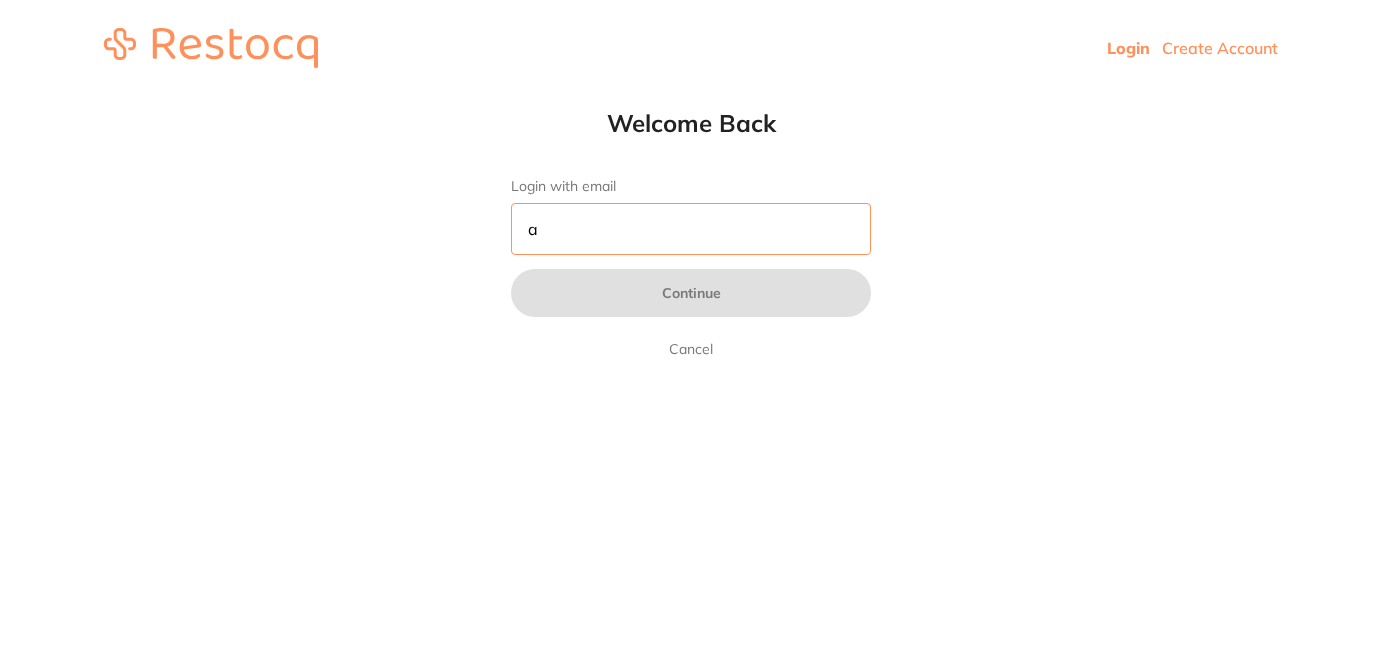 scroll, scrollTop: 0, scrollLeft: 0, axis: both 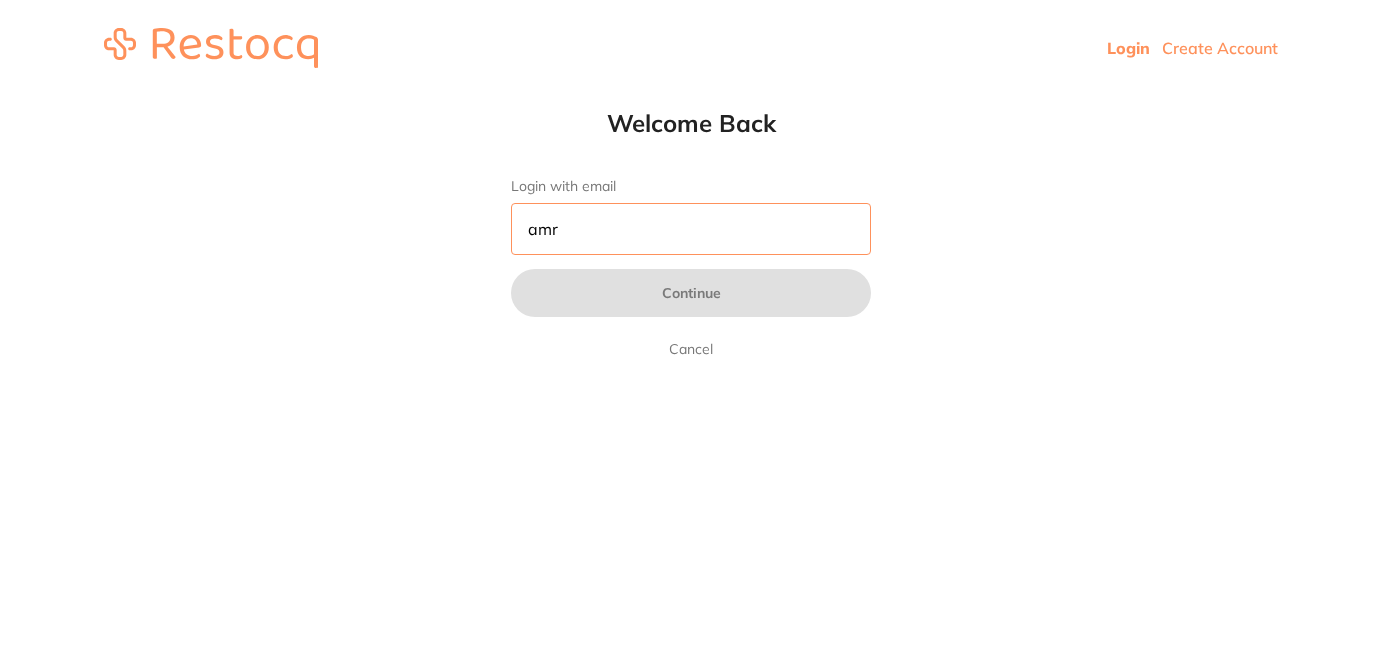 type on "amrita+017@terrificminds.com" 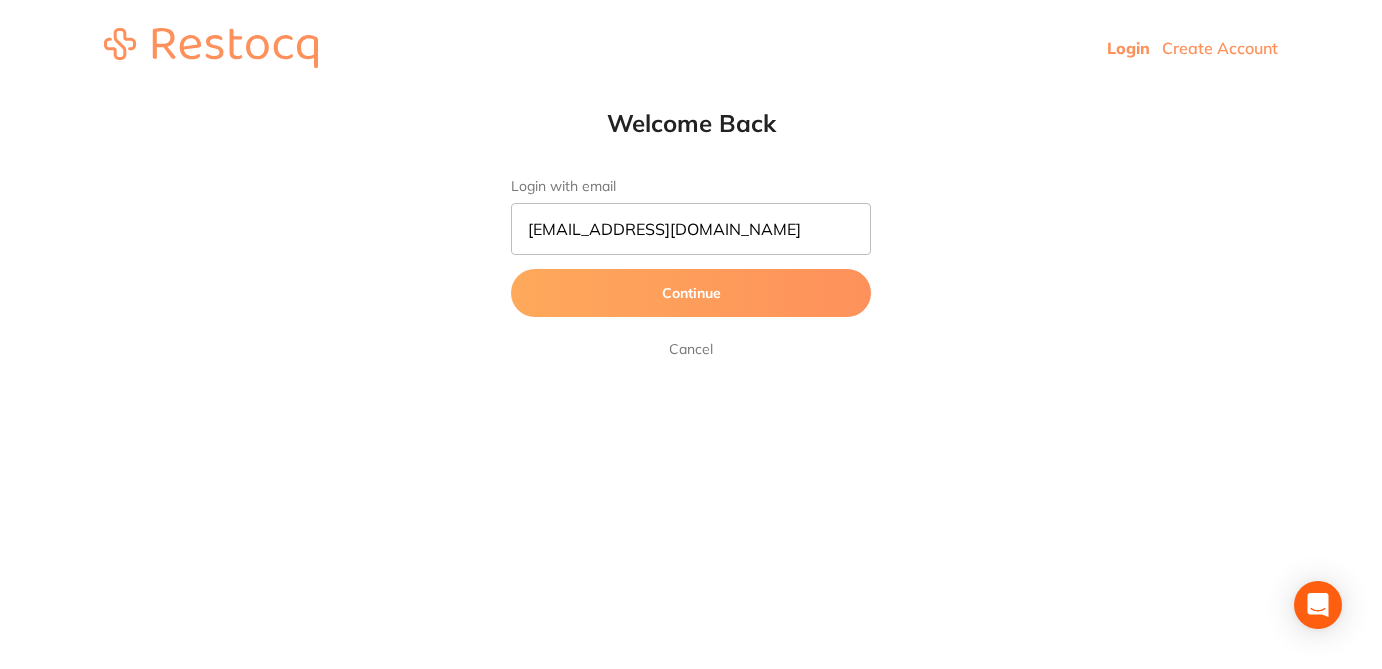 click on "Continue" at bounding box center [691, 293] 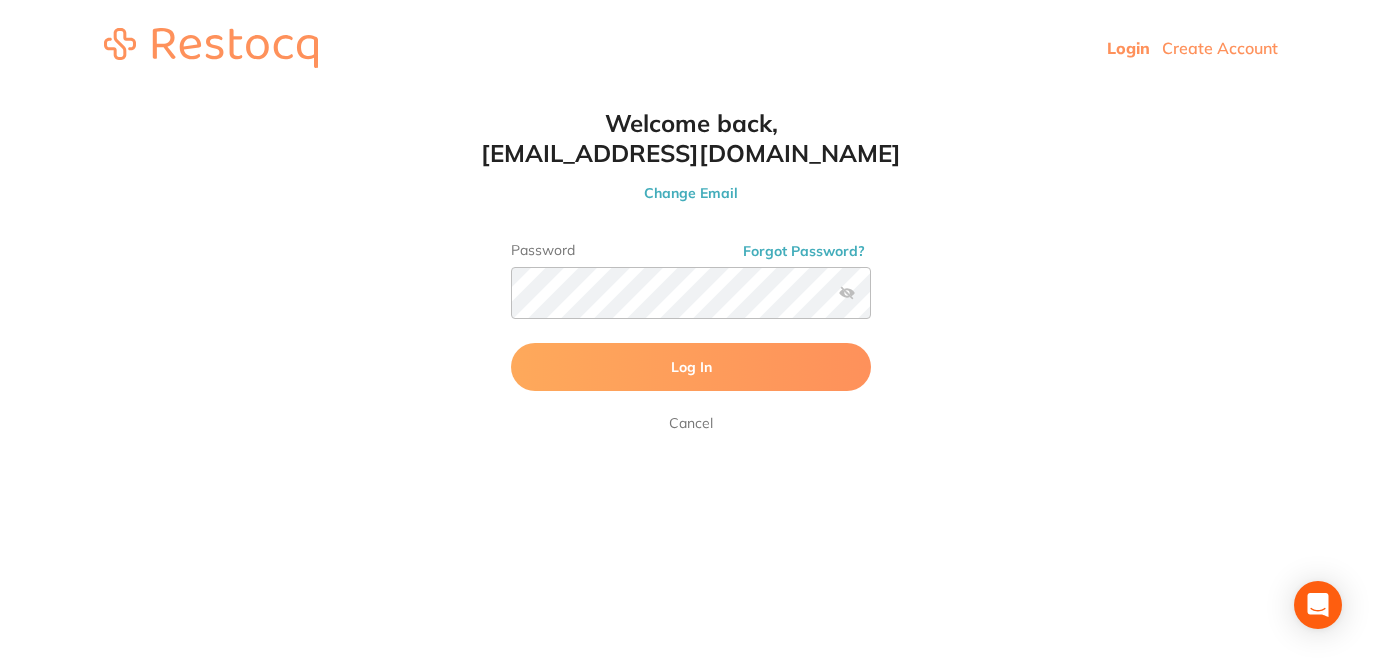 click at bounding box center [847, 293] 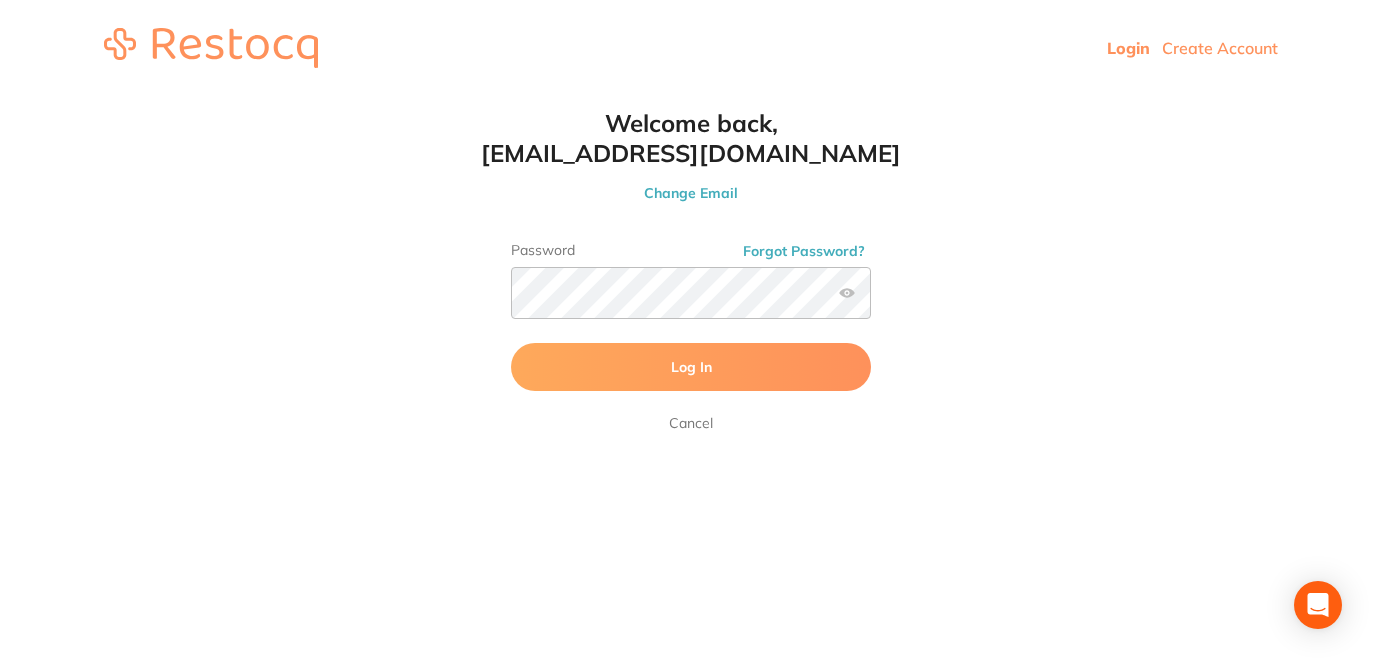 click on "Log In" at bounding box center [691, 367] 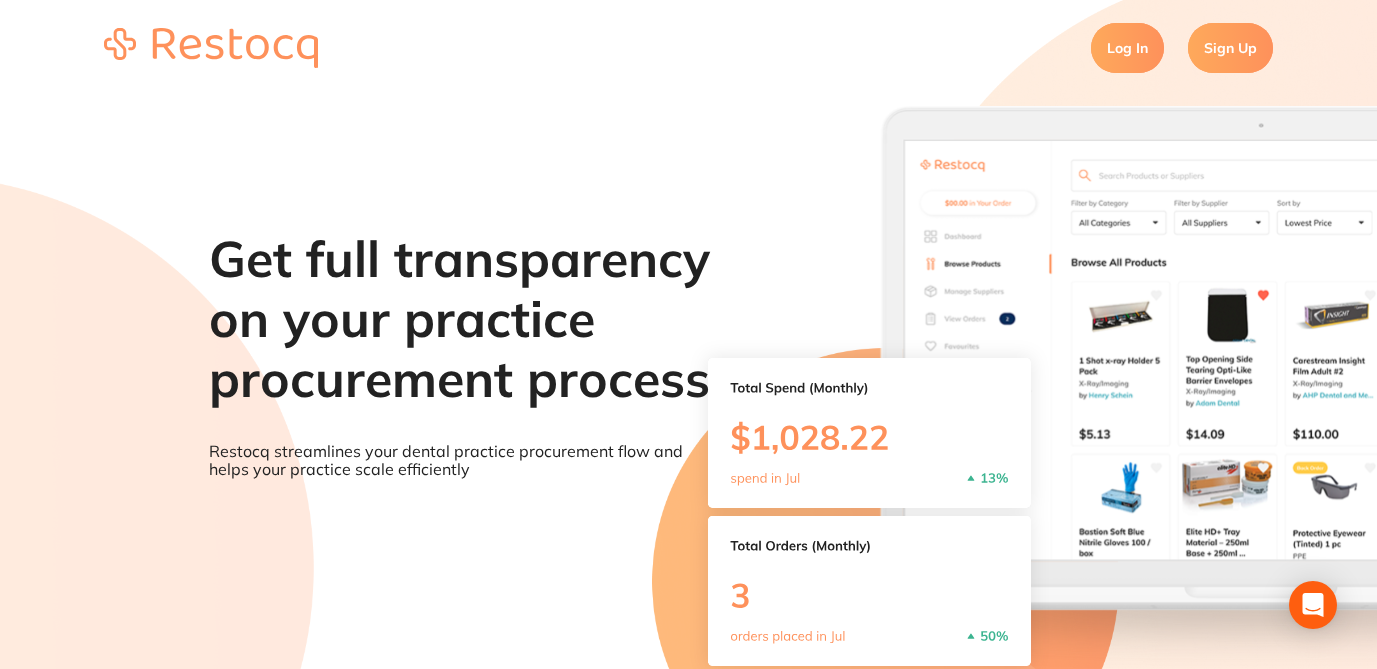 scroll, scrollTop: 0, scrollLeft: 0, axis: both 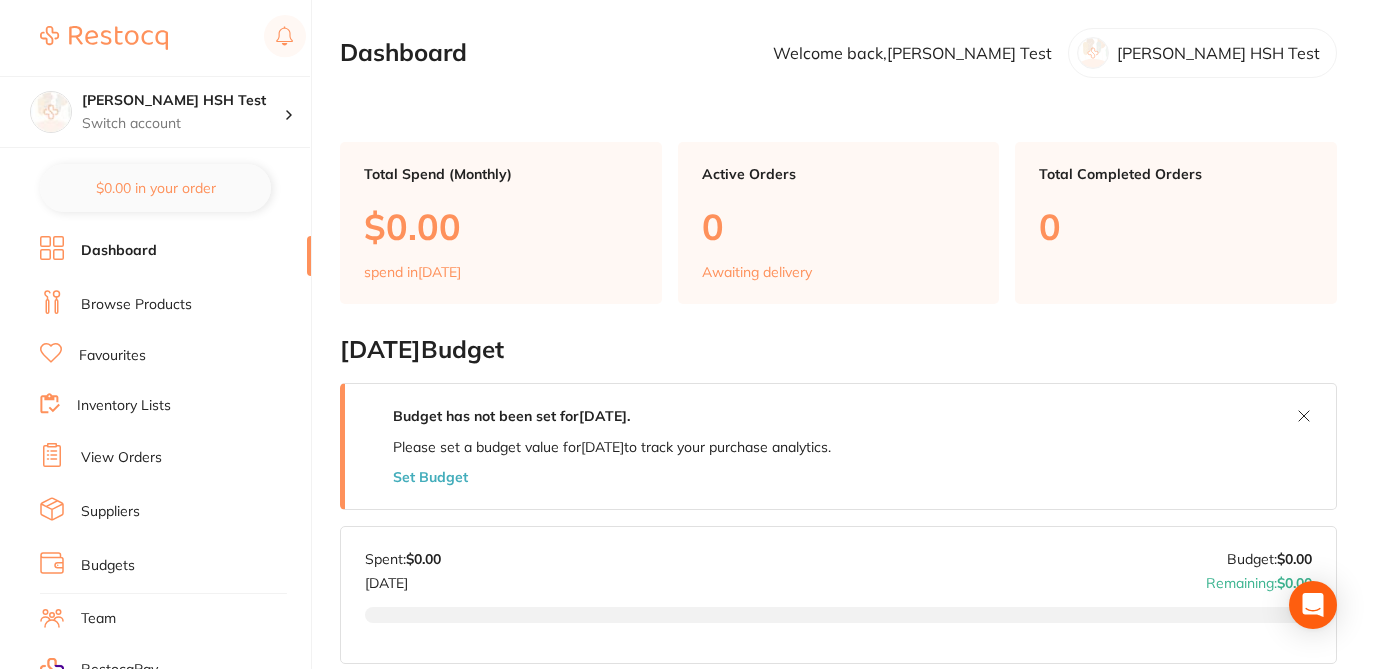 click on "Browse Products" at bounding box center (136, 305) 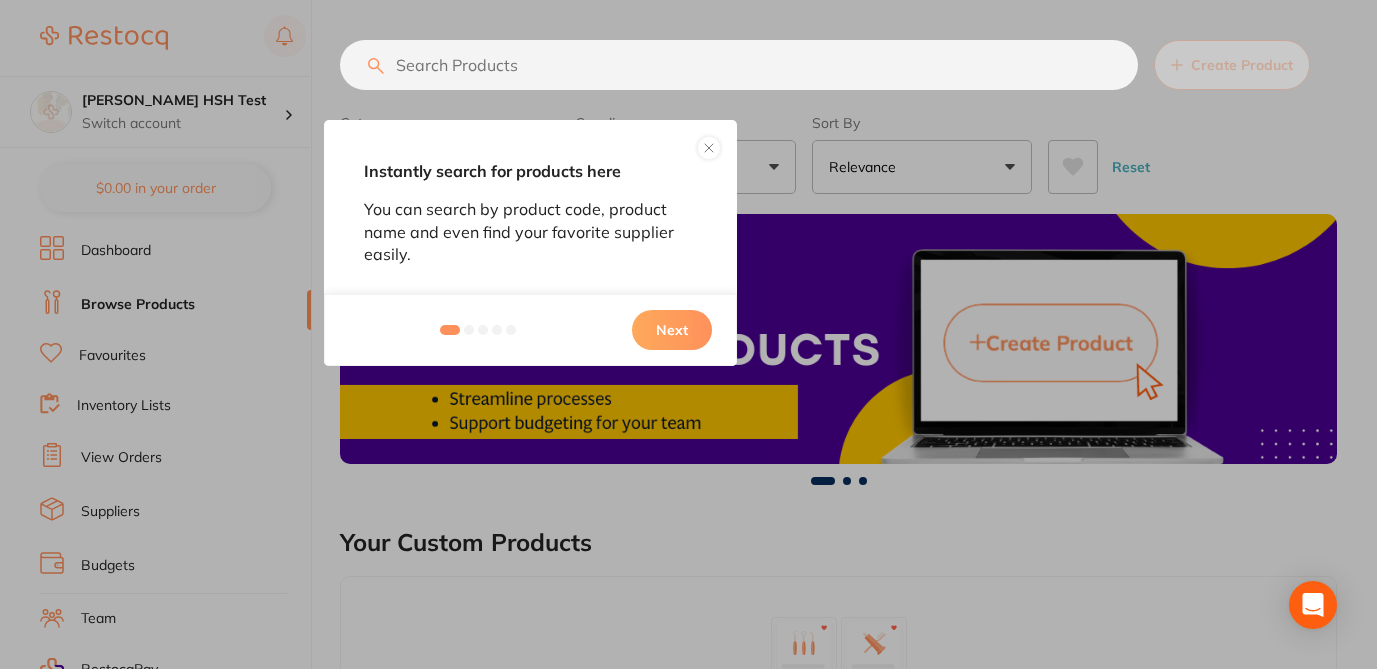 click on "All Suppliers" at bounding box center (686, 167) 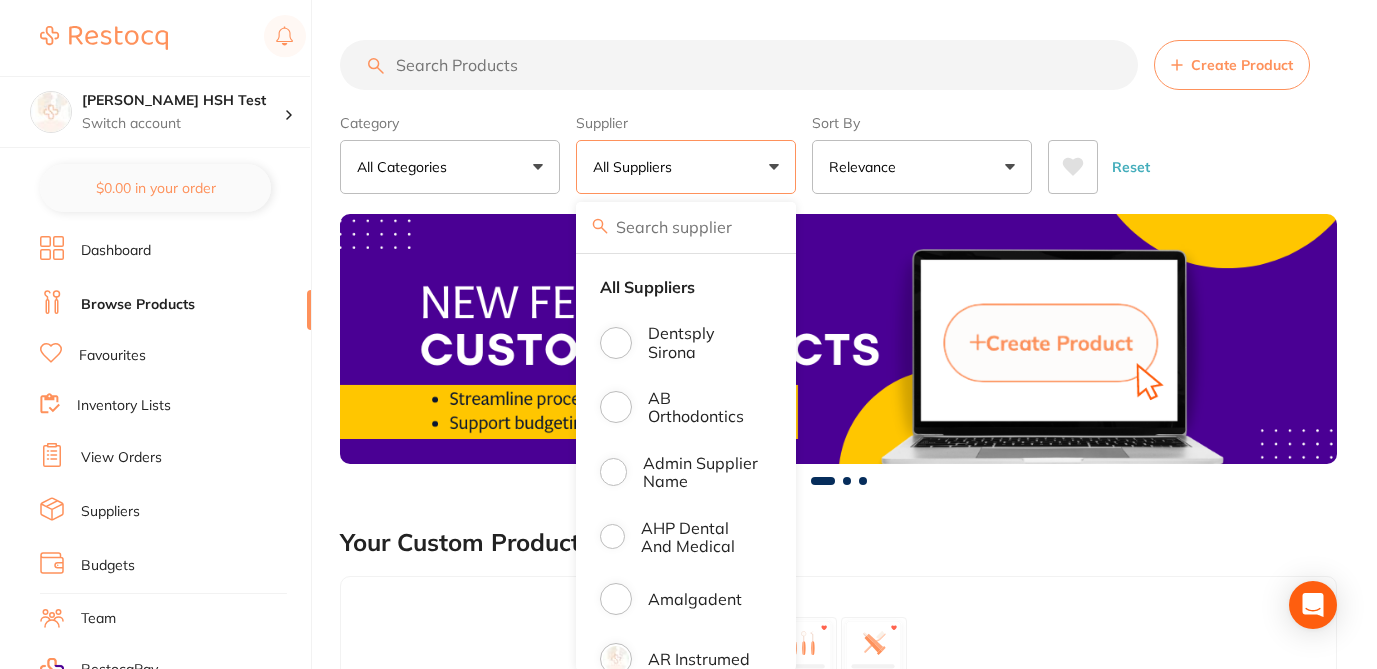 click at bounding box center (686, 227) 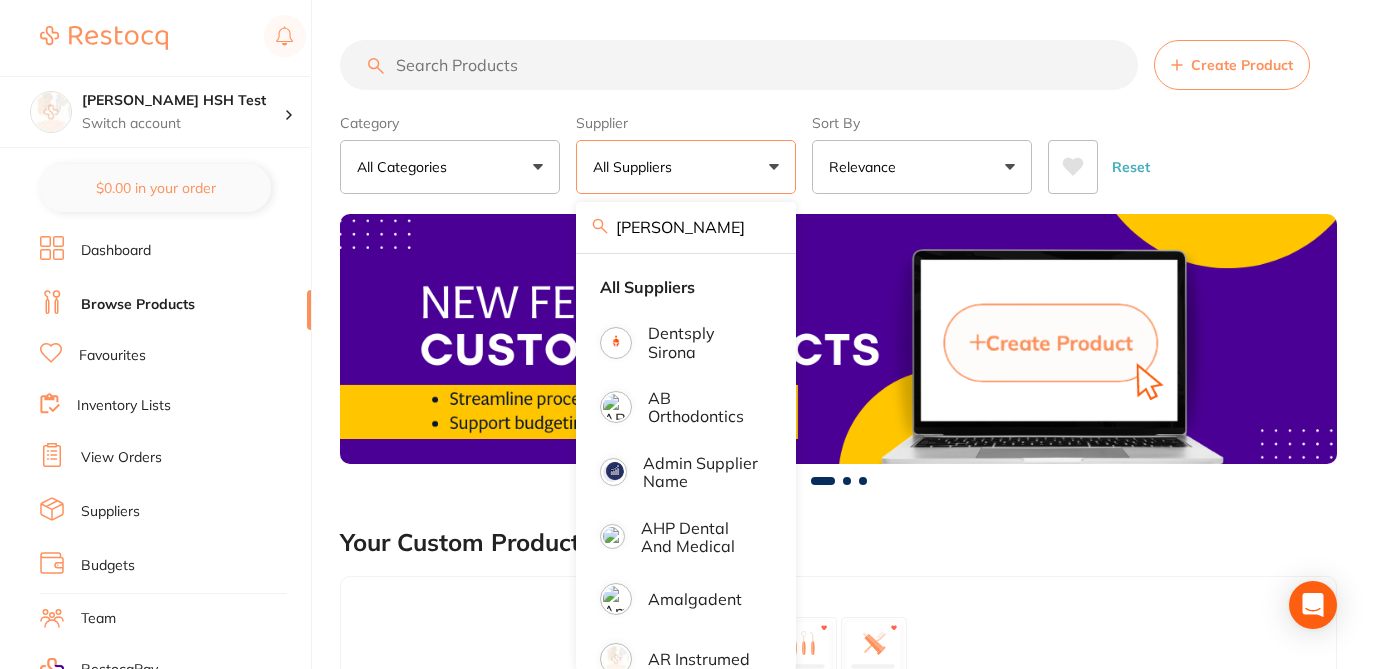 click on "[PERSON_NAME]" at bounding box center [686, 227] 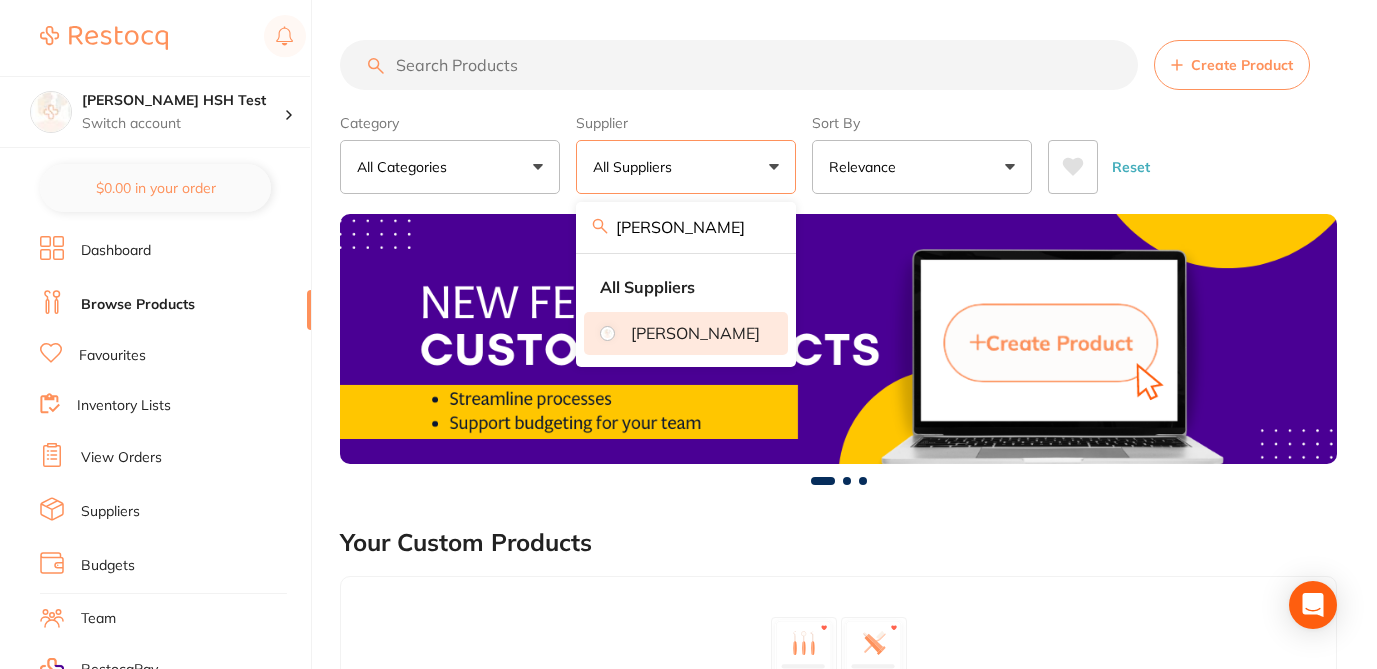 click on "[PERSON_NAME]" at bounding box center [695, 333] 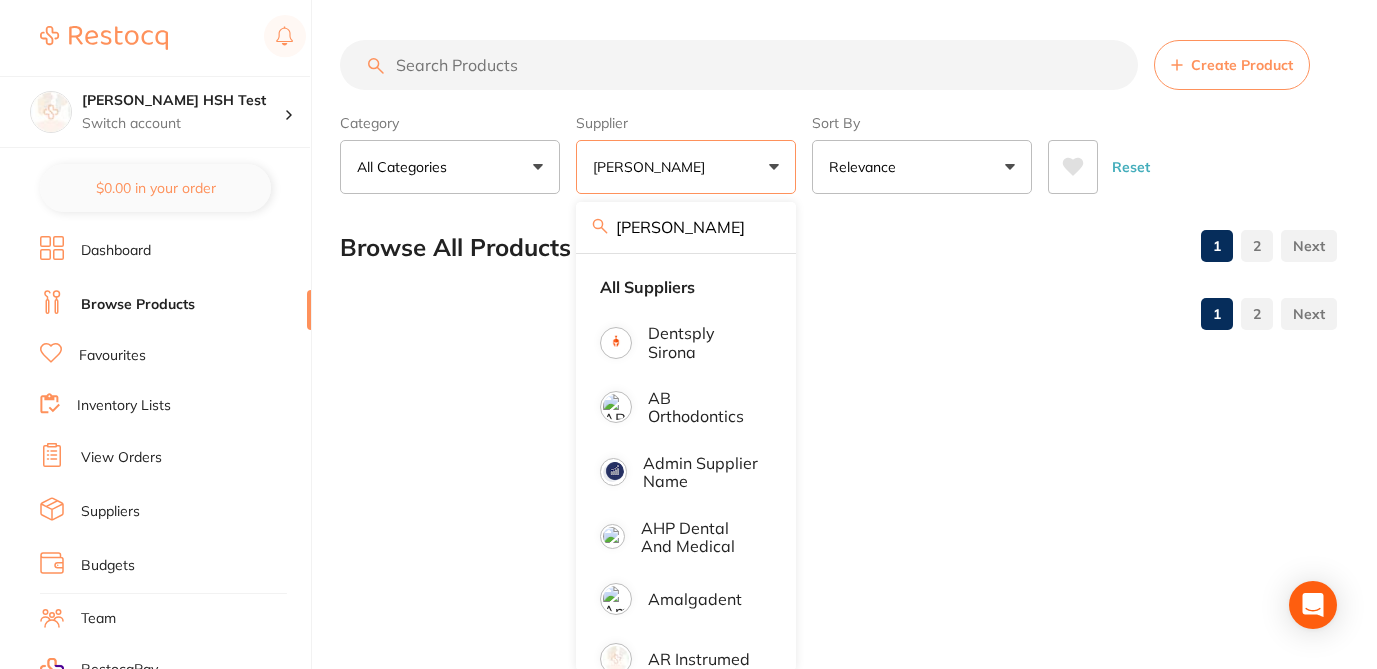 click on "Browse All Products 1 2" at bounding box center (838, 247) 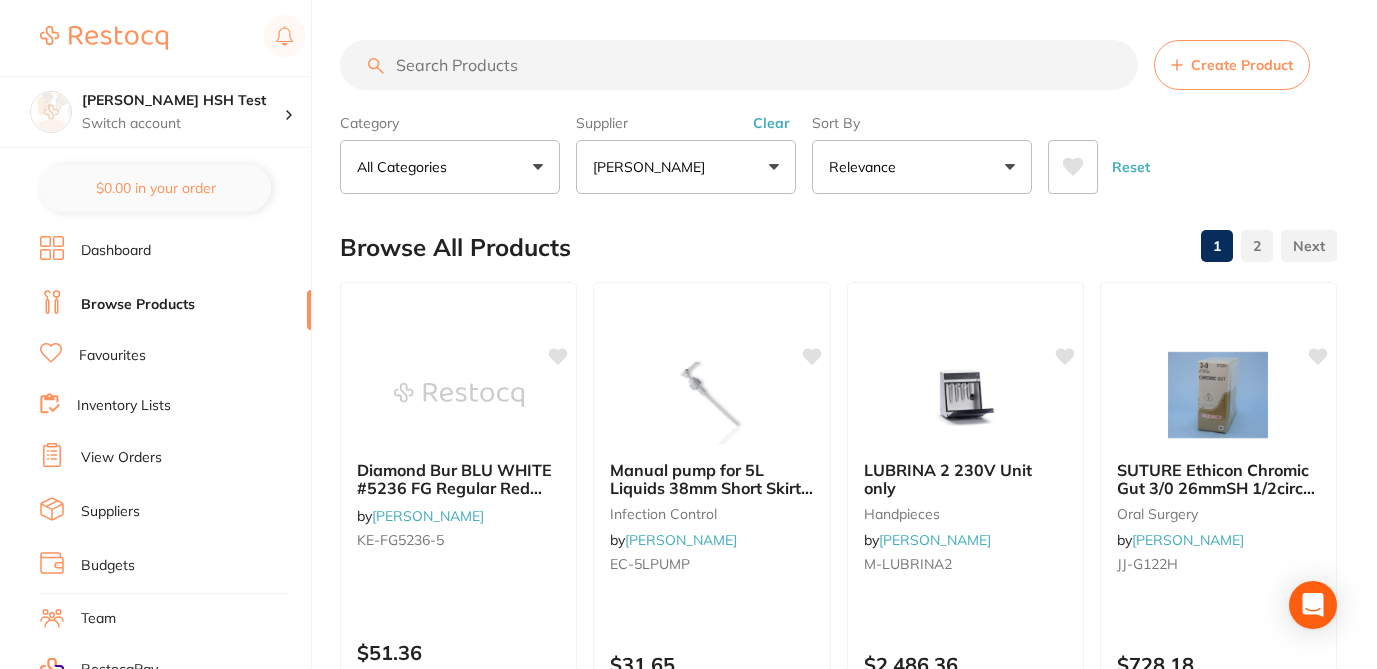 click on "Browse All Products 1 2" at bounding box center (838, 247) 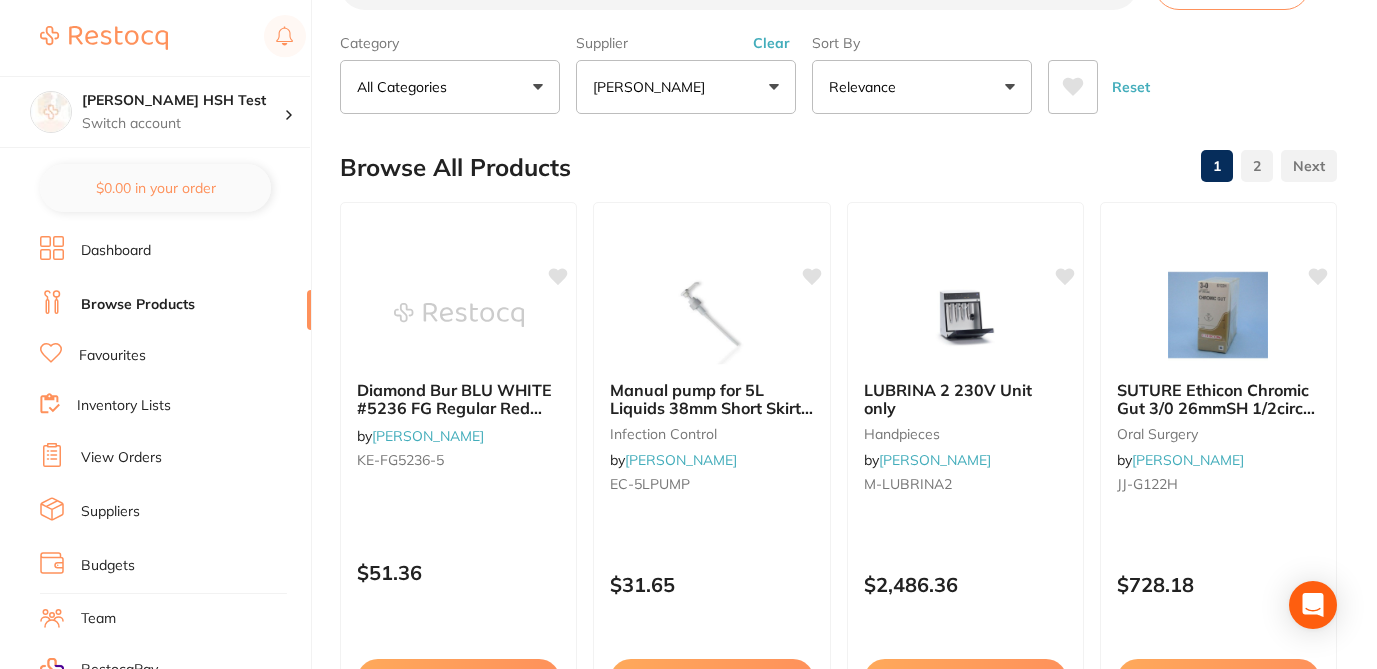 click on "Browse All Products 1 2" at bounding box center [838, 167] 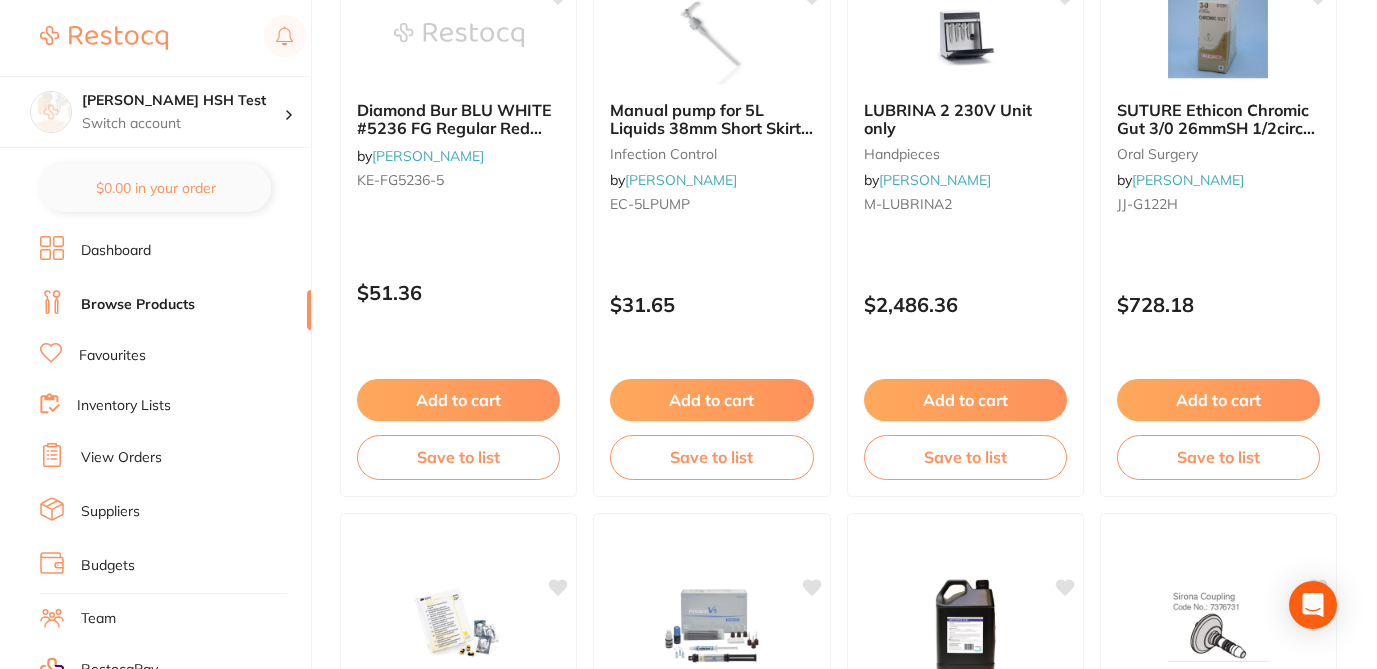 scroll, scrollTop: 20, scrollLeft: 0, axis: vertical 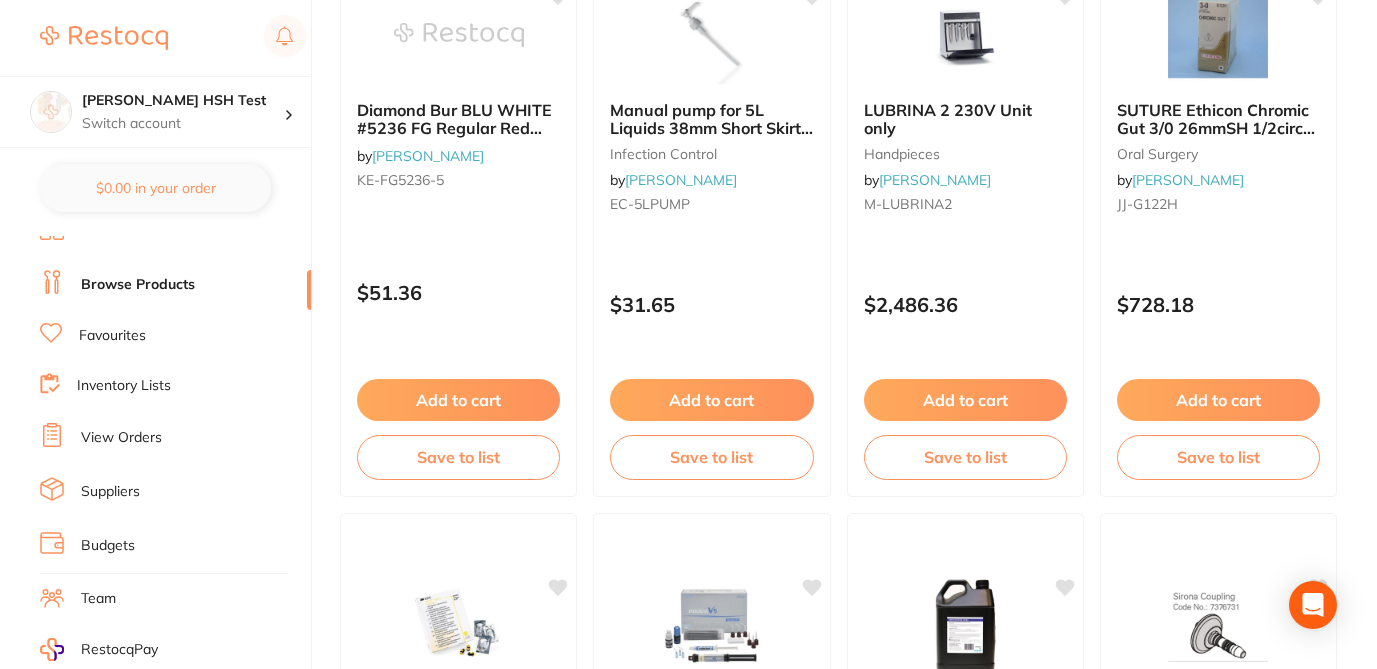 click on "$66.49 Trisha HSH Test Switch account Trisha HSH Test $0.00   in your order Dashboard Browse Products Favourites Inventory Lists View Orders Suppliers Budgets Team RestocqPay Rewards Subscriptions Account Support Log Out         Create Product Category All Categories All Categories burs crown & bridge disposables endodontics finishing & polishing handpieces impression infection control laboratory oral surgery preventative restorative & cosmetic rubber dam Clear Category   false    All Categories Category All Categories burs crown & bridge disposables endodontics finishing & polishing handpieces impression infection control laboratory oral surgery preventative restorative & cosmetic rubber dam Supplier Henry Schein Halas henry All Suppliers Dentsply Sirona AB Orthodontics Admin supplier name AHP Dental and Medical Amalgadent AR Instrumed Ark Health AU Supplier Admin BioMeDent Pty Ltd CDS Dental Critical Dental Dental Practice Supplies Dental Zone Erkodent Erskine Dental frontend Geistlich Healthware Australia" at bounding box center (688, -26) 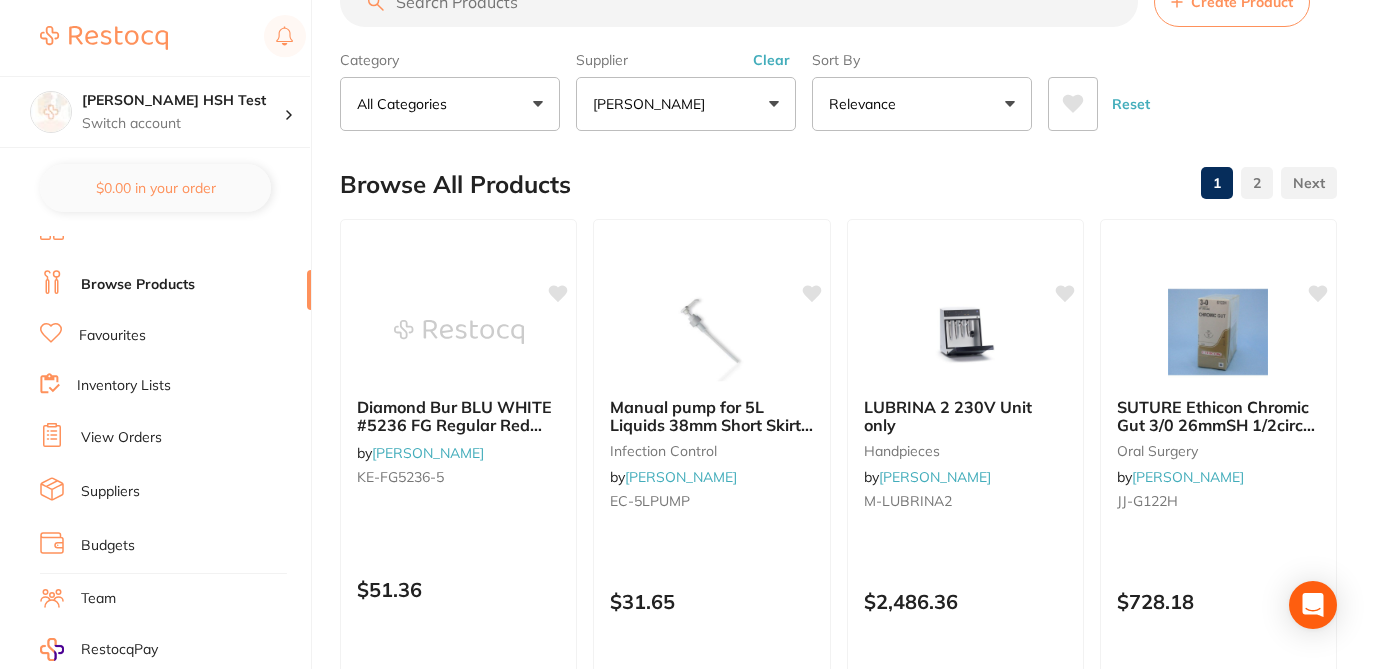 scroll, scrollTop: 0, scrollLeft: 0, axis: both 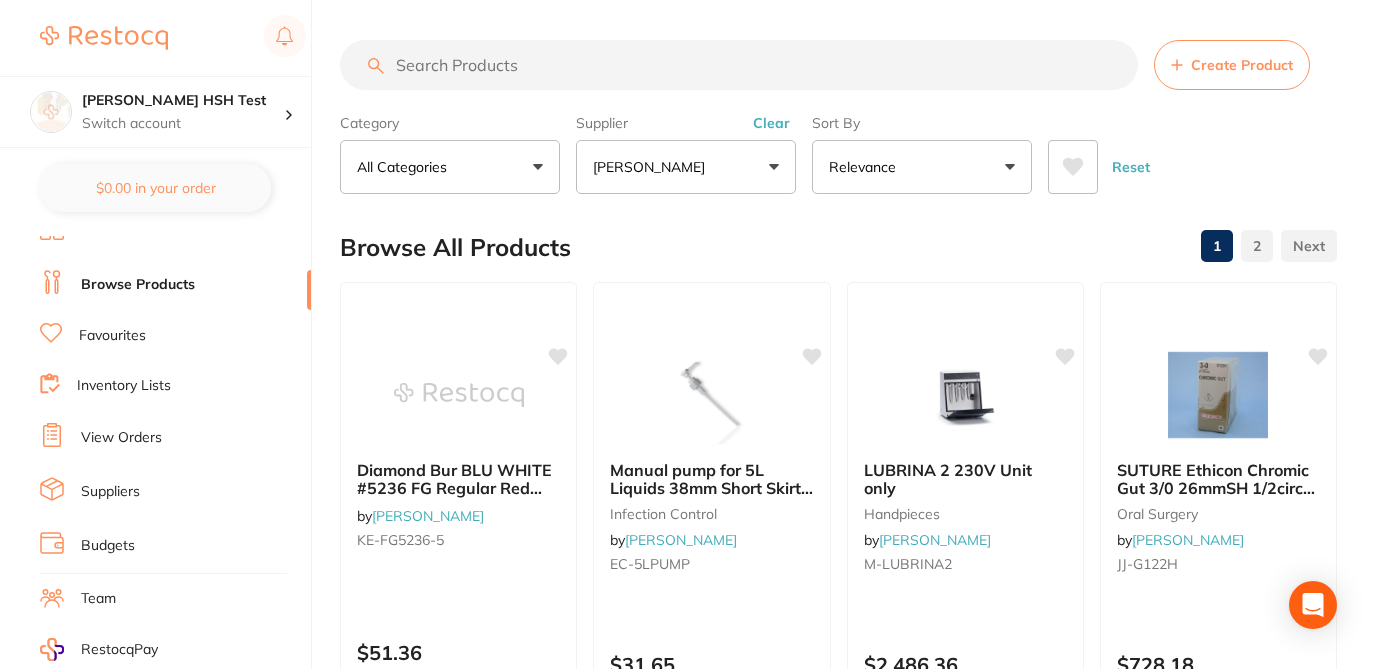 click at bounding box center [739, 65] 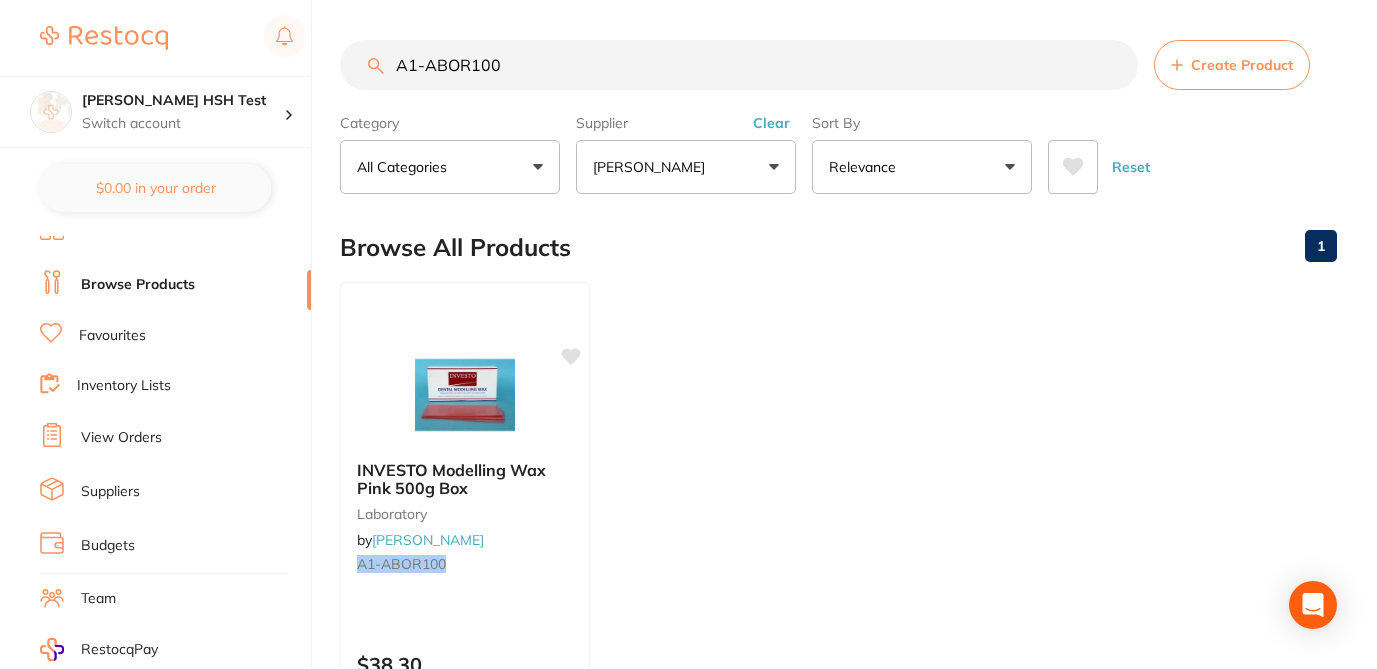 type on "A1-ABOR100" 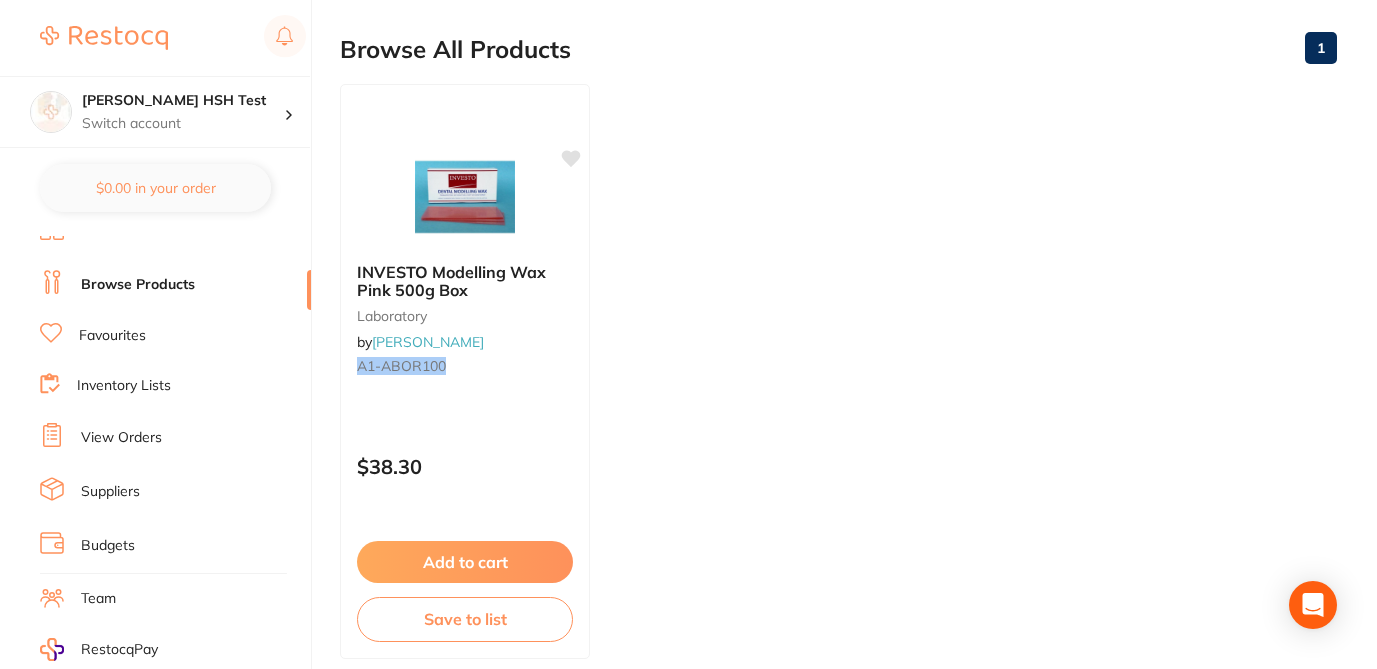 scroll, scrollTop: 200, scrollLeft: 0, axis: vertical 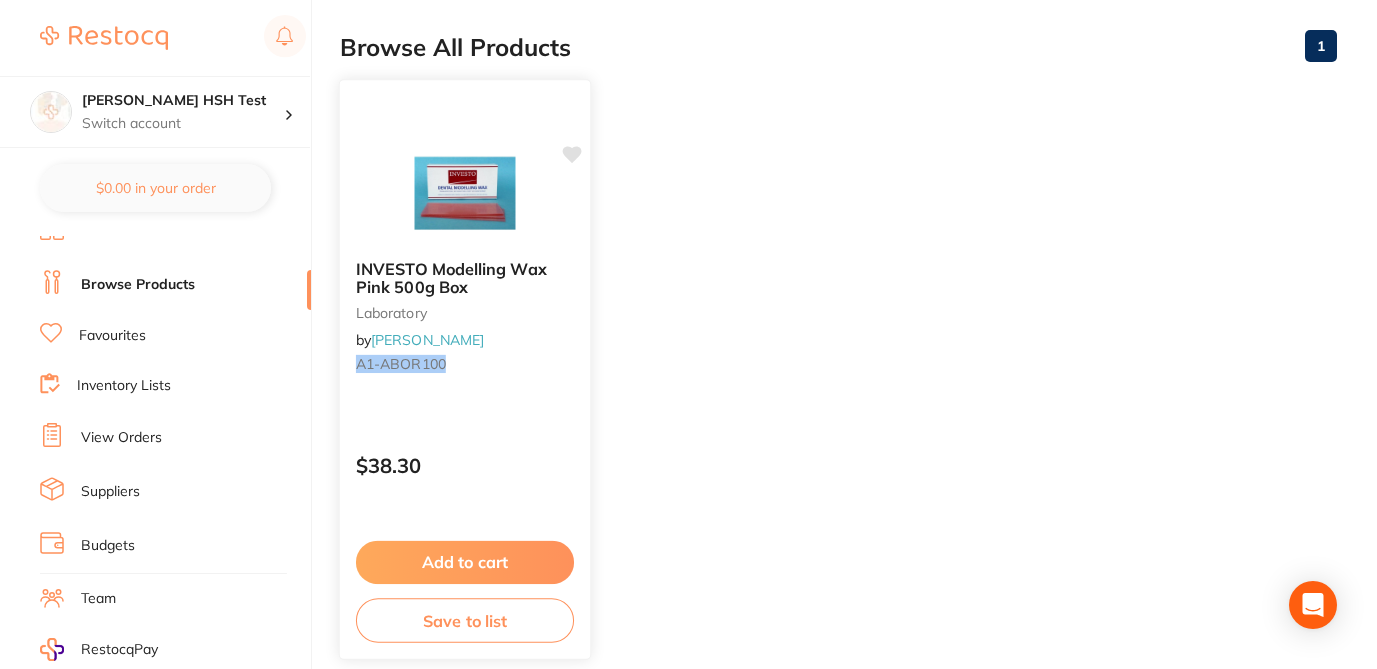 click on "Add to cart" at bounding box center (465, 562) 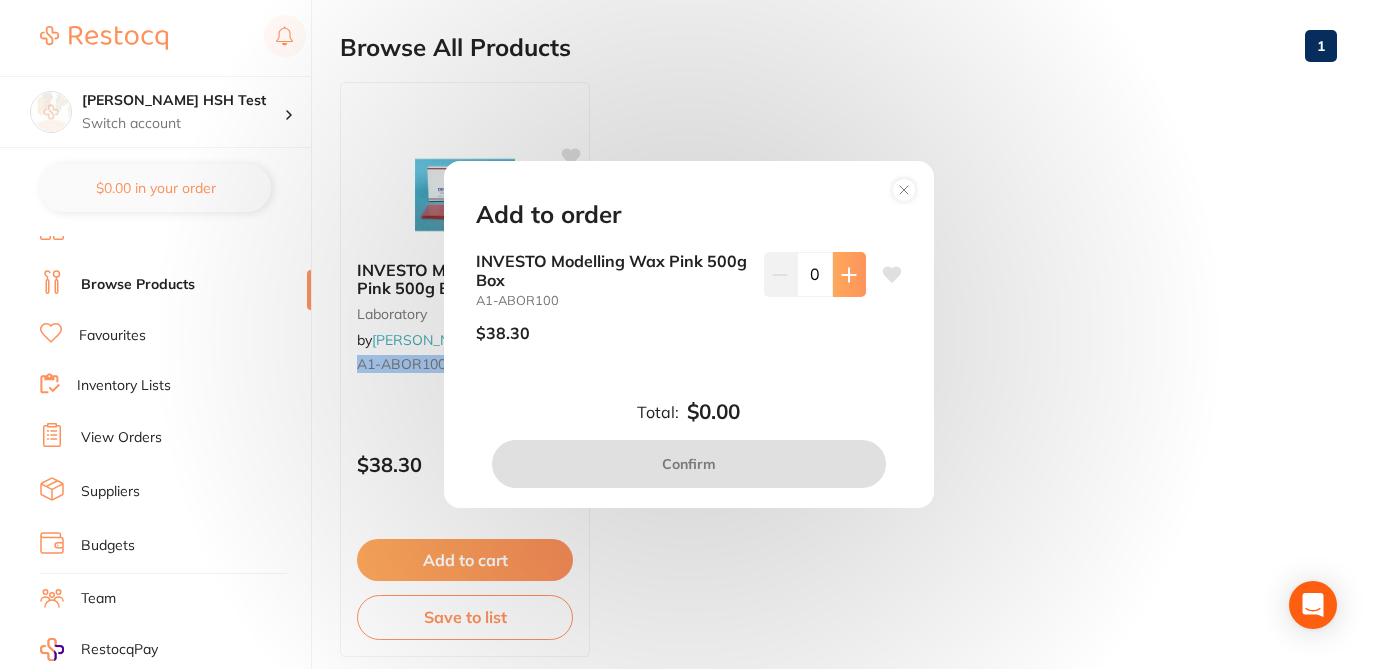 click 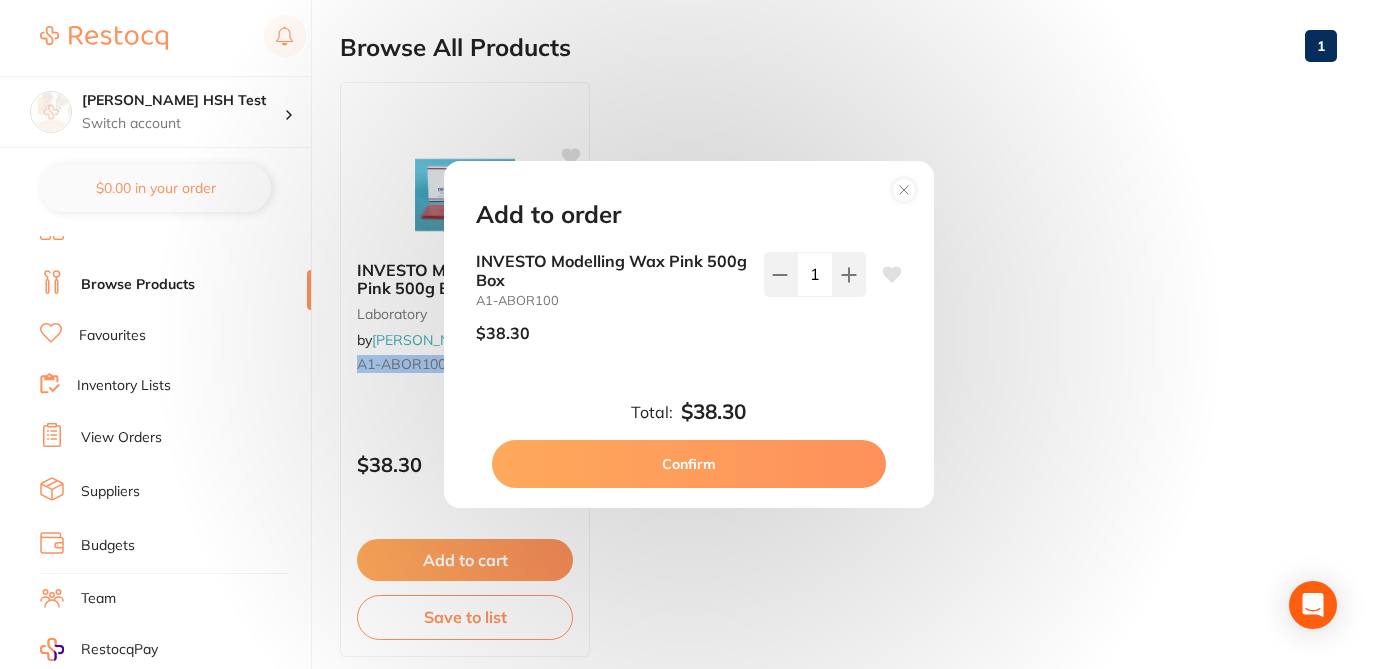 click on "Confirm" at bounding box center [689, 464] 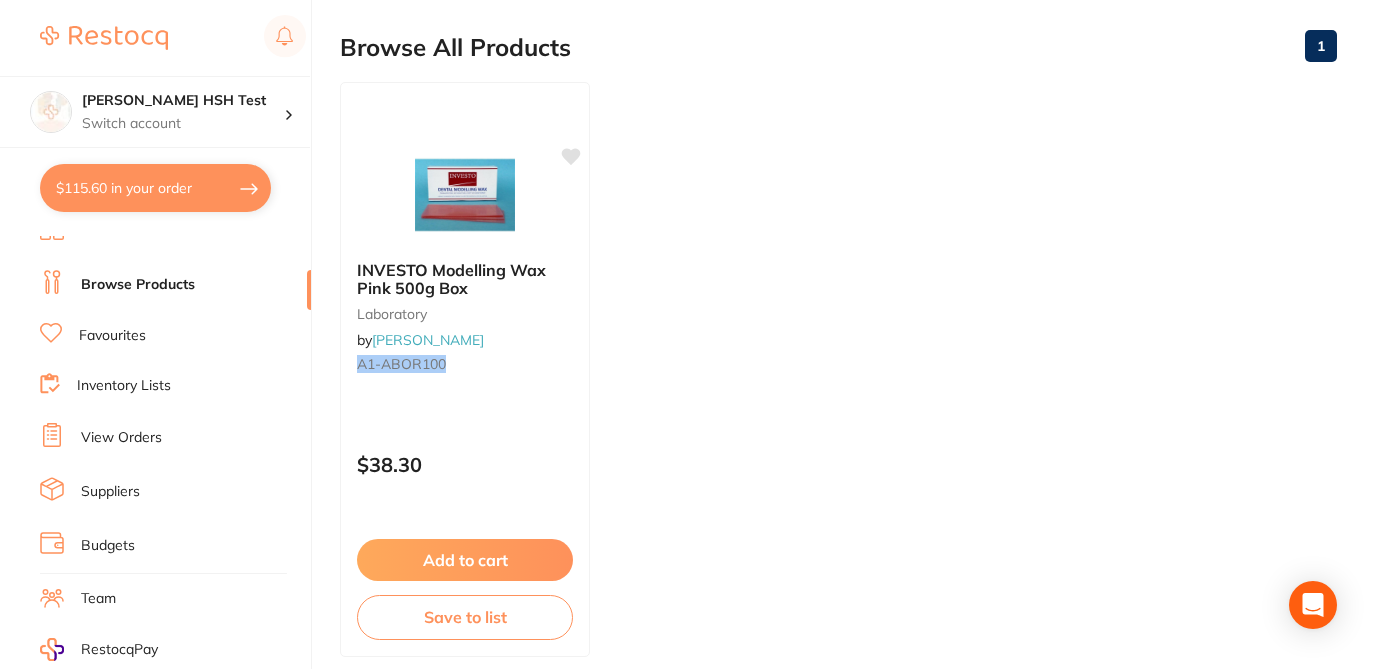 click on "$115.60   in your order" at bounding box center [155, 188] 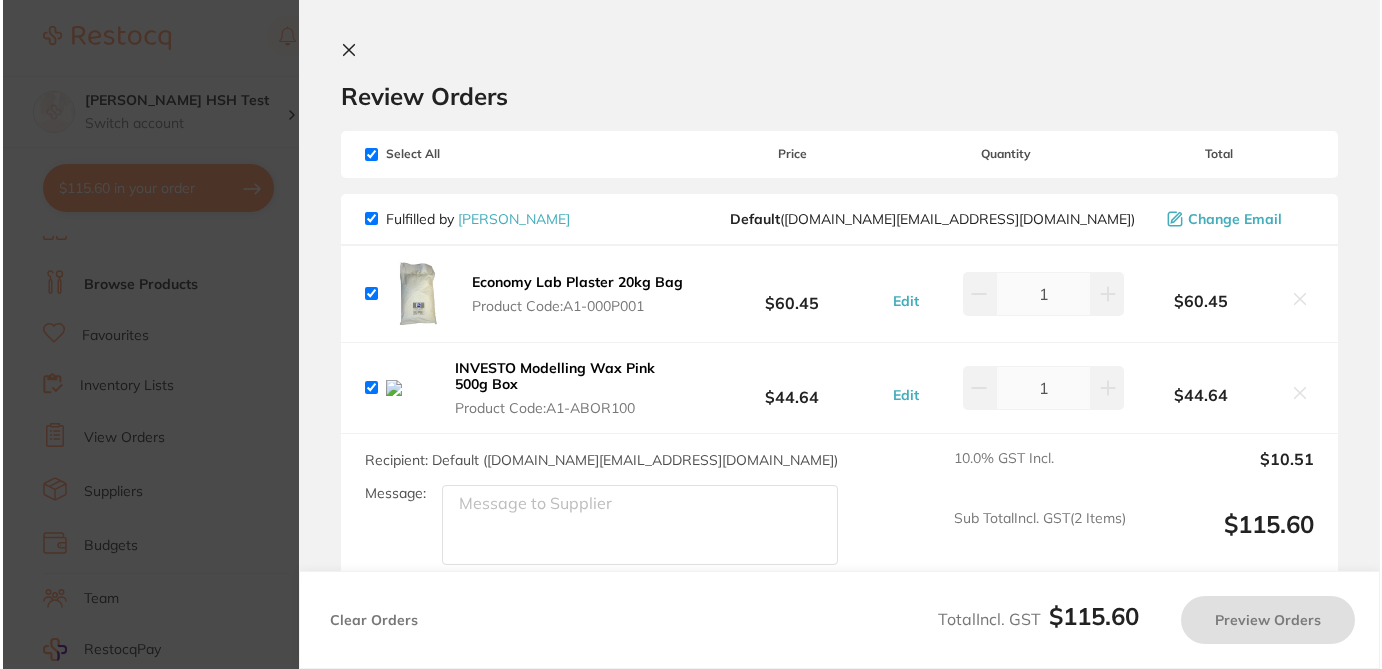 scroll, scrollTop: 0, scrollLeft: 0, axis: both 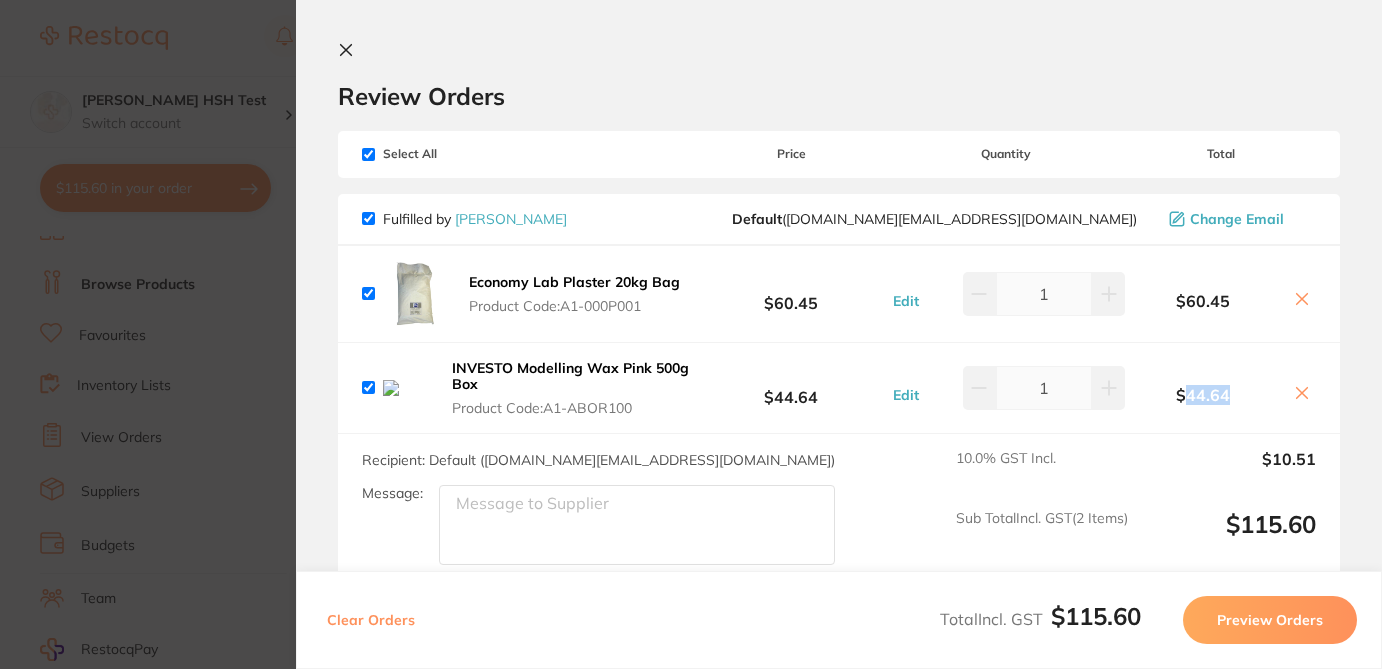 drag, startPoint x: 1233, startPoint y: 399, endPoint x: 1181, endPoint y: 398, distance: 52.009613 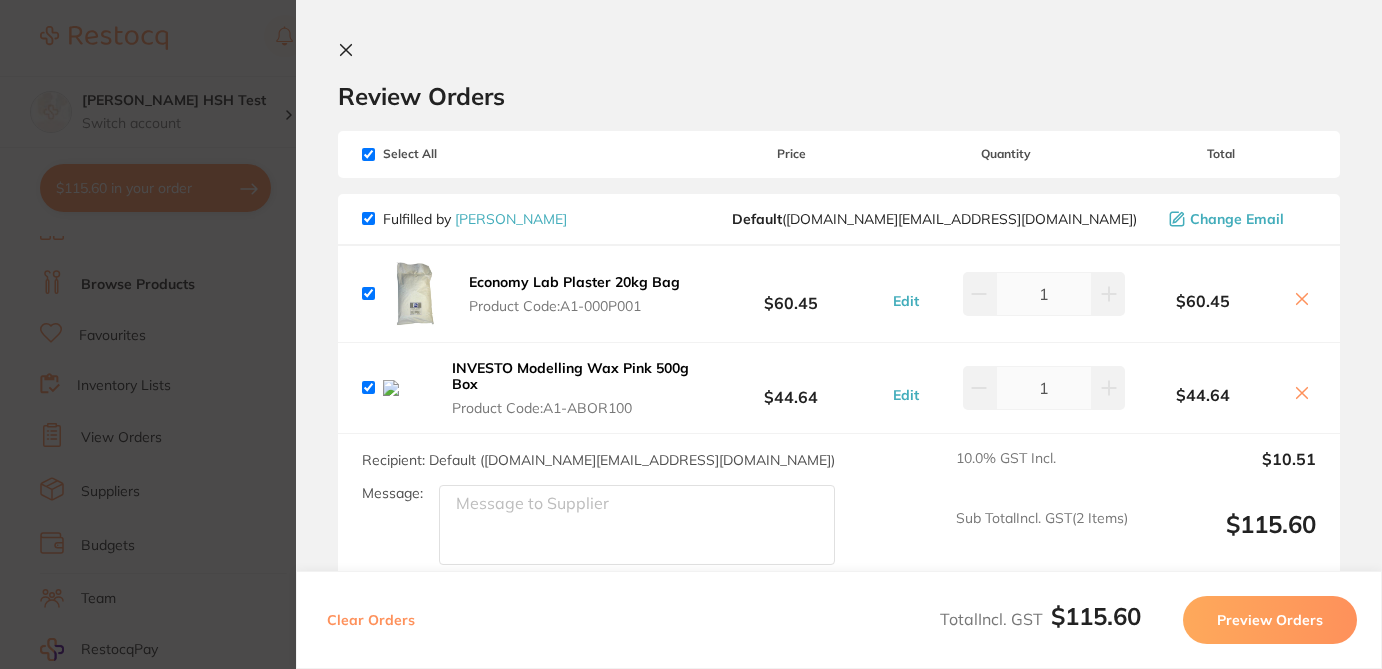 click on "Update RRP Set your pre negotiated price for this item. Item Agreed RRP (excl. GST) --   Update as new default RRP Update RRP Review Orders Your orders are being processed and we will notify you once we have placed the orders. You may close this window Back to Preview Orders Jul 22 2025, 10:22 Henry Schein Halas # 15829 Deliver To Trisha HSH Test ( Trisha HSH Test ) 12345678  09453328093 trisha+test@restocq.com Select All Price Quantity Total Fulfilled by   Henry Schein Halas Default ( customer.care@henryschein.com.au ) Change Email   Economy Lab Plaster 20kg Bag    Product Code:  A1-000P001     $60.45 Edit     1         $60.45   INVESTO Modelling Wax Pink 500g Box   Product Code:  A1-ABOR100     $44.64 Edit     1         $44.64   Economy Lab Plaster 20kg Bag    Product Code:  A1-000P001     $60.45 Edit     1           INVESTO Modelling Wax Pink 500g Box   Product Code:  A1-ABOR100     $44.64 Edit     1         Recipient: Default ( customer.care@henryschein.com.au ) Message: 10.0 % GST Incl. $10.51 Sub Total" at bounding box center (691, 334) 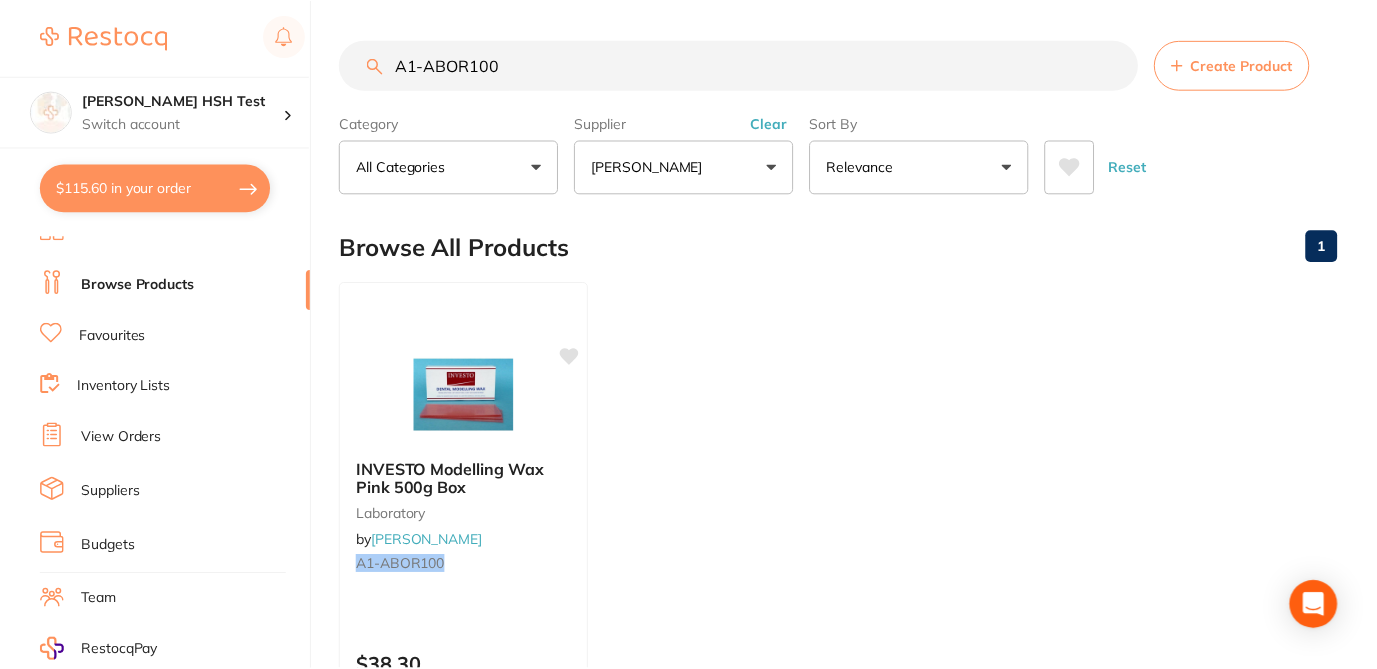 scroll, scrollTop: 200, scrollLeft: 0, axis: vertical 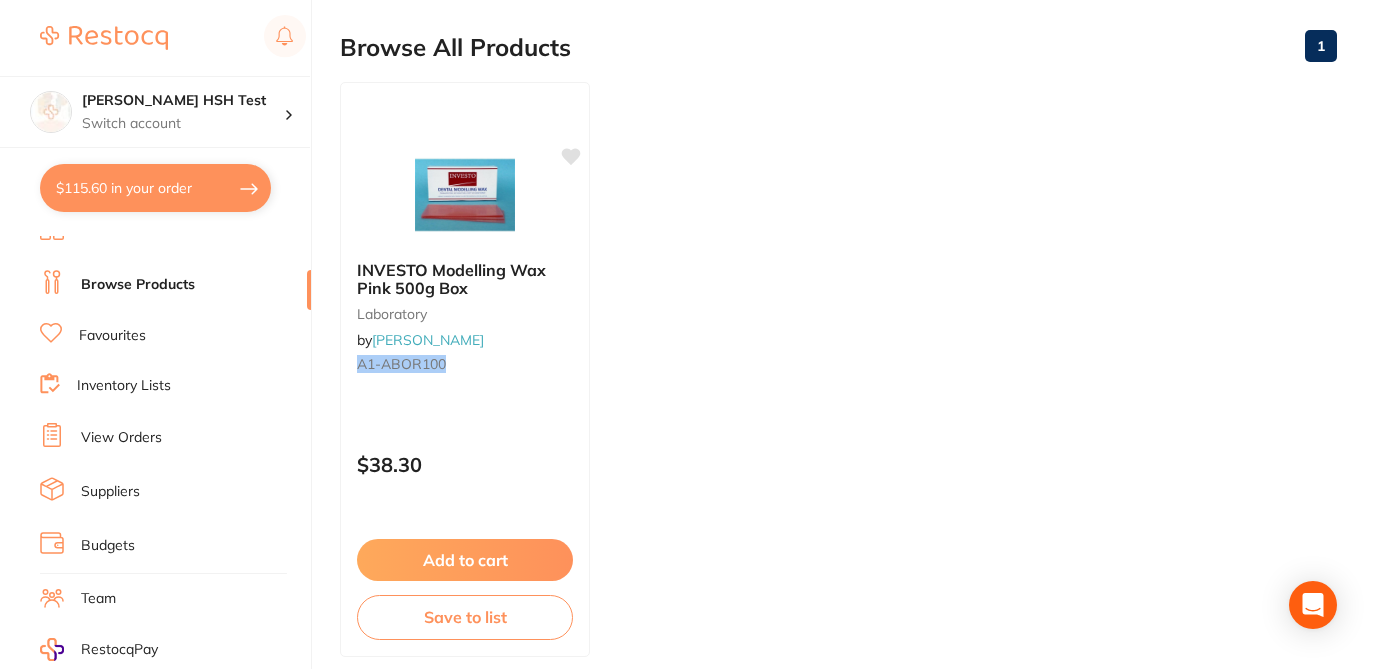 click on "Suppliers" at bounding box center (110, 492) 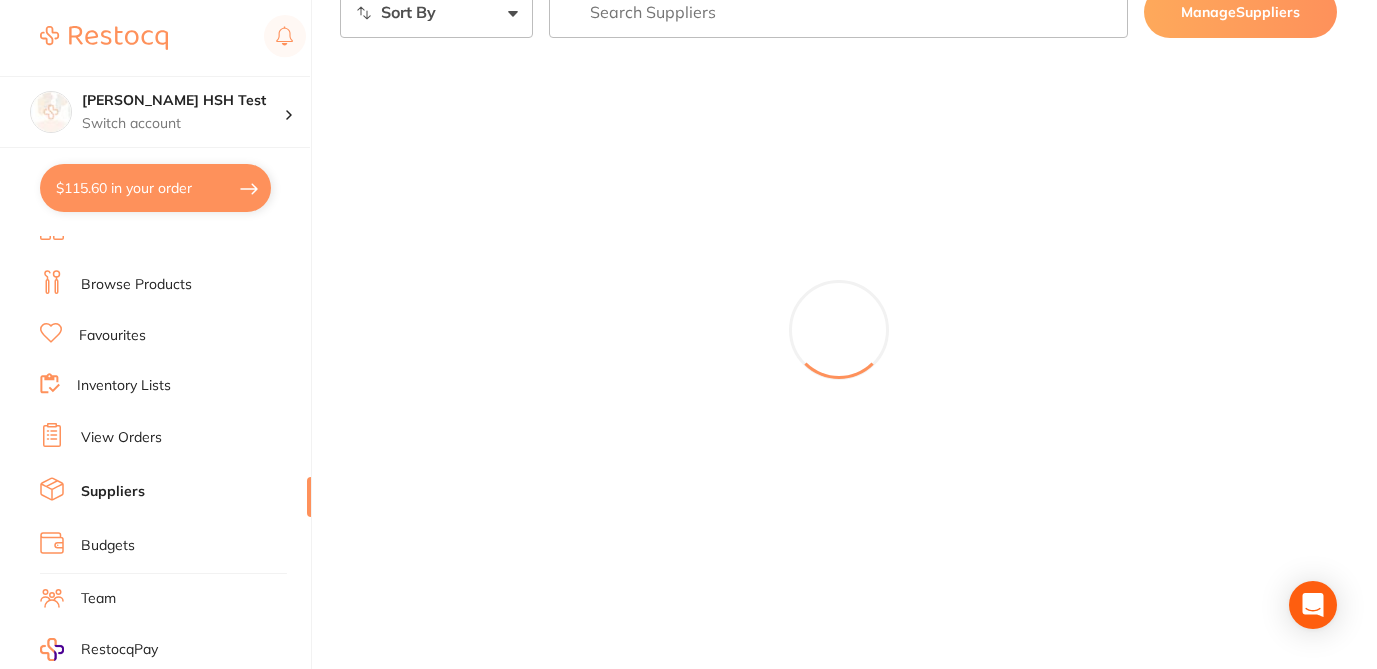 scroll, scrollTop: 0, scrollLeft: 0, axis: both 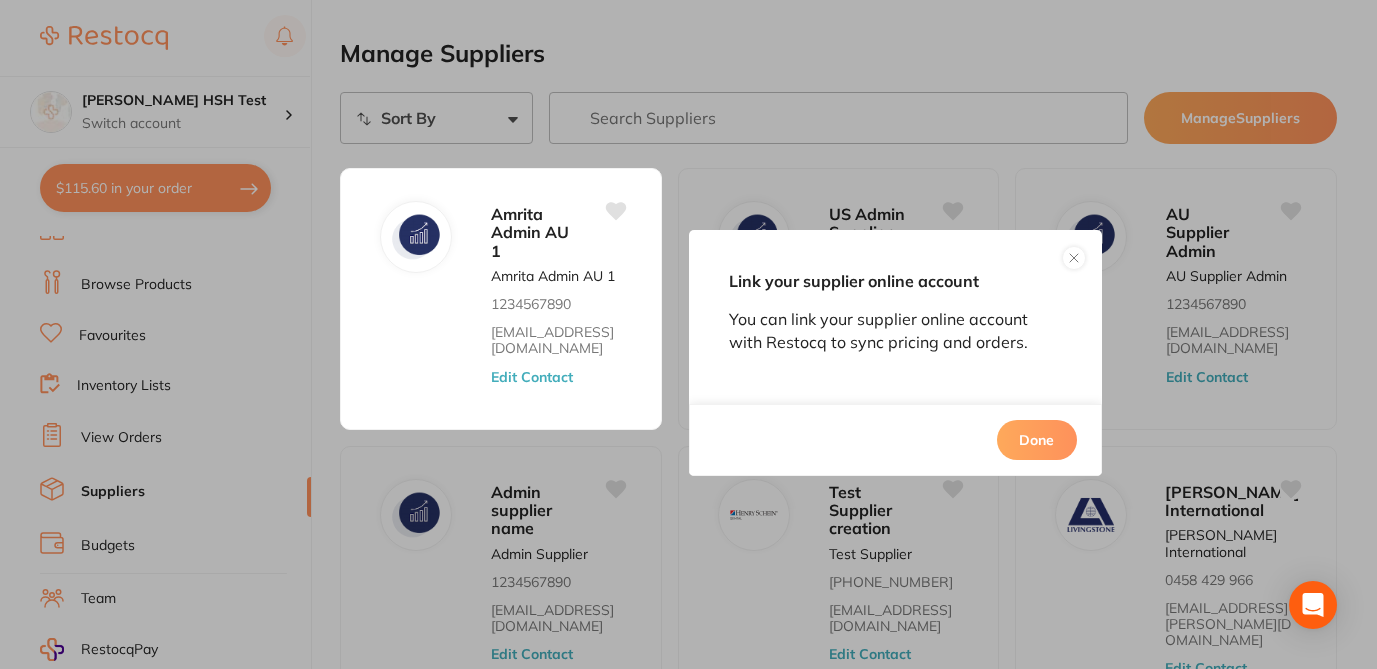 click on "Done" at bounding box center [1037, 440] 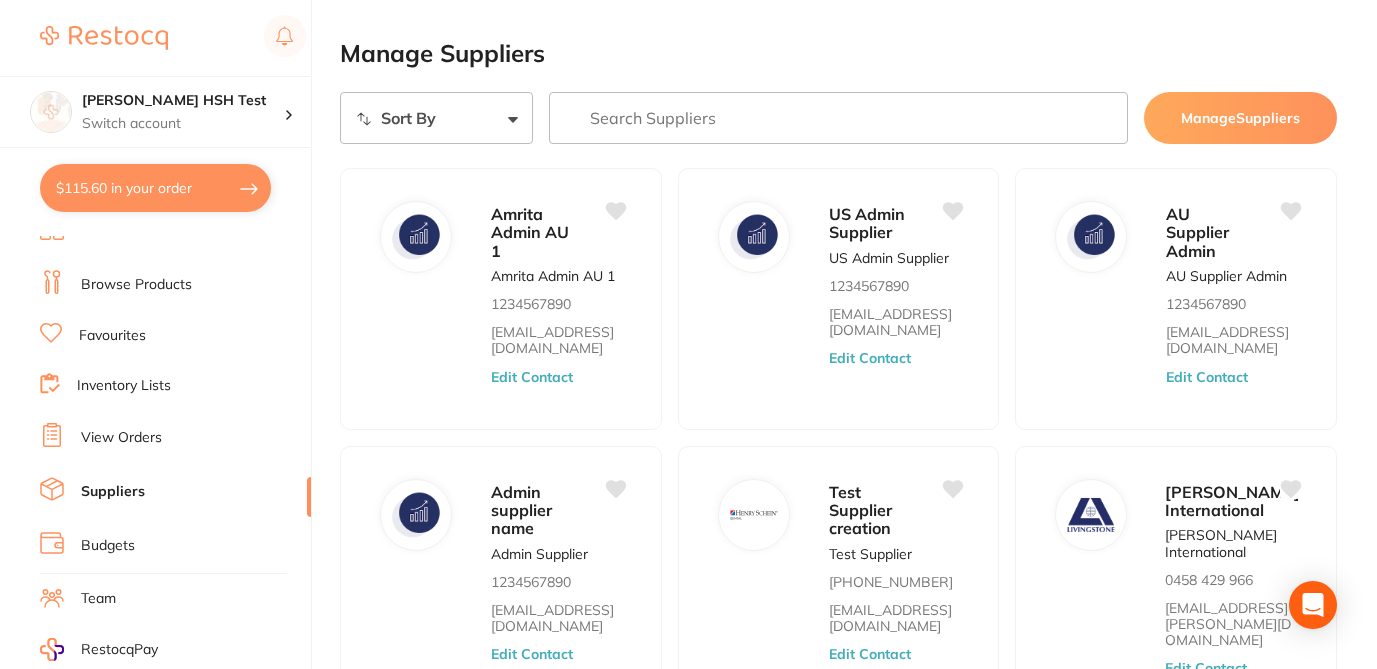 click on "Manage Suppliers" at bounding box center (838, 54) 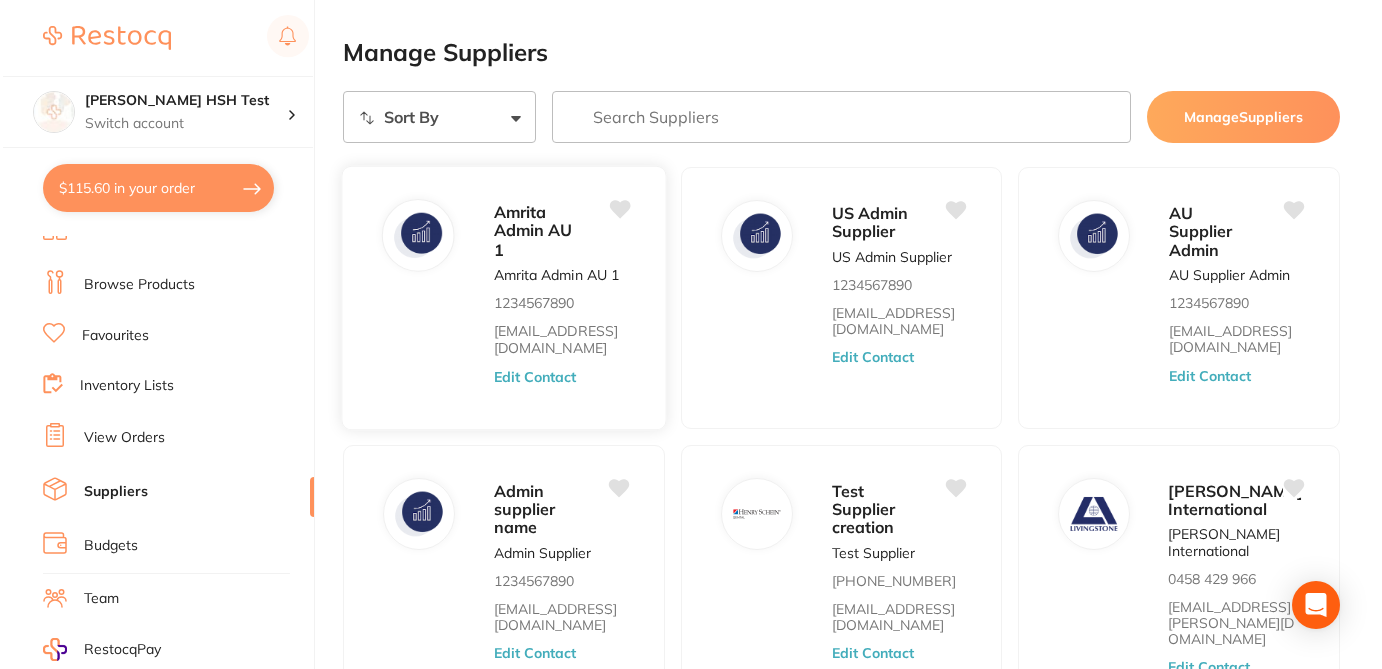 scroll, scrollTop: 0, scrollLeft: 0, axis: both 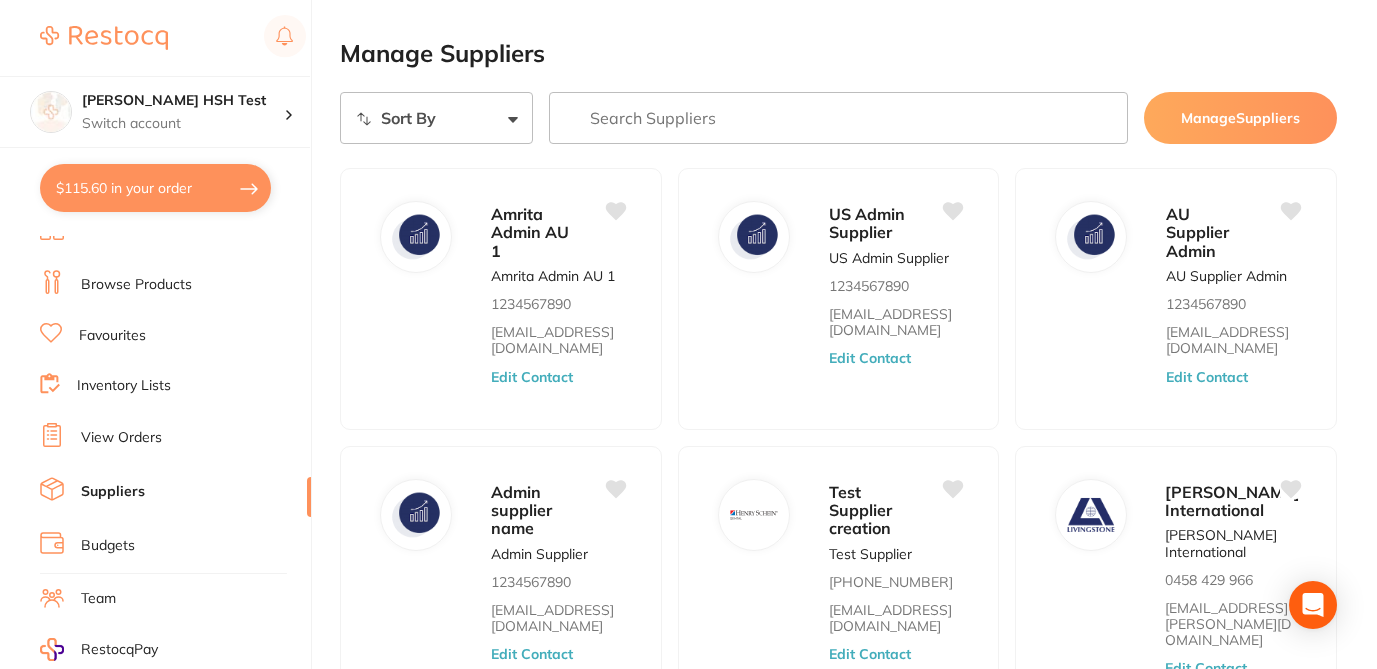 click at bounding box center (838, 118) 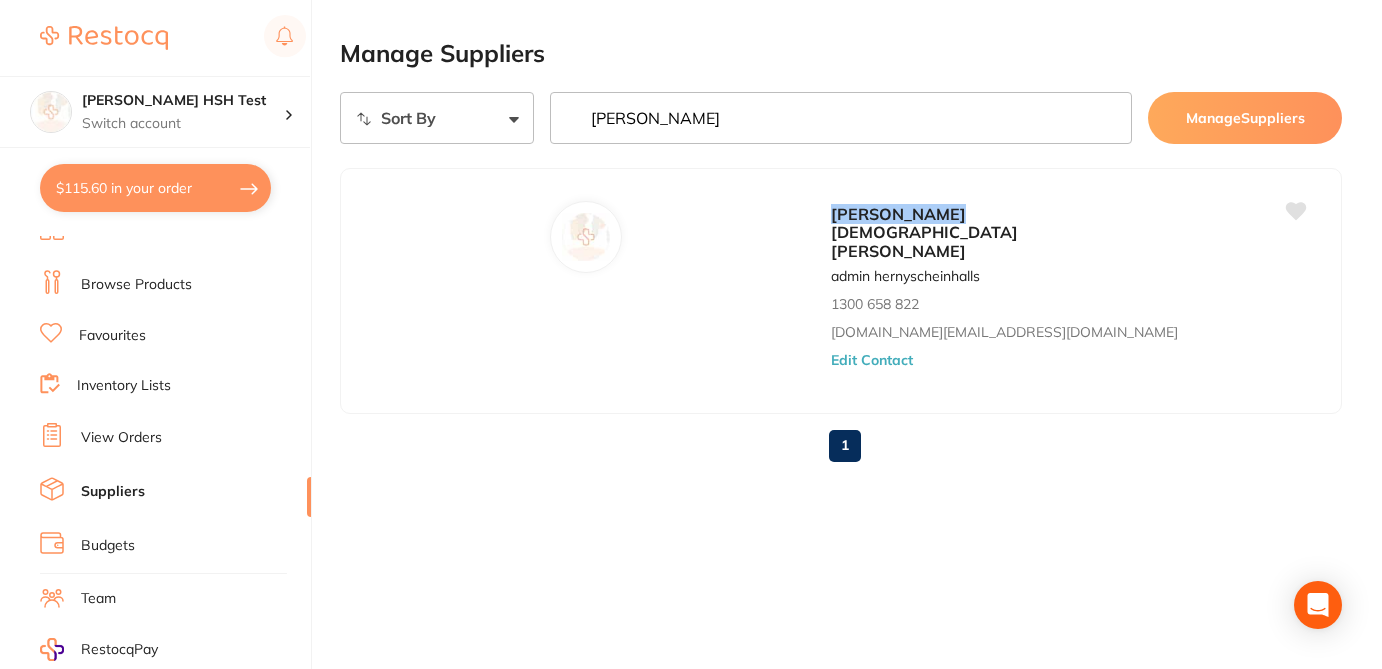 type on "henry" 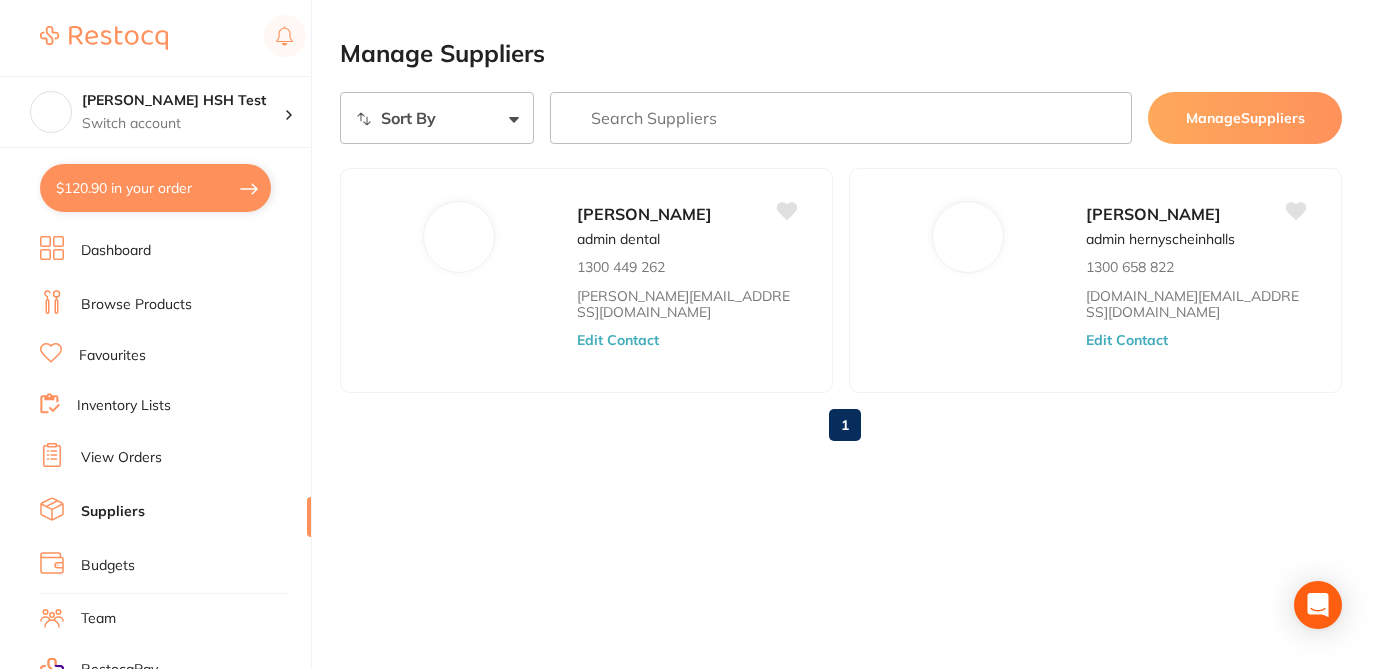 scroll, scrollTop: 0, scrollLeft: 0, axis: both 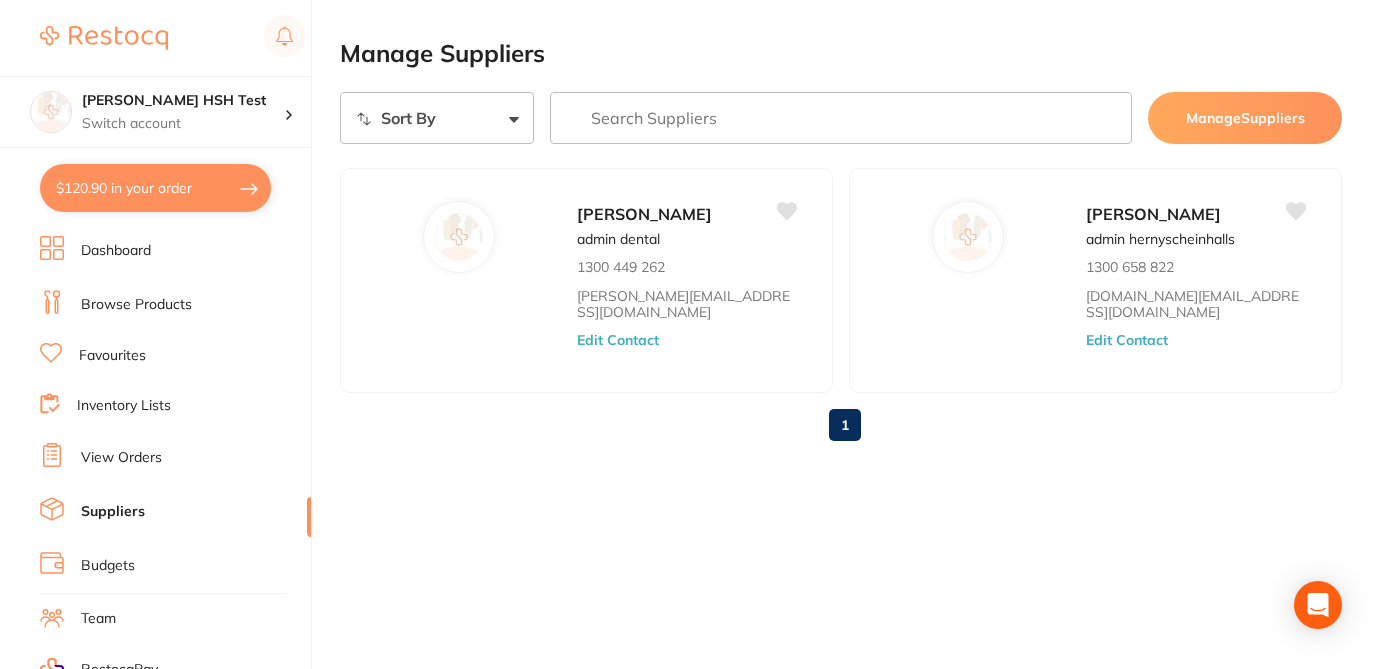 click on "Browse Products" at bounding box center [136, 305] 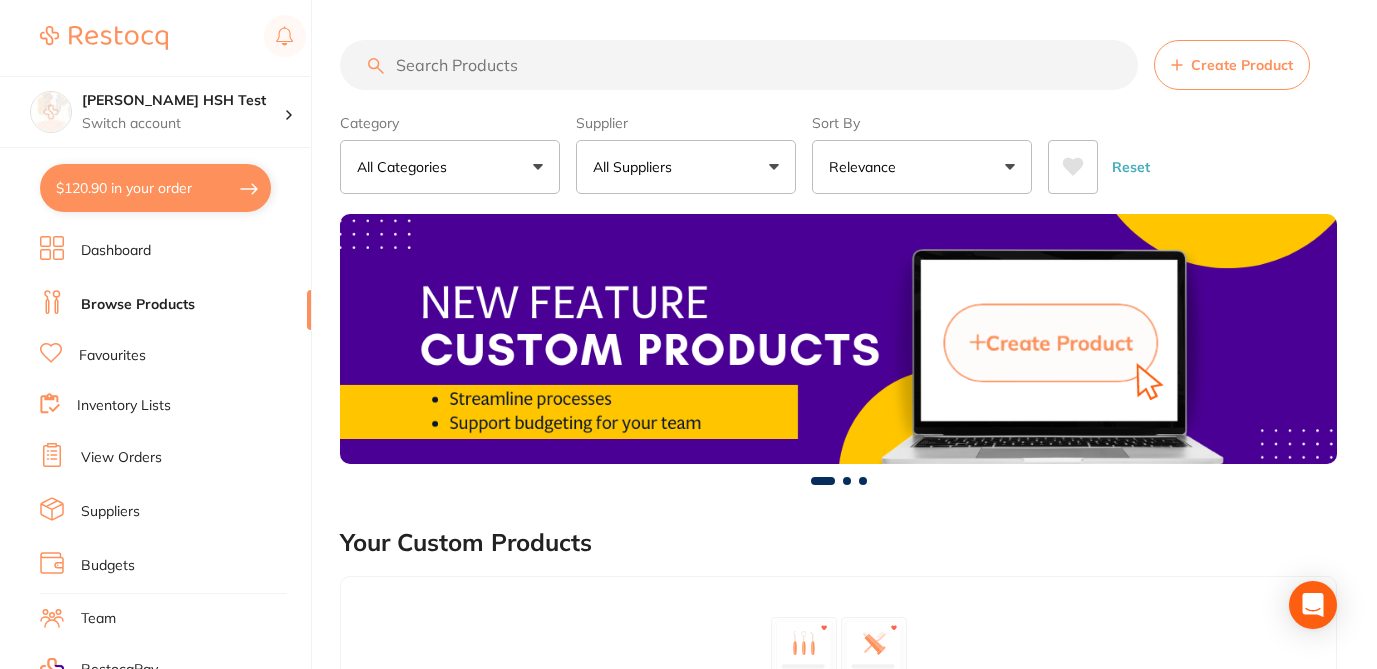 click at bounding box center (739, 65) 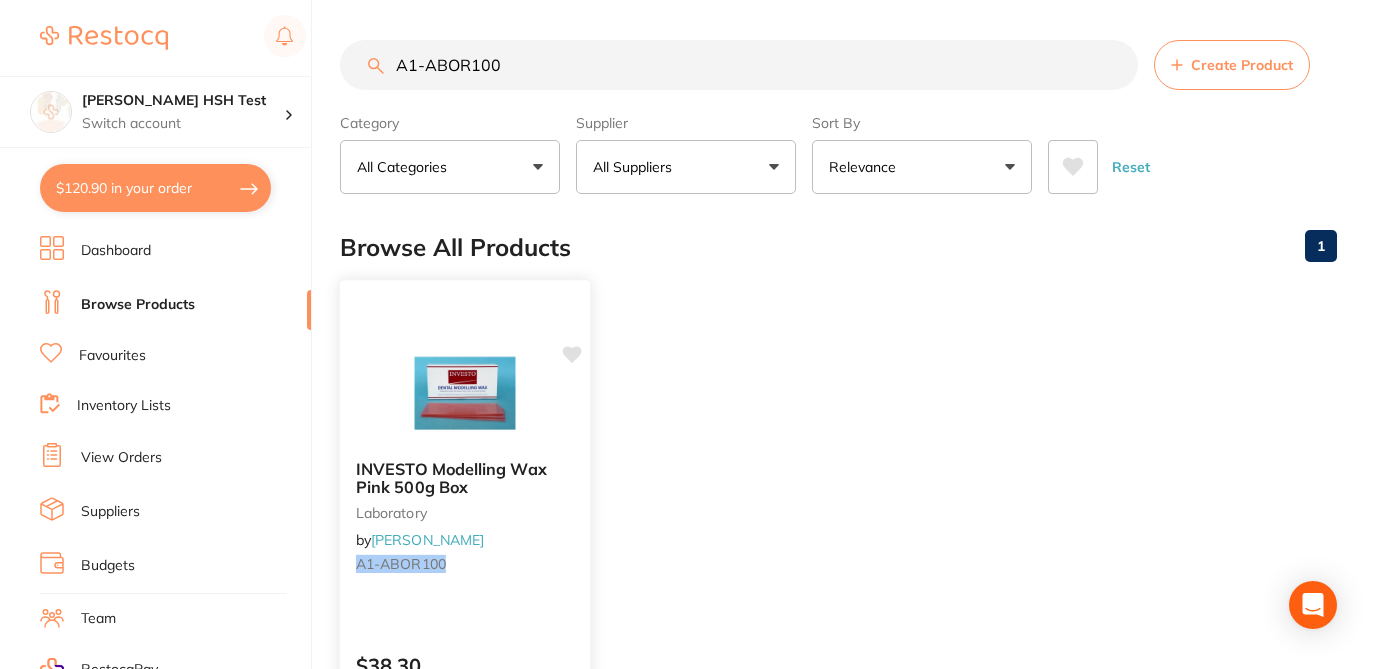 type on "A1-ABOR100" 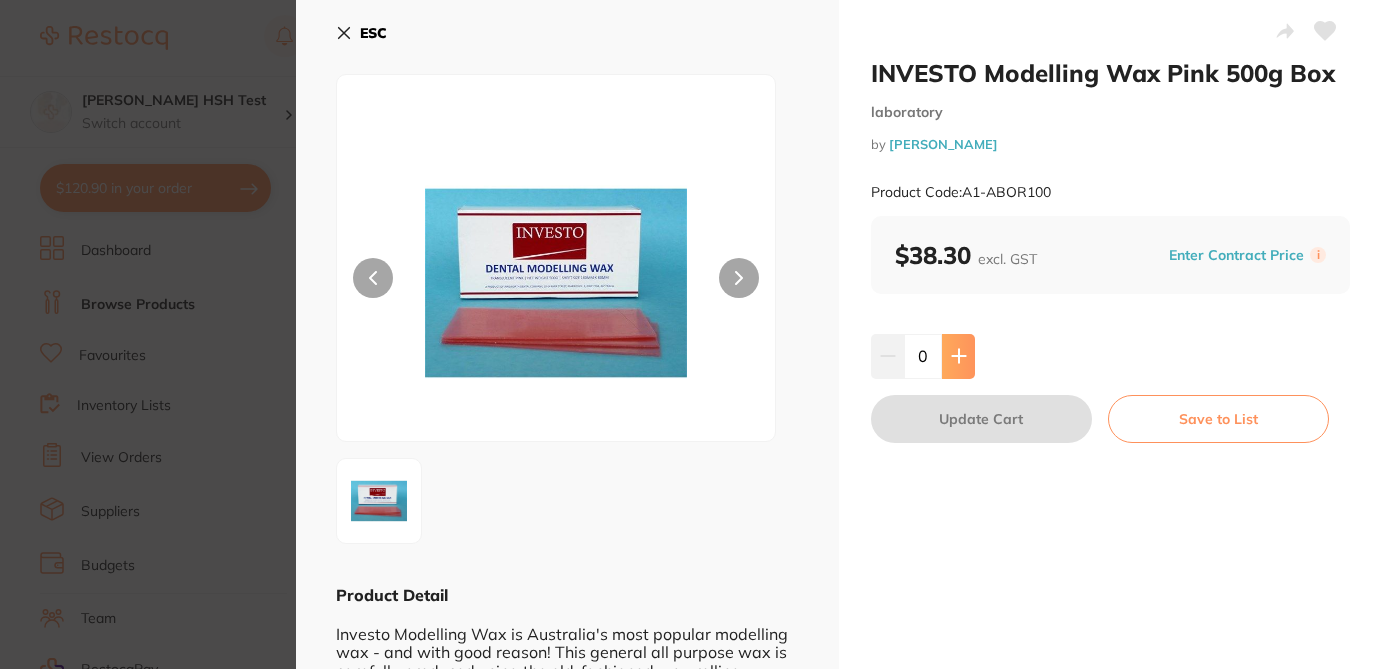 click 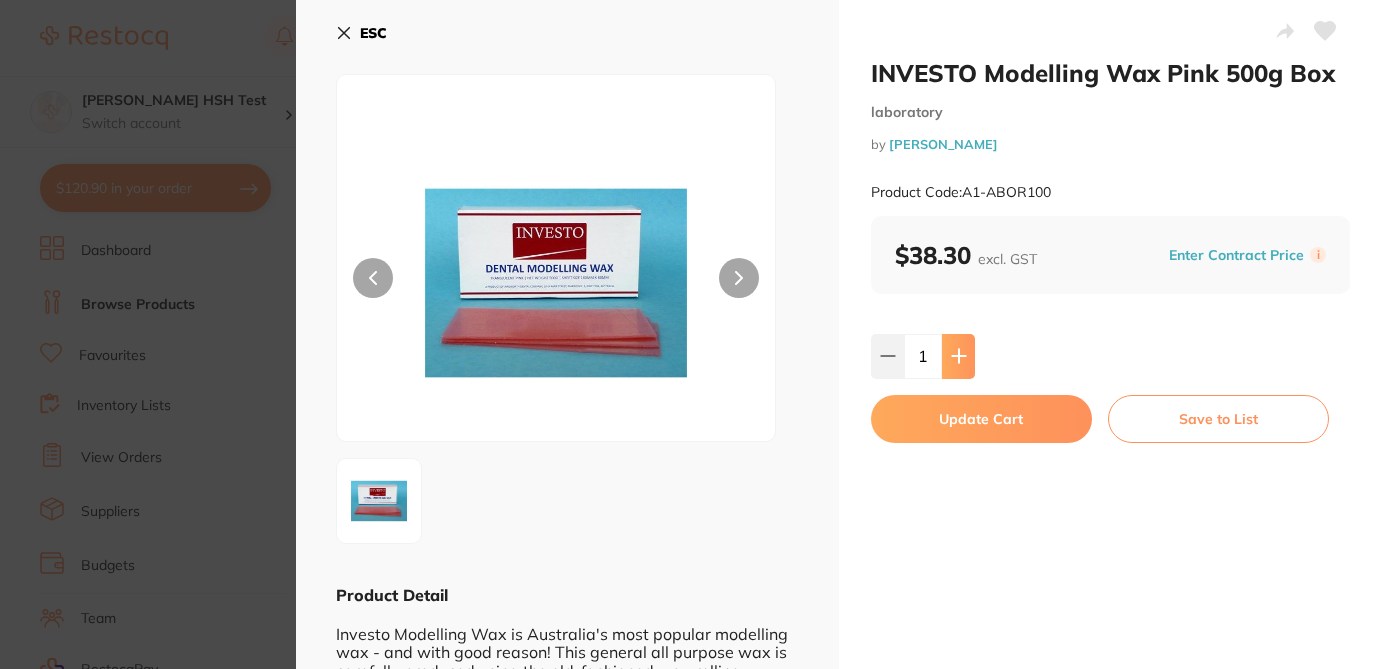 type on "1" 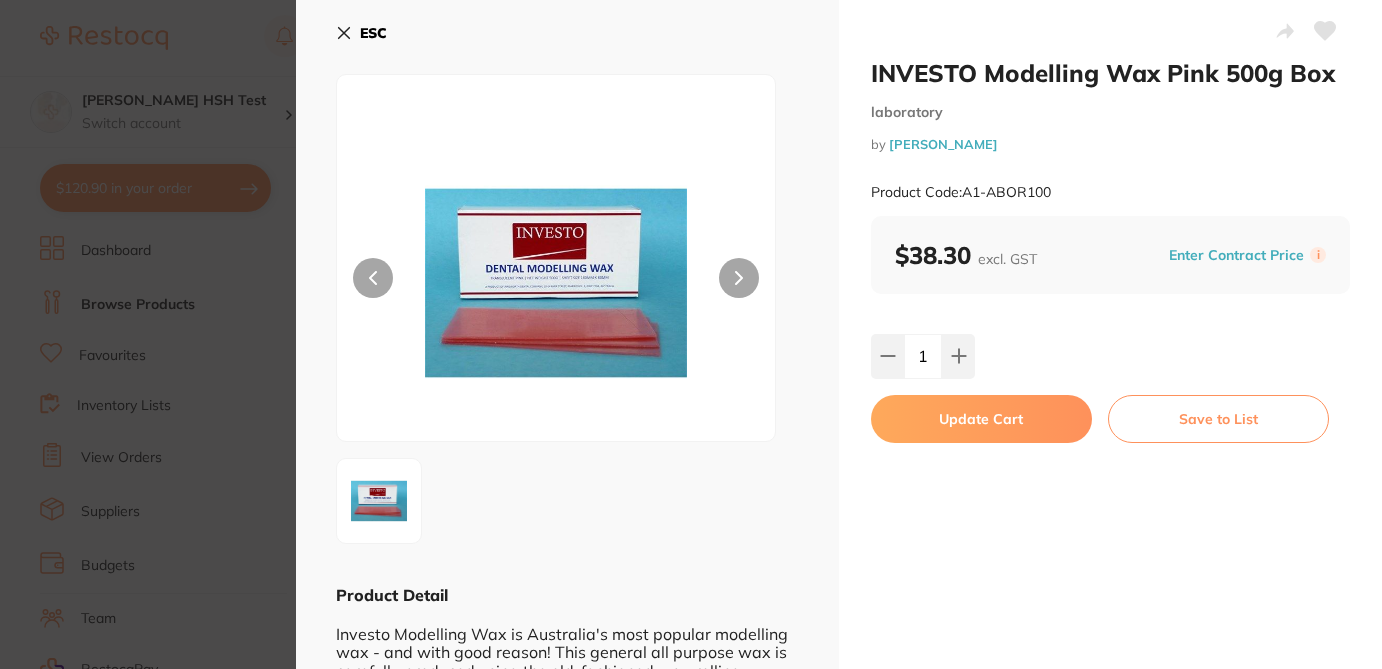 click on "Update Cart" at bounding box center [981, 419] 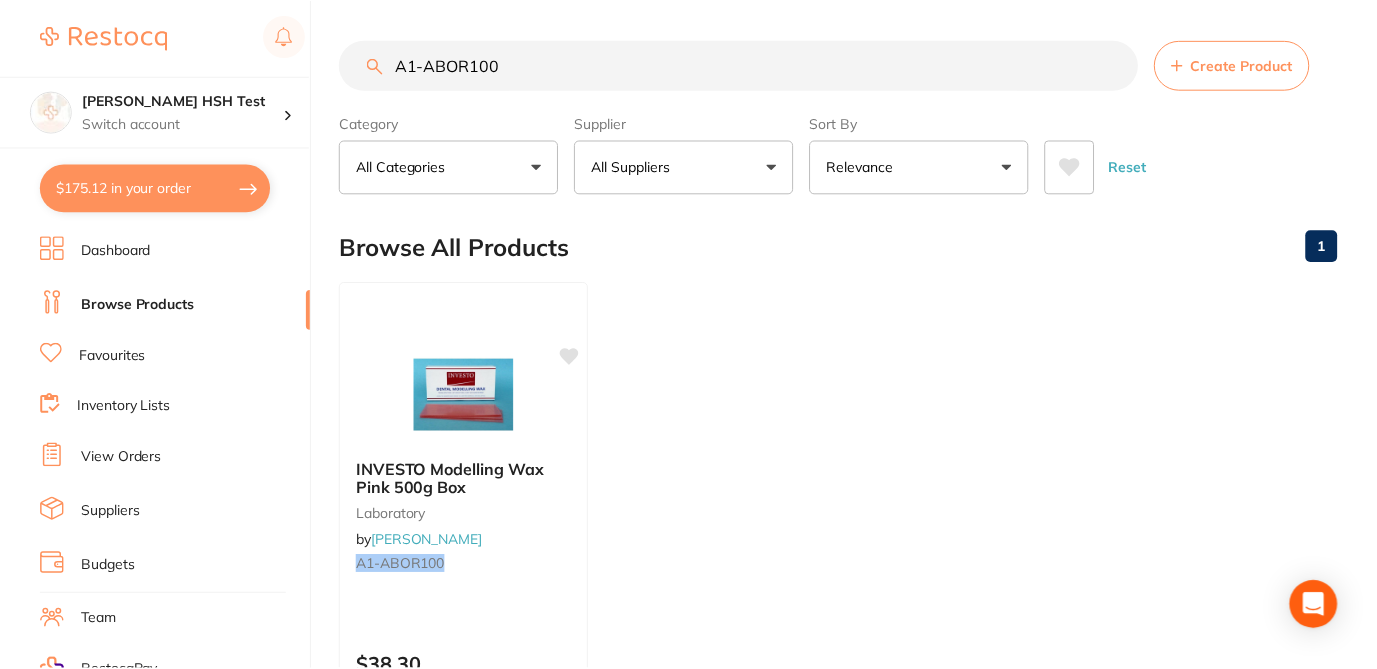 scroll, scrollTop: 1, scrollLeft: 0, axis: vertical 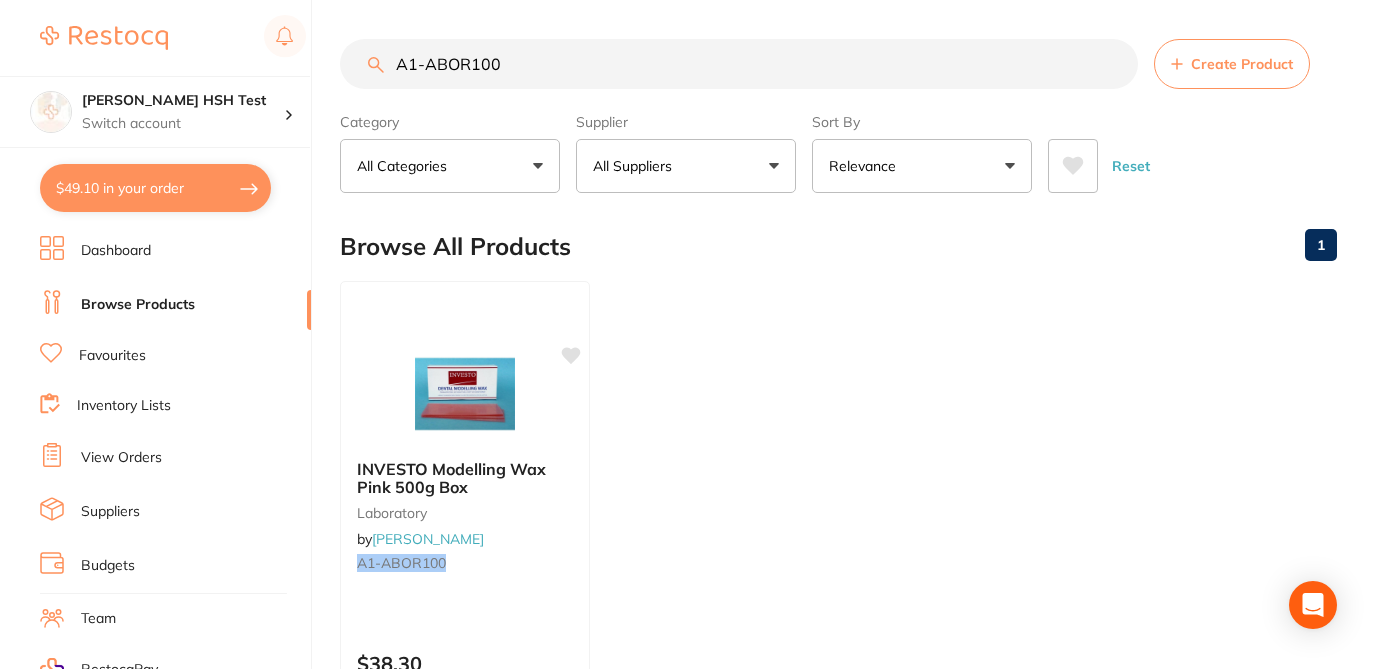 click on "$49.10   in your order" at bounding box center (155, 188) 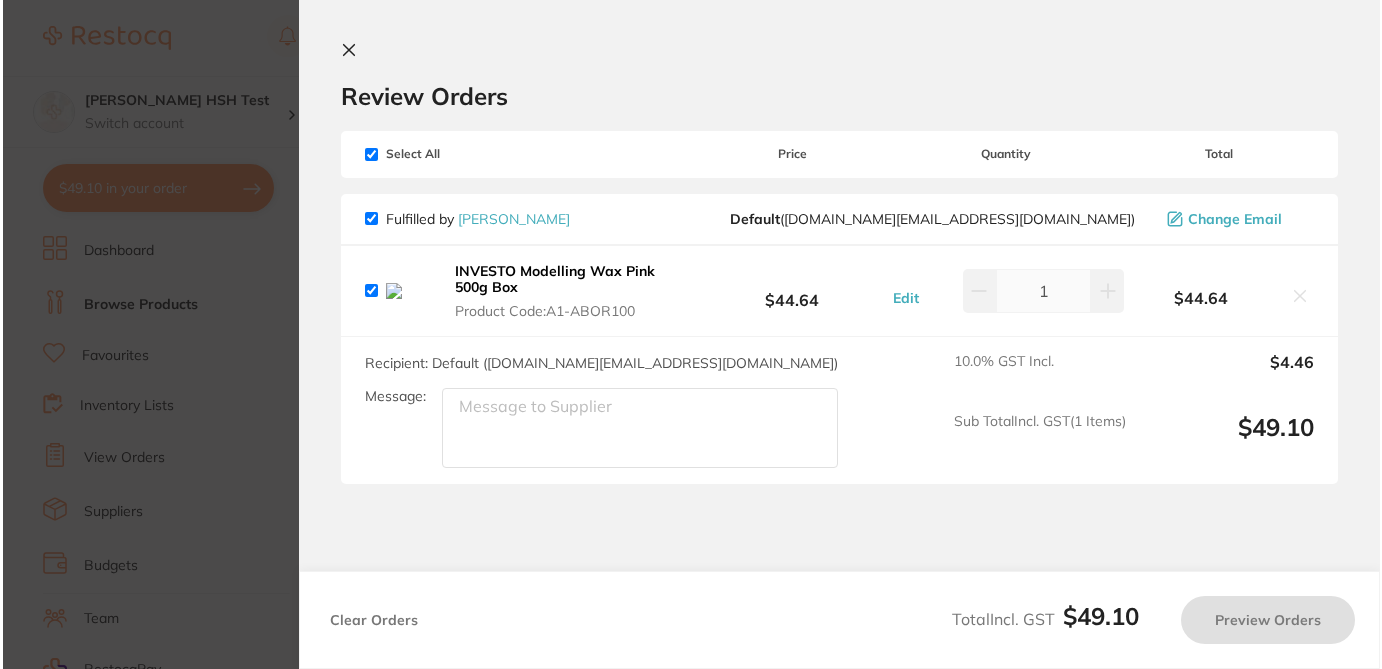 scroll, scrollTop: 0, scrollLeft: 0, axis: both 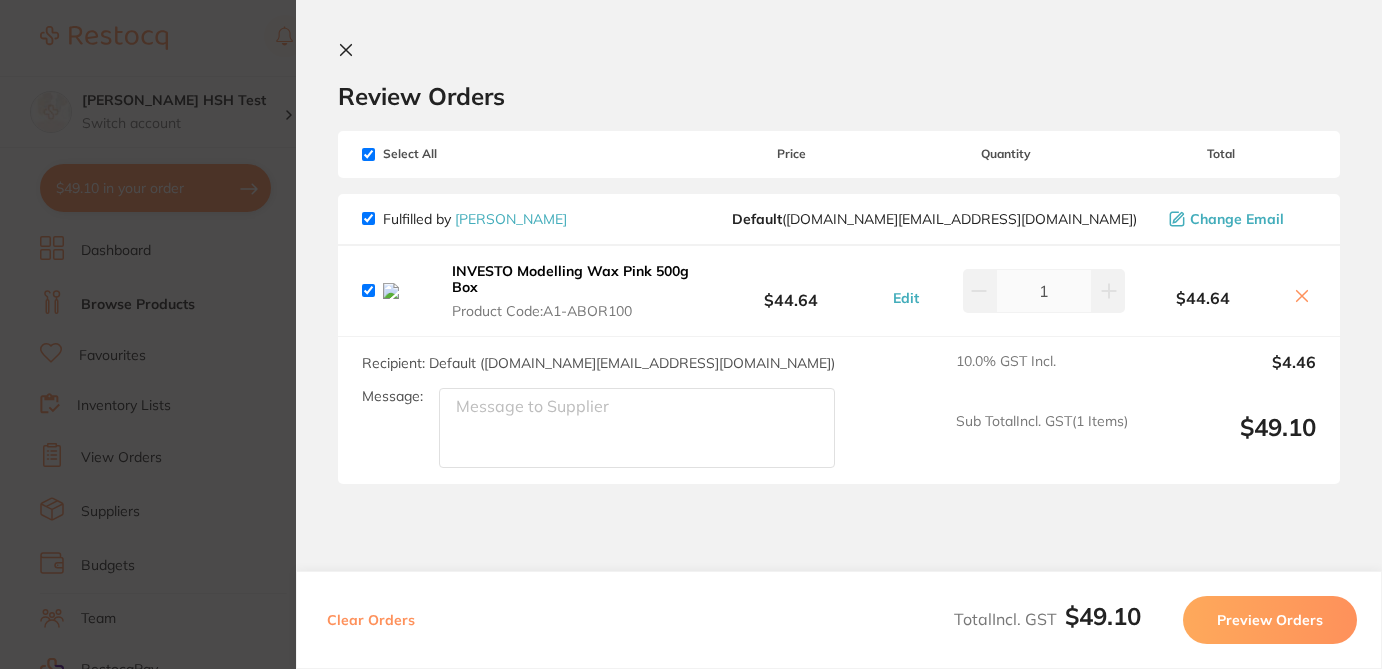 click 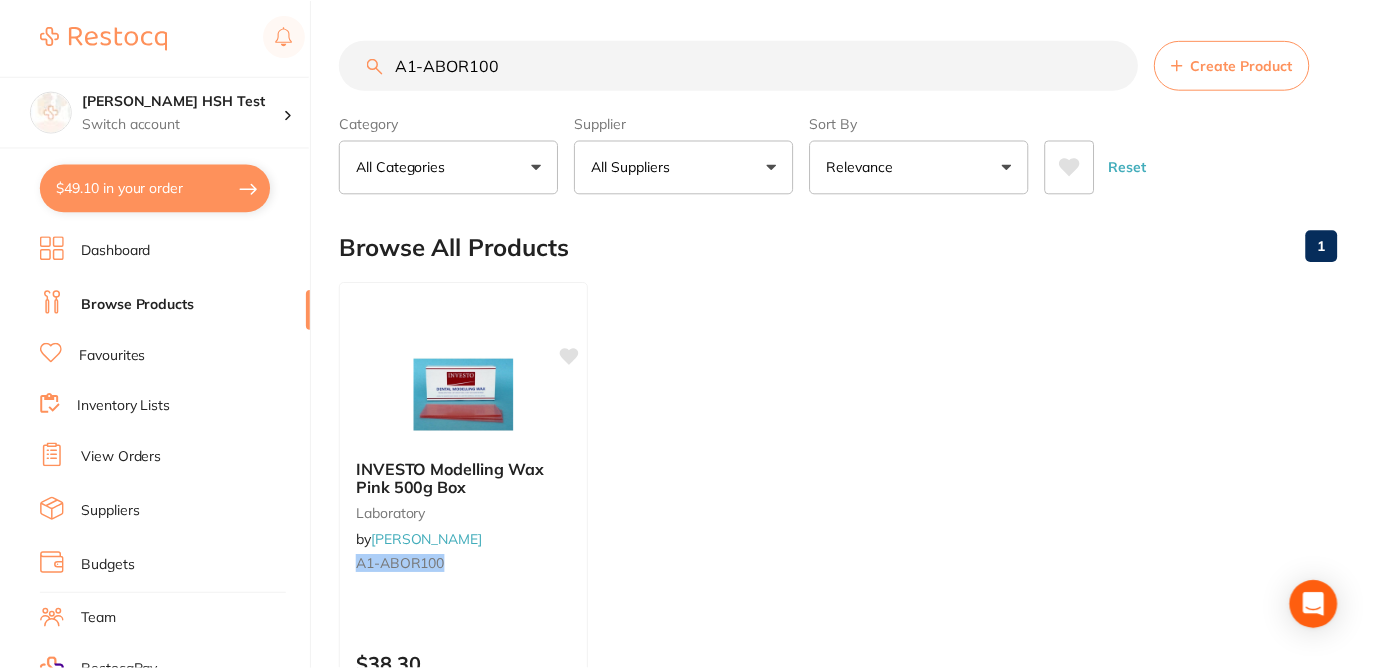 scroll, scrollTop: 1, scrollLeft: 0, axis: vertical 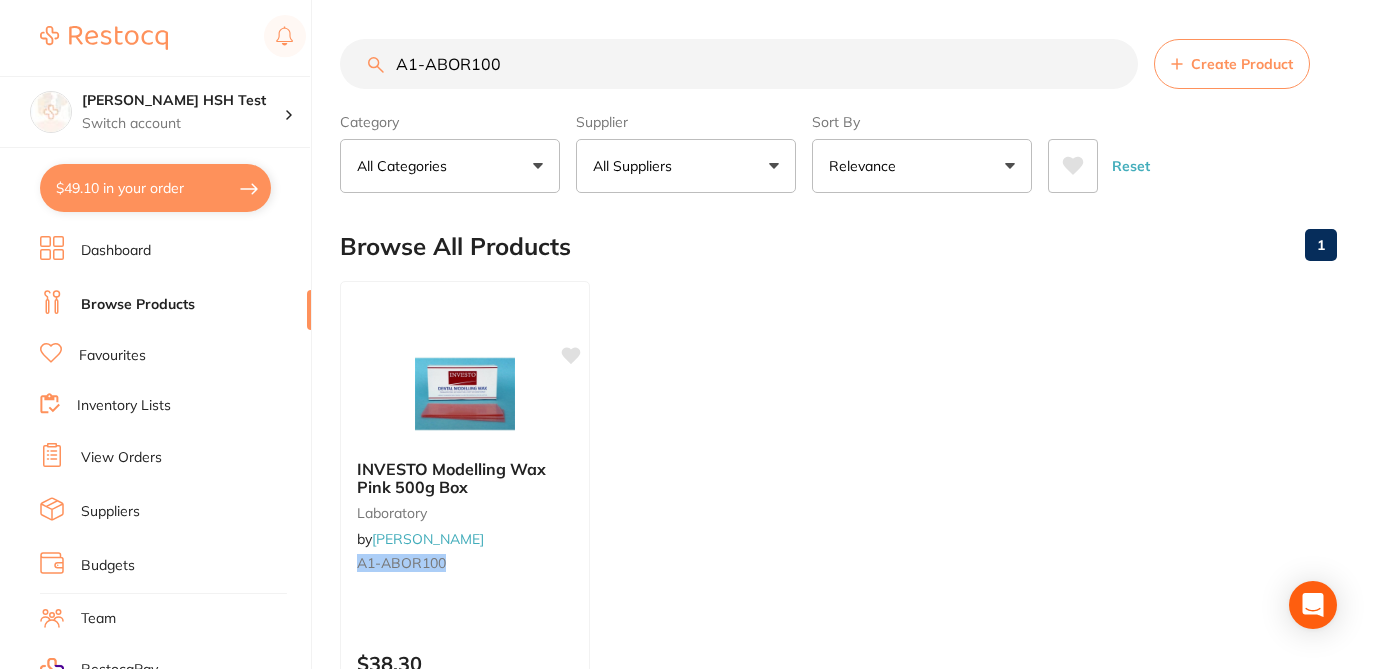 drag, startPoint x: 512, startPoint y: 64, endPoint x: 353, endPoint y: 53, distance: 159.38005 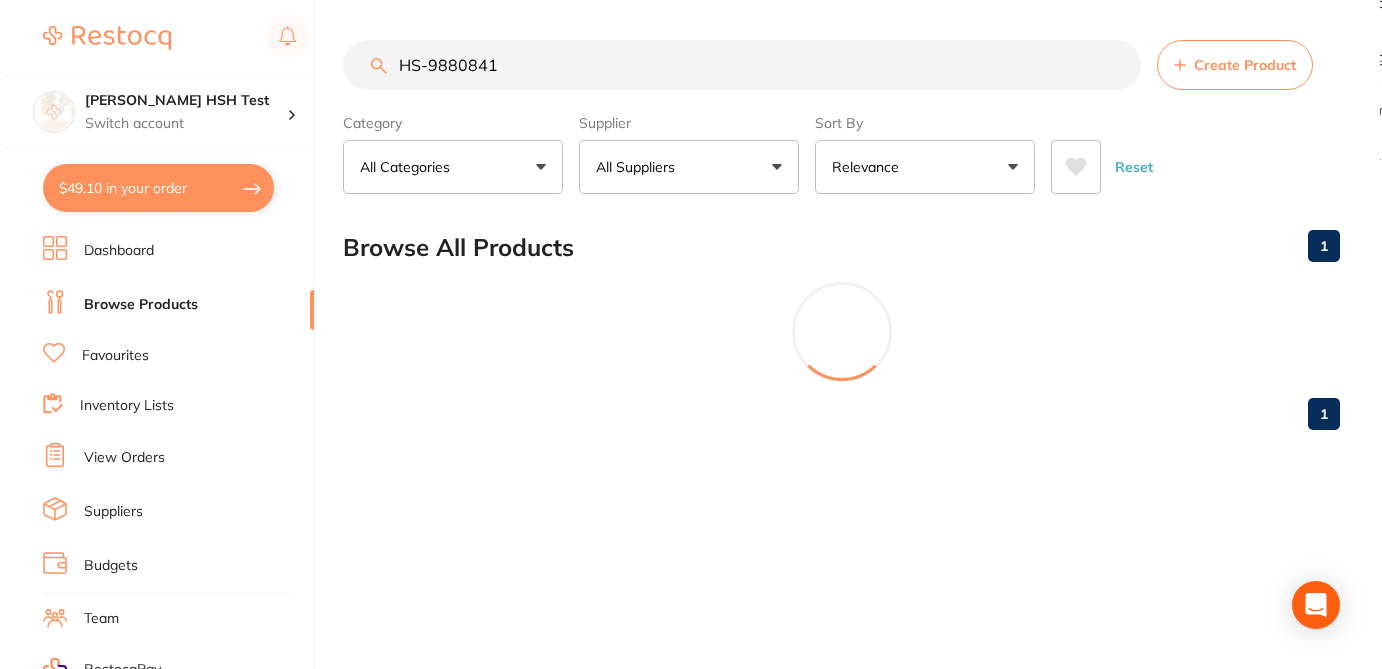 scroll, scrollTop: 0, scrollLeft: 0, axis: both 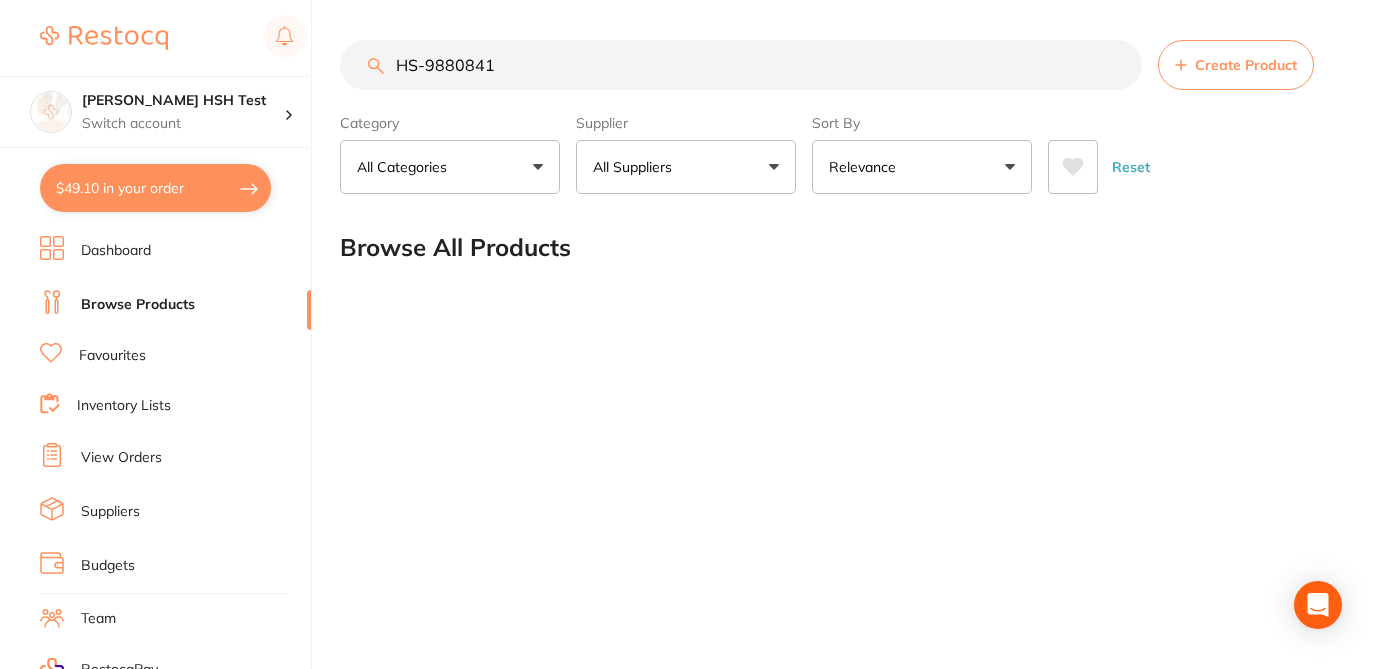 drag, startPoint x: 503, startPoint y: 72, endPoint x: 353, endPoint y: 62, distance: 150.33296 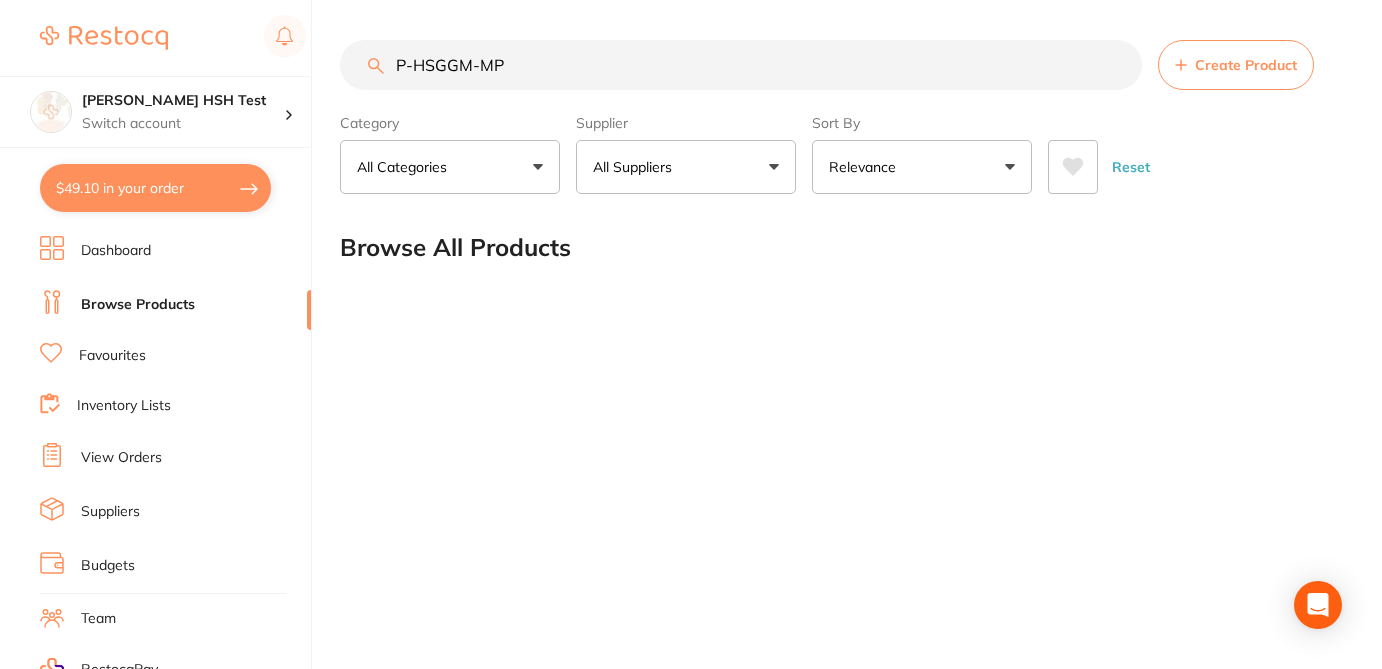 drag, startPoint x: 526, startPoint y: 54, endPoint x: 524, endPoint y: 64, distance: 10.198039 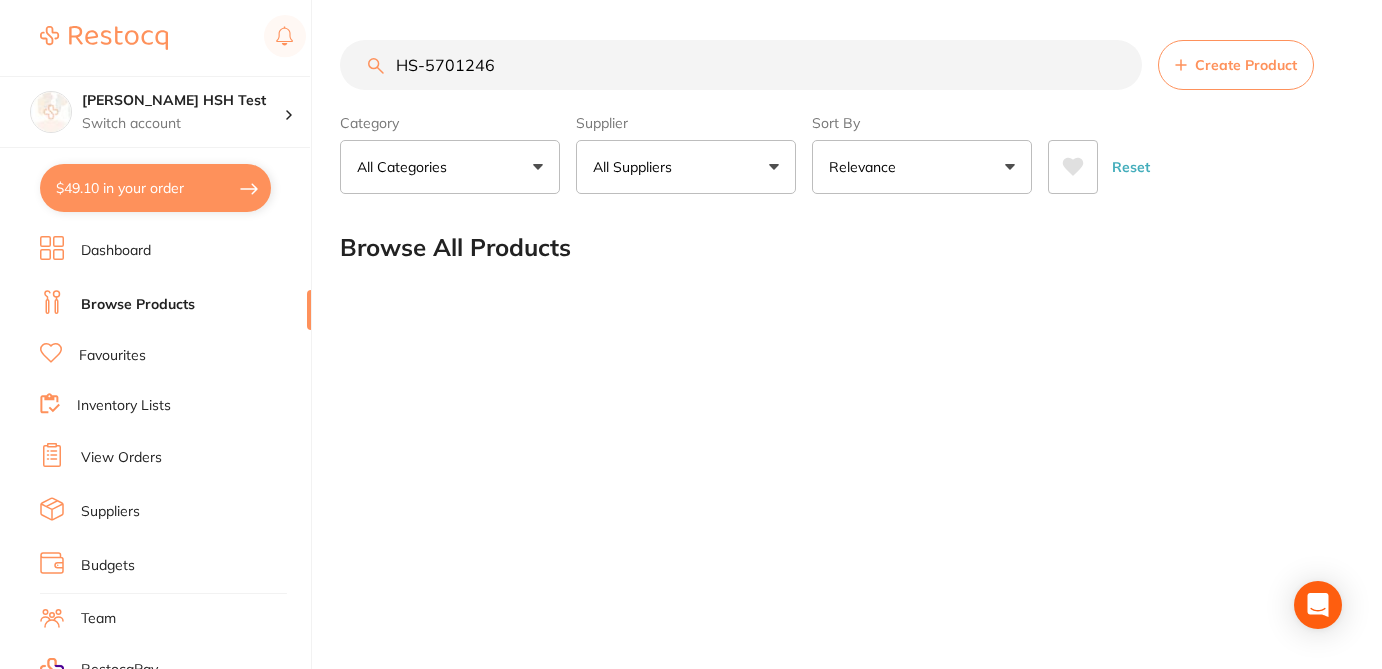 drag, startPoint x: 518, startPoint y: 60, endPoint x: 376, endPoint y: 43, distance: 143.01399 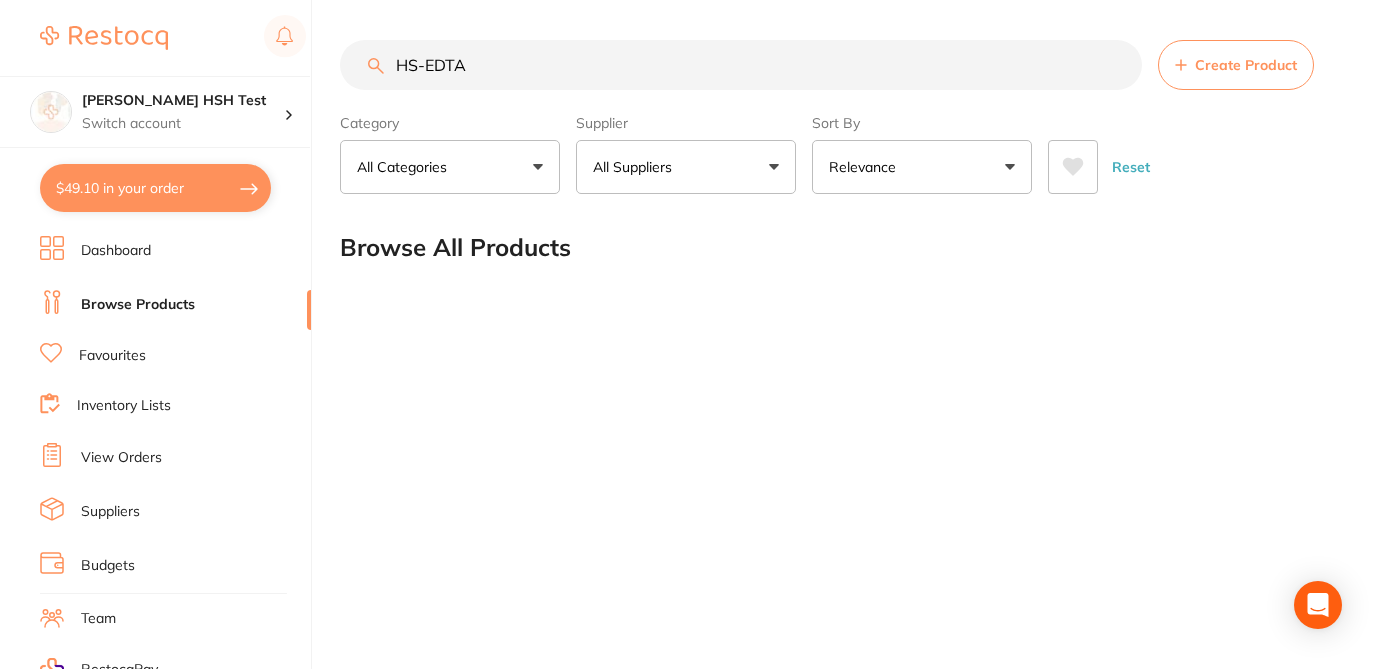 type on "HS-EDTA" 